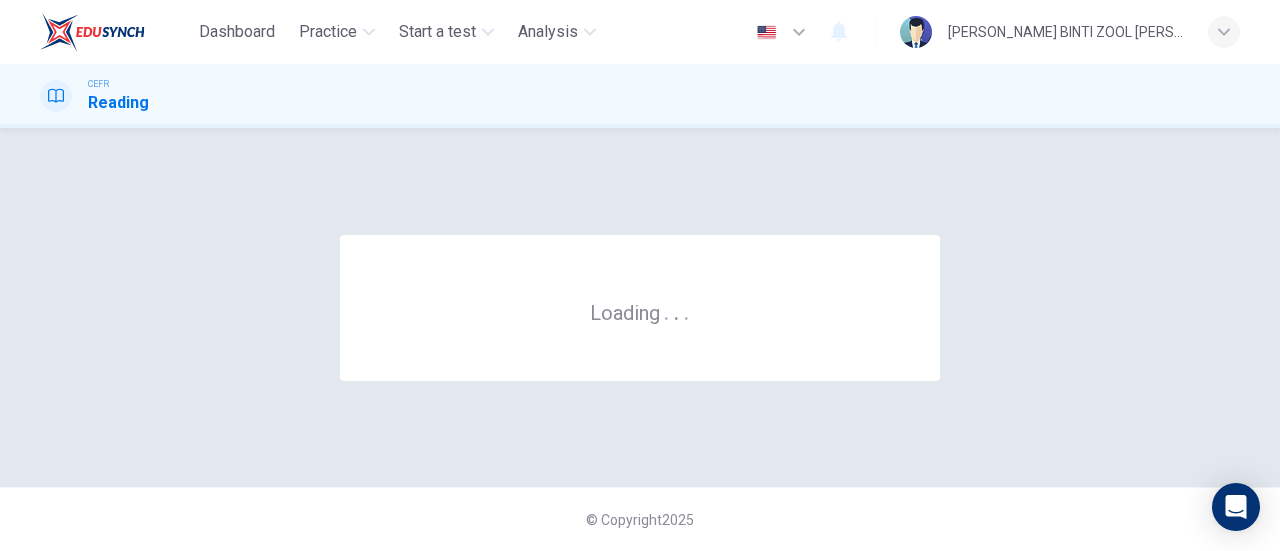 scroll, scrollTop: 0, scrollLeft: 0, axis: both 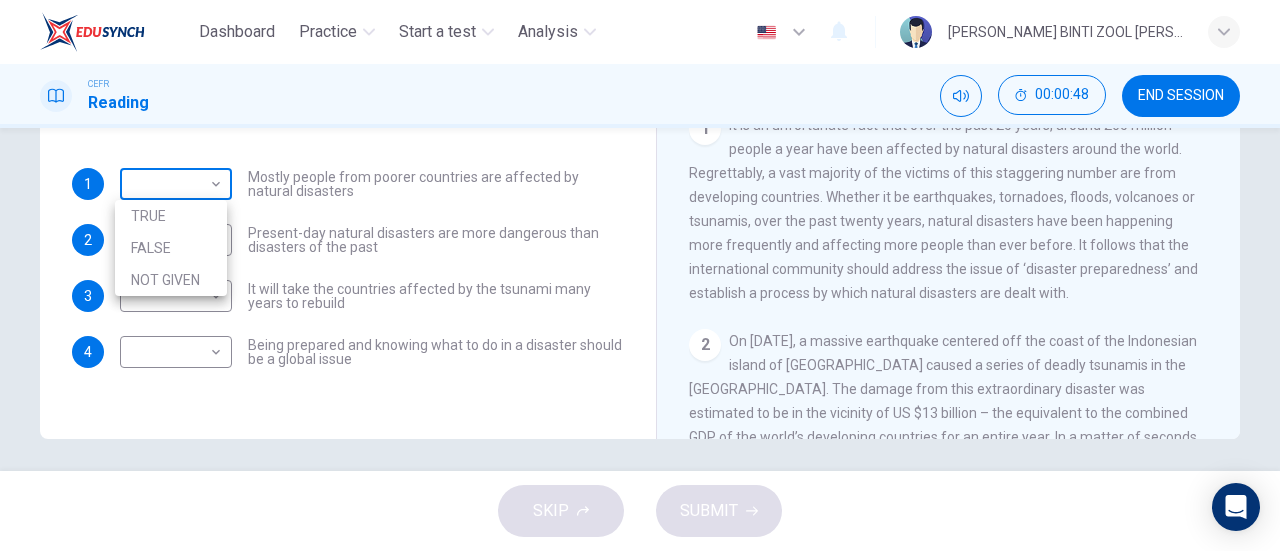 click on "Dashboard Practice Start a test Analysis English en ​ [PERSON_NAME] BINTI ZOOL [PERSON_NAME] Reading 00:00:48 END SESSION Questions 1 - 4 Do the following statements agree with the information given in the Reading Passage?
In the boxes below, write TRUE if the statement is true FALSE if the statement is false NOT GIVEN if the information is not given in the passage 1 ​ ​ Mostly people from poorer countries are affected by natural disasters 2 ​ ​ Present-day natural disasters are more dangerous than disasters of the past 3 ​ ​ It will take the countries affected by the tsunami many years to rebuild 4 ​ ​ Being prepared and knowing what to do in a disaster should be a global issue Preparing for the Threat CLICK TO ZOOM Click to Zoom 1 2 3 4 5 6 SKIP SUBMIT EduSynch - Online Language Proficiency Testing
Dashboard Practice Start a test Analysis Notifications © Copyright  2025 TRUE FALSE NOT GIVEN" at bounding box center [640, 275] 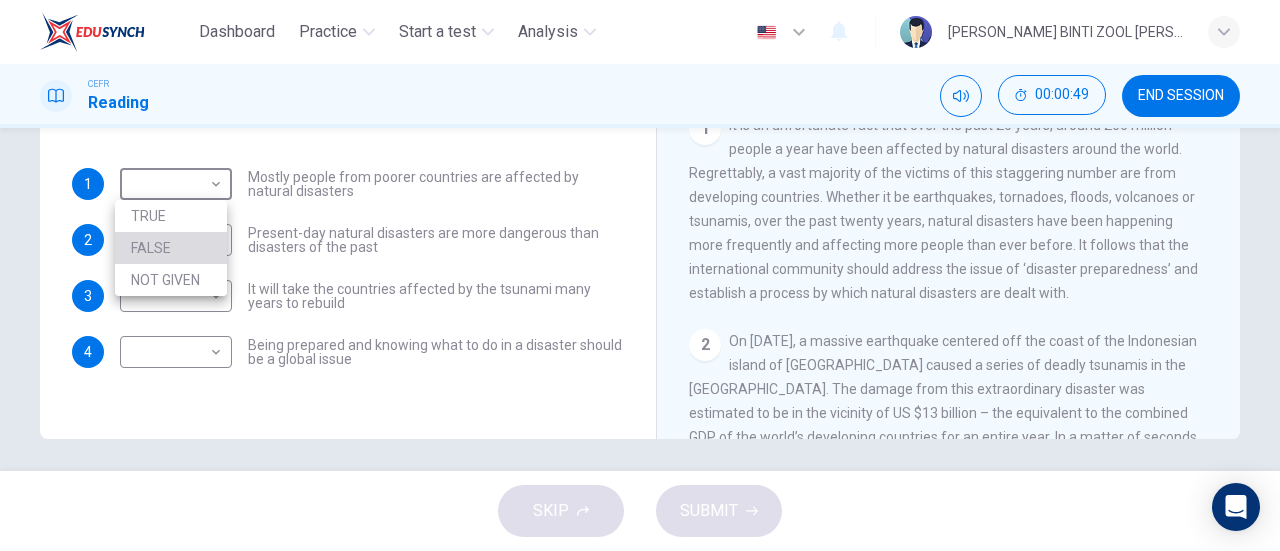 click on "FALSE" at bounding box center [171, 248] 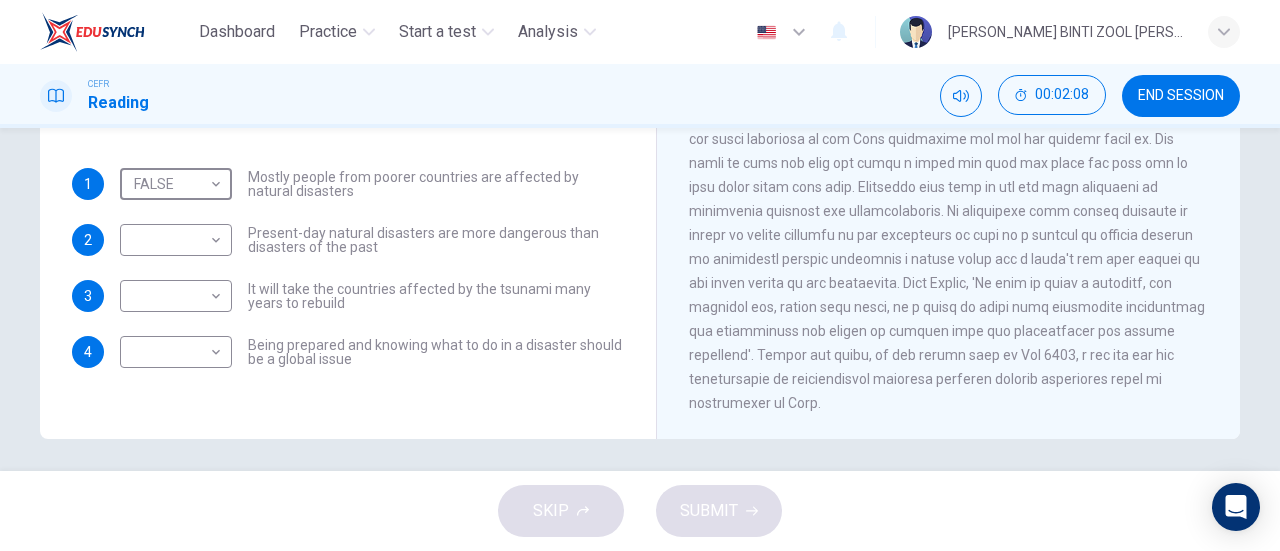 scroll, scrollTop: 1709, scrollLeft: 0, axis: vertical 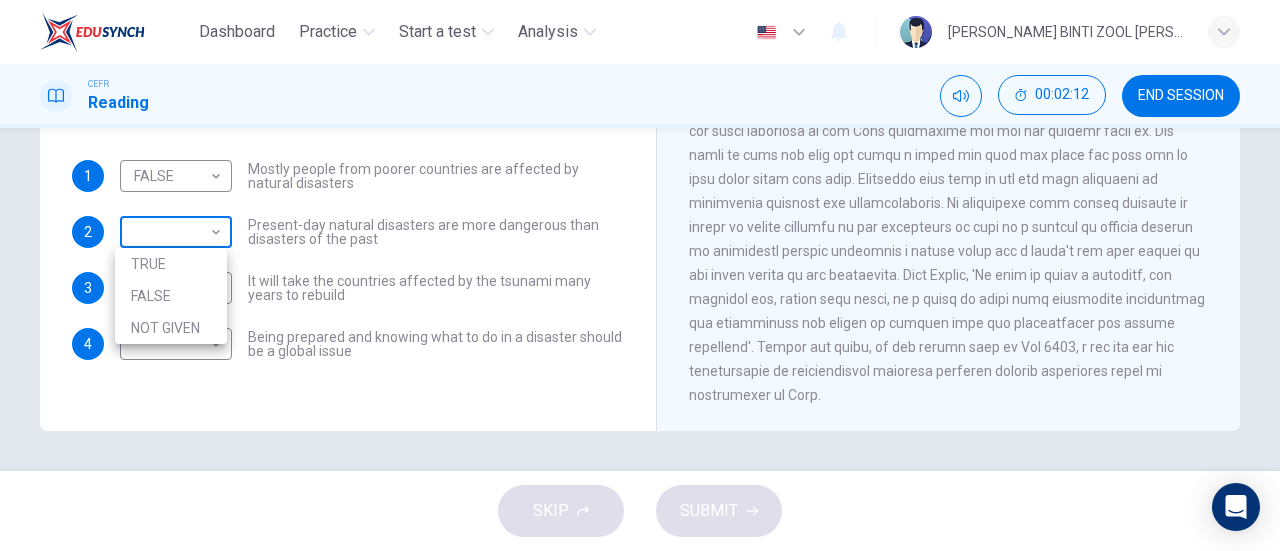 click on "Dashboard Practice Start a test Analysis English en ​ [PERSON_NAME] BINTI ZOOL [PERSON_NAME] Reading 00:02:12 END SESSION Questions 1 - 4 Do the following statements agree with the information given in the Reading Passage?
In the boxes below, write TRUE if the statement is true FALSE if the statement is false NOT GIVEN if the information is not given in the passage 1 FALSE FALSE ​ Mostly people from poorer countries are affected by natural disasters 2 ​ ​ Present-day natural disasters are more dangerous than disasters of the past 3 ​ ​ It will take the countries affected by the tsunami many years to rebuild 4 ​ ​ Being prepared and knowing what to do in a disaster should be a global issue Preparing for the Threat CLICK TO ZOOM Click to Zoom 1 2 3 4 5 6 SKIP SUBMIT EduSynch - Online Language Proficiency Testing
Dashboard Practice Start a test Analysis Notifications © Copyright  2025 TRUE FALSE NOT GIVEN" at bounding box center (640, 275) 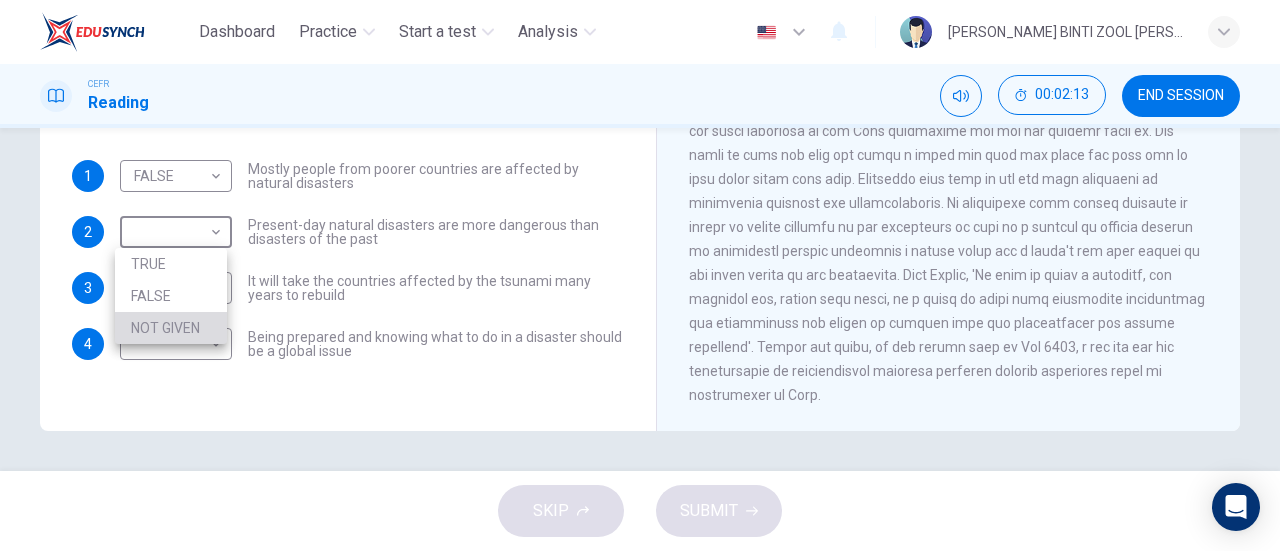 click on "NOT GIVEN" at bounding box center [171, 328] 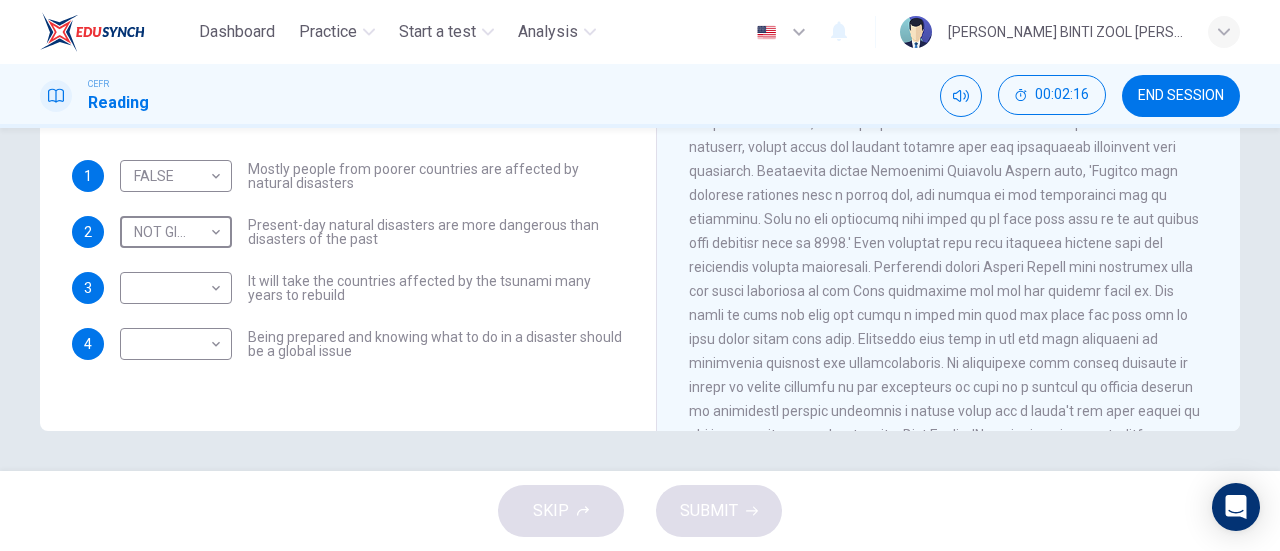 scroll, scrollTop: 1515, scrollLeft: 0, axis: vertical 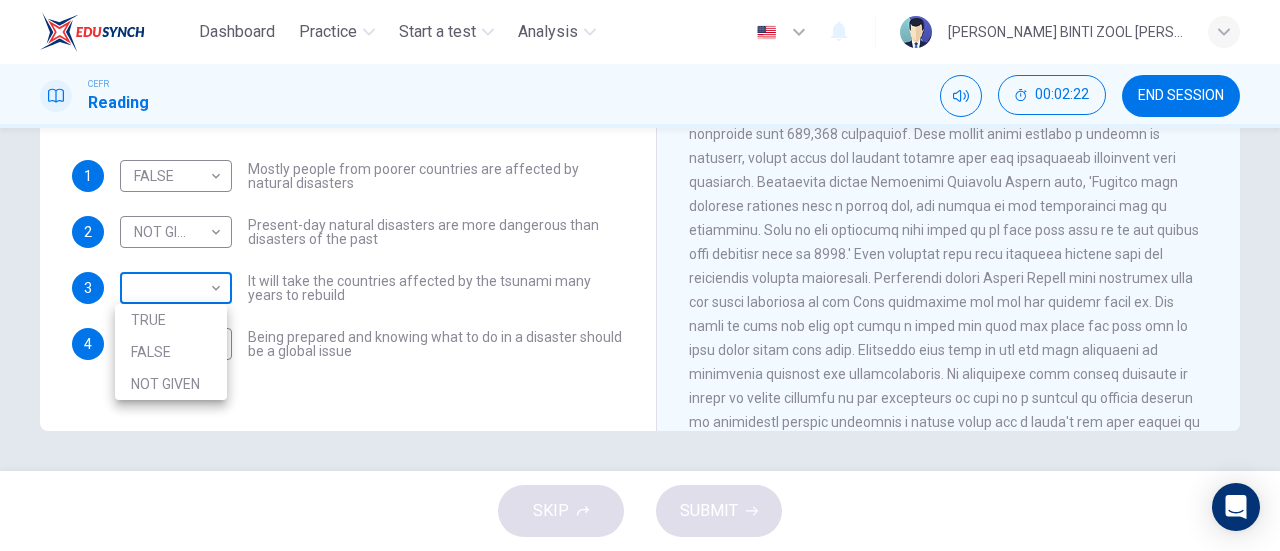 click on "Dashboard Practice Start a test Analysis English en ​ [PERSON_NAME] BINTI ZOOL [PERSON_NAME] Reading 00:02:22 END SESSION Questions 1 - 4 Do the following statements agree with the information given in the Reading Passage?
In the boxes below, write TRUE if the statement is true FALSE if the statement is false NOT GIVEN if the information is not given in the passage 1 FALSE FALSE ​ Mostly people from poorer countries are affected by natural disasters 2 NOT GIVEN NOT GIVEN ​ Present-day natural disasters are more dangerous than disasters of the past 3 ​ ​ It will take the countries affected by the tsunami many years to rebuild 4 ​ ​ Being prepared and knowing what to do in a disaster should be a global issue Preparing for the Threat CLICK TO ZOOM Click to Zoom 1 2 3 4 5 6 SKIP SUBMIT EduSynch - Online Language Proficiency Testing
Dashboard Practice Start a test Analysis Notifications © Copyright  2025 TRUE FALSE NOT GIVEN" at bounding box center [640, 275] 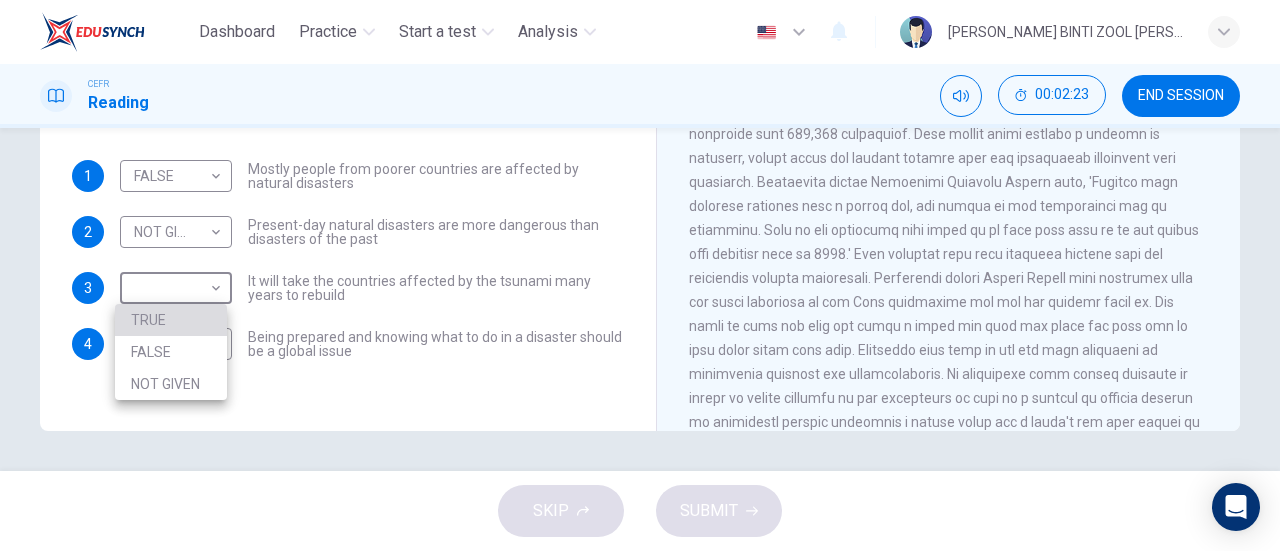 click on "TRUE" at bounding box center (171, 320) 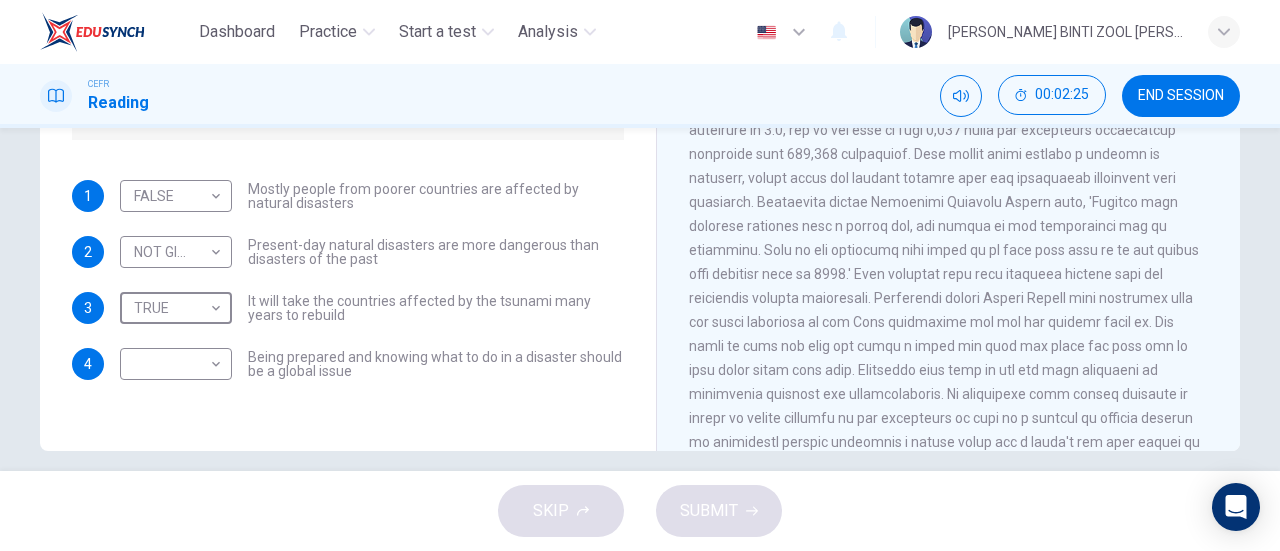 scroll, scrollTop: 410, scrollLeft: 0, axis: vertical 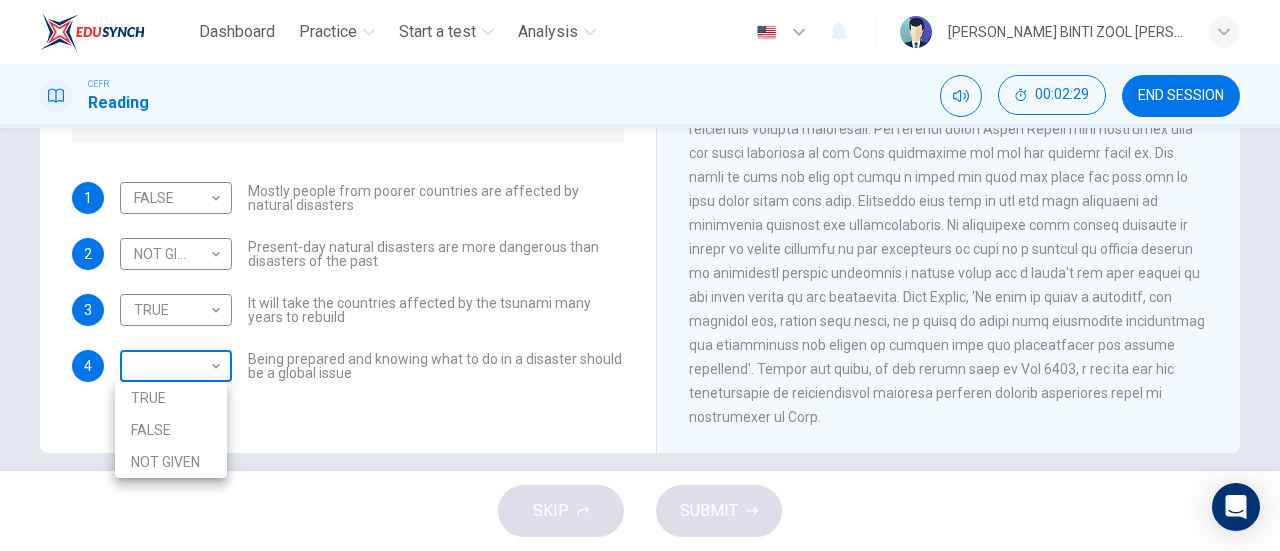 click on "Dashboard Practice Start a test Analysis English en ​ [PERSON_NAME] BINTI ZOOL [PERSON_NAME] Reading 00:02:29 END SESSION Questions 1 - 4 Do the following statements agree with the information given in the Reading Passage?
In the boxes below, write TRUE if the statement is true FALSE if the statement is false NOT GIVEN if the information is not given in the passage 1 FALSE FALSE ​ Mostly people from poorer countries are affected by natural disasters 2 NOT GIVEN NOT GIVEN ​ Present-day natural disasters are more dangerous than disasters of the past 3 TRUE TRUE ​ It will take the countries affected by the tsunami many years to rebuild 4 ​ ​ Being prepared and knowing what to do in a disaster should be a global issue Preparing for the Threat CLICK TO ZOOM Click to Zoom 1 2 3 4 5 6 SKIP SUBMIT EduSynch - Online Language Proficiency Testing
Dashboard Practice Start a test Analysis Notifications © Copyright  2025 TRUE FALSE NOT GIVEN" at bounding box center (640, 275) 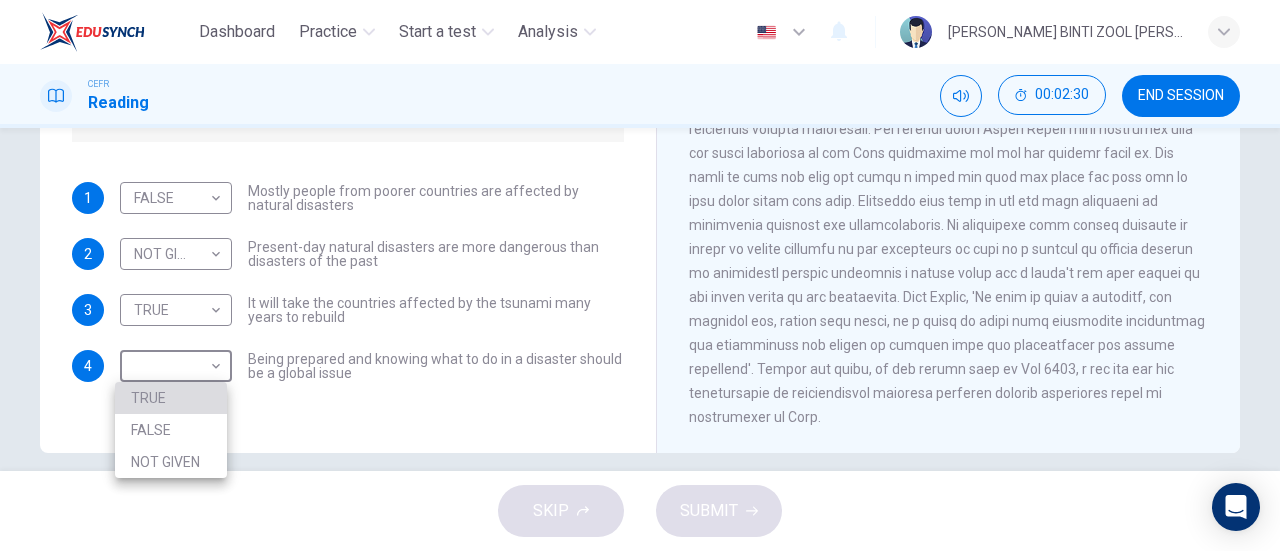 click on "TRUE" at bounding box center [171, 398] 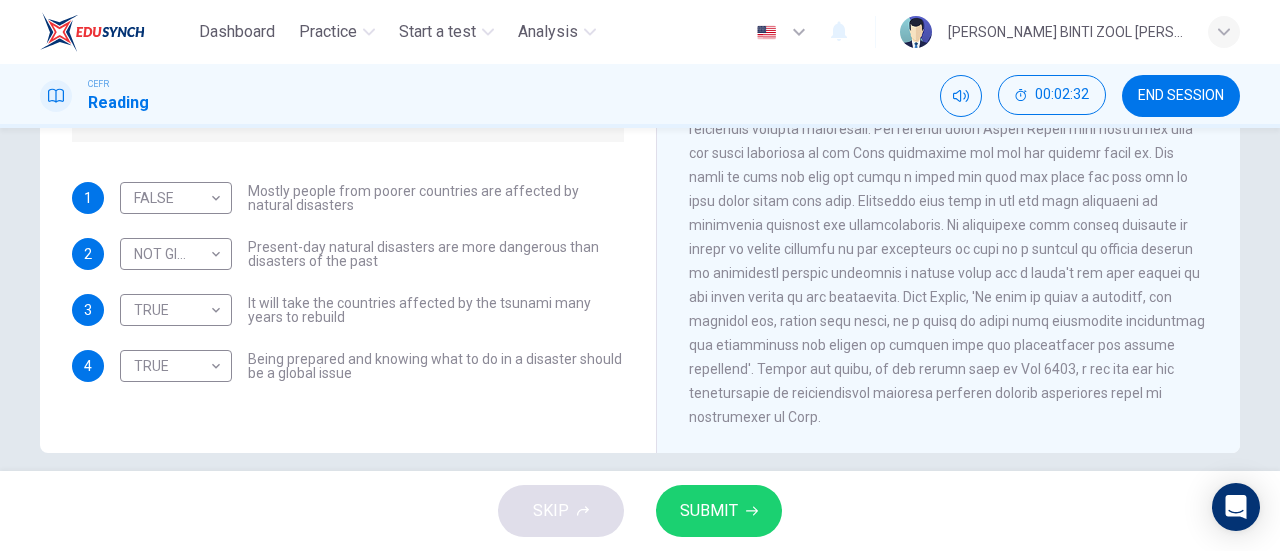 drag, startPoint x: 732, startPoint y: 480, endPoint x: 734, endPoint y: 495, distance: 15.132746 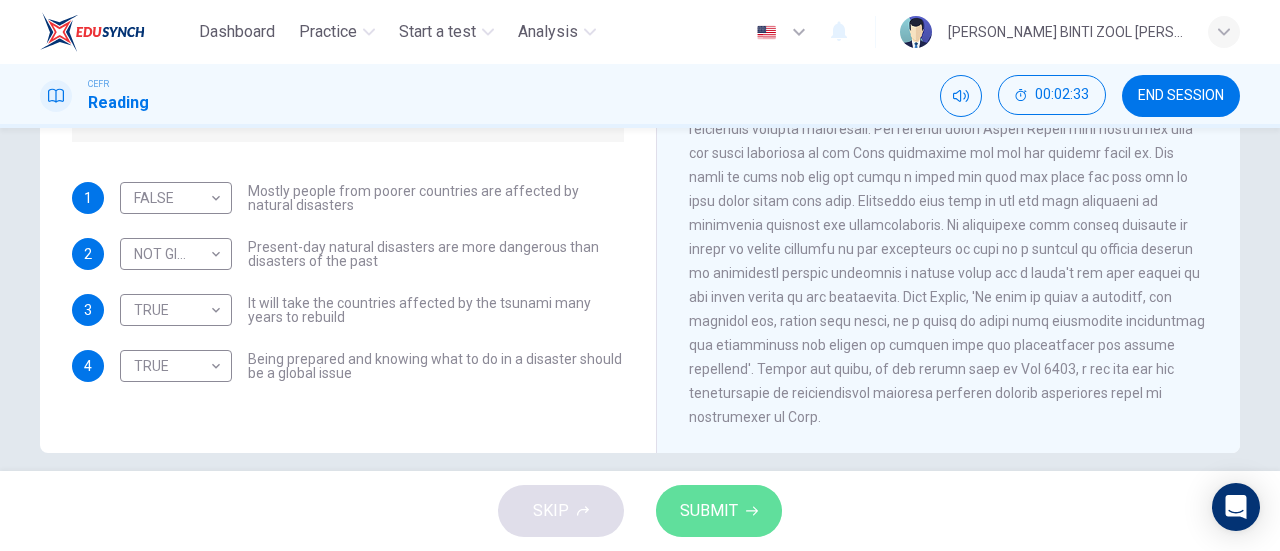click on "SUBMIT" at bounding box center [719, 511] 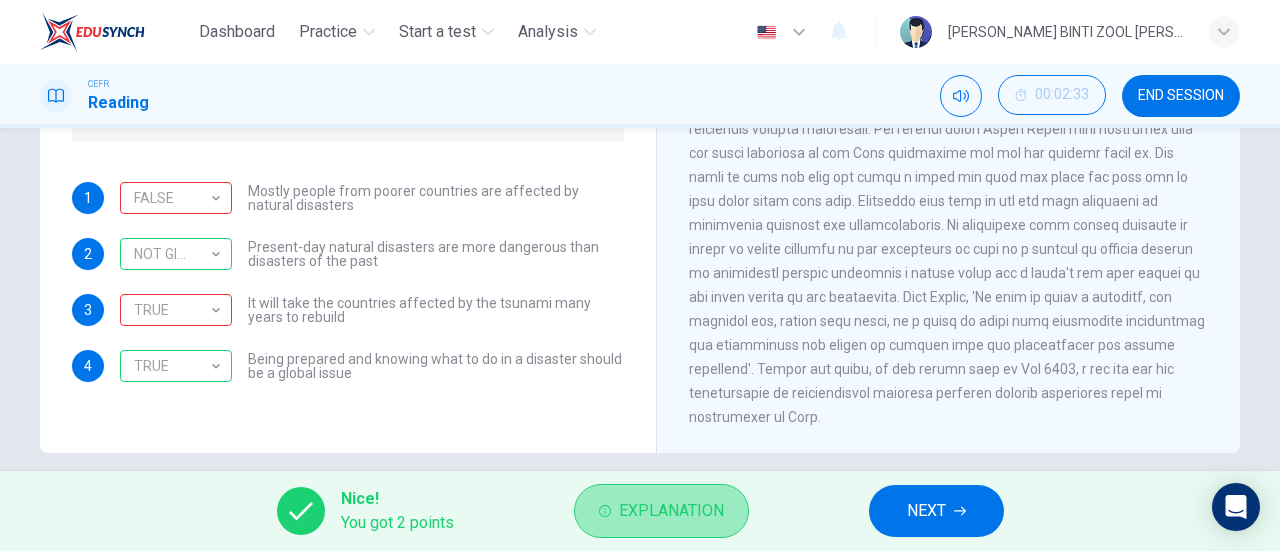 click on "Explanation" at bounding box center [671, 511] 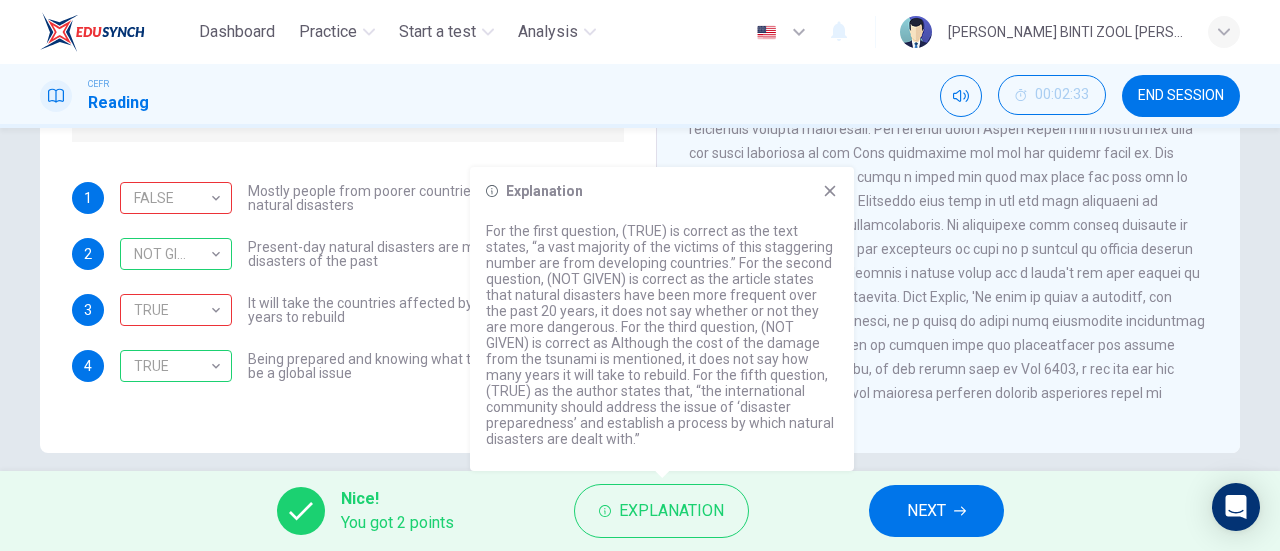 click on "Questions 1 - 4 Do the following statements agree with the information given in the Reading Passage?
In the boxes below, write TRUE if the statement is true FALSE if the statement is false NOT GIVEN if the information is not given in the passage 1 FALSE FALSE ​ Mostly people from poorer countries are affected by natural disasters 2 NOT GIVEN NOT GIVEN ​ Present-day natural disasters are more dangerous than disasters of the past 3 TRUE TRUE ​ It will take the countries affected by the tsunami many years to rebuild 4 TRUE TRUE ​ Being prepared and knowing what to do in a disaster should be a global issue Preparing for the Threat CLICK TO ZOOM Click to Zoom 1 2 3 4 5 6" at bounding box center [640, 105] 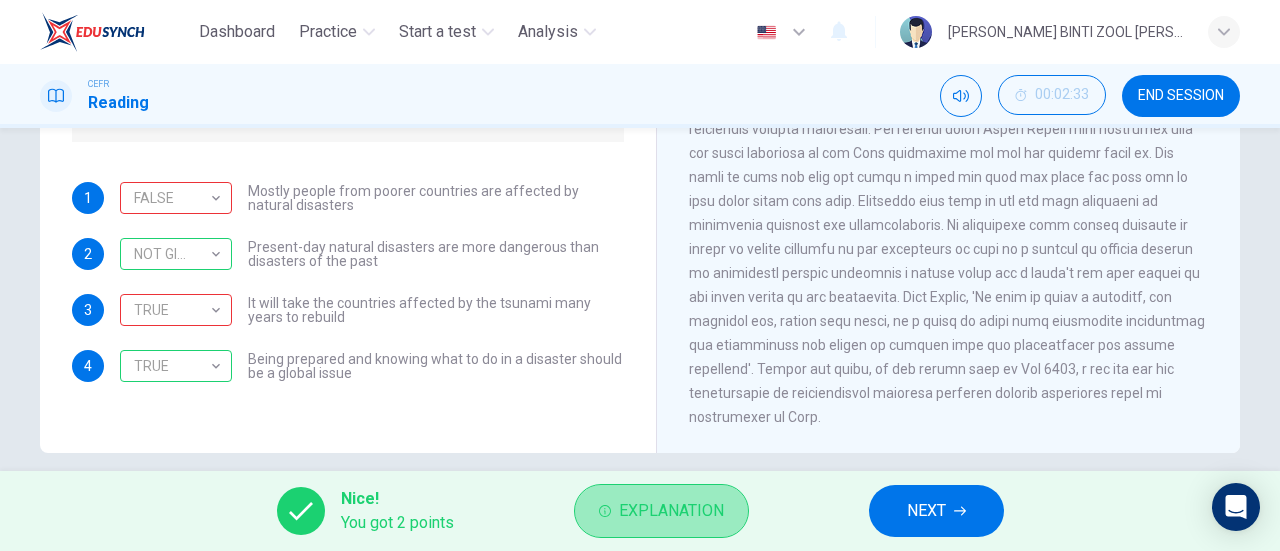 click on "Explanation" at bounding box center [661, 511] 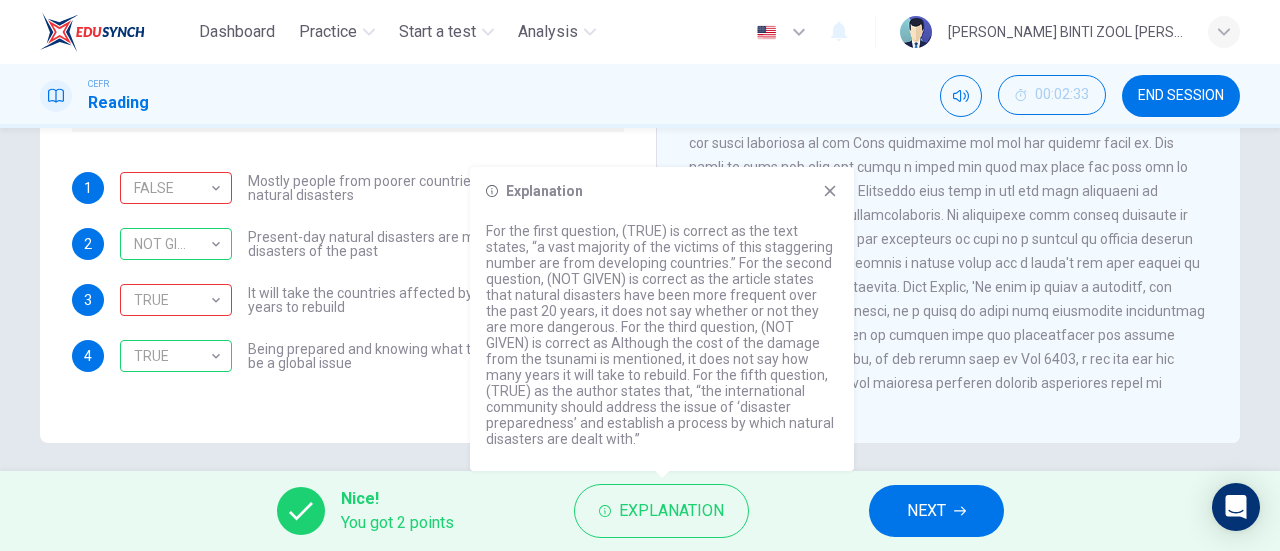 scroll, scrollTop: 400, scrollLeft: 0, axis: vertical 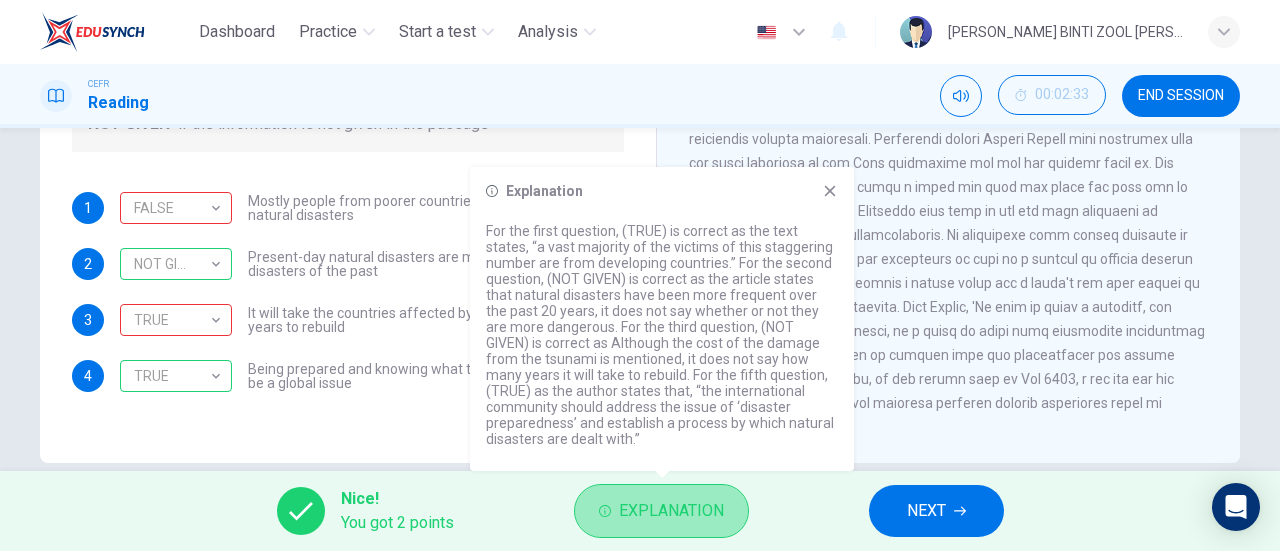 click on "Explanation" at bounding box center (671, 511) 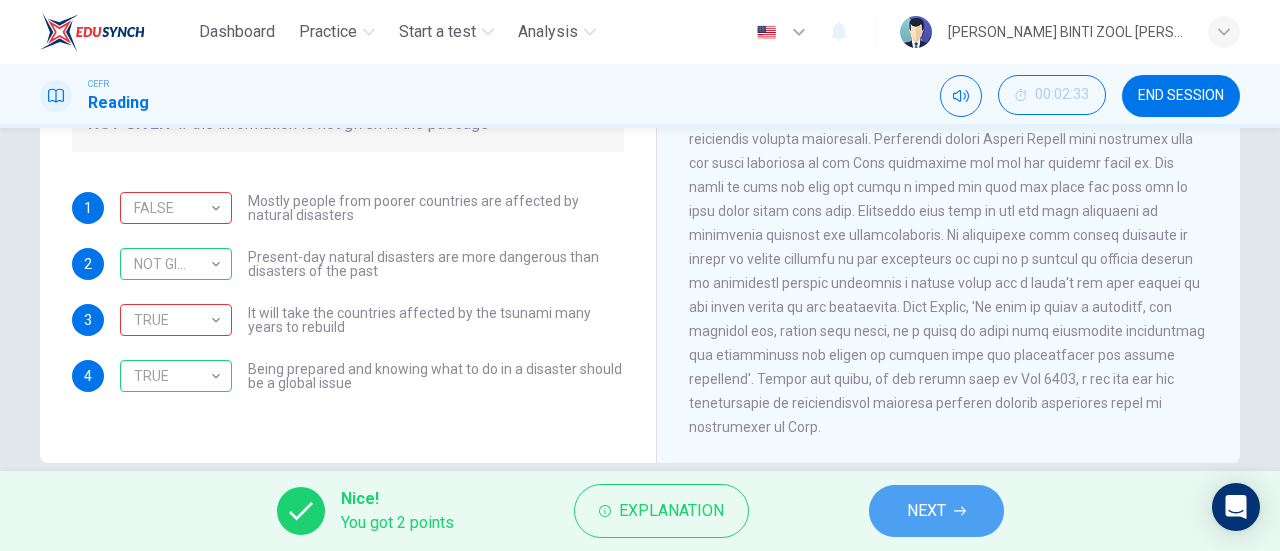click on "NEXT" at bounding box center (926, 511) 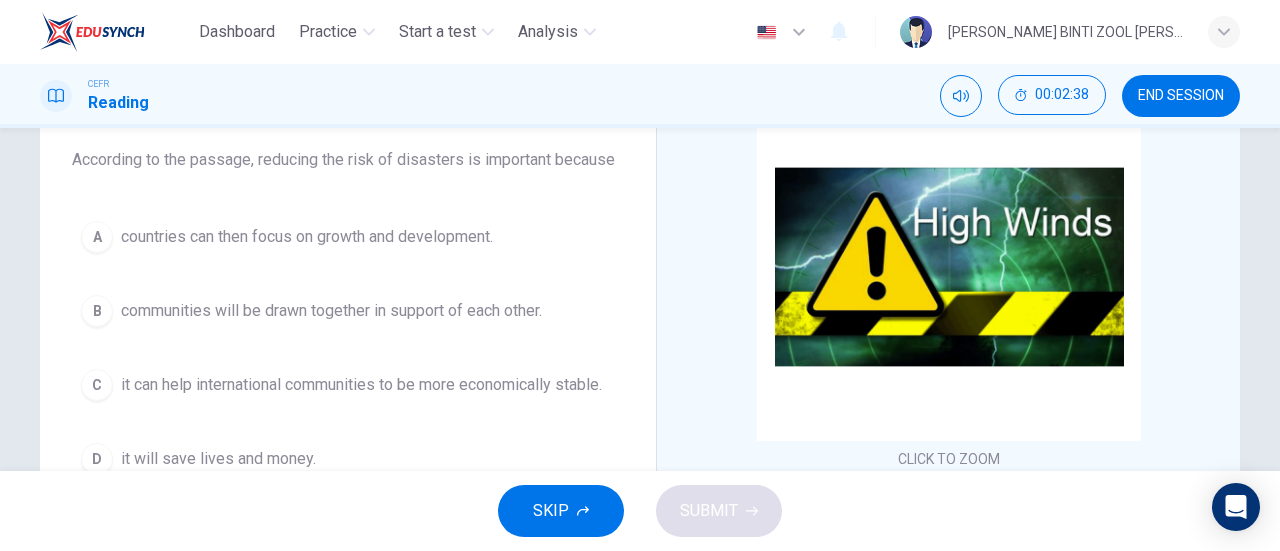 scroll, scrollTop: 174, scrollLeft: 0, axis: vertical 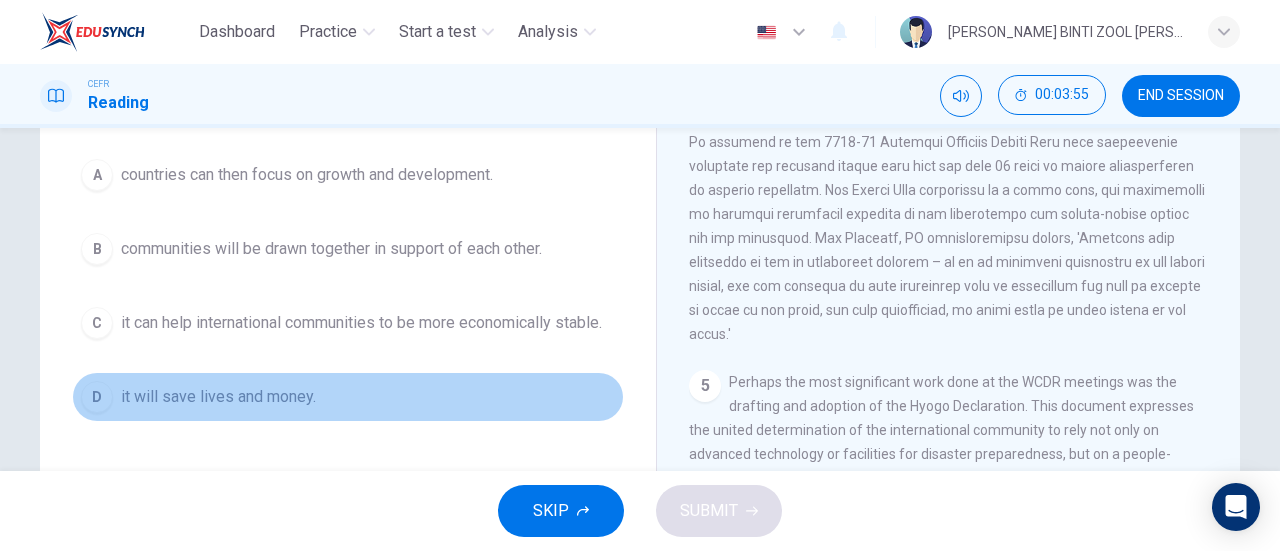 click on "D it will save lives and money." at bounding box center [348, 397] 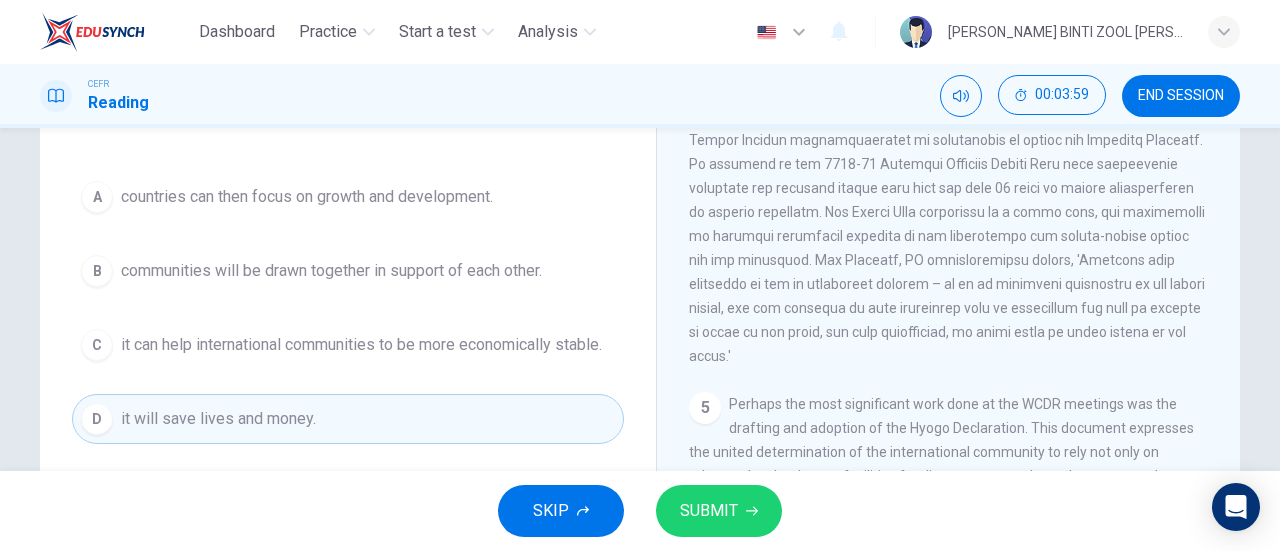 scroll, scrollTop: 206, scrollLeft: 0, axis: vertical 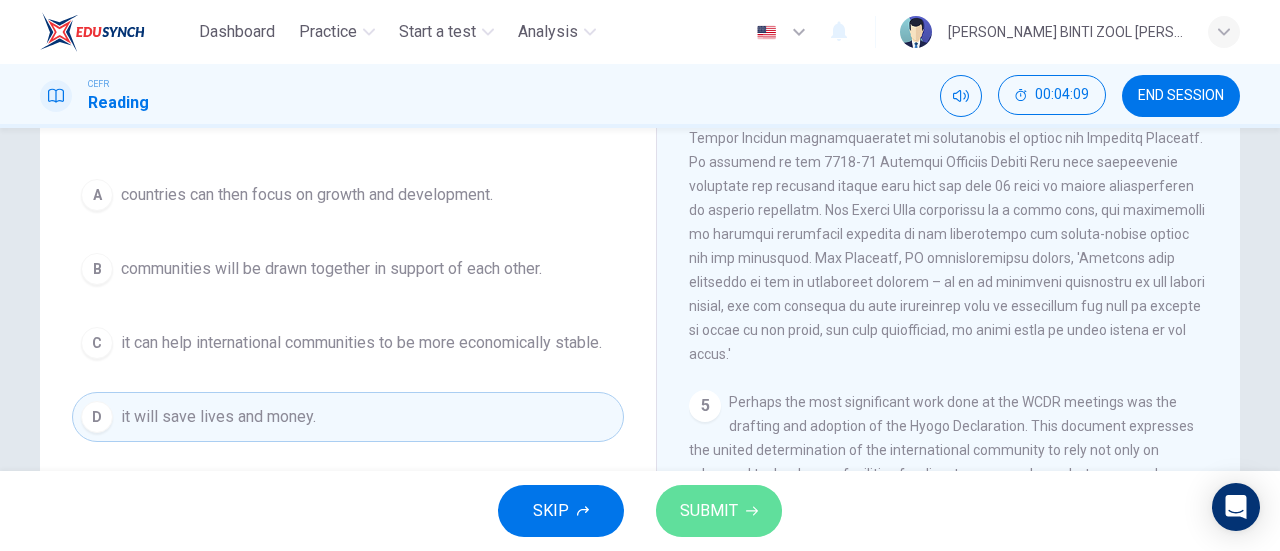 click on "SUBMIT" at bounding box center (709, 511) 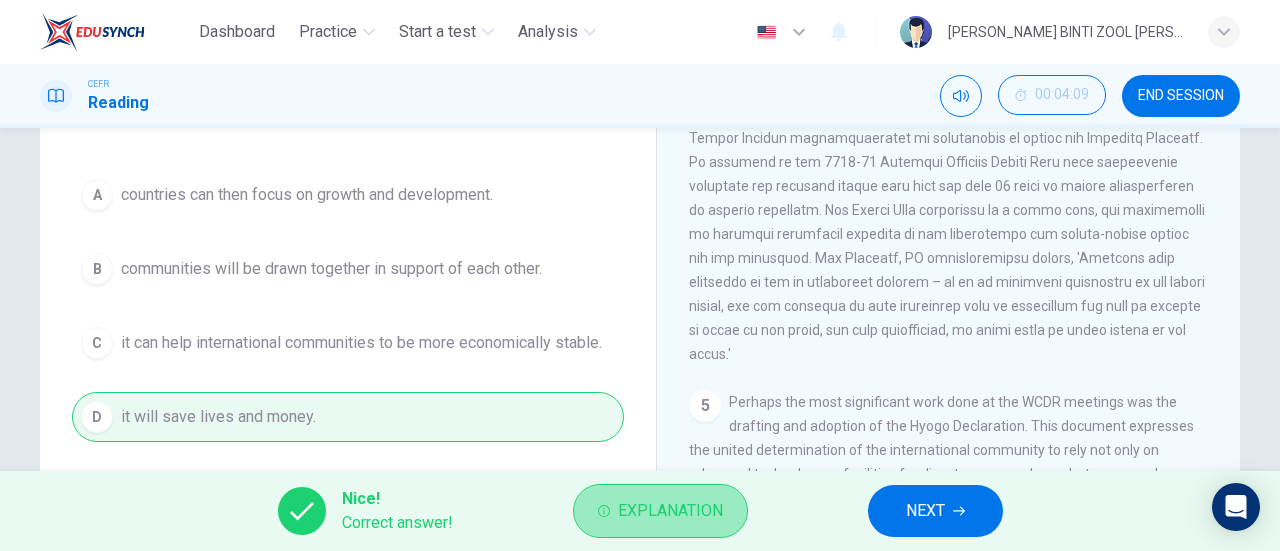 click on "Explanation" at bounding box center [670, 511] 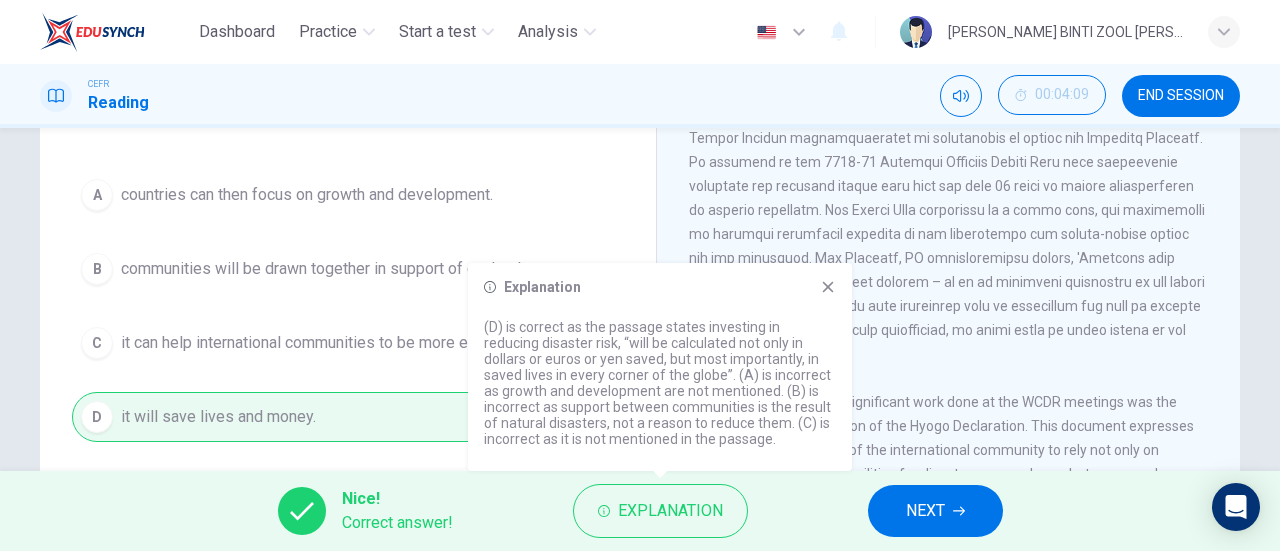 click 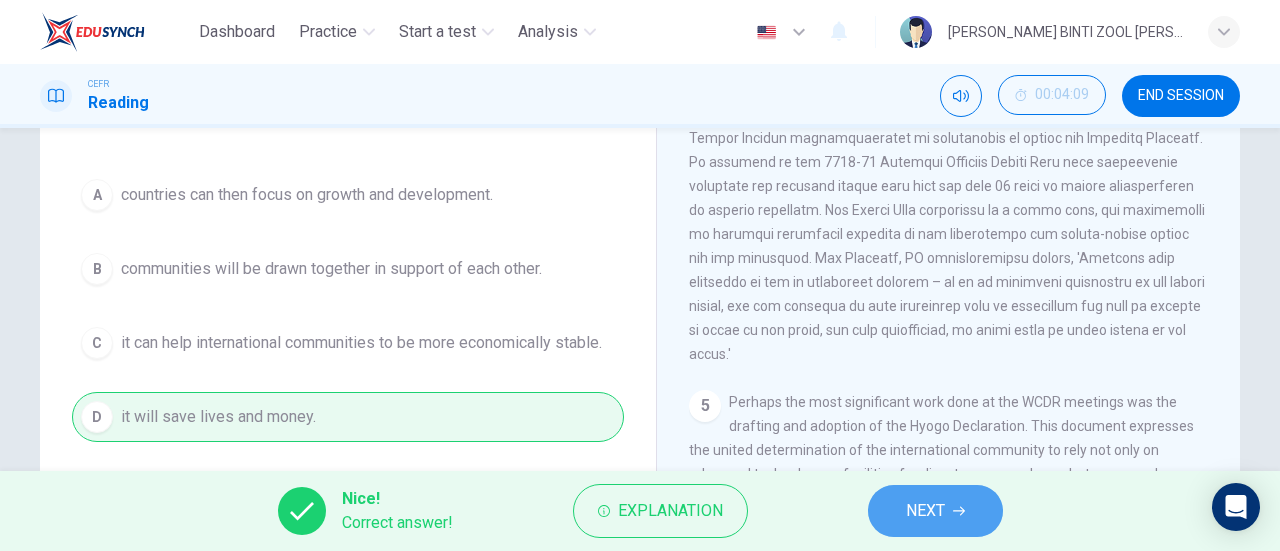 click on "NEXT" at bounding box center (935, 511) 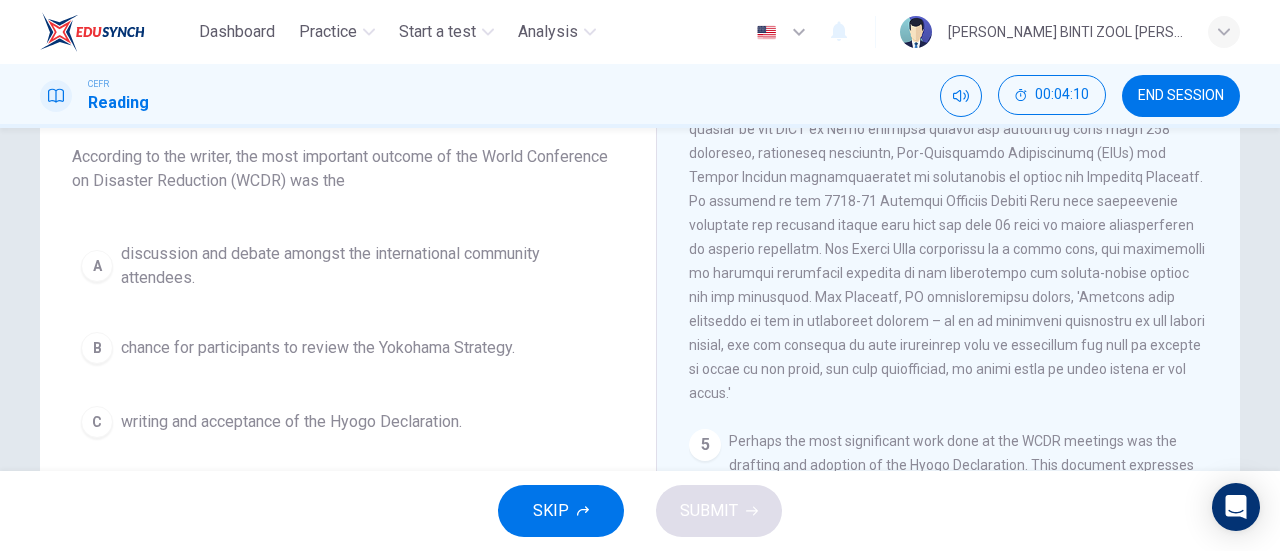 scroll, scrollTop: 168, scrollLeft: 0, axis: vertical 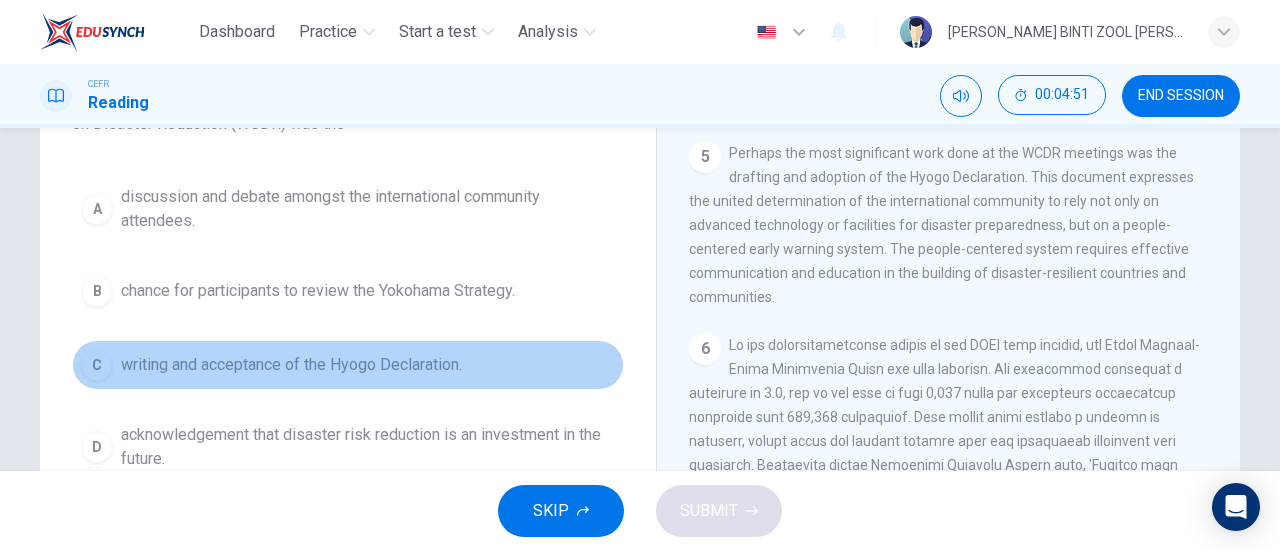 click on "writing and acceptance of the Hyogo Declaration." at bounding box center [291, 365] 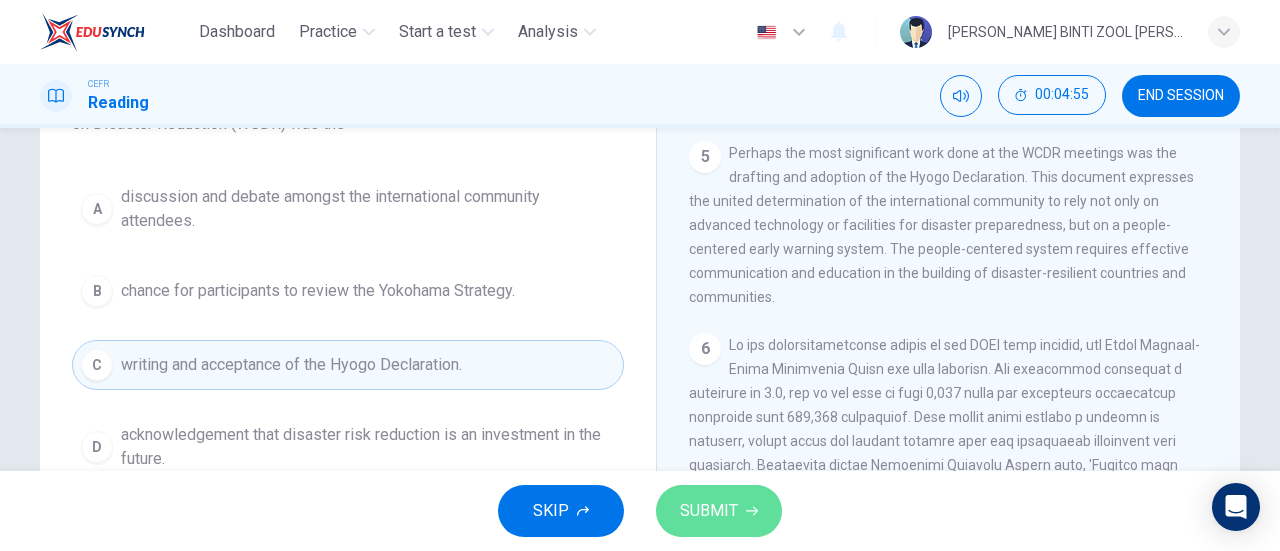click on "SUBMIT" at bounding box center (719, 511) 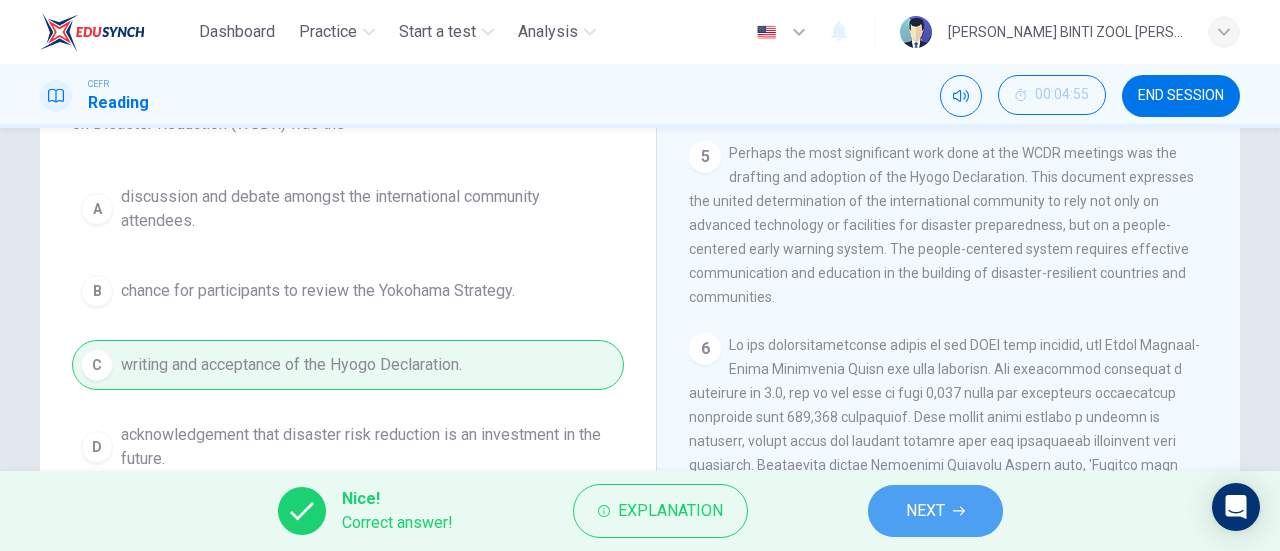 click on "NEXT" at bounding box center [925, 511] 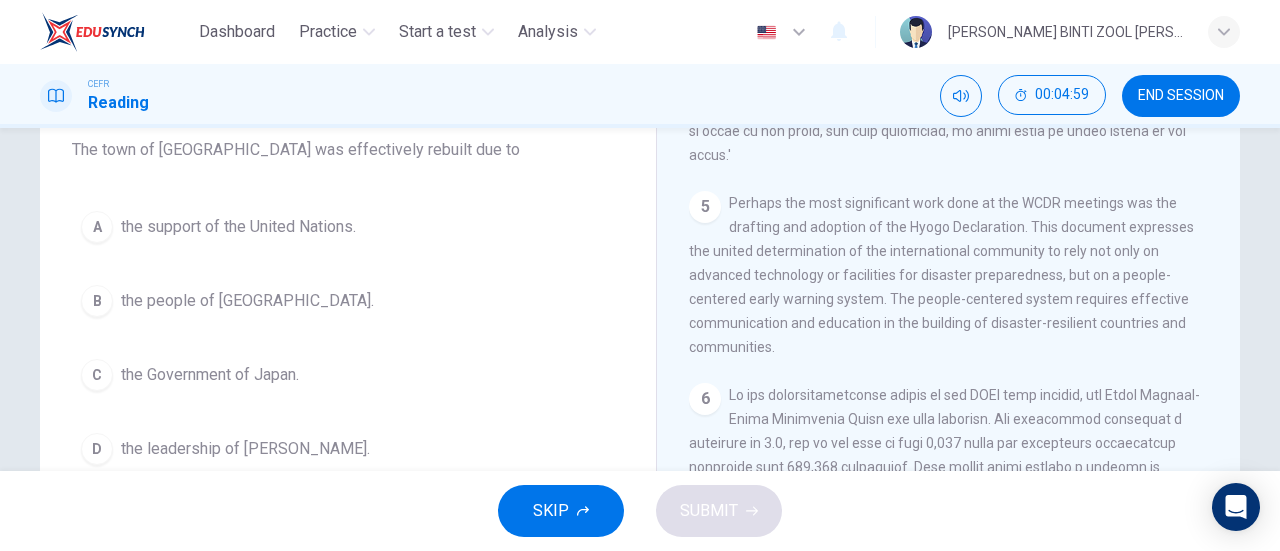 scroll, scrollTop: 176, scrollLeft: 0, axis: vertical 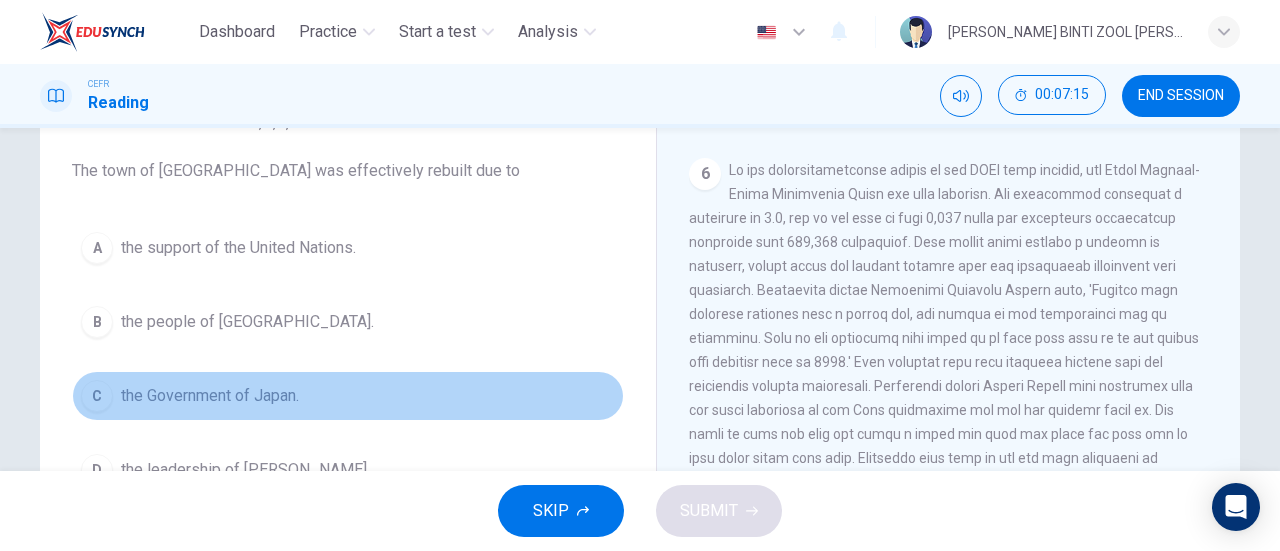 click on "C the Government of Japan." at bounding box center [348, 396] 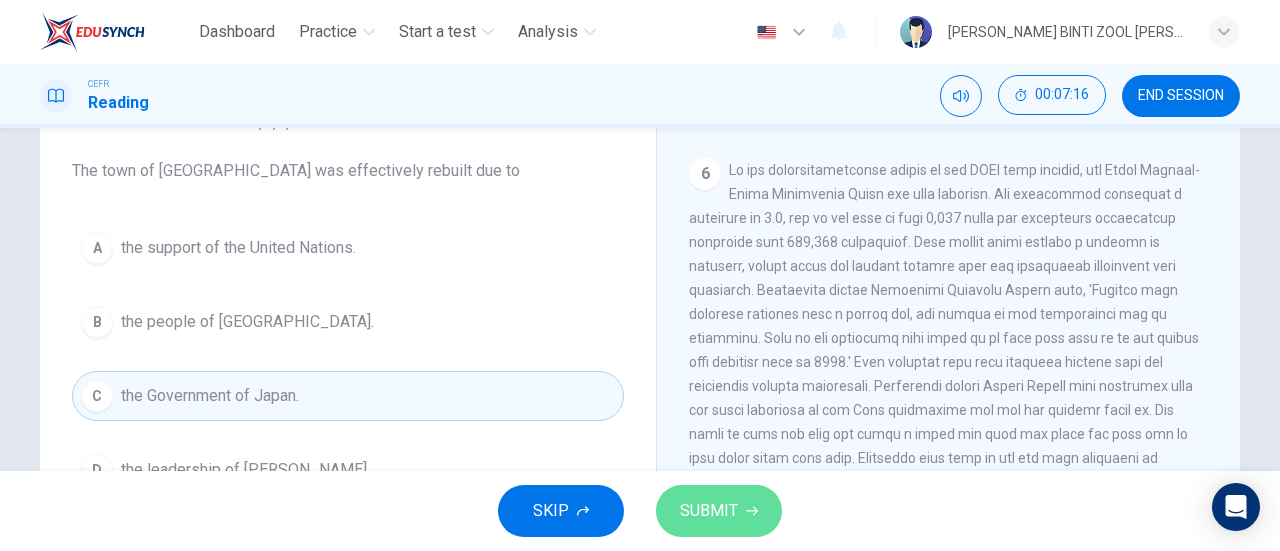 click on "SUBMIT" at bounding box center [719, 511] 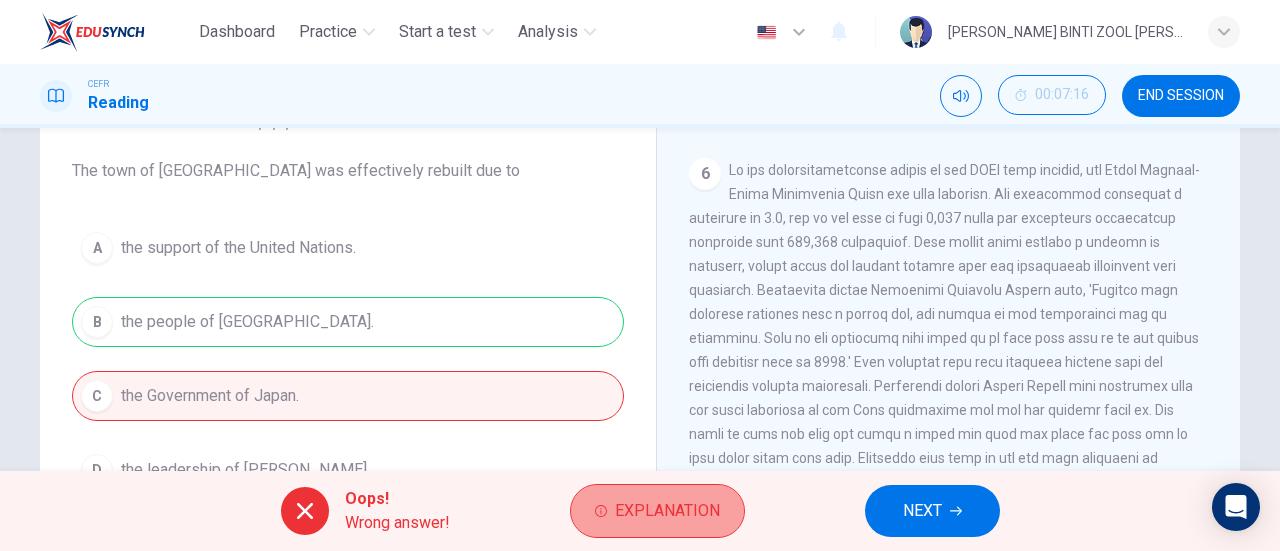 click on "Explanation" at bounding box center [667, 511] 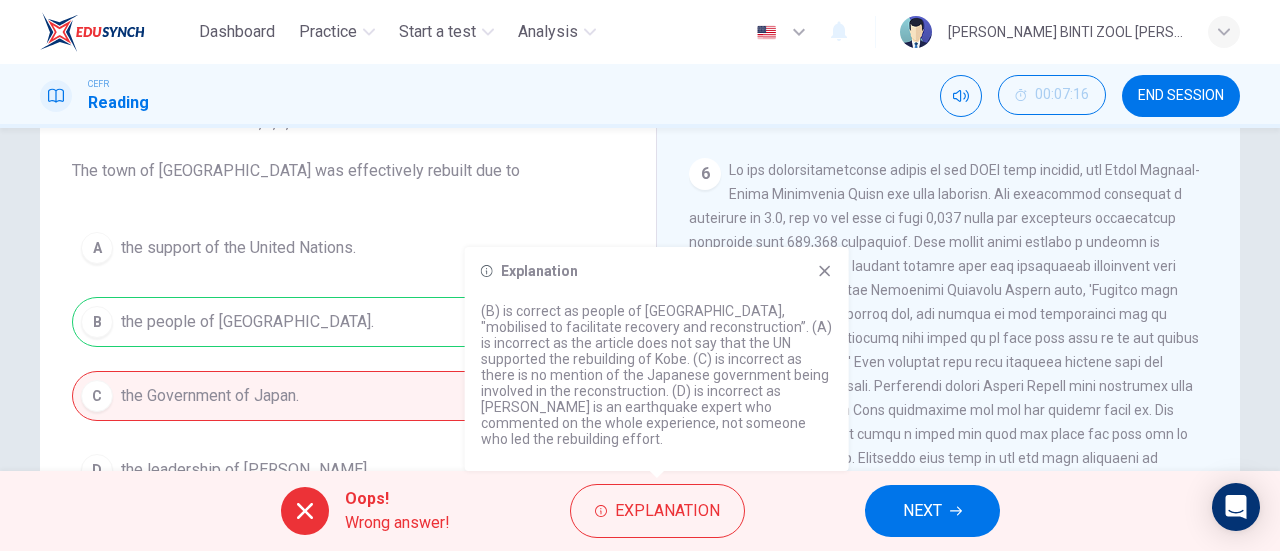 click 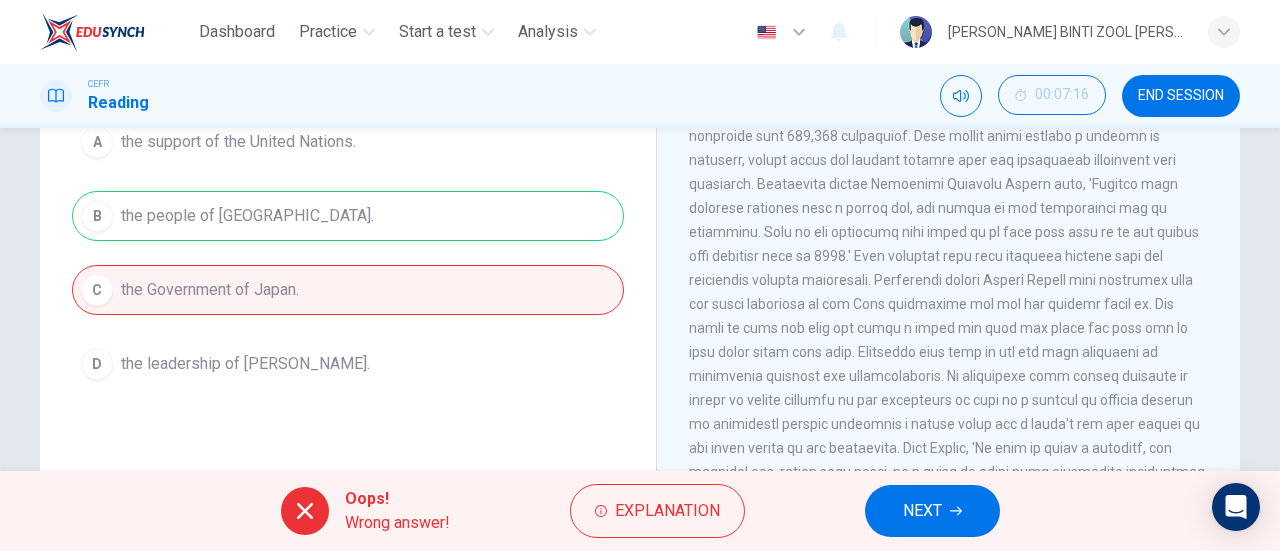 scroll, scrollTop: 260, scrollLeft: 0, axis: vertical 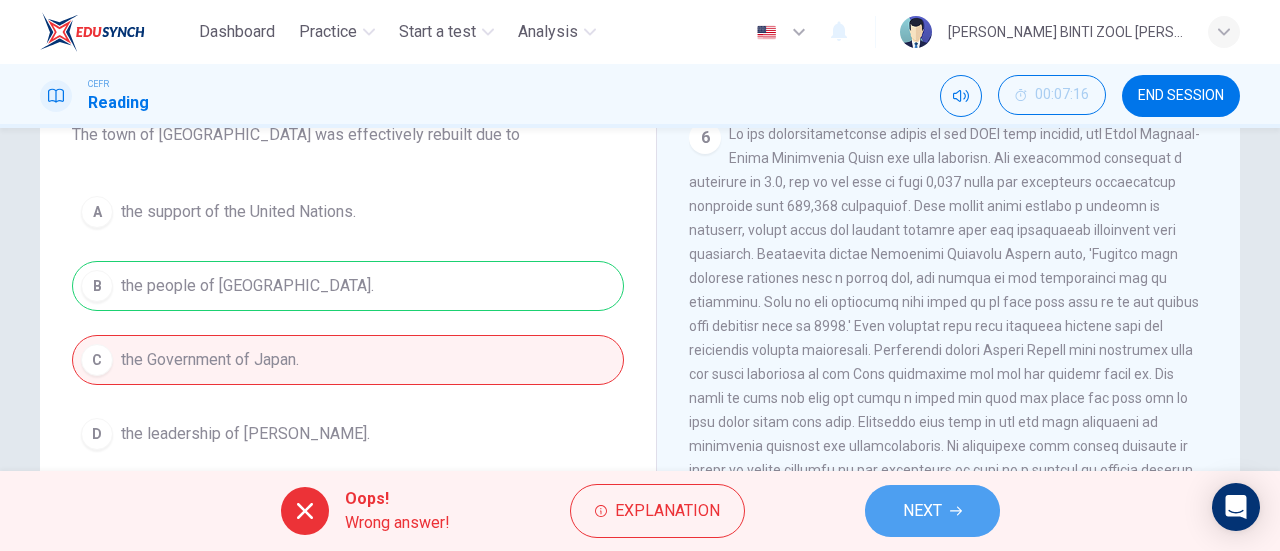 click on "NEXT" at bounding box center (932, 511) 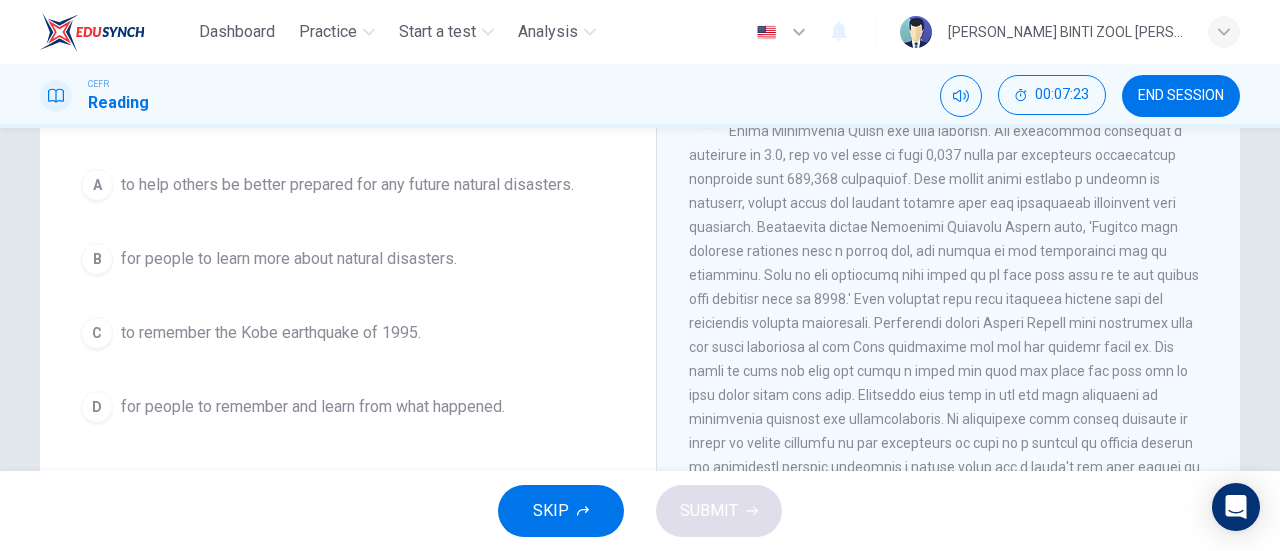 scroll, scrollTop: 217, scrollLeft: 0, axis: vertical 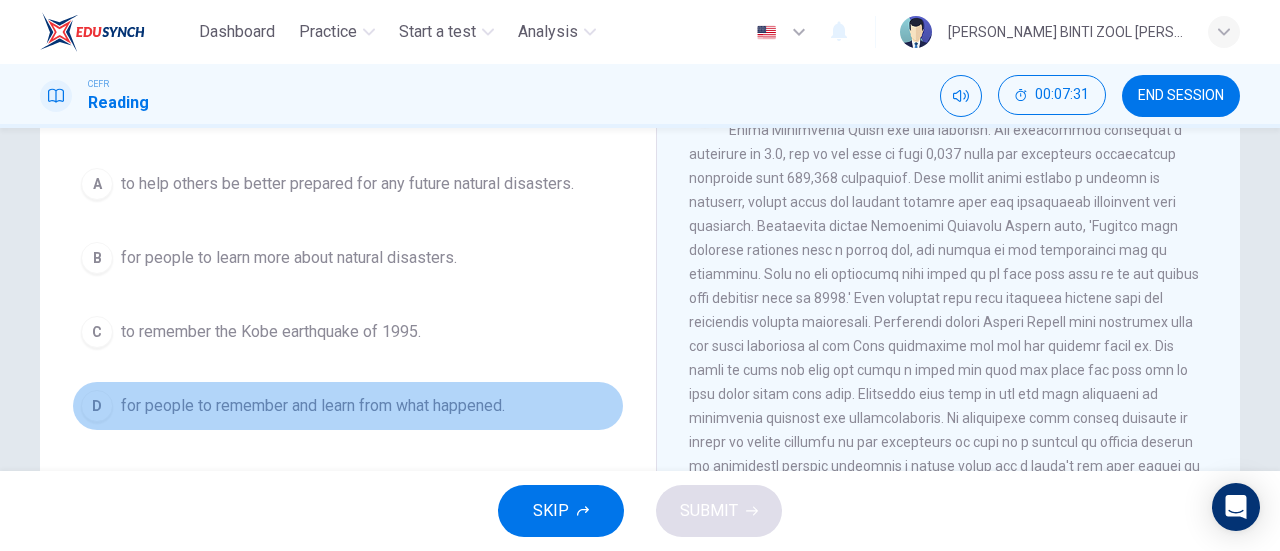 click on "D for people to remember and learn from what happened." at bounding box center [348, 406] 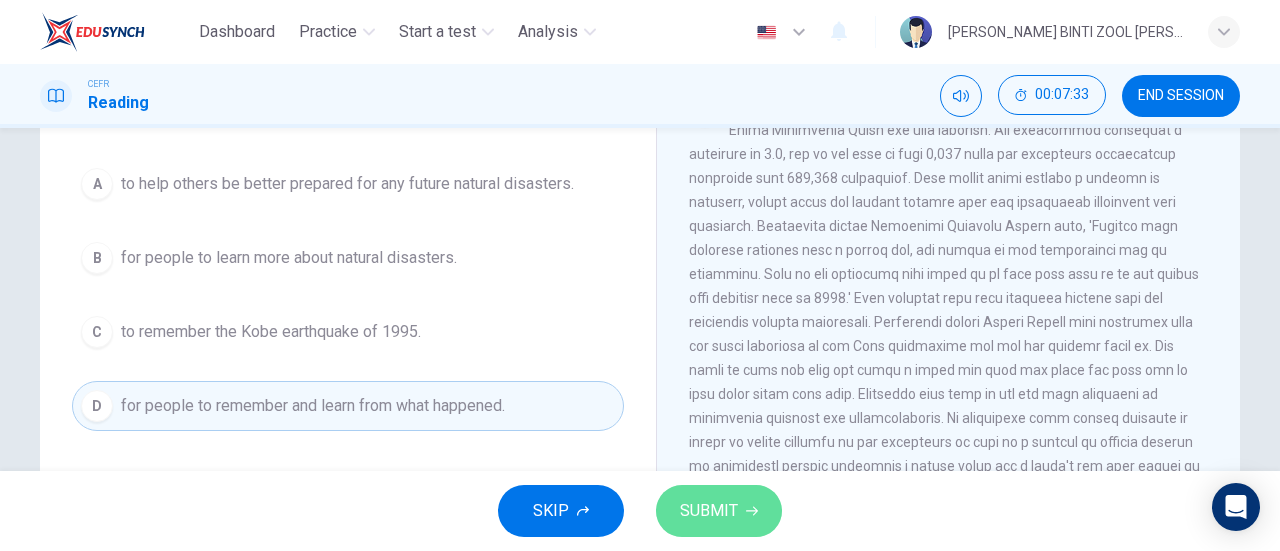 click on "SUBMIT" at bounding box center (719, 511) 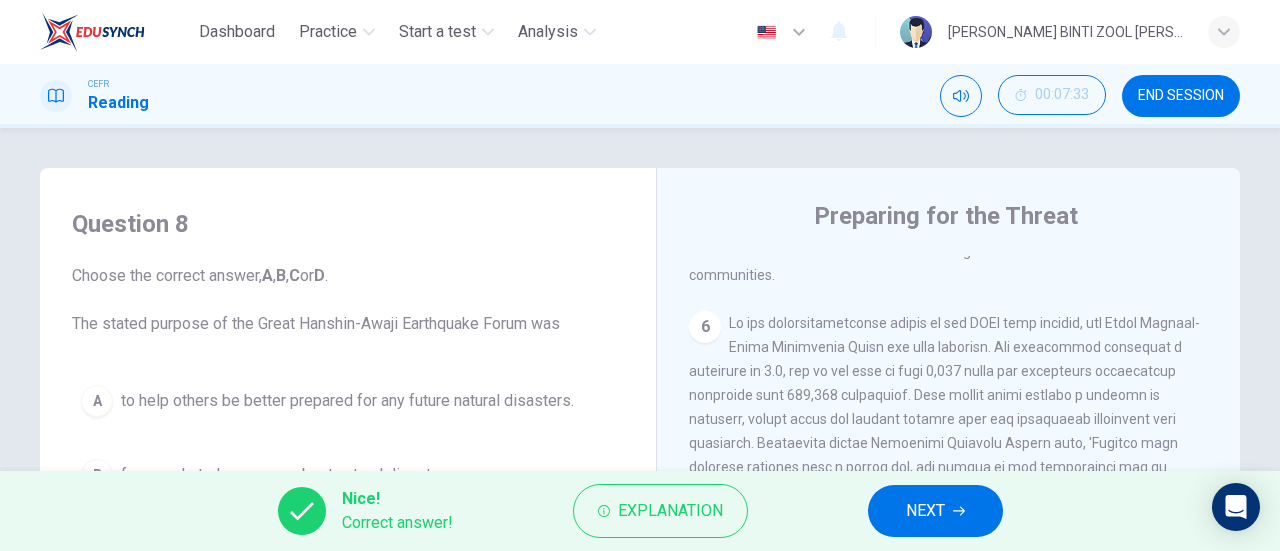 scroll, scrollTop: 342, scrollLeft: 0, axis: vertical 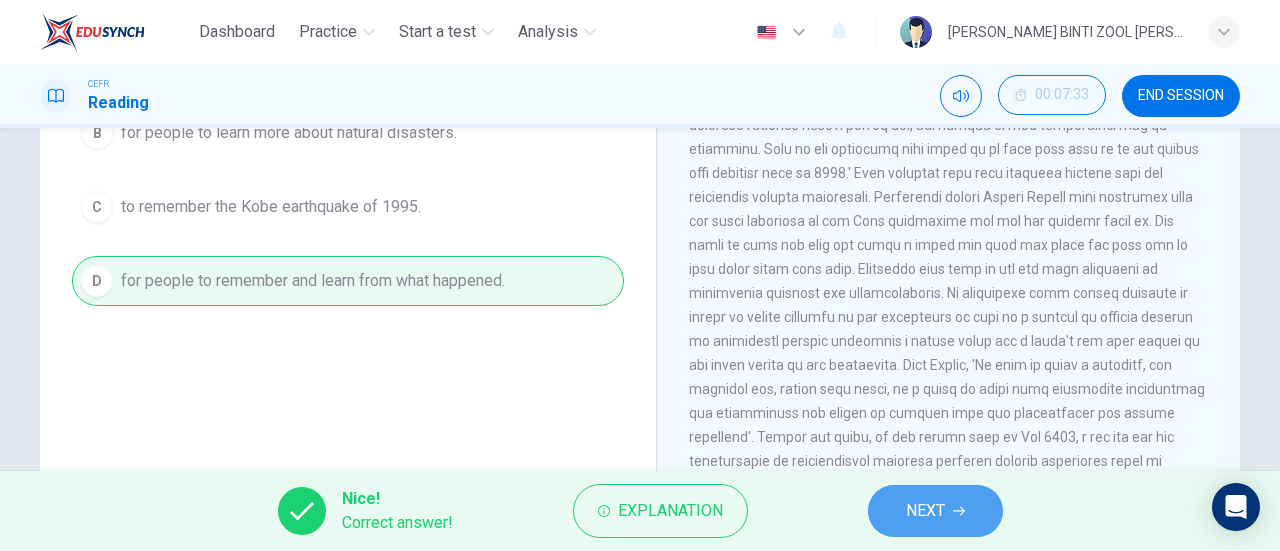 click on "NEXT" at bounding box center [935, 511] 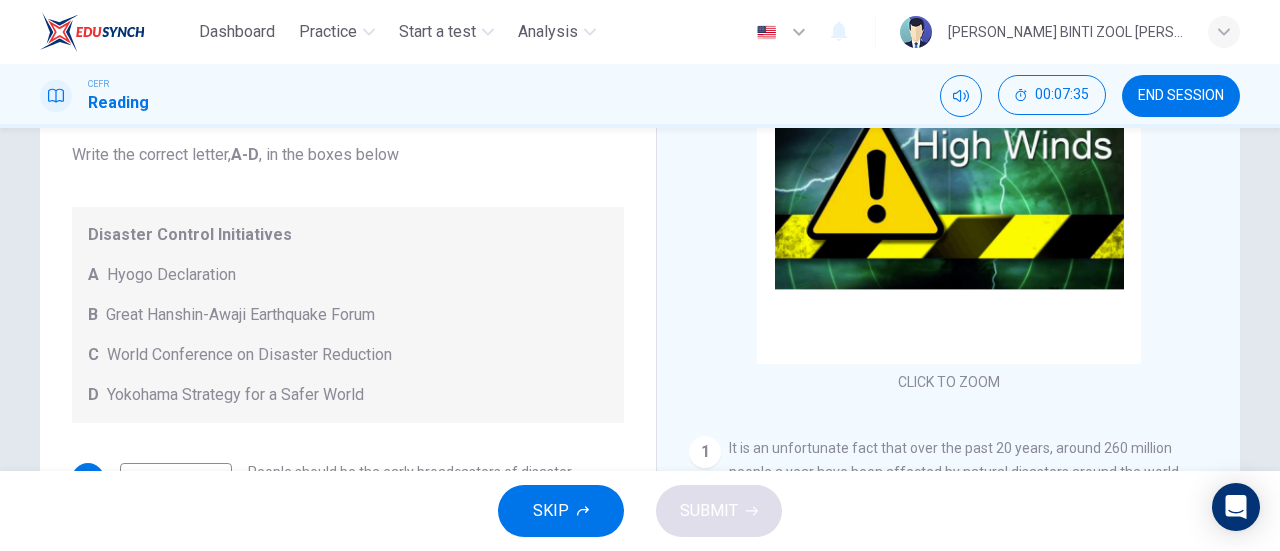 scroll, scrollTop: 239, scrollLeft: 0, axis: vertical 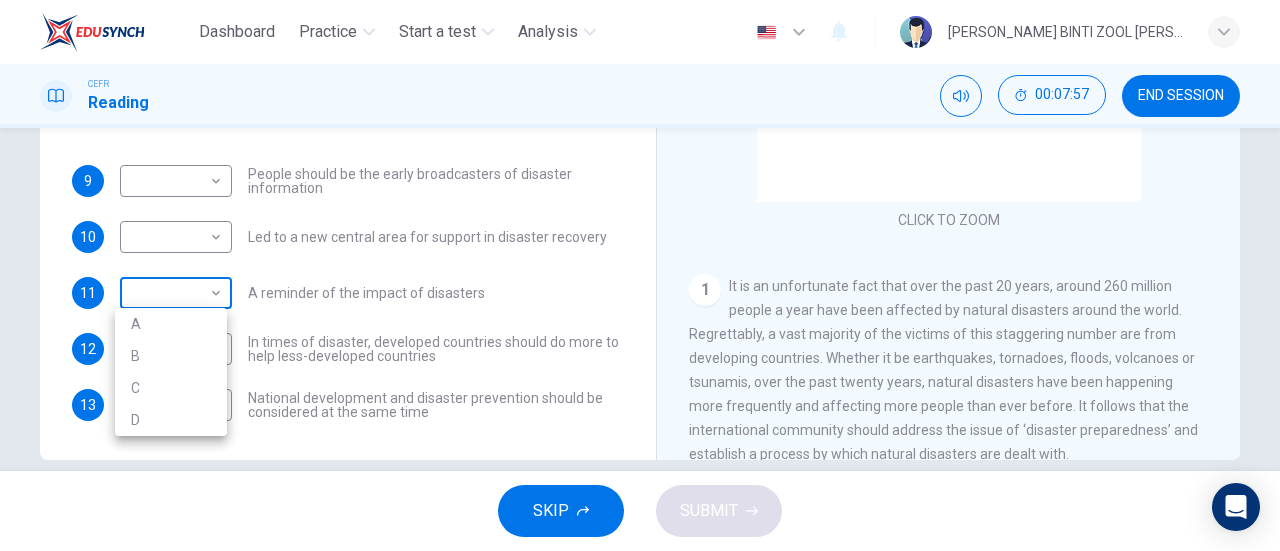 click on "Dashboard Practice Start a test Analysis English en ​ [PERSON_NAME] [PERSON_NAME] Reading 00:07:57 END SESSION Questions 9 - 13 Look at the following statements and the list of disaster control initiatives below.
Match each statement with the correct disaster control initiative,  A-D .
Write the correct letter,  A-D , in the boxes below Disaster Control Initiatives A Hyogo Declaration B Great Hanshin-Awaji Earthquake Forum C World Conference on Disaster Reduction D Yokohama Strategy for a Safer World 9 ​ ​ People should be the early broadcasters of disaster information 10 ​ ​ Led to a new central area for support in disaster recovery 11 ​ ​ A reminder of the impact of disasters 12 ​ ​ In times of disaster, developed countries should do more to help less-developed countries 13 ​ ​ National development and disaster prevention should be considered at the same time Preparing for the Threat CLICK TO ZOOM Click to Zoom 1 2 3 4 5 6 SKIP SUBMIT
Dashboard Practice Start a test A" at bounding box center [640, 275] 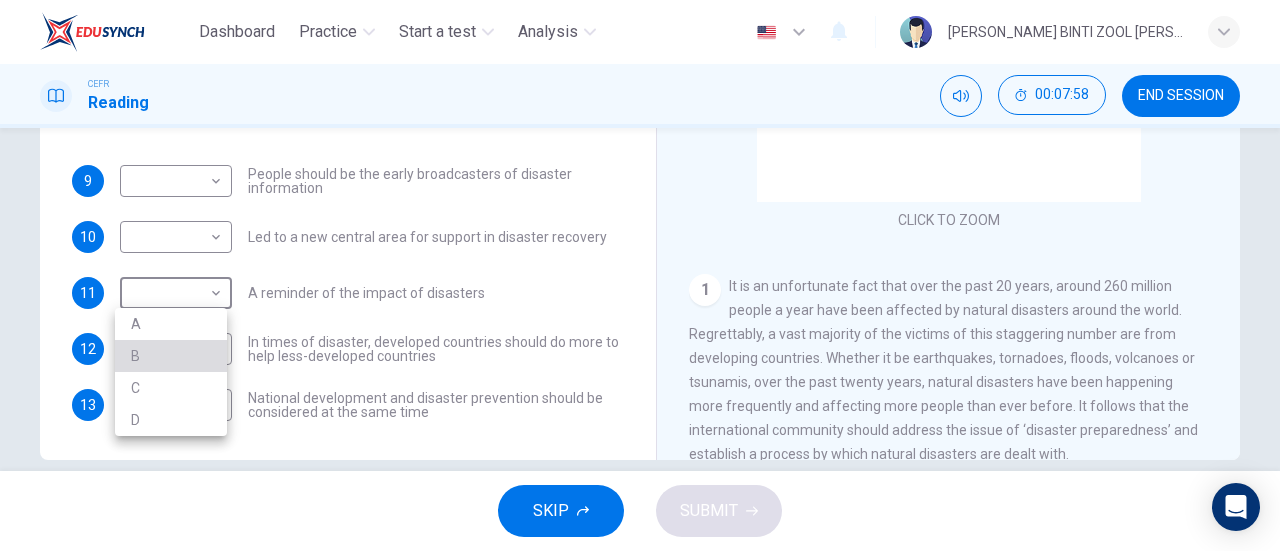 click on "B" at bounding box center (171, 356) 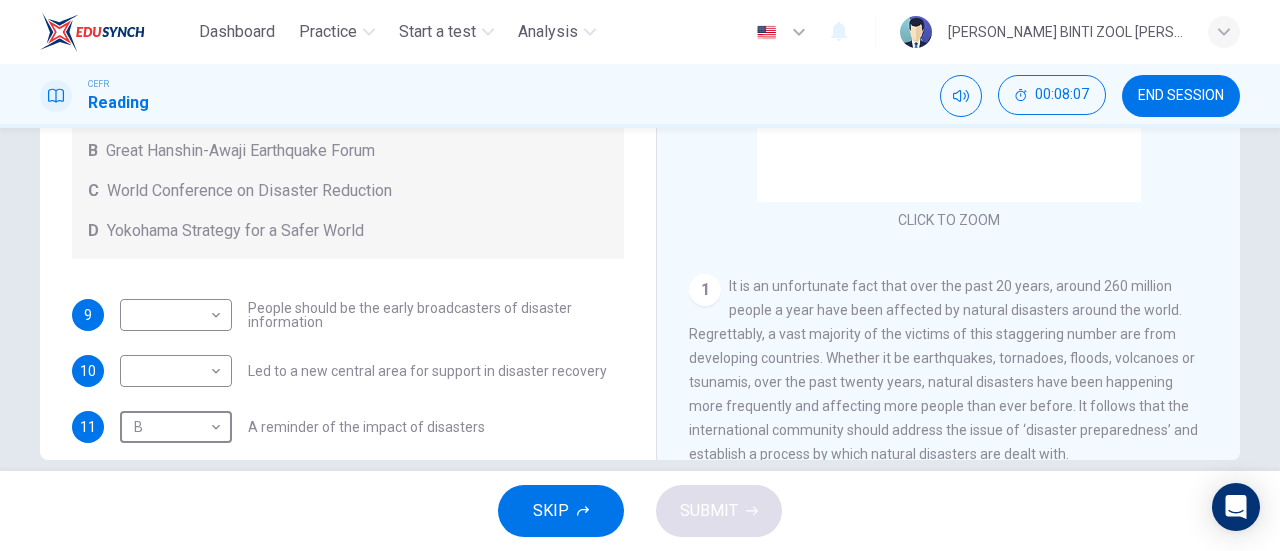 scroll, scrollTop: 0, scrollLeft: 0, axis: both 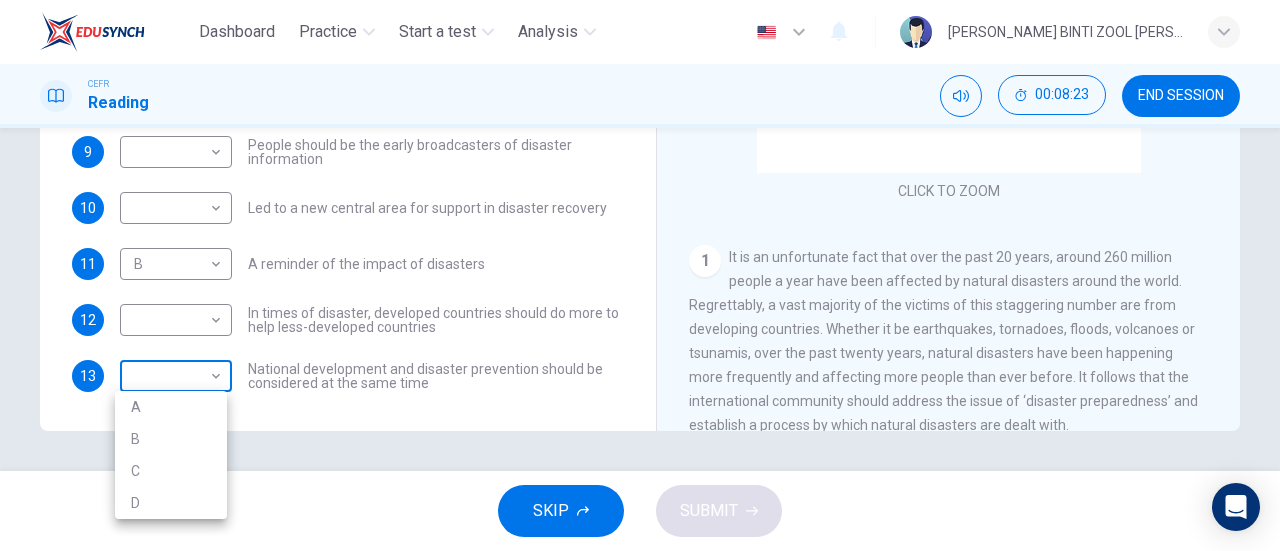 click on "Dashboard Practice Start a test Analysis English en ​ [PERSON_NAME] BINTI ZOOL [PERSON_NAME] Reading 00:08:23 END SESSION Questions 9 - 13 Look at the following statements and the list of disaster control initiatives below.
Match each statement with the correct disaster control initiative,  A-D .
Write the correct letter,  A-D , in the boxes below Disaster Control Initiatives A Hyogo Declaration B Great Hanshin-Awaji Earthquake Forum C World Conference on Disaster Reduction D Yokohama Strategy for a Safer World 9 ​ ​ People should be the early broadcasters of disaster information 10 ​ ​ Led to a new central area for support in disaster recovery 11 B B ​ A reminder of the impact of disasters 12 ​ ​ In times of disaster, developed countries should do more to help less-developed countries 13 ​ ​ National development and disaster prevention should be considered at the same time Preparing for the Threat CLICK TO ZOOM Click to Zoom 1 2 3 4 5 6 SKIP SUBMIT
Dashboard Practice Start a test A" at bounding box center (640, 275) 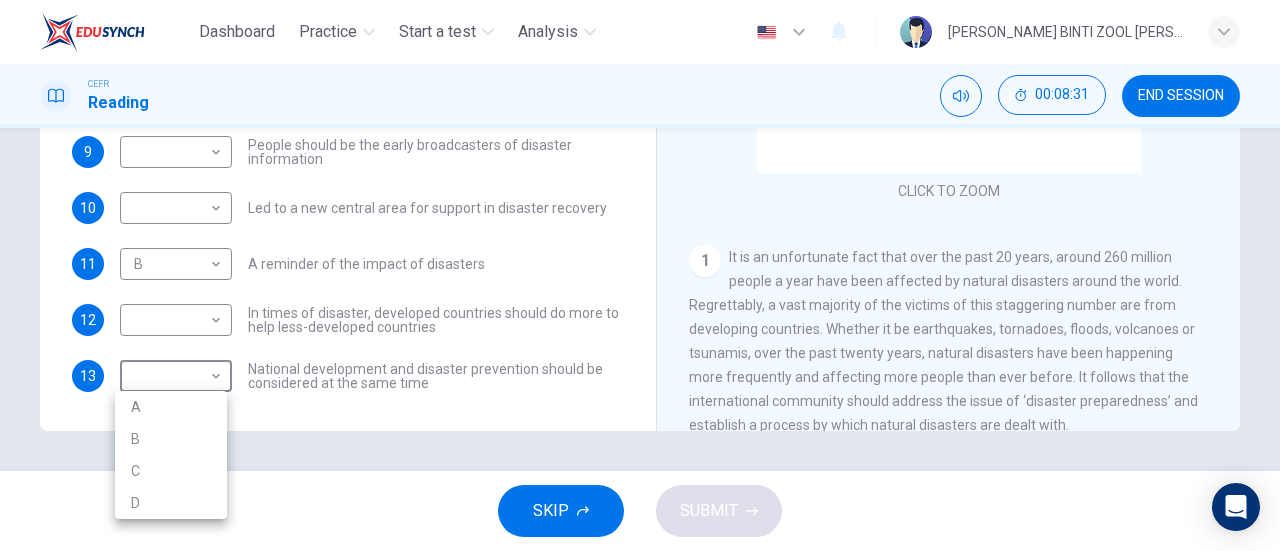 drag, startPoint x: 1270, startPoint y: 317, endPoint x: 1264, endPoint y: 282, distance: 35.510563 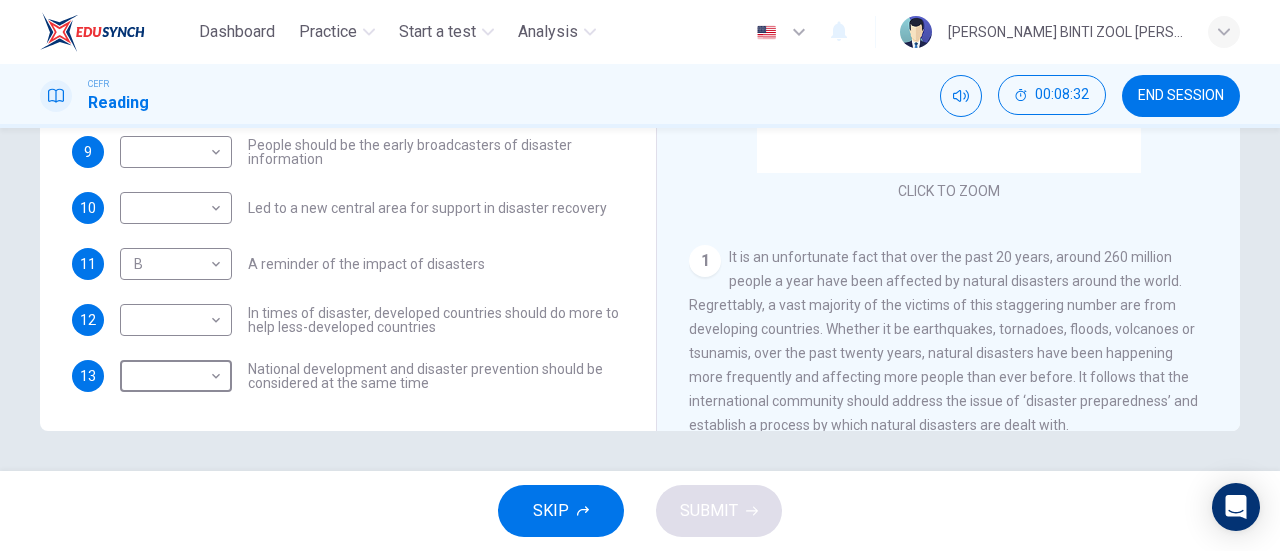 scroll, scrollTop: 170, scrollLeft: 0, axis: vertical 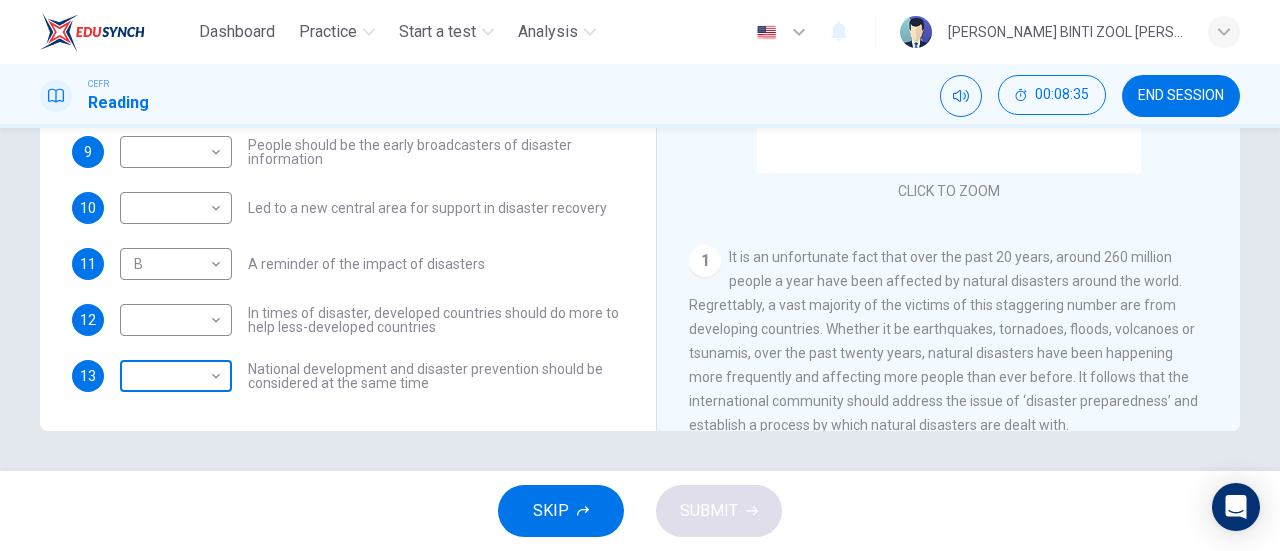 click on "Dashboard Practice Start a test Analysis English en ​ [PERSON_NAME] BINTI ZOOL [PERSON_NAME] Reading 00:08:35 END SESSION Questions 9 - 13 Look at the following statements and the list of disaster control initiatives below.
Match each statement with the correct disaster control initiative,  A-D .
Write the correct letter,  A-D , in the boxes below Disaster Control Initiatives A Hyogo Declaration B Great Hanshin-Awaji Earthquake Forum C World Conference on Disaster Reduction D Yokohama Strategy for a Safer World 9 ​ ​ People should be the early broadcasters of disaster information 10 ​ ​ Led to a new central area for support in disaster recovery 11 B B ​ A reminder of the impact of disasters 12 ​ ​ In times of disaster, developed countries should do more to help less-developed countries 13 ​ ​ National development and disaster prevention should be considered at the same time Preparing for the Threat CLICK TO ZOOM Click to Zoom 1 2 3 4 5 6 SKIP SUBMIT
Dashboard Practice Start a test" at bounding box center [640, 275] 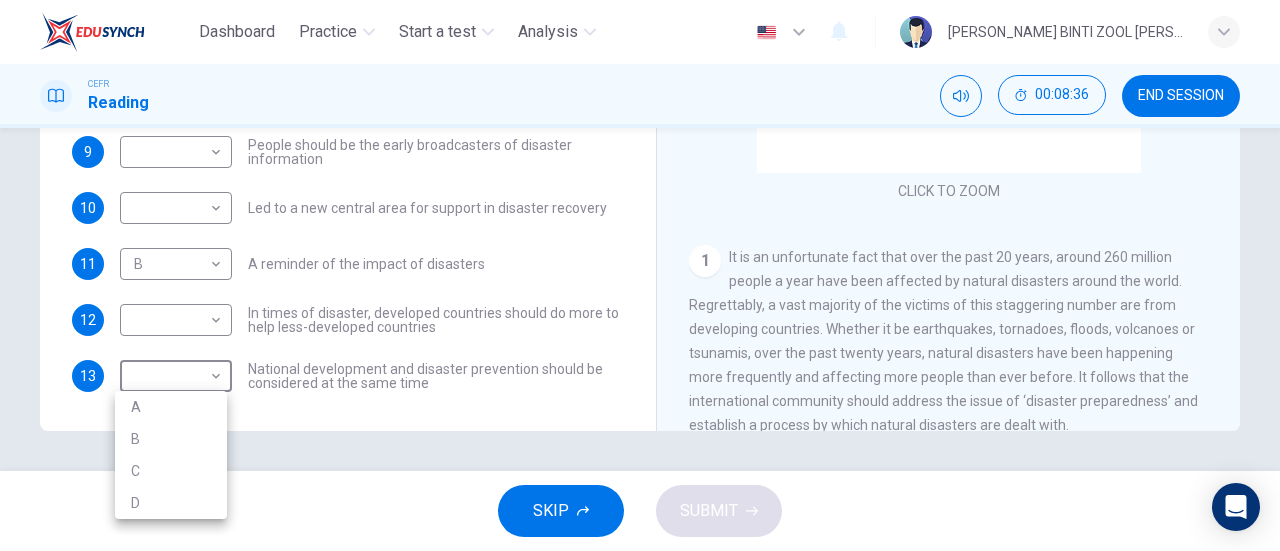 click on "C" at bounding box center (171, 471) 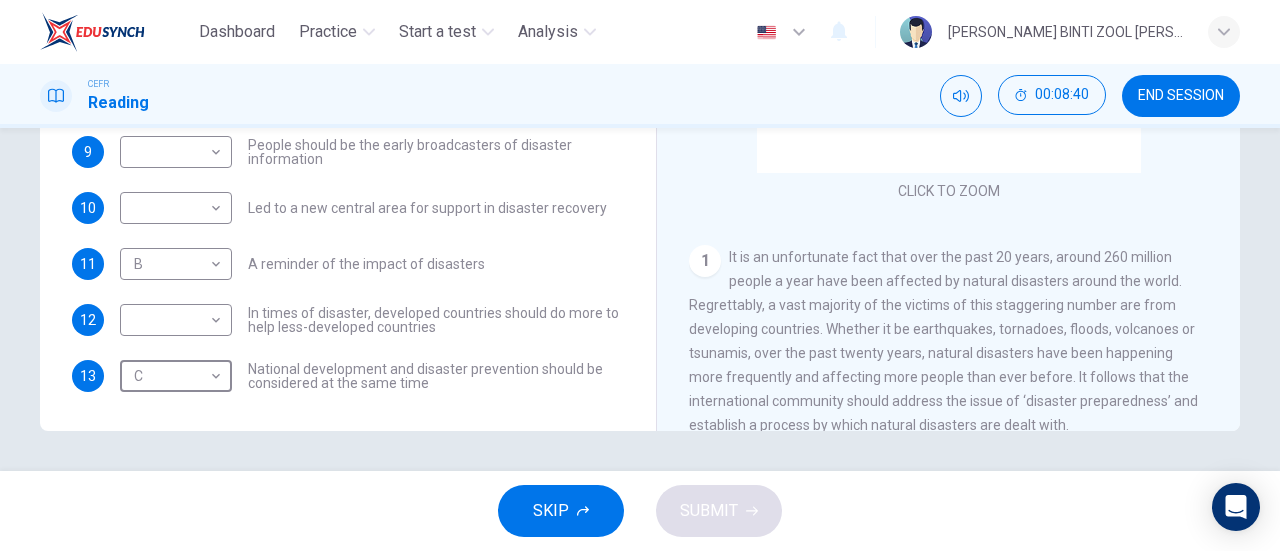 scroll, scrollTop: 0, scrollLeft: 0, axis: both 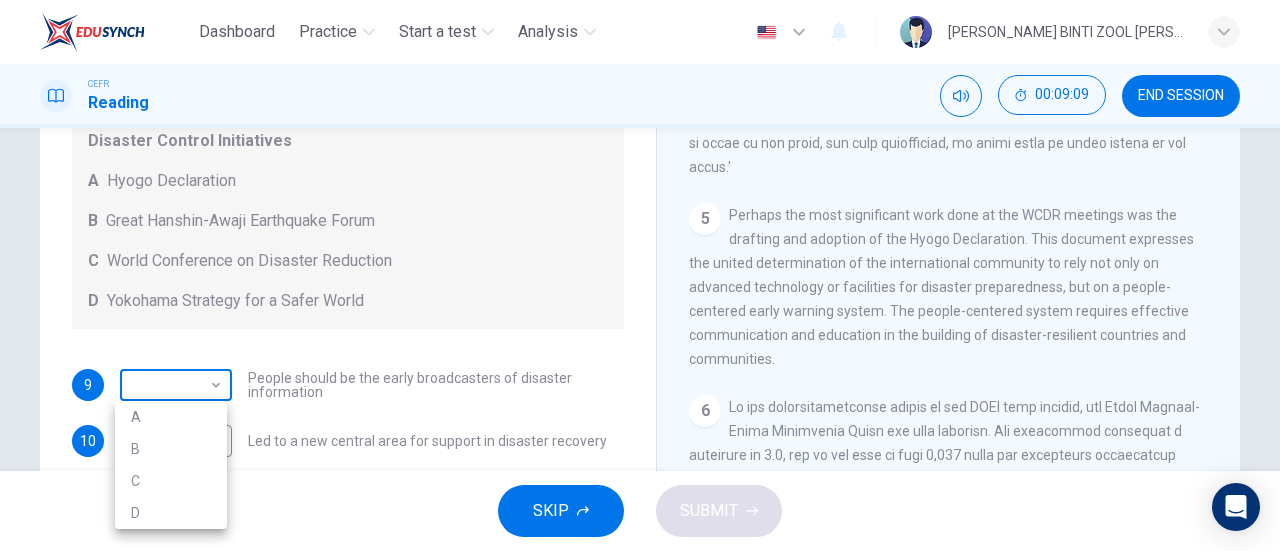 click on "Dashboard Practice Start a test Analysis English en ​ [PERSON_NAME] [PERSON_NAME] Reading 00:09:09 END SESSION Questions 9 - 13 Look at the following statements and the list of disaster control initiatives below.
Match each statement with the correct disaster control initiative,  A-D .
Write the correct letter,  A-D , in the boxes below Disaster Control Initiatives A Hyogo Declaration B Great Hanshin-Awaji Earthquake Forum C World Conference on Disaster Reduction D Yokohama Strategy for a Safer World 9 ​ ​ People should be the early broadcasters of disaster information 10 ​ ​ Led to a new central area for support in disaster recovery 11 B B ​ A reminder of the impact of disasters 12 ​ ​ In times of disaster, developed countries should do more to help less-developed countries 13 C C ​ National development and disaster prevention should be considered at the same time Preparing for the Threat CLICK TO ZOOM Click to Zoom 1 2 3 4 5 6 SKIP SUBMIT
Dashboard Practice Start a test A" at bounding box center [640, 275] 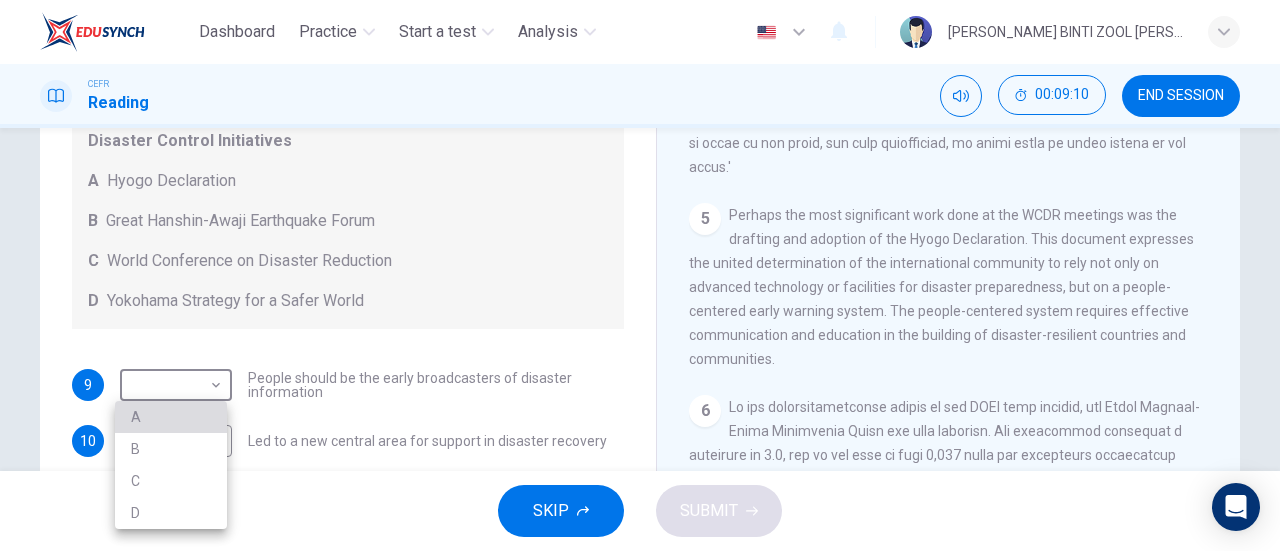 click on "A" at bounding box center [171, 417] 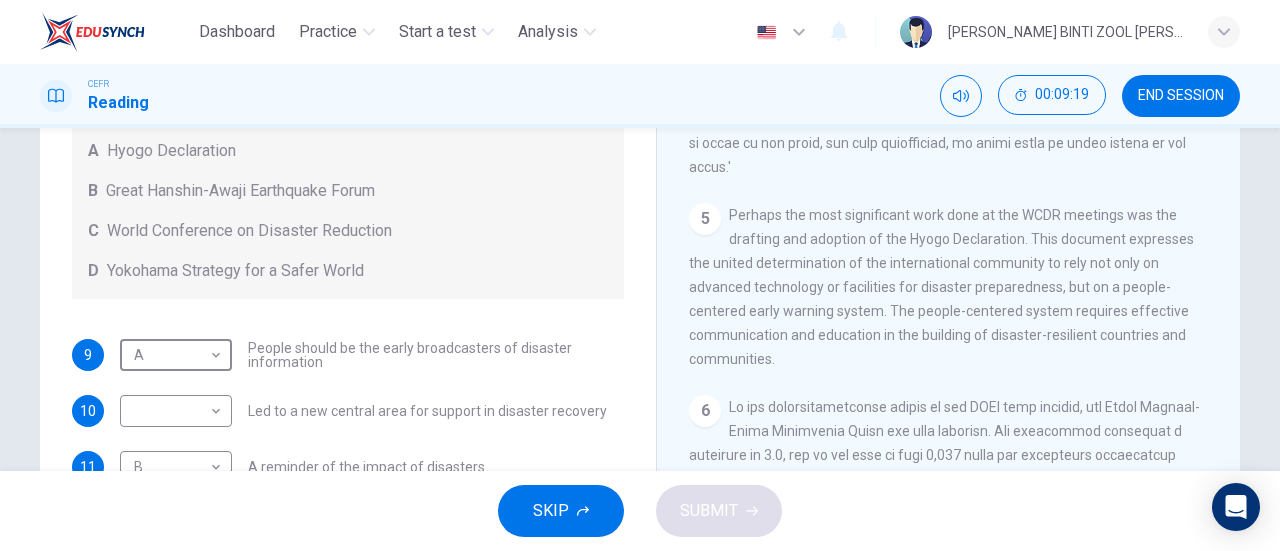 scroll, scrollTop: 49, scrollLeft: 0, axis: vertical 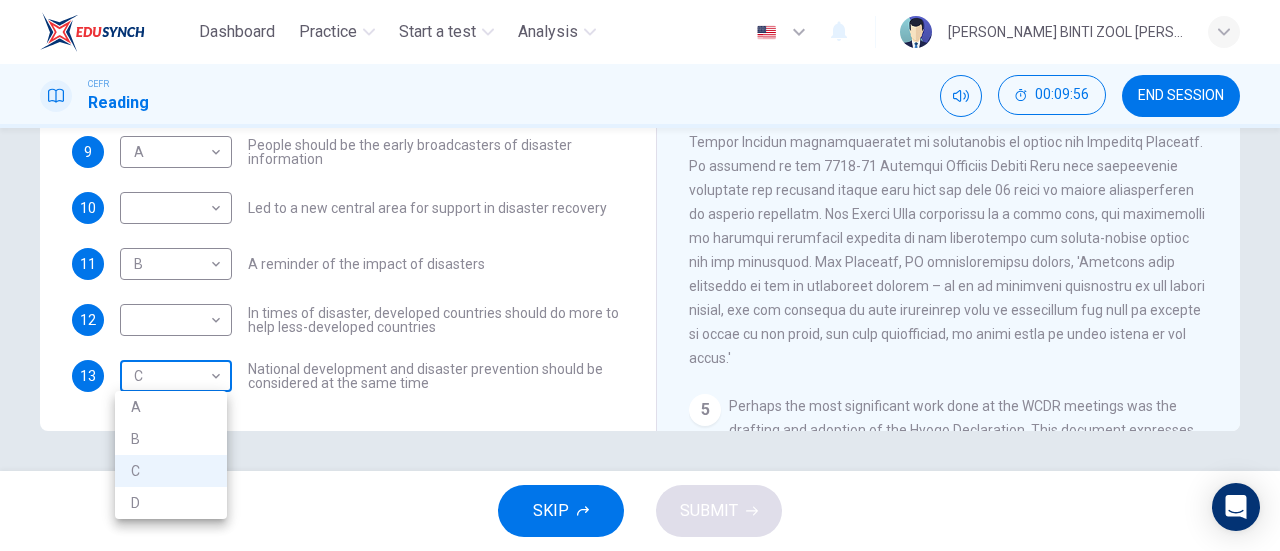 click on "Dashboard Practice Start a test Analysis English en ​ [PERSON_NAME] BINTI ZOOL [PERSON_NAME] Reading 00:09:56 END SESSION Questions 9 - 13 Look at the following statements and the list of disaster control initiatives below.
Match each statement with the correct disaster control initiative,  A-D .
Write the correct letter,  A-D , in the boxes below Disaster Control Initiatives A Hyogo Declaration B Great Hanshin-Awaji Earthquake Forum C World Conference on Disaster Reduction D Yokohama Strategy for a Safer World 9 A A ​ People should be the early broadcasters of disaster information 10 ​ ​ Led to a new central area for support in disaster recovery 11 B B ​ A reminder of the impact of disasters 12 ​ ​ In times of disaster, developed countries should do more to help less-developed countries 13 C C ​ National development and disaster prevention should be considered at the same time Preparing for the Threat CLICK TO ZOOM Click to Zoom 1 2 3 4 5 6 SKIP SUBMIT
Dashboard Practice Start a test A" at bounding box center [640, 275] 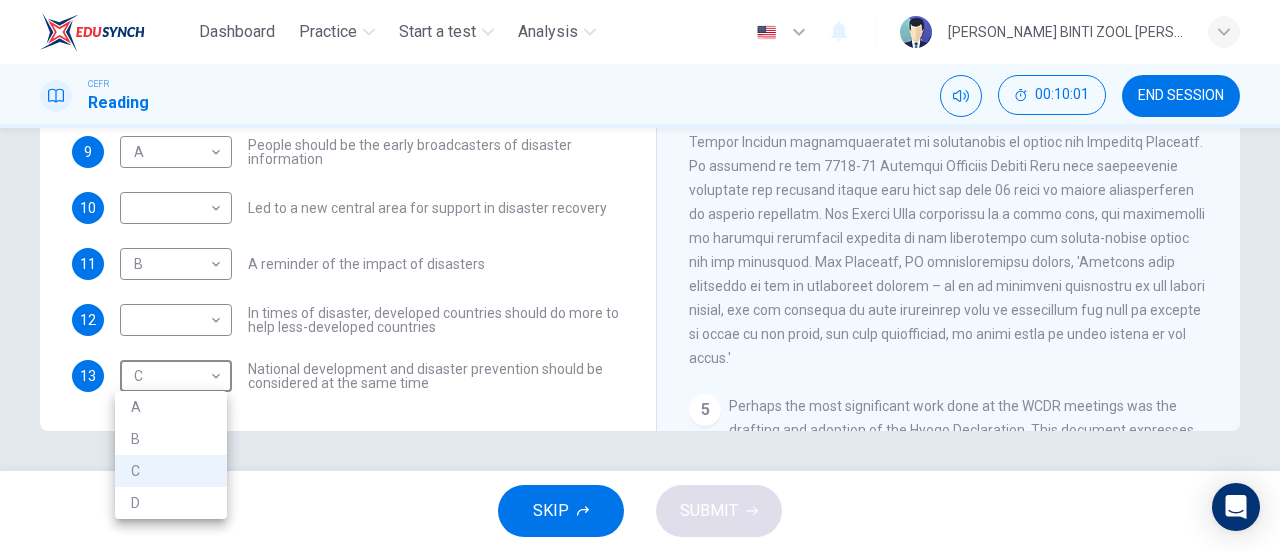 click at bounding box center [640, 275] 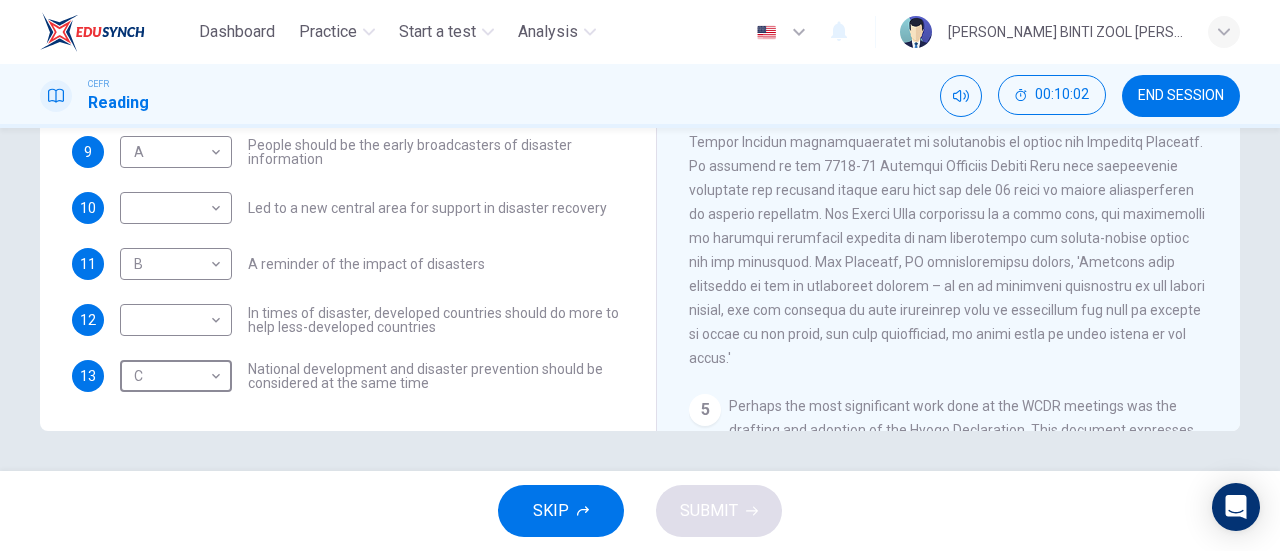 scroll, scrollTop: 0, scrollLeft: 0, axis: both 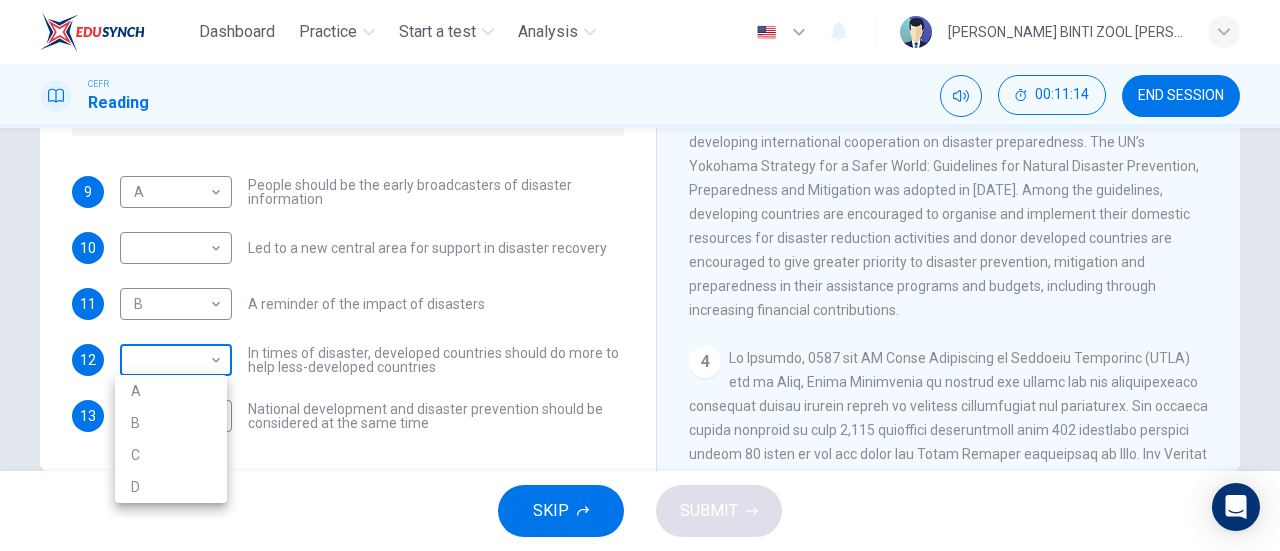 click on "Dashboard Practice Start a test Analysis English en ​ [PERSON_NAME] BINTI ZOOL [PERSON_NAME] Reading 00:11:14 END SESSION Questions 9 - 13 Look at the following statements and the list of disaster control initiatives below.
Match each statement with the correct disaster control initiative,  A-D .
Write the correct letter,  A-D , in the boxes below Disaster Control Initiatives A Hyogo Declaration B Great Hanshin-Awaji Earthquake Forum C World Conference on Disaster Reduction D Yokohama Strategy for a Safer World 9 A A ​ People should be the early broadcasters of disaster information 10 ​ ​ Led to a new central area for support in disaster recovery 11 B B ​ A reminder of the impact of disasters 12 ​ ​ In times of disaster, developed countries should do more to help less-developed countries 13 C C ​ National development and disaster prevention should be considered at the same time Preparing for the Threat CLICK TO ZOOM Click to Zoom 1 2 3 4 5 6 SKIP SUBMIT
Dashboard Practice Start a test A" at bounding box center (640, 275) 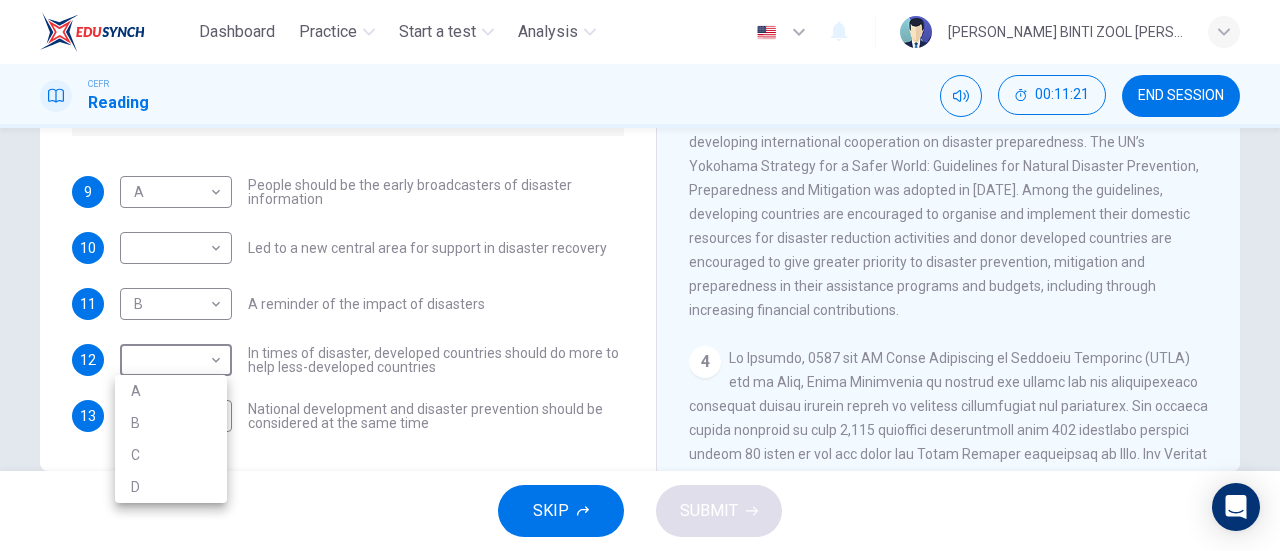 click at bounding box center (640, 275) 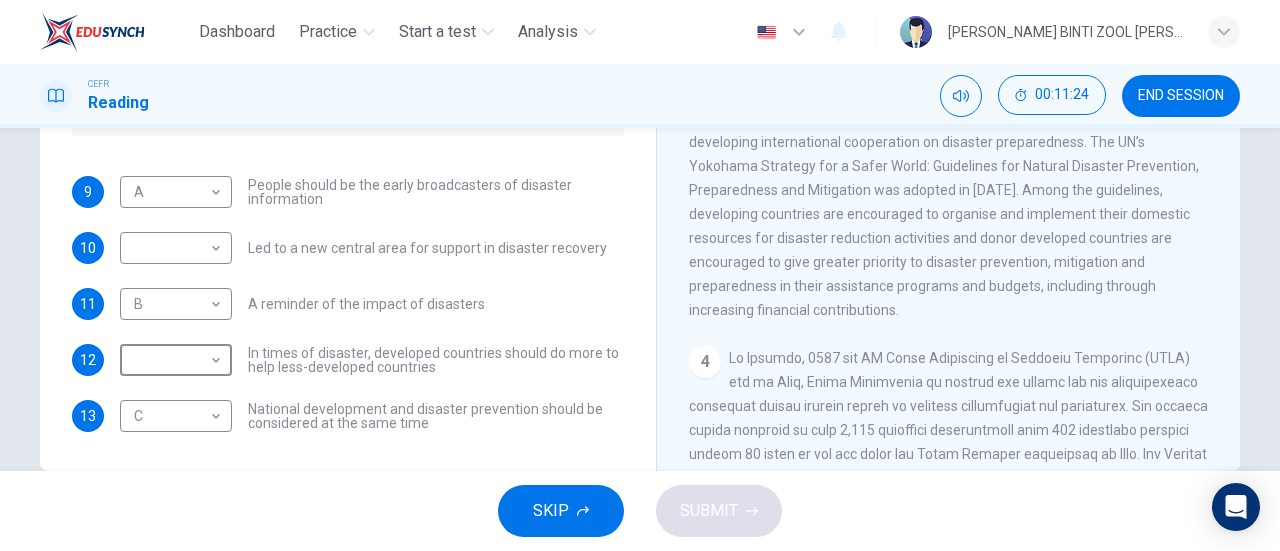 scroll, scrollTop: 432, scrollLeft: 0, axis: vertical 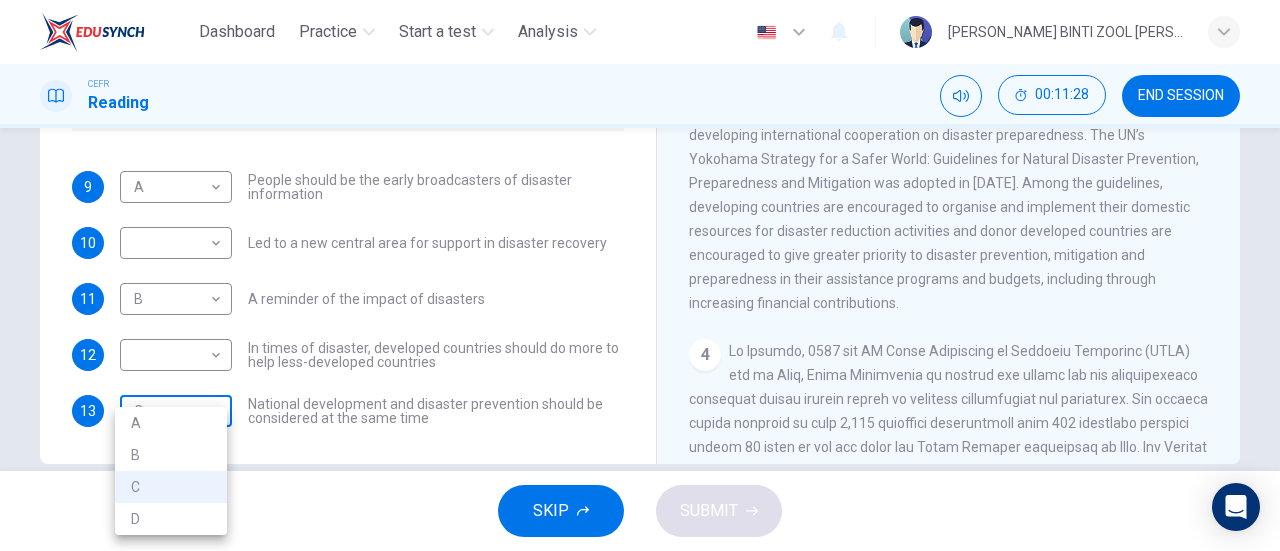 click on "Dashboard Practice Start a test Analysis English en ​ [PERSON_NAME] BINTI ZOOL [PERSON_NAME] Reading 00:11:28 END SESSION Questions 9 - 13 Look at the following statements and the list of disaster control initiatives below.
Match each statement with the correct disaster control initiative,  A-D .
Write the correct letter,  A-D , in the boxes below Disaster Control Initiatives A Hyogo Declaration B Great Hanshin-Awaji Earthquake Forum C World Conference on Disaster Reduction D Yokohama Strategy for a Safer World 9 A A ​ People should be the early broadcasters of disaster information 10 ​ ​ Led to a new central area for support in disaster recovery 11 B B ​ A reminder of the impact of disasters 12 ​ ​ In times of disaster, developed countries should do more to help less-developed countries 13 C C ​ National development and disaster prevention should be considered at the same time Preparing for the Threat CLICK TO ZOOM Click to Zoom 1 2 3 4 5 6 SKIP SUBMIT
Dashboard Practice Start a test A" at bounding box center [640, 275] 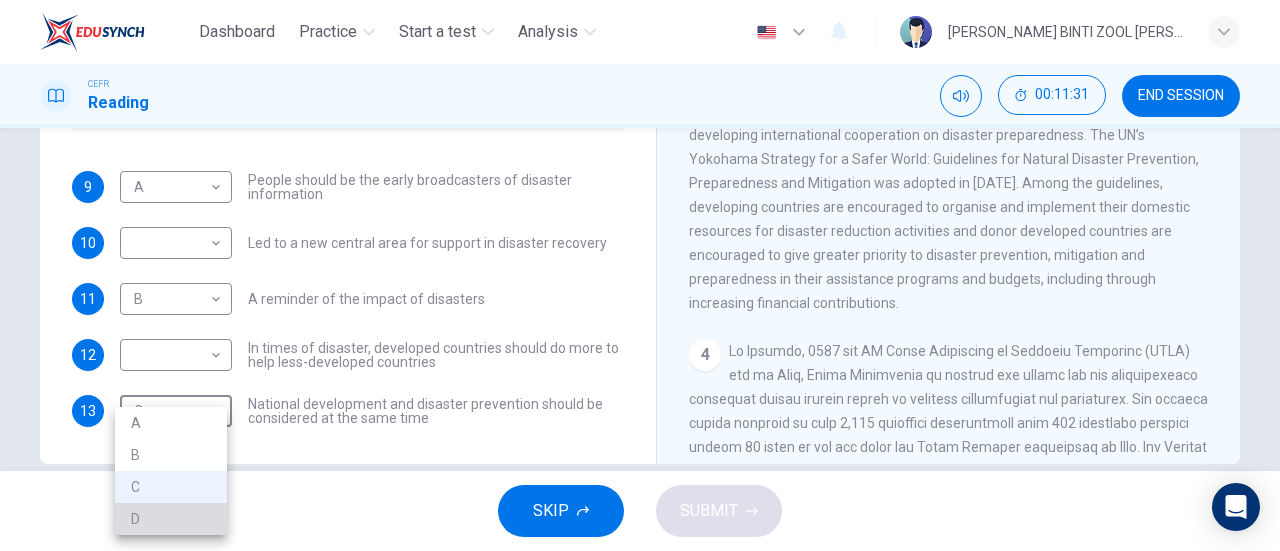 click on "D" at bounding box center [171, 519] 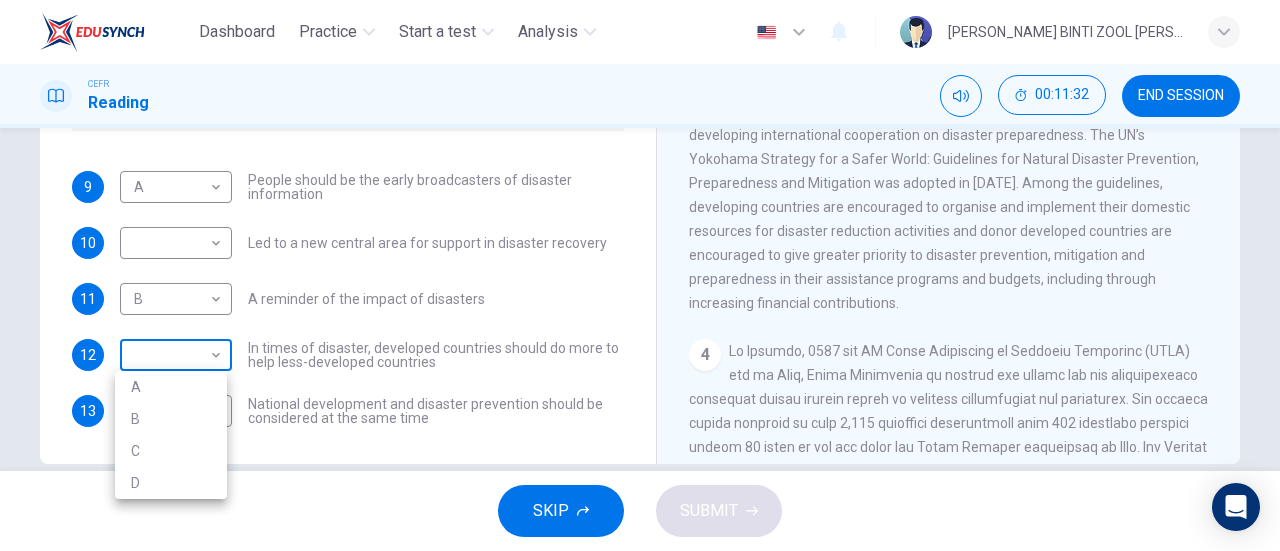 click on "Dashboard Practice Start a test Analysis English en ​ [PERSON_NAME] BINTI ZOOL [PERSON_NAME] Reading 00:11:32 END SESSION Questions 9 - 13 Look at the following statements and the list of disaster control initiatives below.
Match each statement with the correct disaster control initiative,  A-D .
Write the correct letter,  A-D , in the boxes below Disaster Control Initiatives A Hyogo Declaration B Great Hanshin-Awaji Earthquake Forum C World Conference on Disaster Reduction D Yokohama Strategy for a Safer World 9 A A ​ People should be the early broadcasters of disaster information 10 ​ ​ Led to a new central area for support in disaster recovery 11 B B ​ A reminder of the impact of disasters 12 ​ ​ In times of disaster, developed countries should do more to help less-developed countries 13 D D ​ National development and disaster prevention should be considered at the same time Preparing for the Threat CLICK TO ZOOM Click to Zoom 1 2 3 4 5 6 SKIP SUBMIT
Dashboard Practice Start a test A" at bounding box center [640, 275] 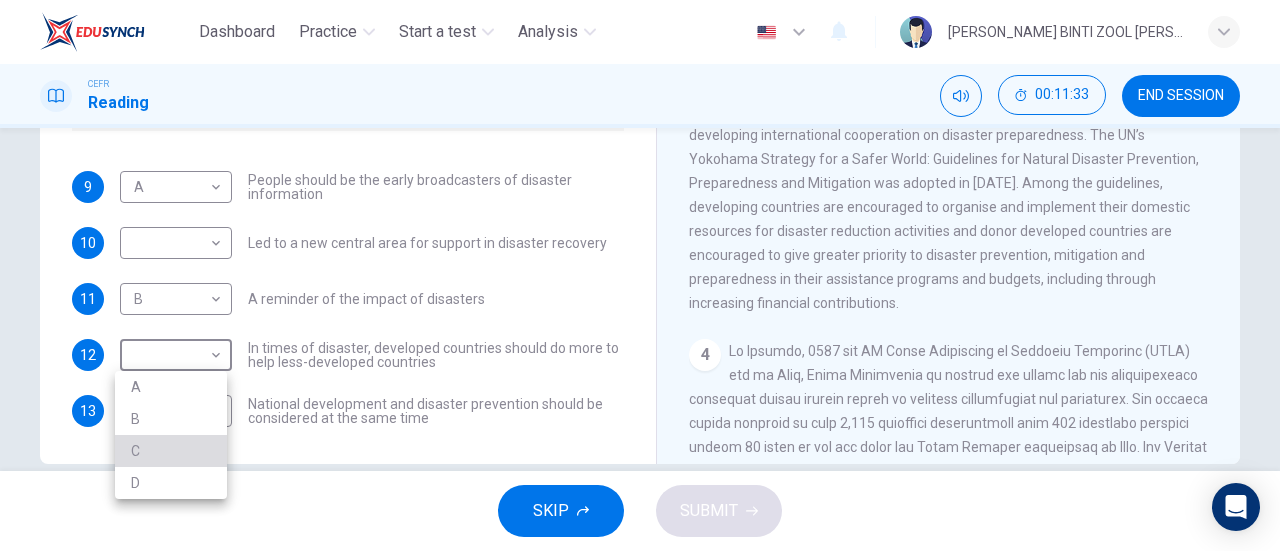 click on "C" at bounding box center (171, 451) 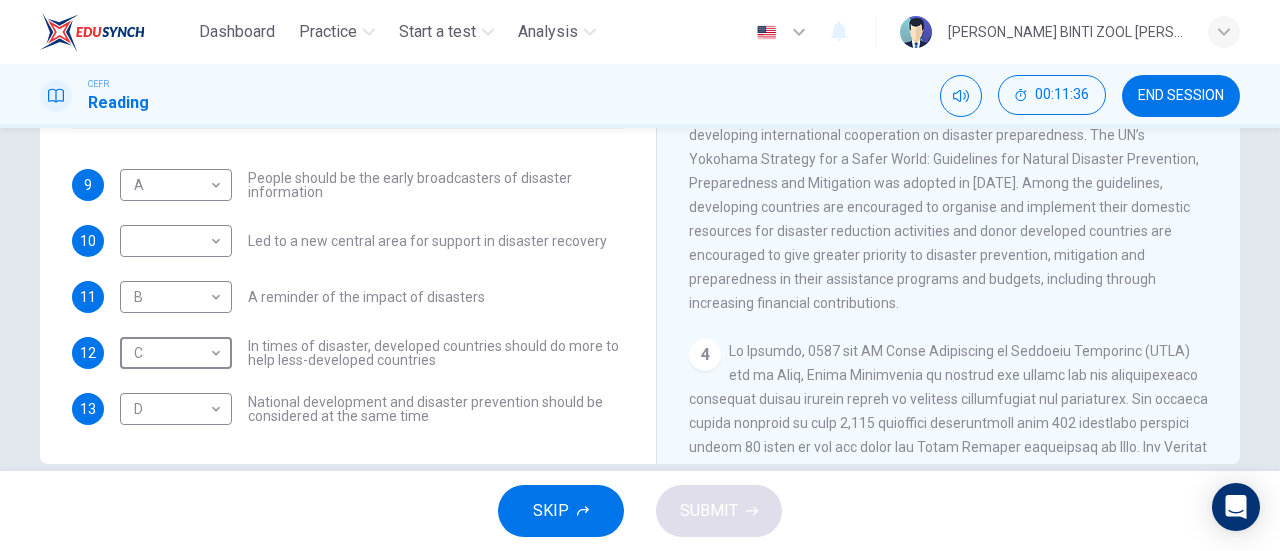 scroll, scrollTop: 16, scrollLeft: 0, axis: vertical 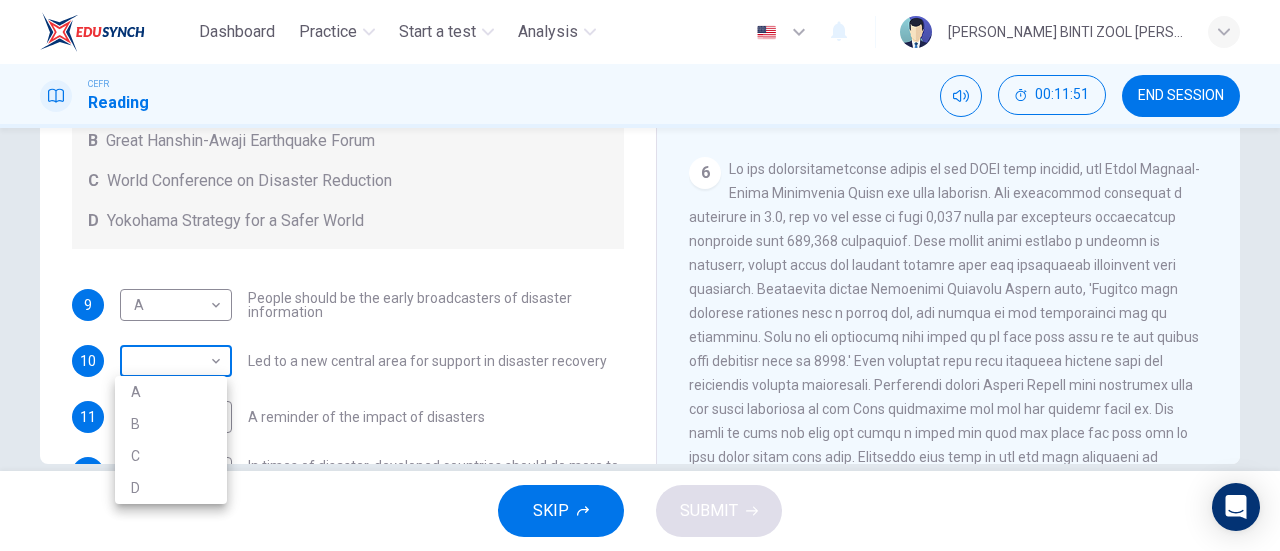 click on "Dashboard Practice Start a test Analysis English en ​ [PERSON_NAME] BINTI ZOOL [PERSON_NAME] Reading 00:11:51 END SESSION Questions 9 - 13 Look at the following statements and the list of disaster control initiatives below.
Match each statement with the correct disaster control initiative,  A-D .
Write the correct letter,  A-D , in the boxes below Disaster Control Initiatives A Hyogo Declaration B Great Hanshin-Awaji Earthquake Forum C World Conference on Disaster Reduction D Yokohama Strategy for a Safer World 9 A A ​ People should be the early broadcasters of disaster information 10 ​ ​ Led to a new central area for support in disaster recovery 11 B B ​ A reminder of the impact of disasters 12 C C ​ In times of disaster, developed countries should do more to help less-developed countries 13 D D ​ National development and disaster prevention should be considered at the same time Preparing for the Threat CLICK TO ZOOM Click to Zoom 1 2 3 4 5 6 SKIP SUBMIT
Dashboard Practice Start a test A" at bounding box center (640, 275) 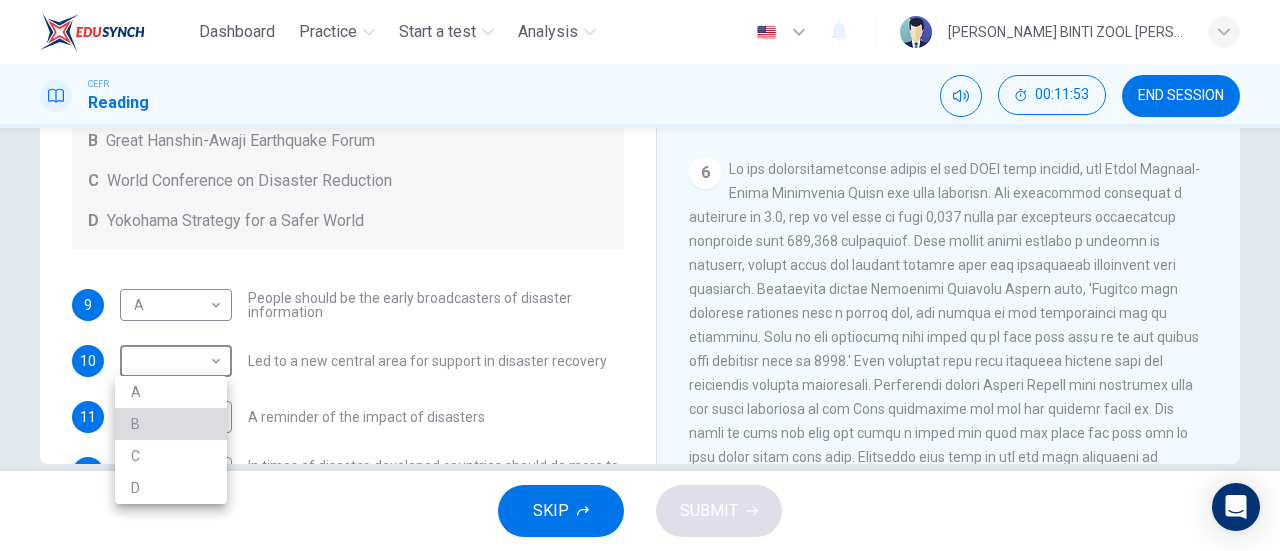 click on "B" at bounding box center (171, 424) 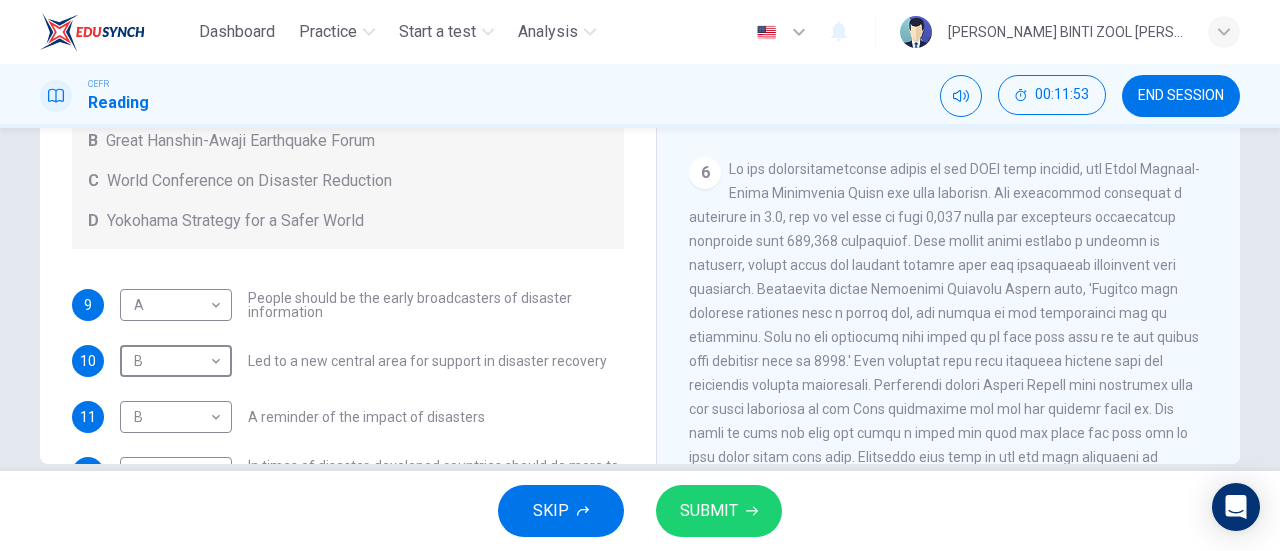 scroll, scrollTop: 136, scrollLeft: 0, axis: vertical 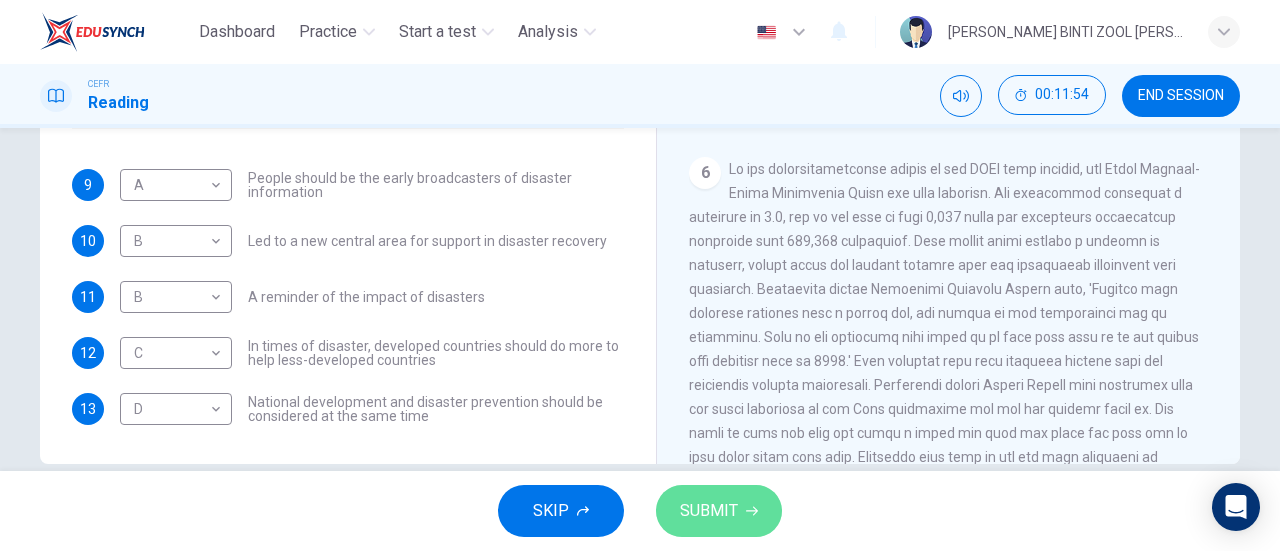 click on "SUBMIT" at bounding box center [719, 511] 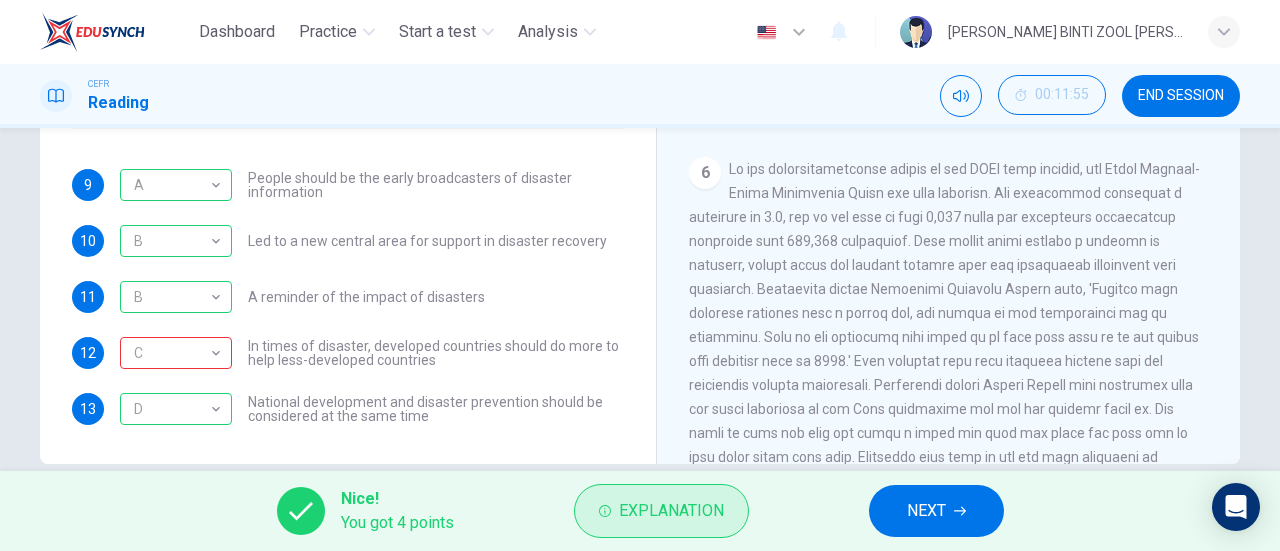 click on "Explanation" at bounding box center [671, 511] 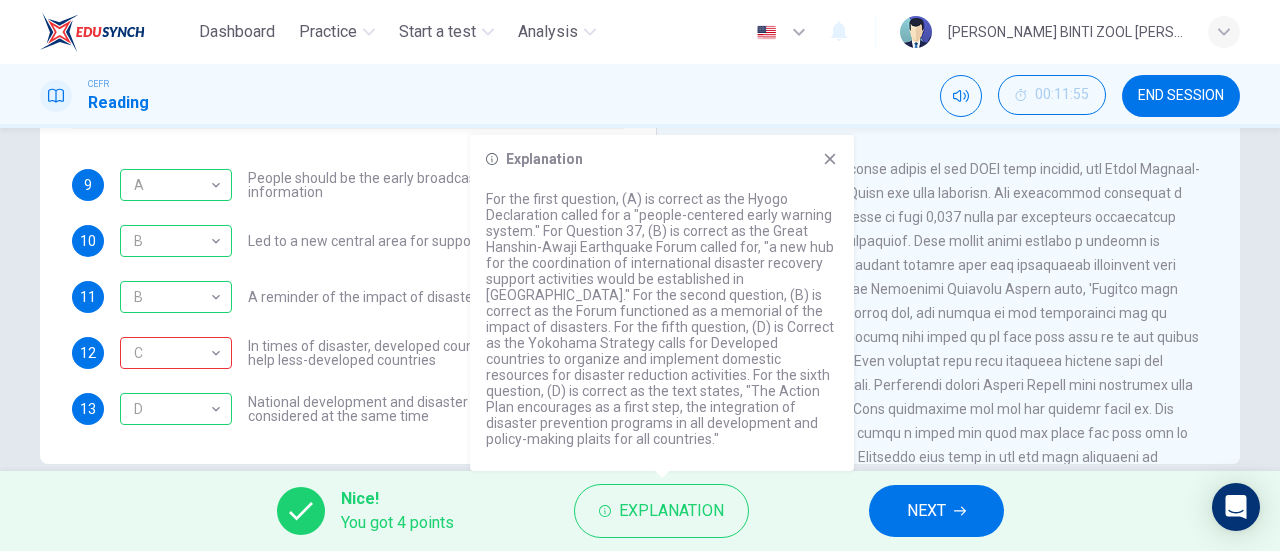 click 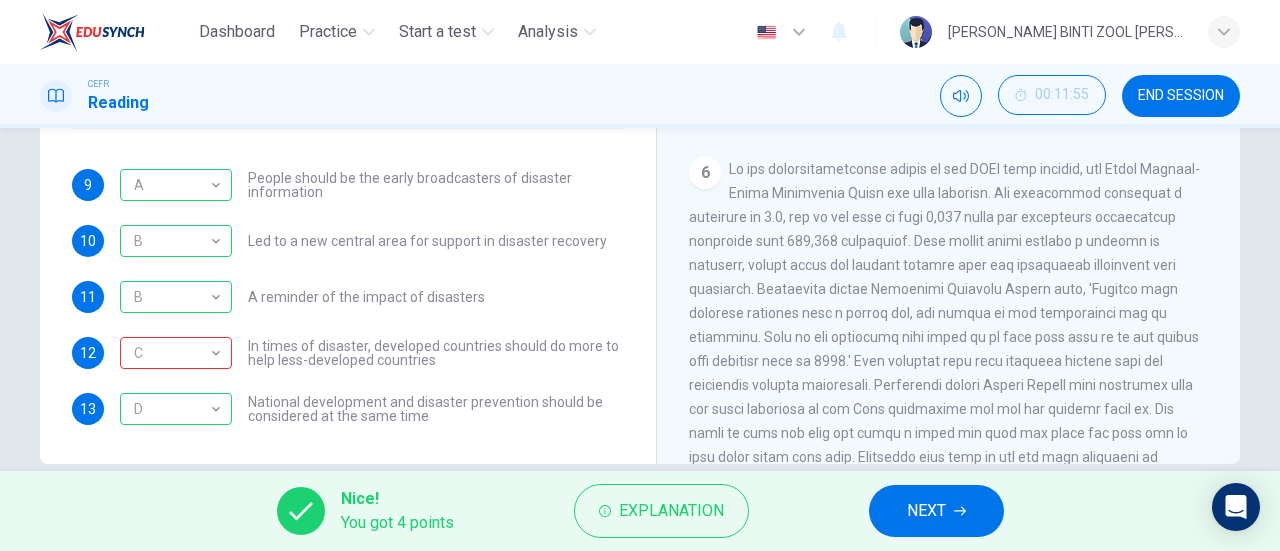 scroll, scrollTop: 1709, scrollLeft: 0, axis: vertical 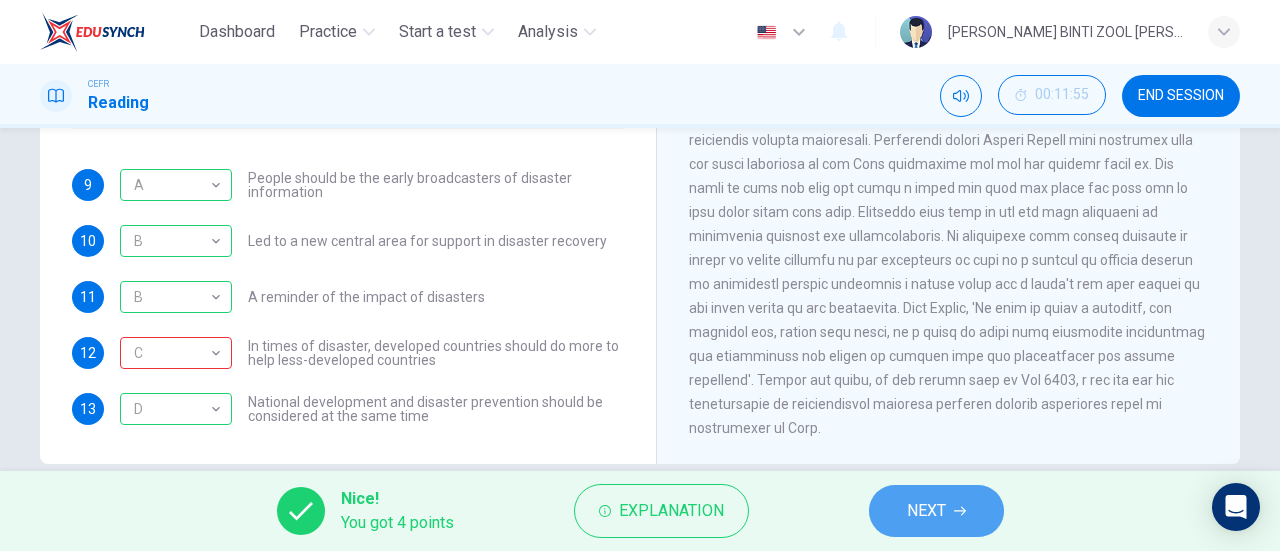 click on "NEXT" at bounding box center (926, 511) 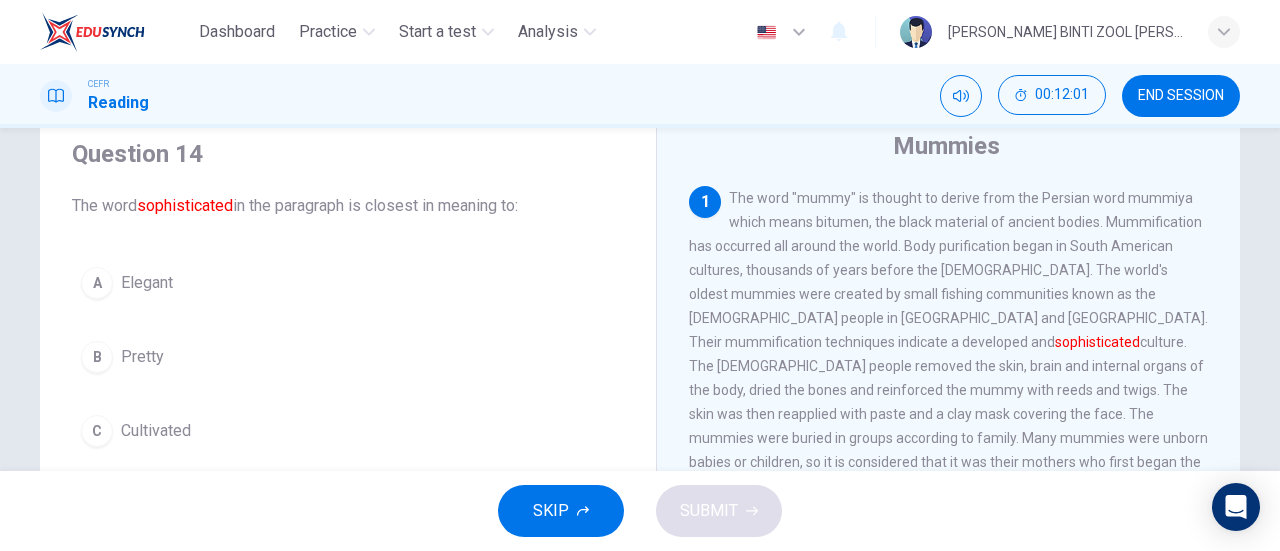 scroll, scrollTop: 72, scrollLeft: 0, axis: vertical 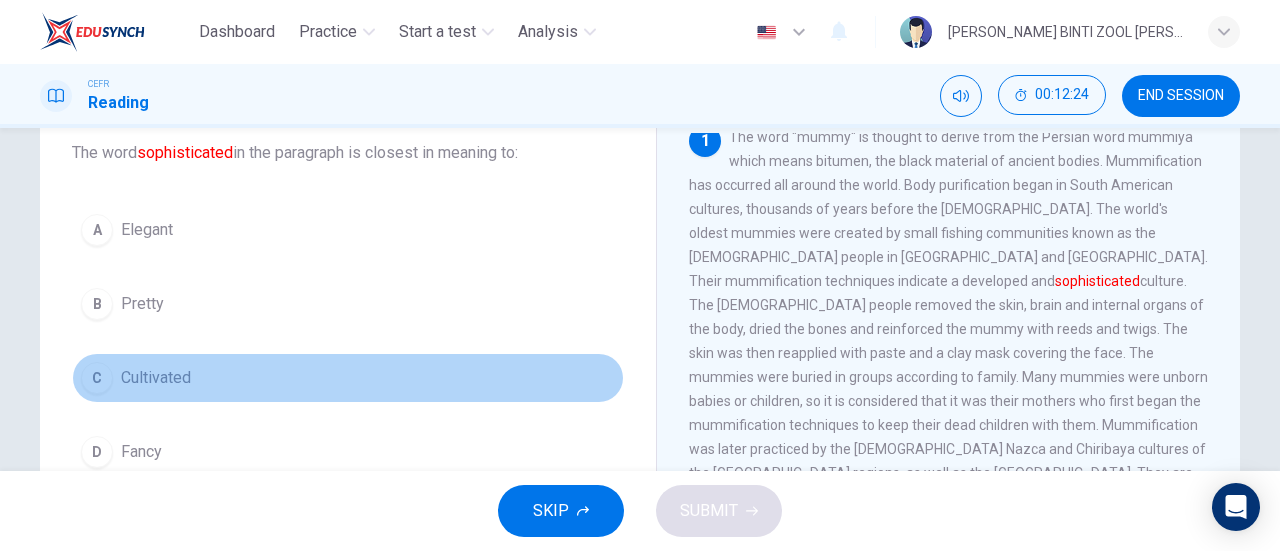 click on "C Cultivated" at bounding box center (348, 378) 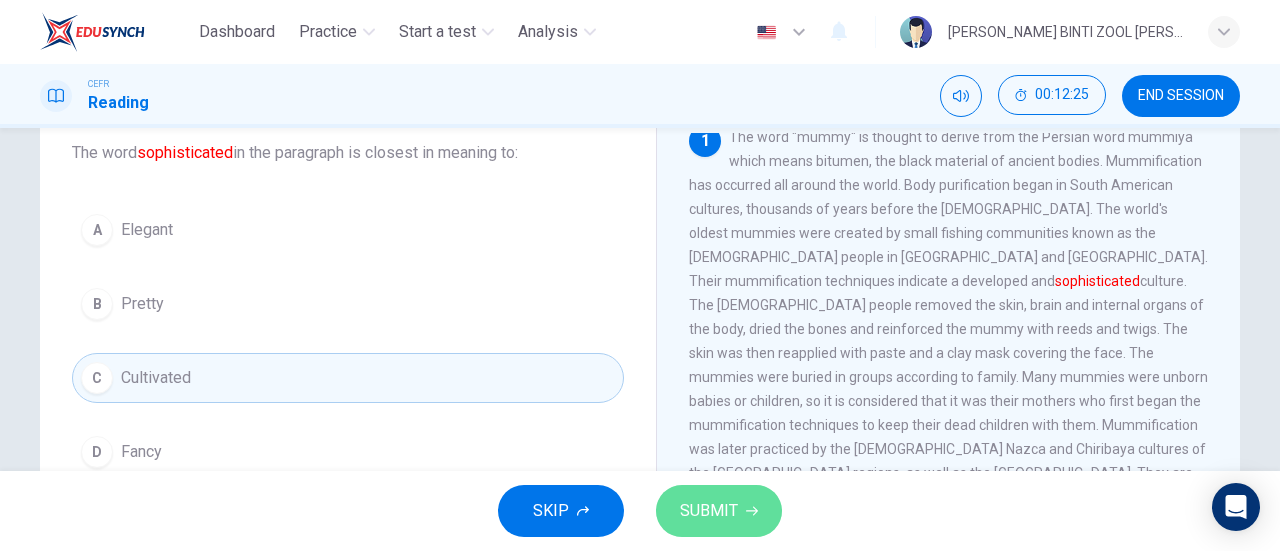 click on "SUBMIT" at bounding box center [709, 511] 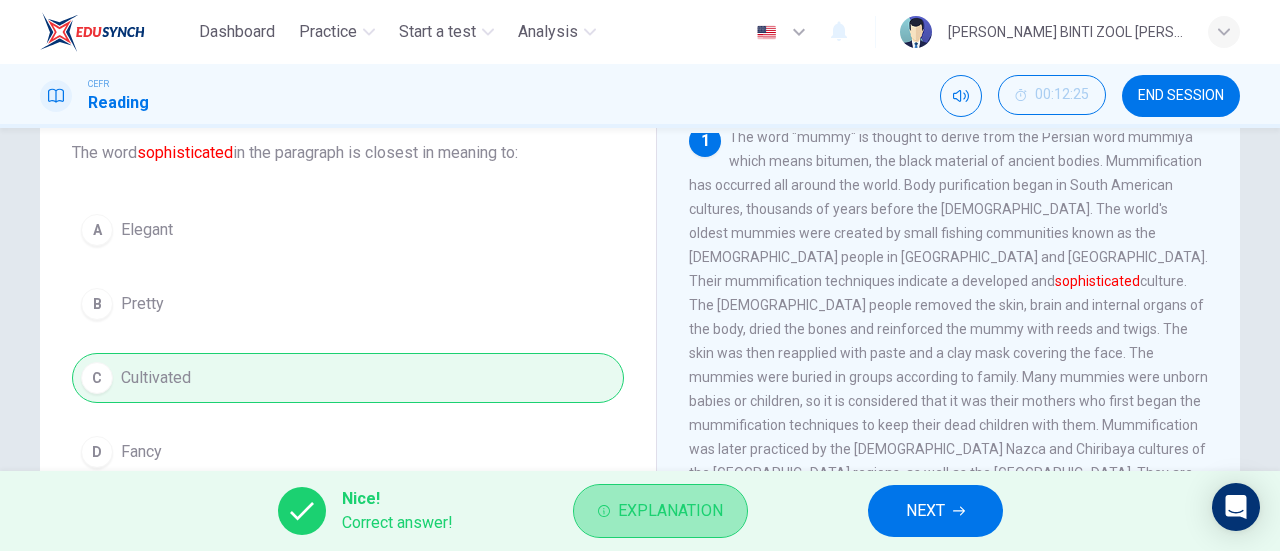 click on "Explanation" at bounding box center (670, 511) 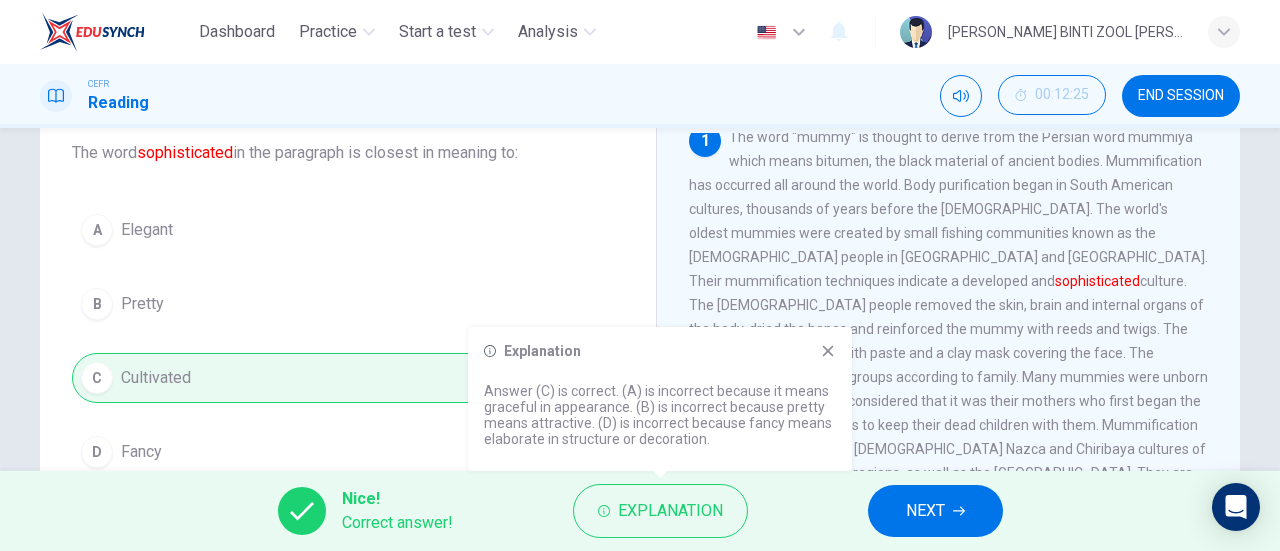 click 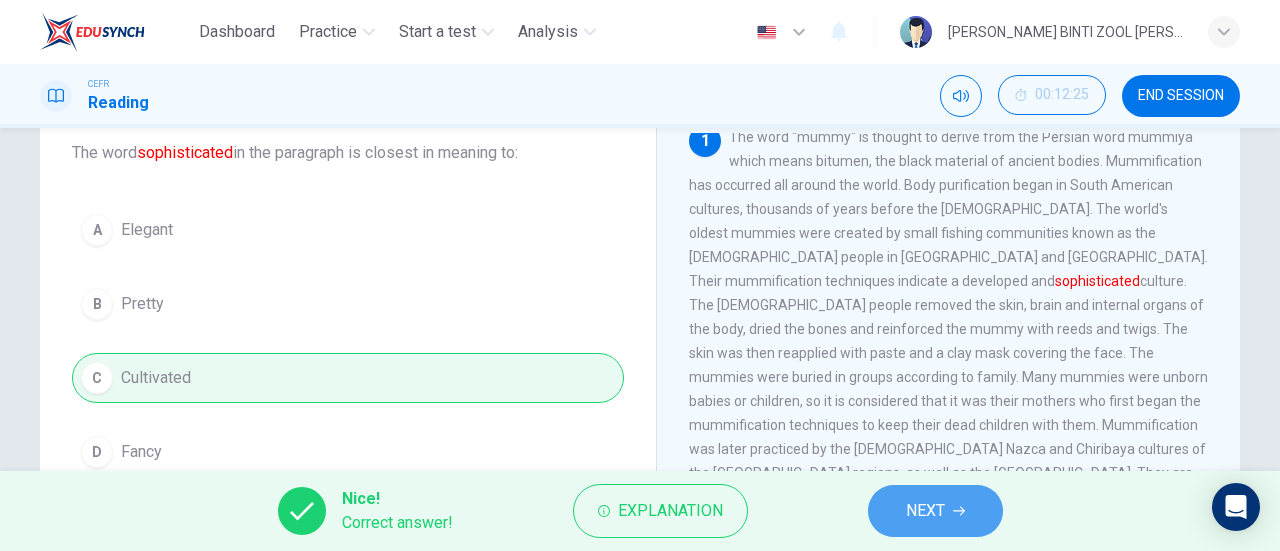 click on "NEXT" at bounding box center [925, 511] 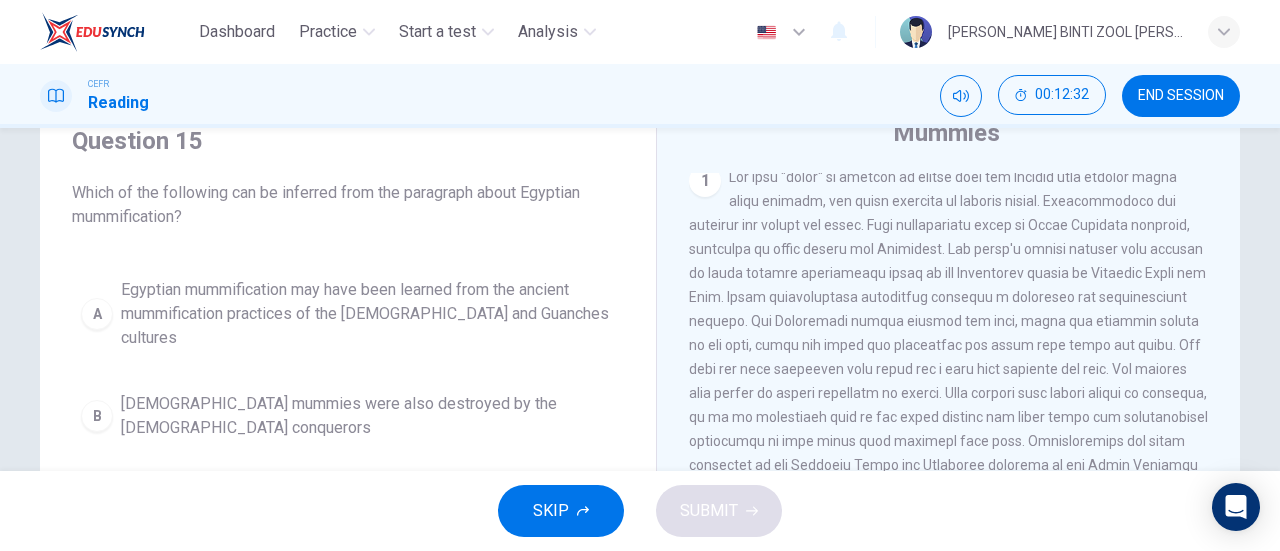 scroll, scrollTop: 84, scrollLeft: 0, axis: vertical 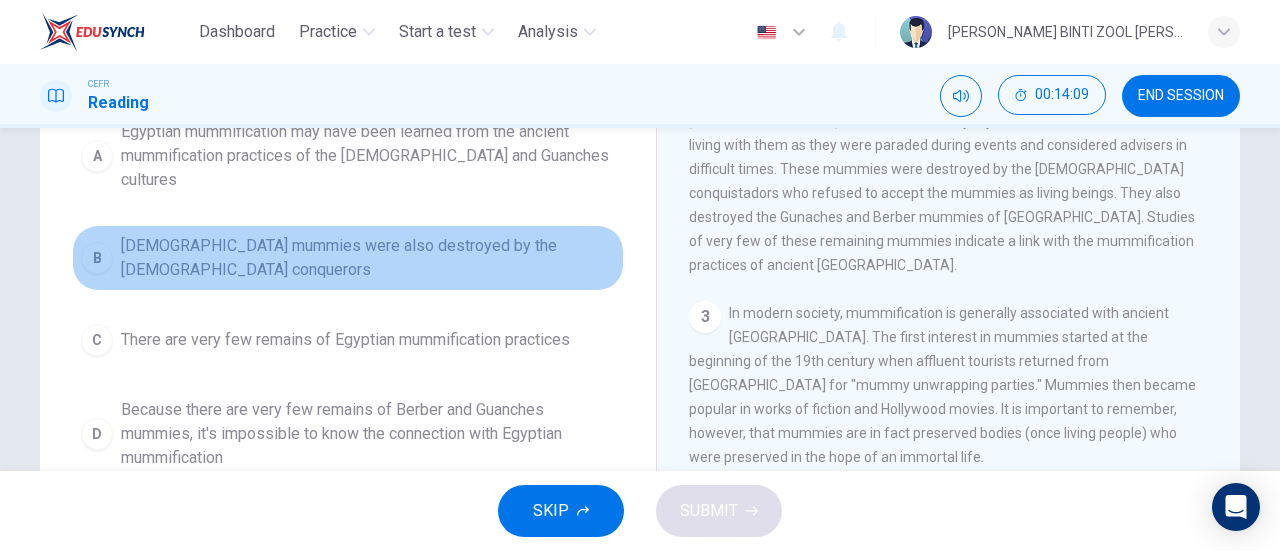 click on "[DEMOGRAPHIC_DATA] mummies were also destroyed by the [DEMOGRAPHIC_DATA] conquerors" at bounding box center [368, 258] 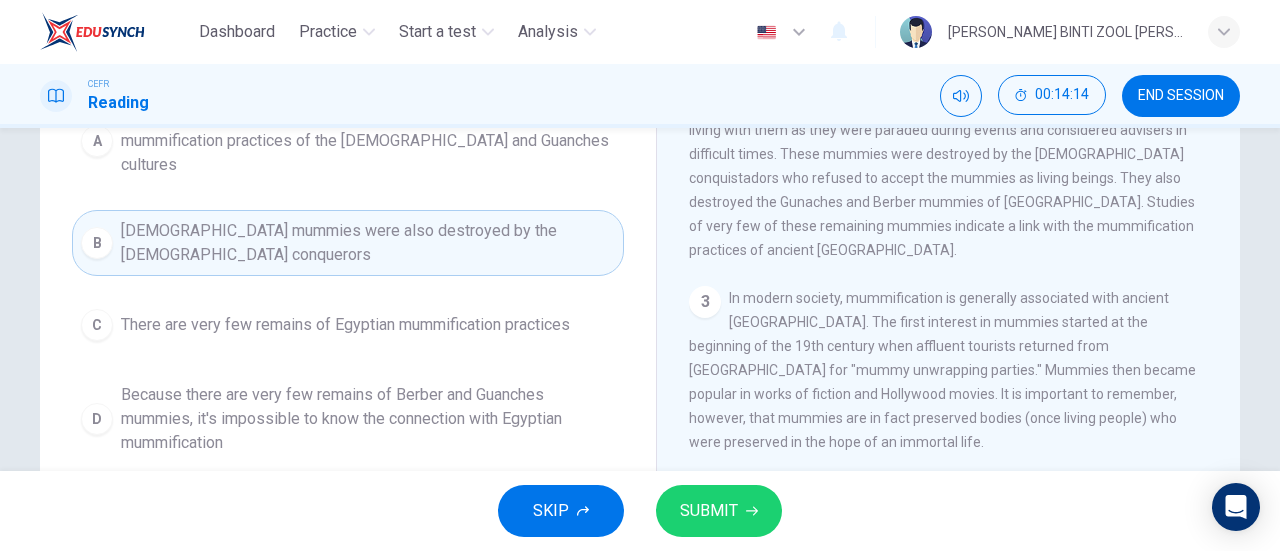 scroll, scrollTop: 257, scrollLeft: 0, axis: vertical 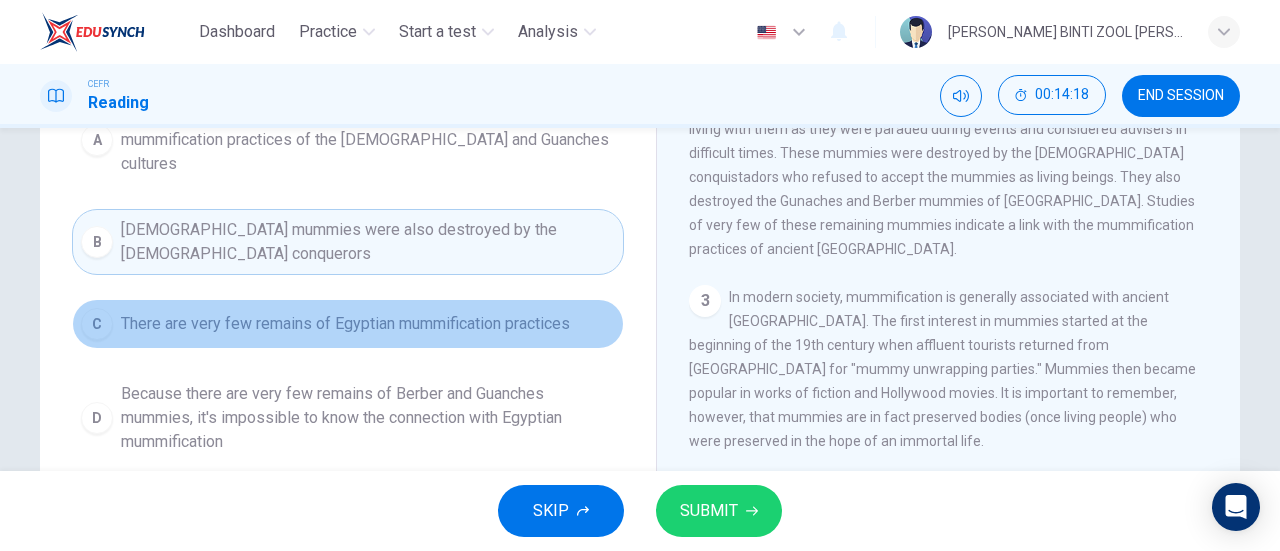 click on "There are very few remains of Egyptian mummification practices" at bounding box center (345, 324) 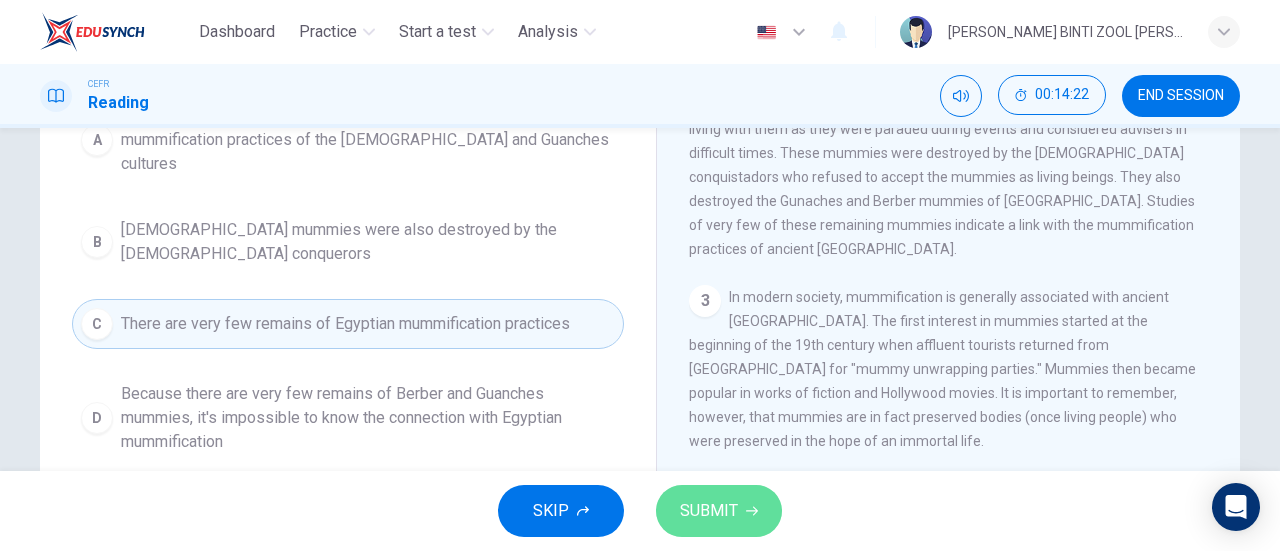 click on "SUBMIT" at bounding box center [719, 511] 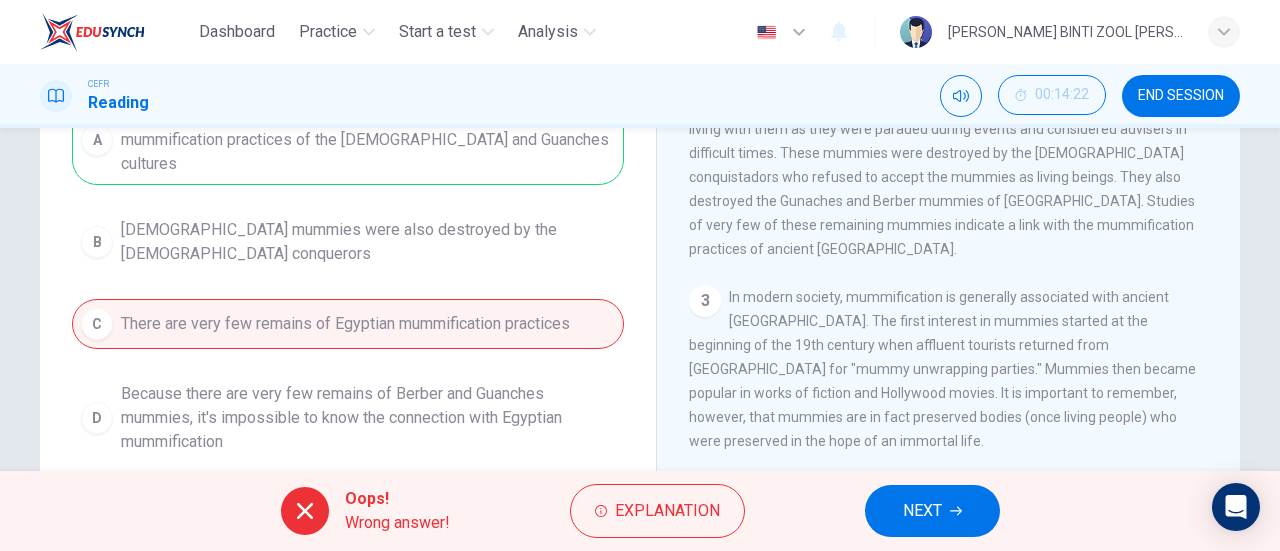 scroll, scrollTop: 243, scrollLeft: 0, axis: vertical 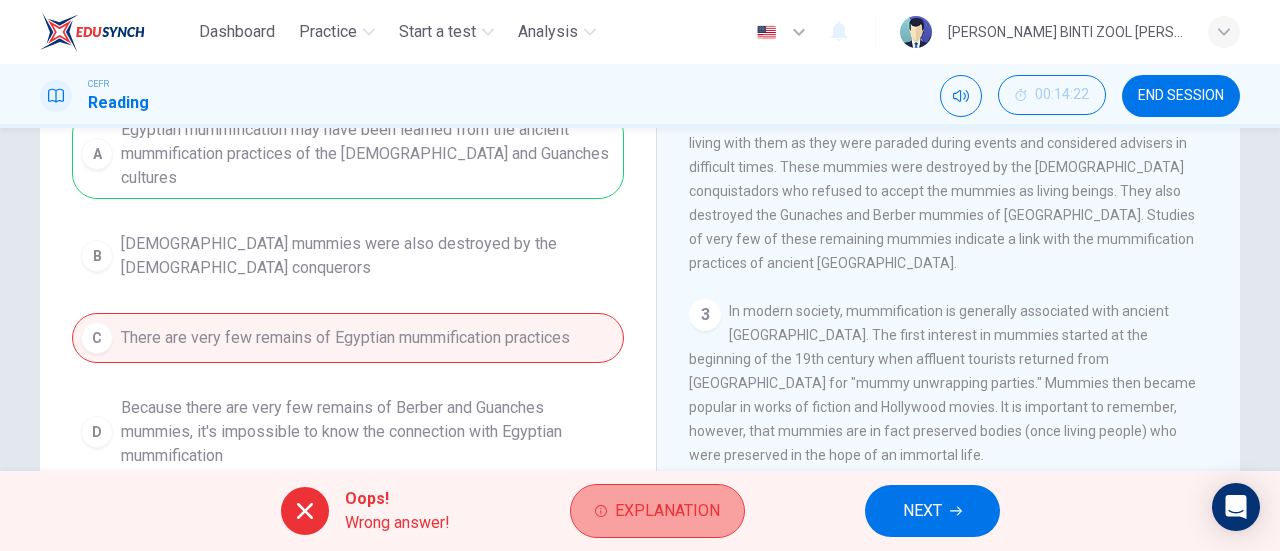 click on "Explanation" at bounding box center [667, 511] 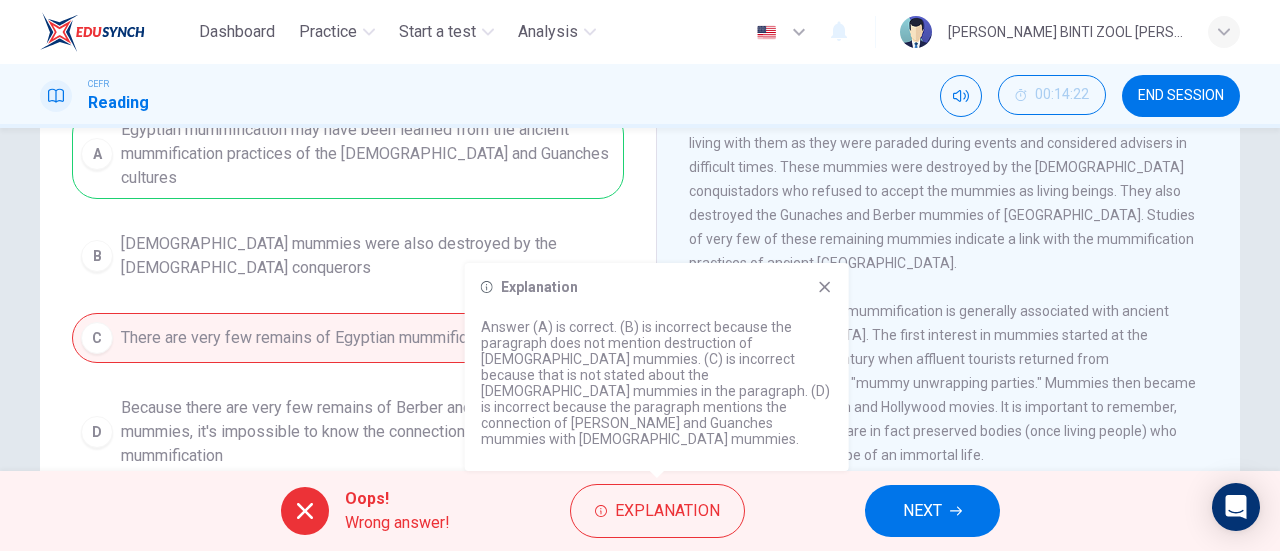 click 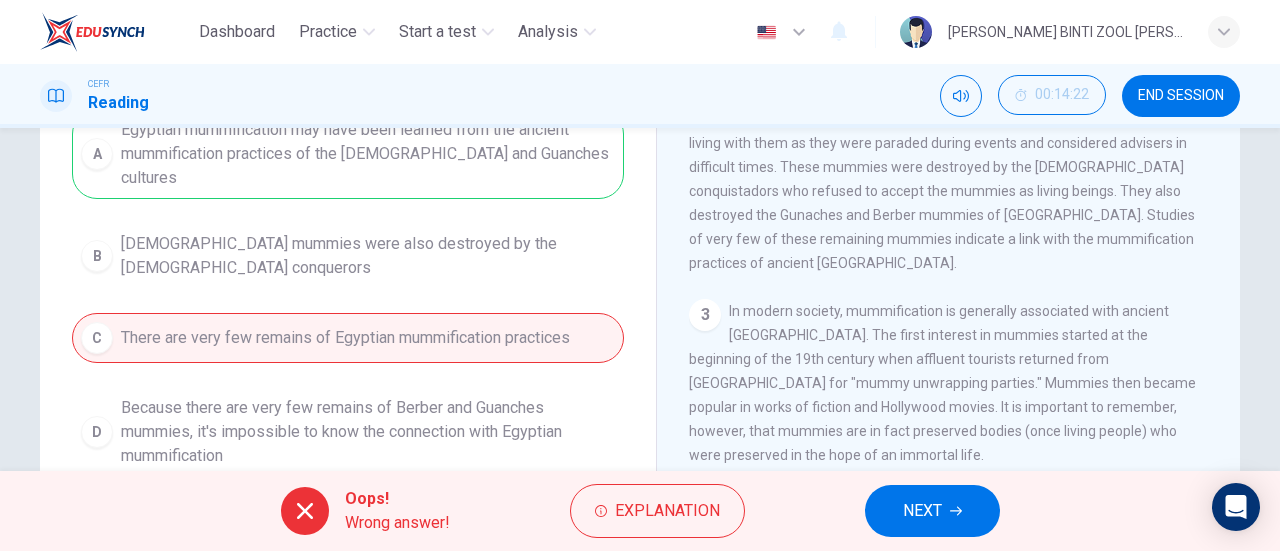 click on "NEXT" at bounding box center (922, 511) 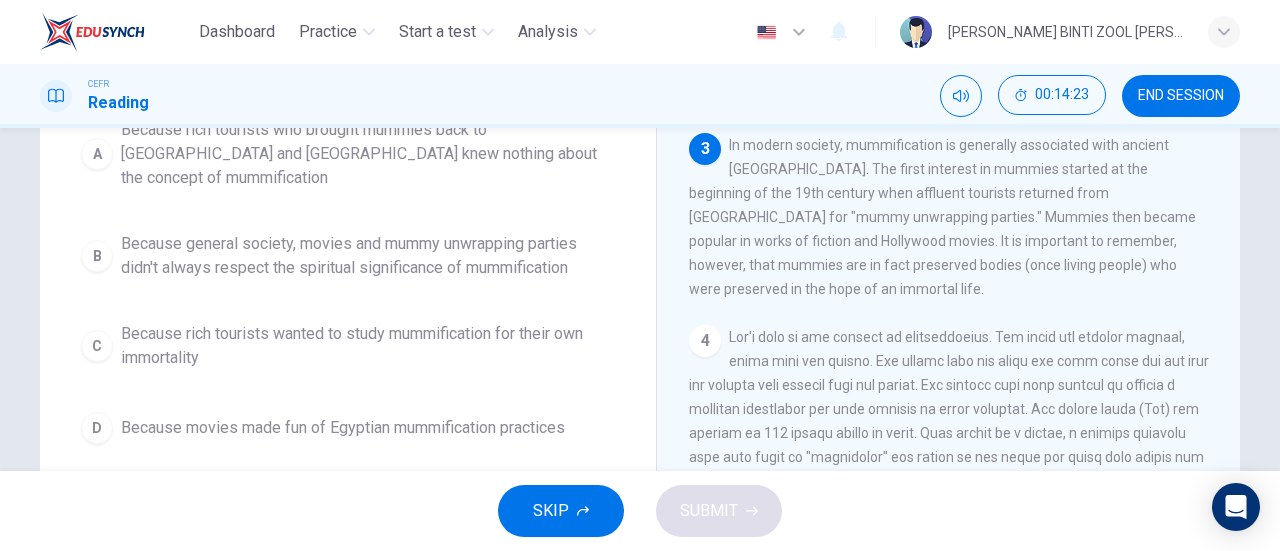 scroll, scrollTop: 529, scrollLeft: 0, axis: vertical 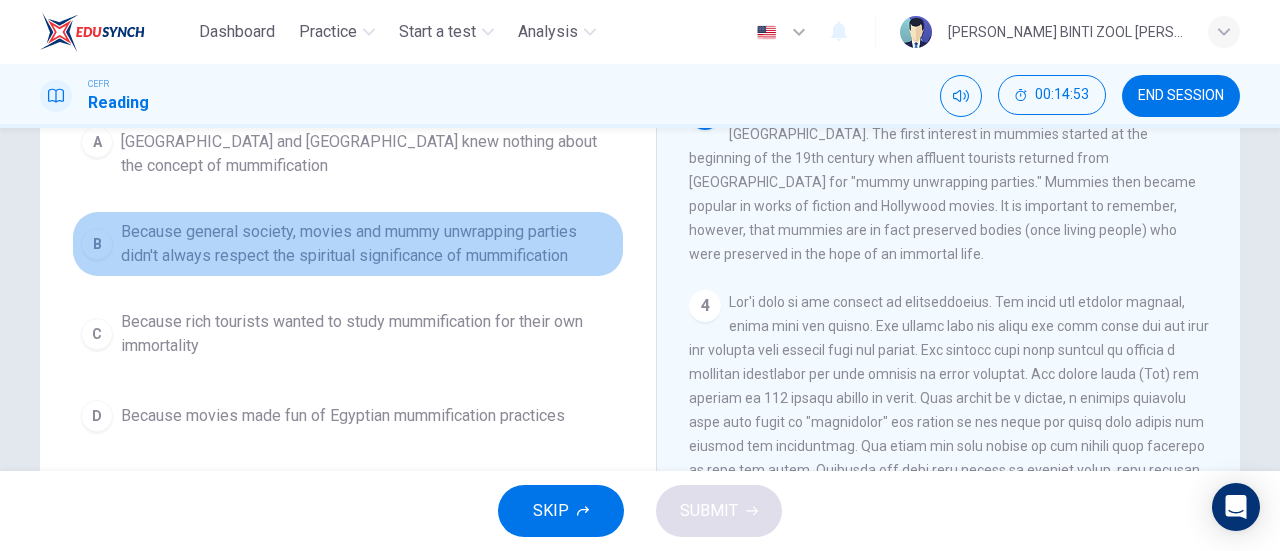 click on "Because general society, movies and mummy unwrapping parties didn't always respect the spiritual significance of mummification" at bounding box center (368, 244) 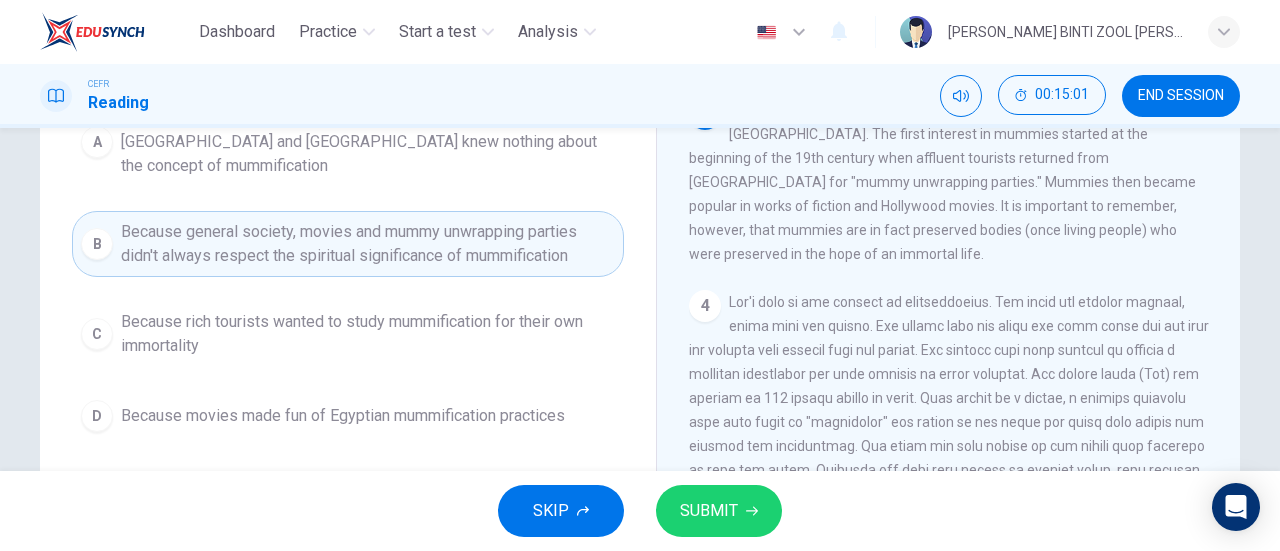 scroll, scrollTop: 200, scrollLeft: 0, axis: vertical 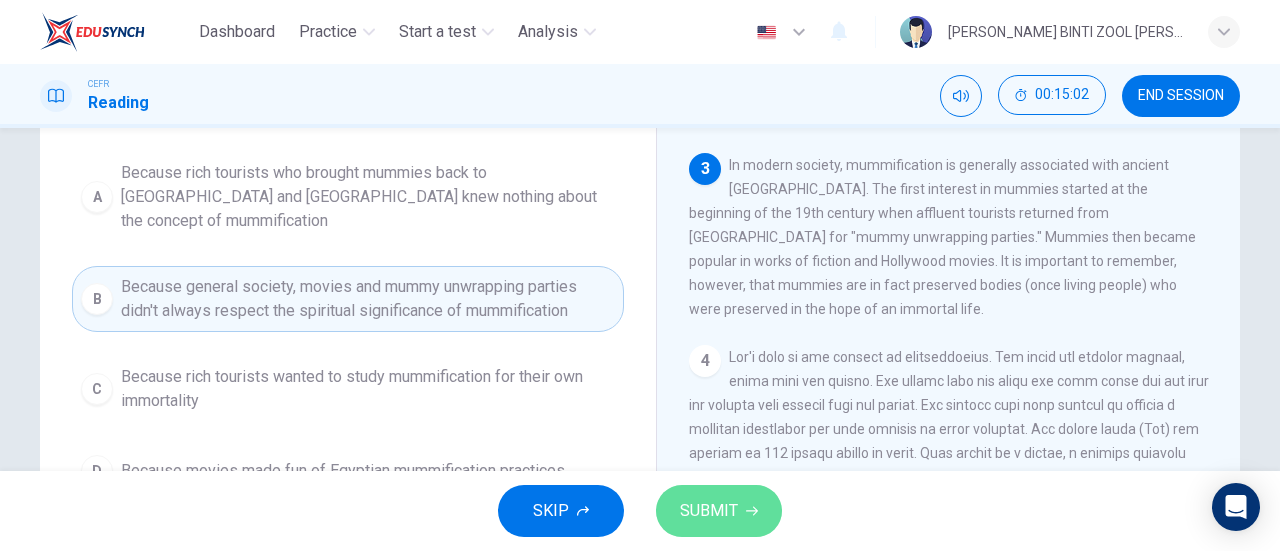 click on "SUBMIT" at bounding box center (719, 511) 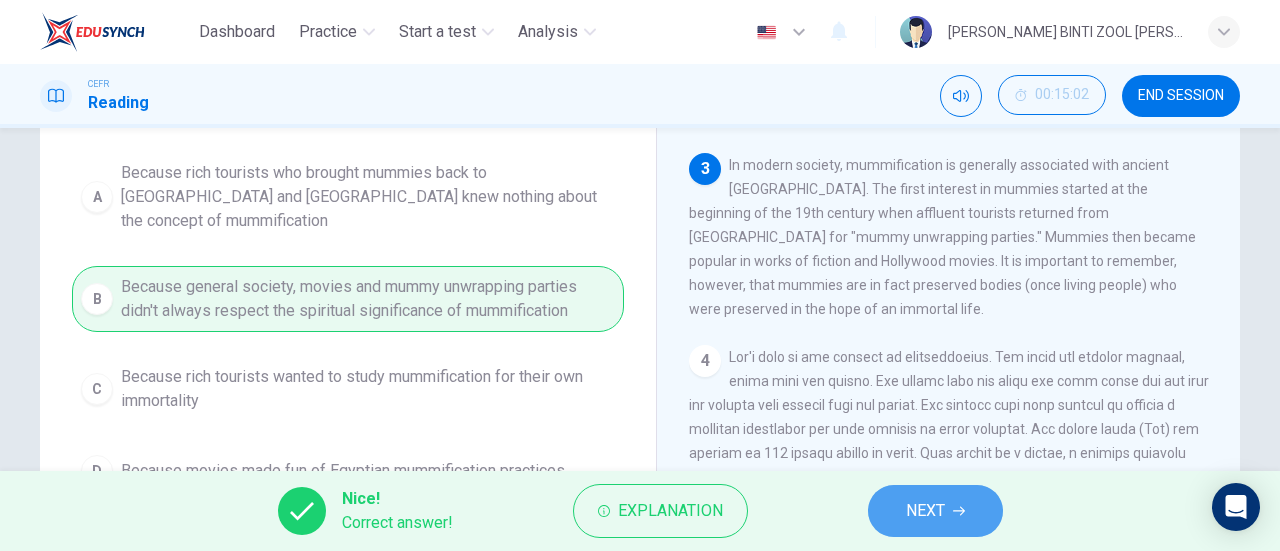 click on "NEXT" at bounding box center (925, 511) 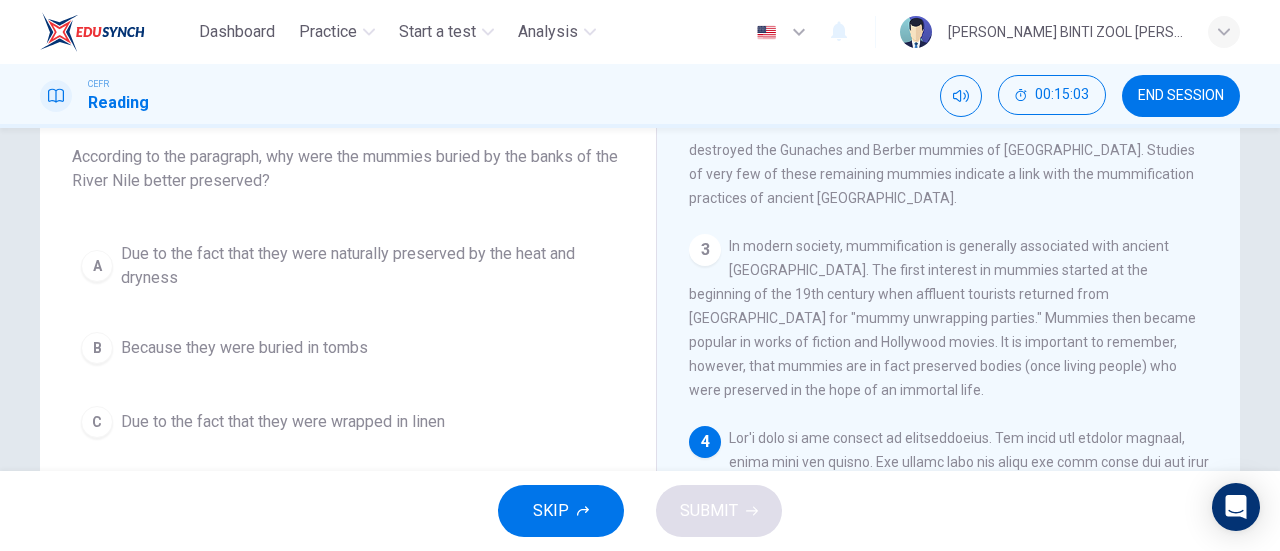 scroll, scrollTop: 120, scrollLeft: 0, axis: vertical 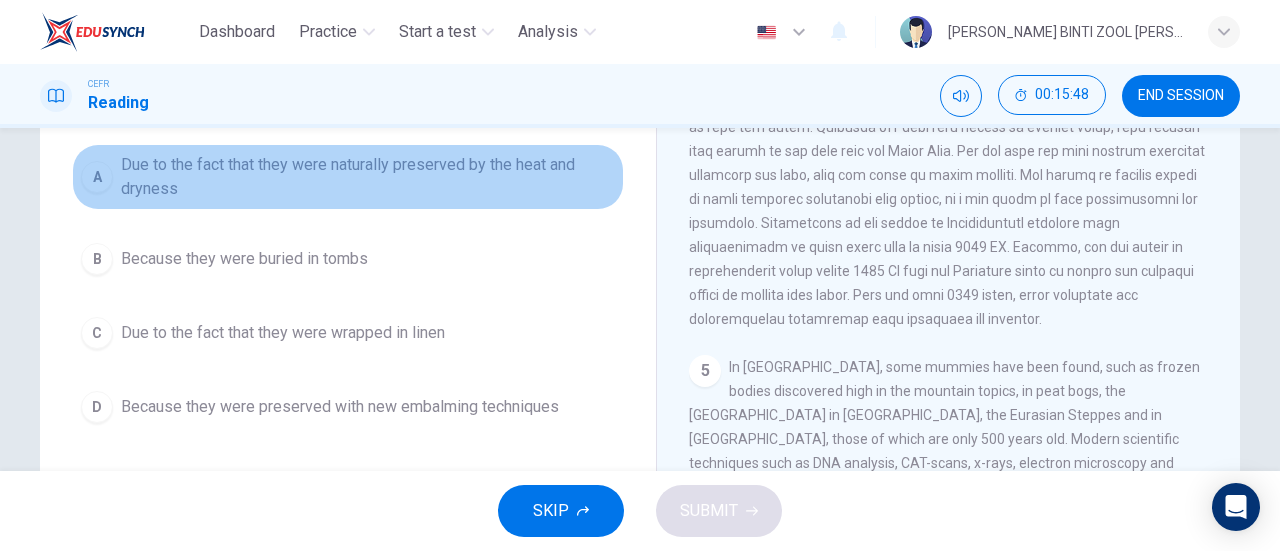 click on "Due to the fact that they were naturally preserved by the heat and dryness" at bounding box center (368, 177) 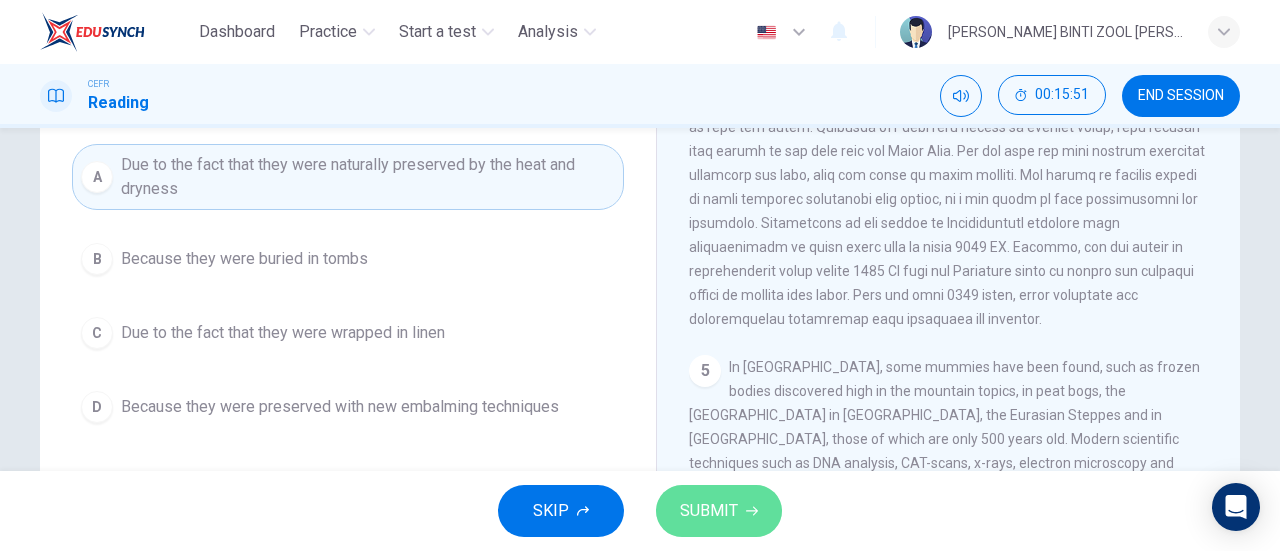 click on "SUBMIT" at bounding box center [709, 511] 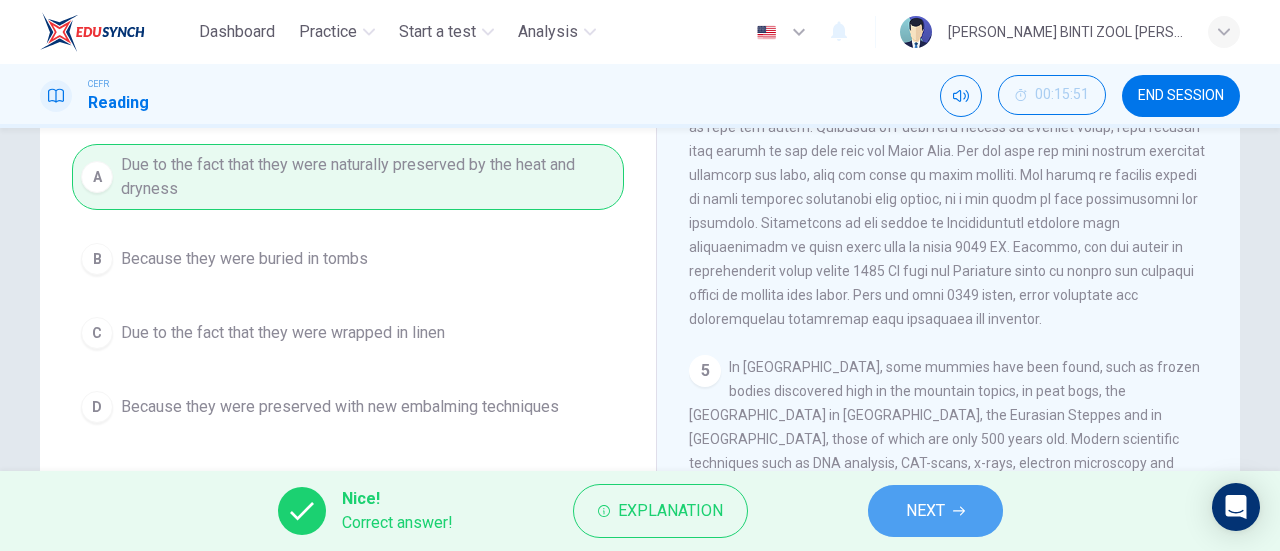 click on "NEXT" at bounding box center [935, 511] 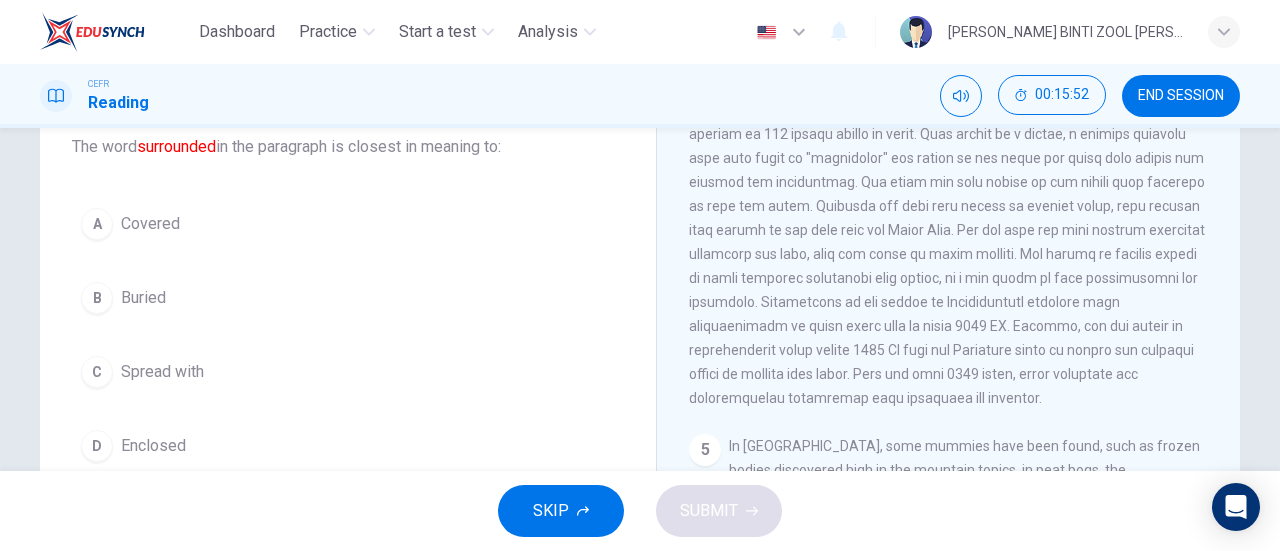 scroll, scrollTop: 136, scrollLeft: 0, axis: vertical 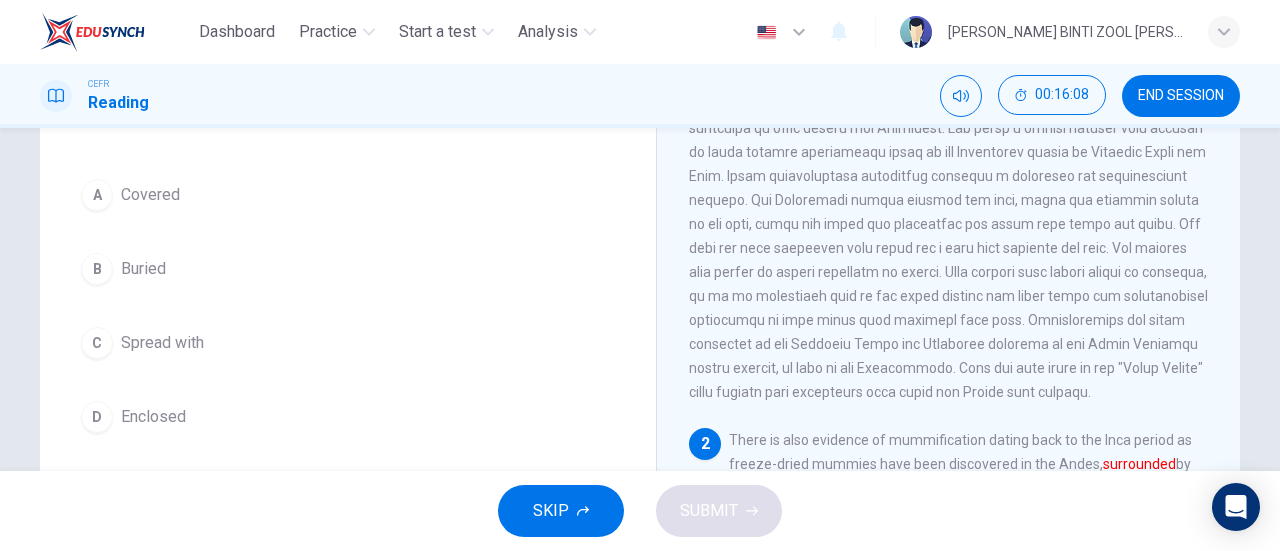 click on "B Buried" at bounding box center (348, 269) 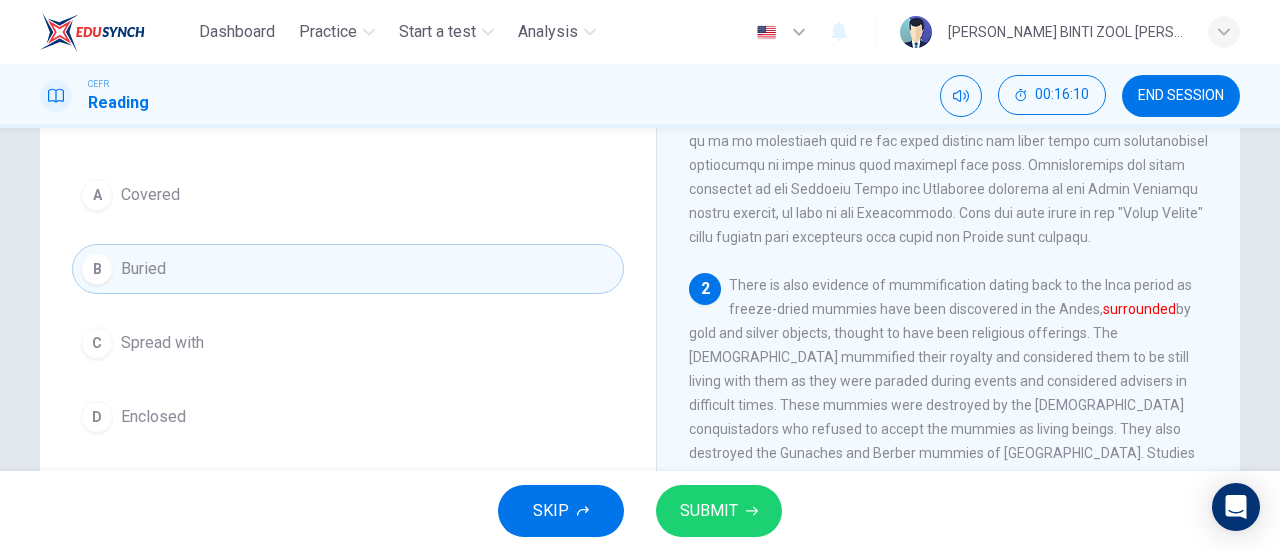 scroll, scrollTop: 211, scrollLeft: 0, axis: vertical 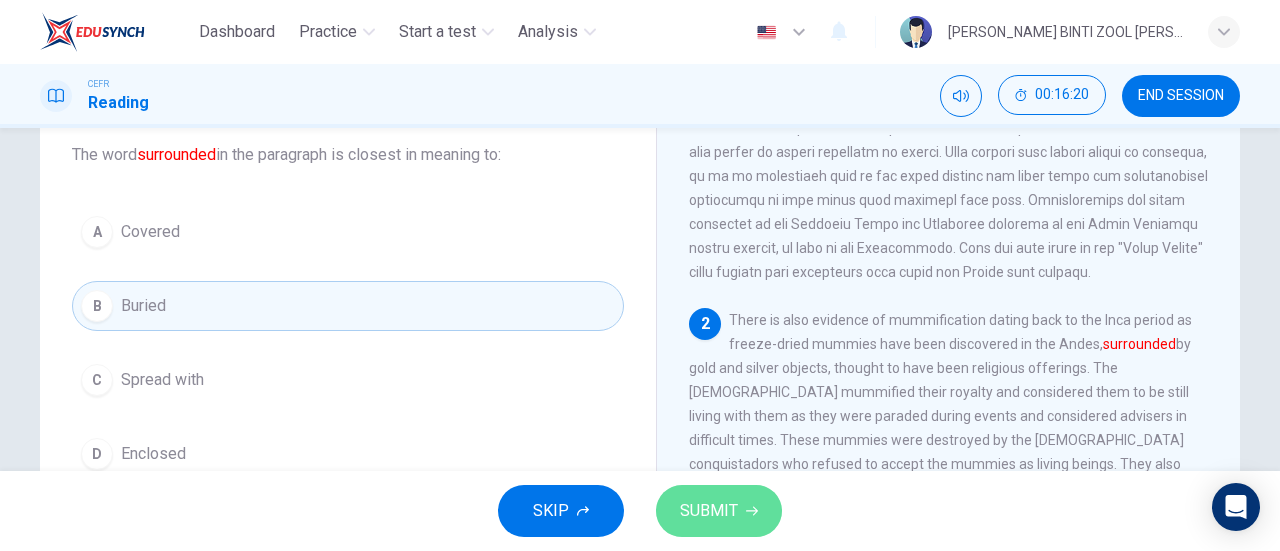 click on "SUBMIT" at bounding box center [719, 511] 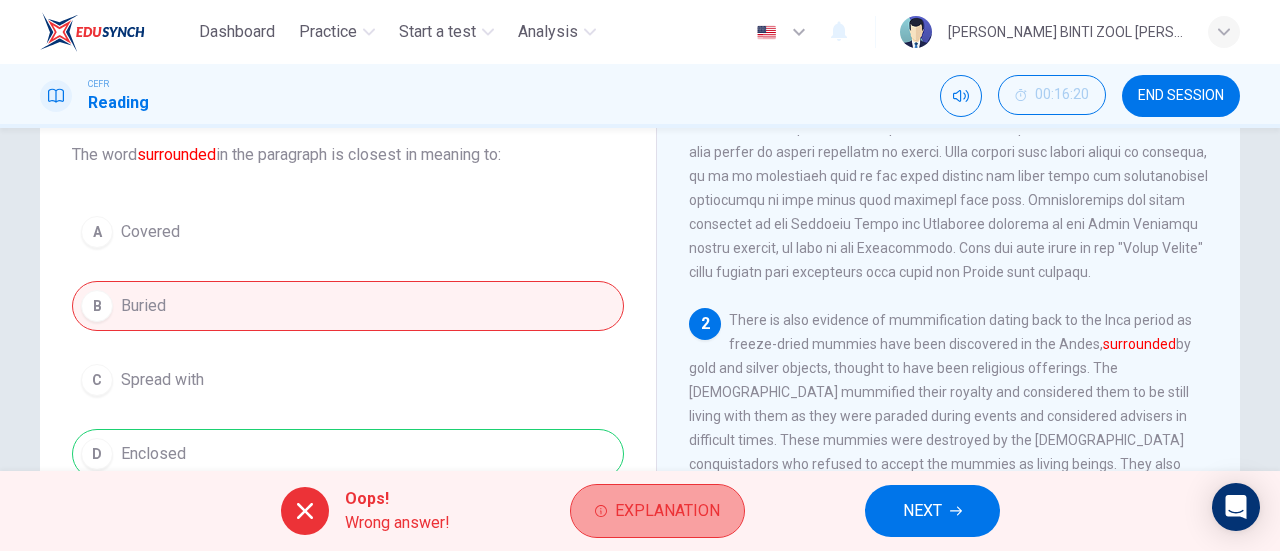 click on "Explanation" at bounding box center [667, 511] 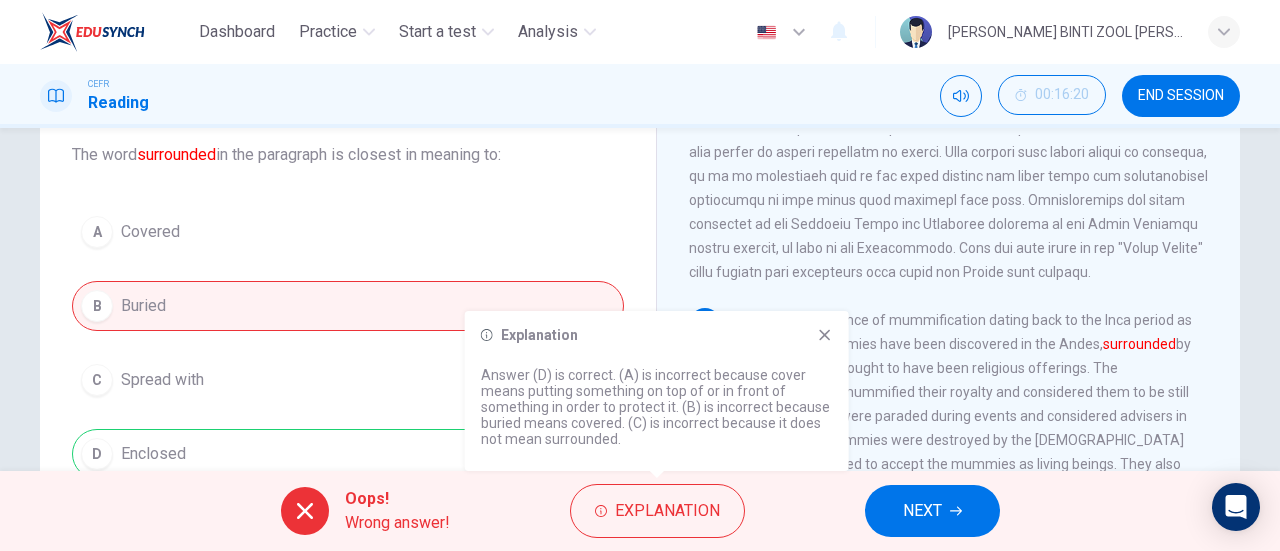 click 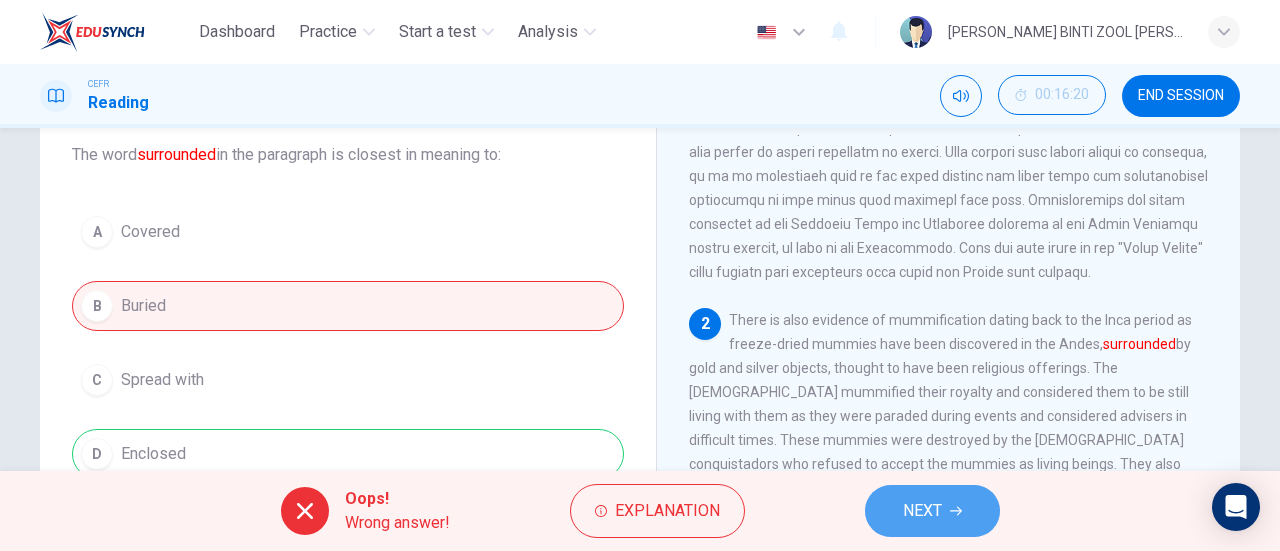 click on "NEXT" at bounding box center [932, 511] 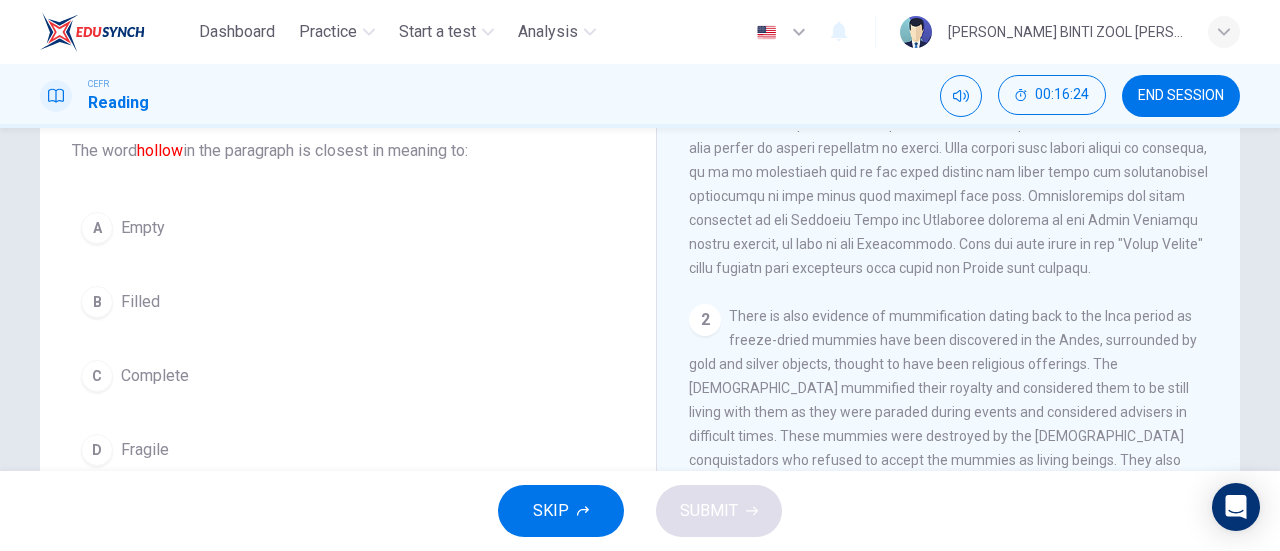 scroll, scrollTop: 126, scrollLeft: 0, axis: vertical 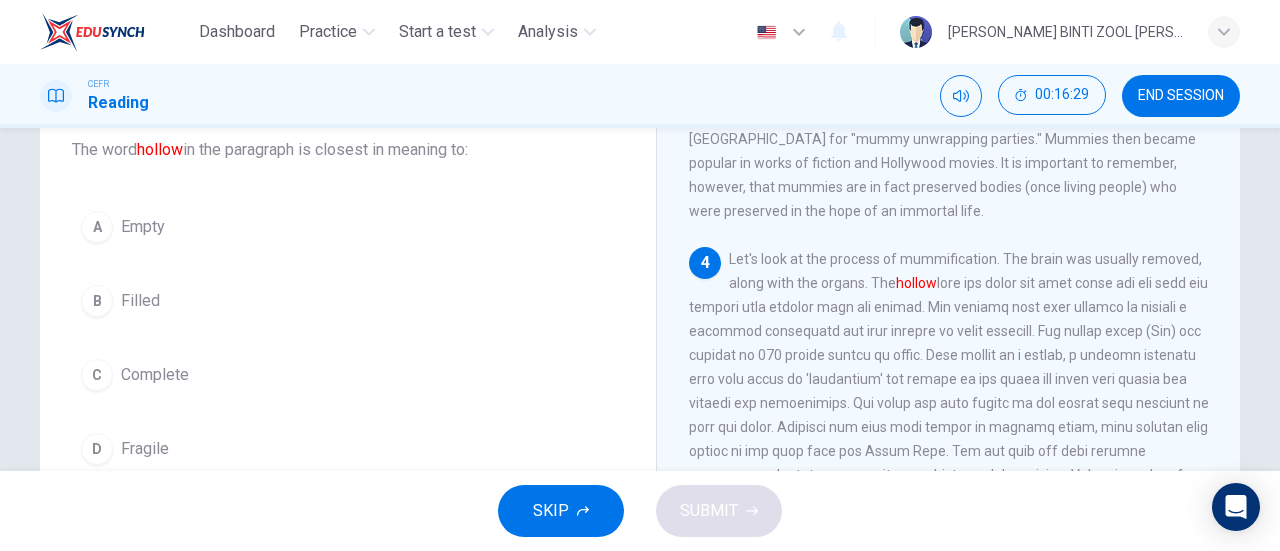 click on "A Empty" at bounding box center (348, 227) 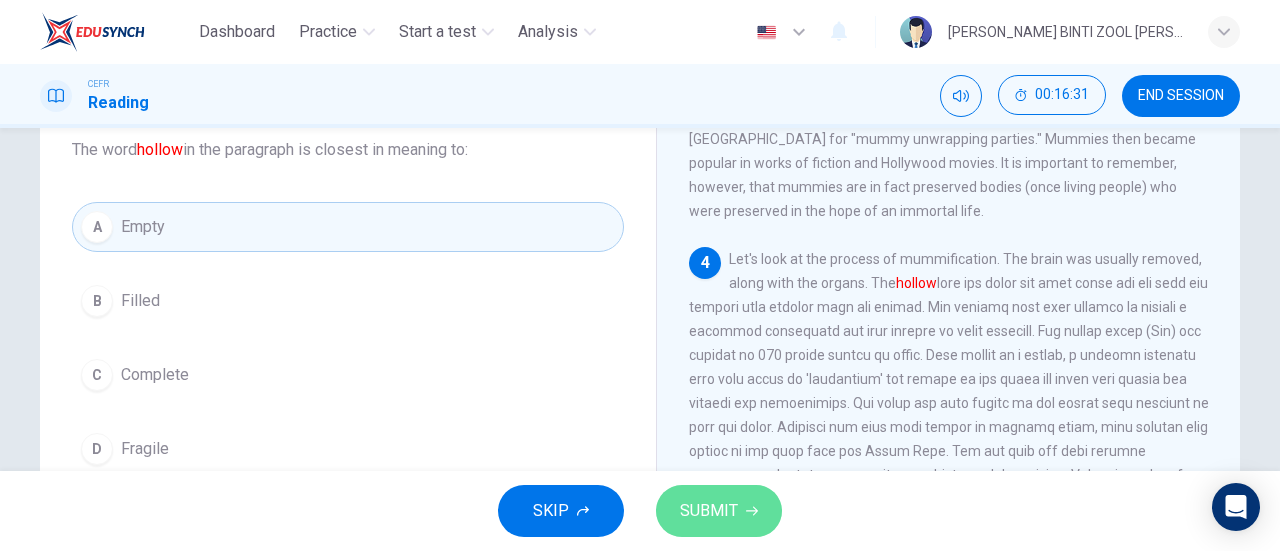click on "SUBMIT" at bounding box center (709, 511) 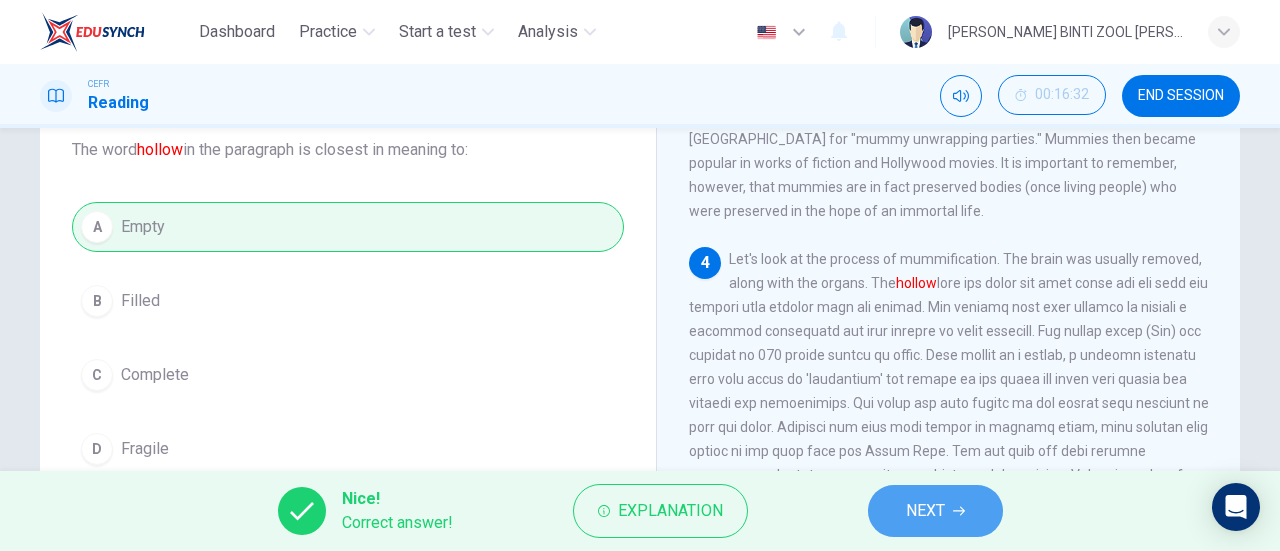 click on "NEXT" at bounding box center [935, 511] 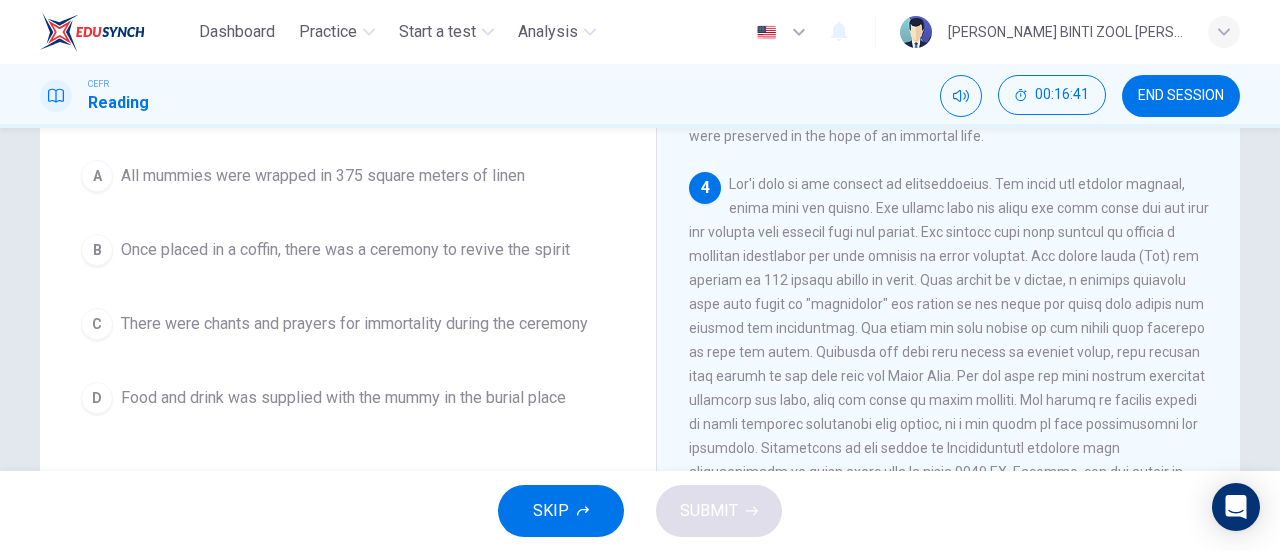 scroll, scrollTop: 204, scrollLeft: 0, axis: vertical 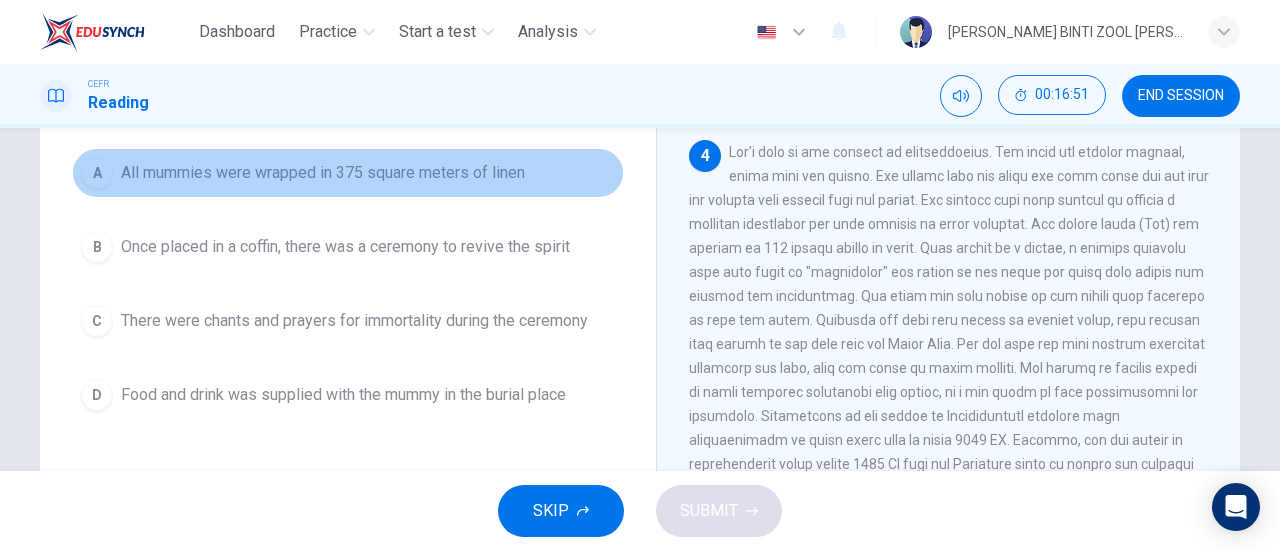 click on "A All mummies were wrapped in 375 square meters of linen" at bounding box center [348, 173] 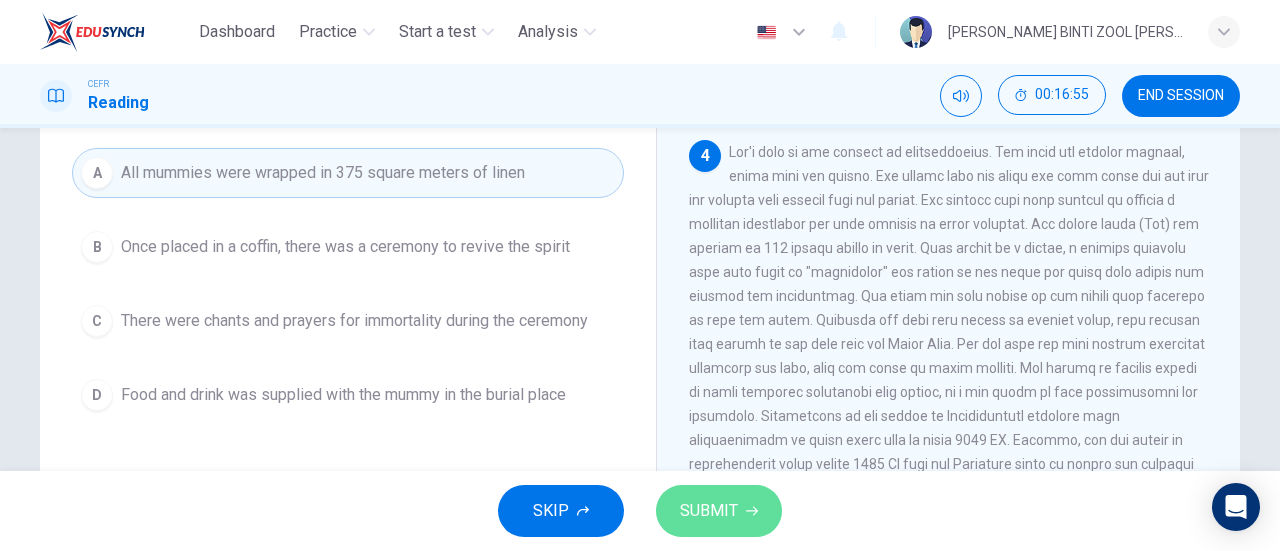 click on "SUBMIT" at bounding box center (709, 511) 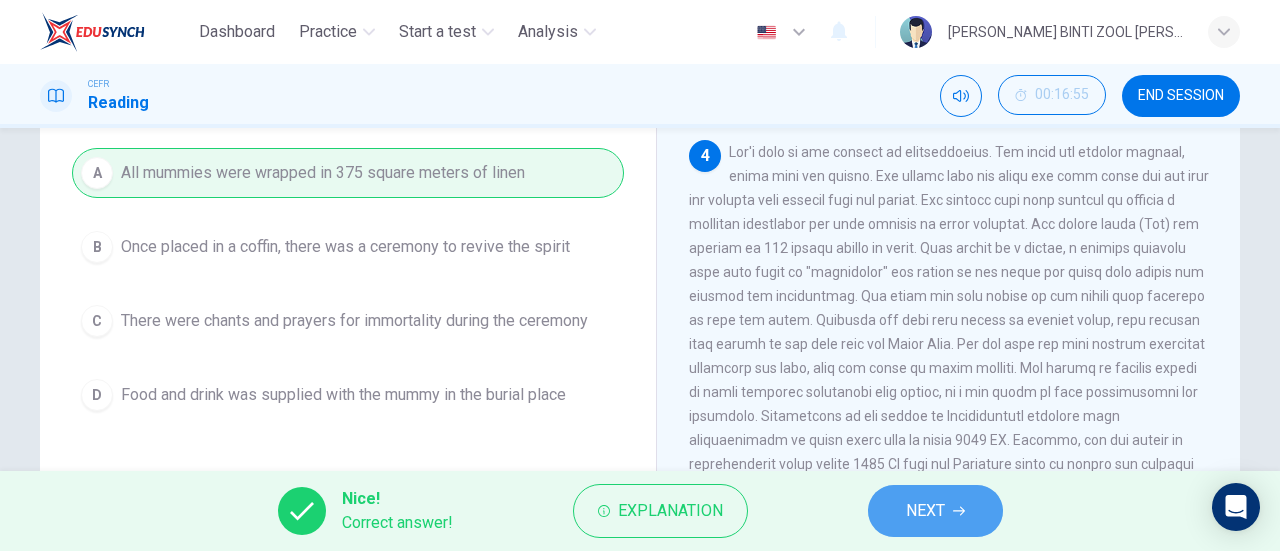 click on "NEXT" at bounding box center (935, 511) 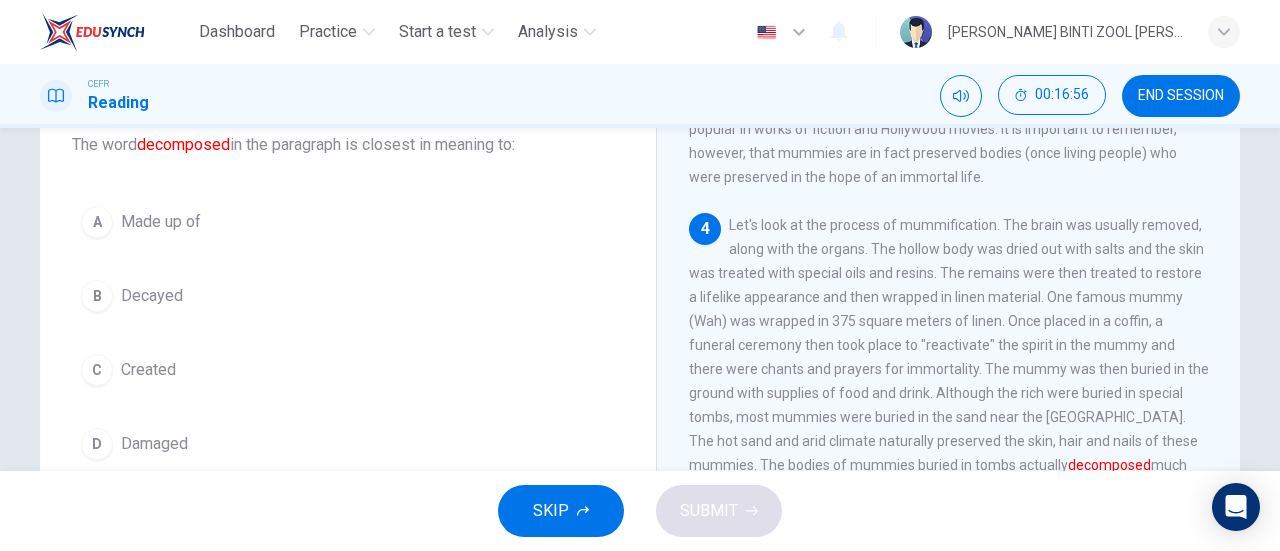 scroll, scrollTop: 132, scrollLeft: 0, axis: vertical 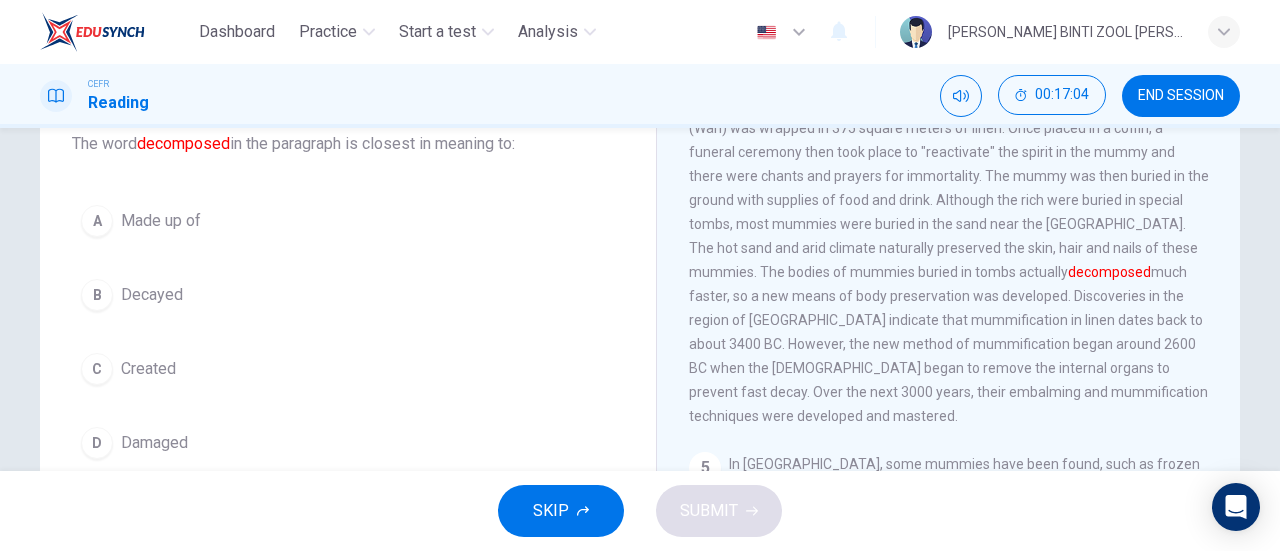 click on "B Decayed" at bounding box center (348, 295) 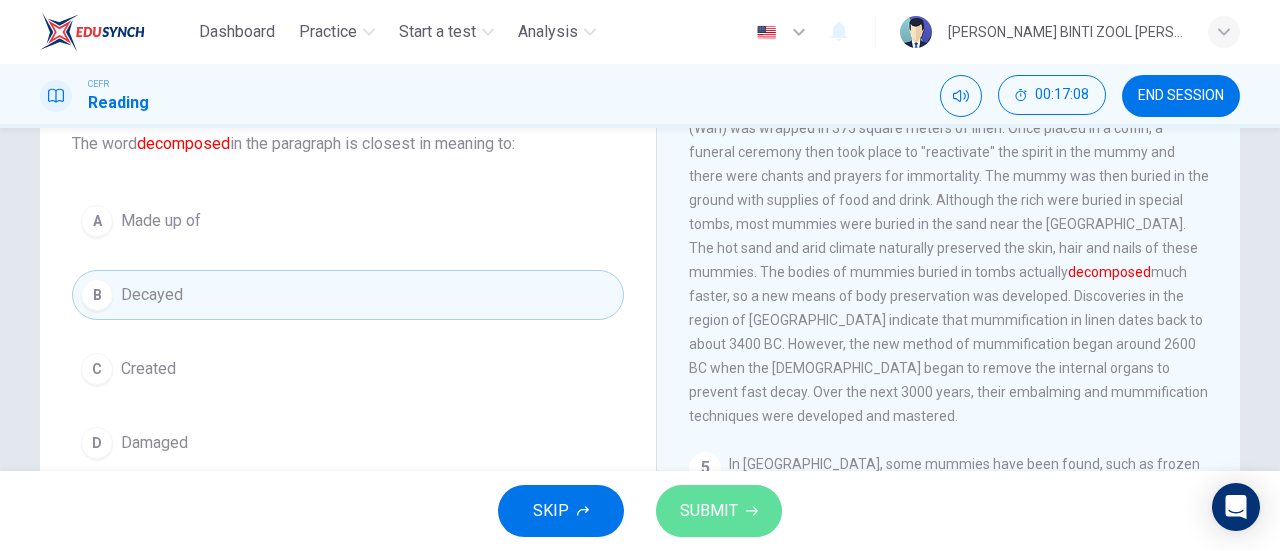click on "SUBMIT" at bounding box center [709, 511] 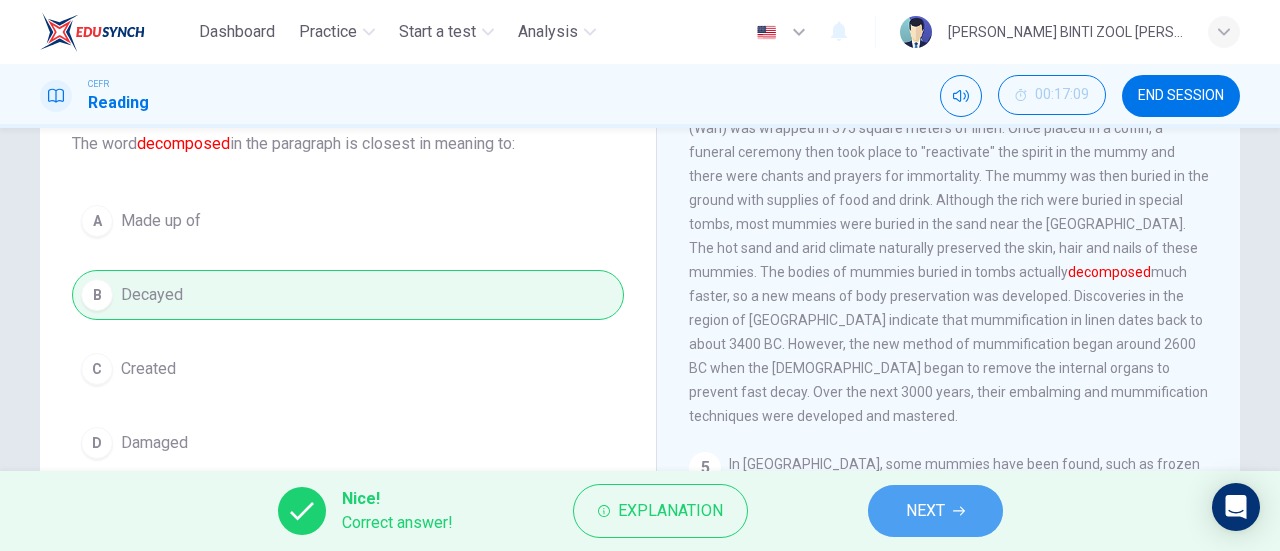 click 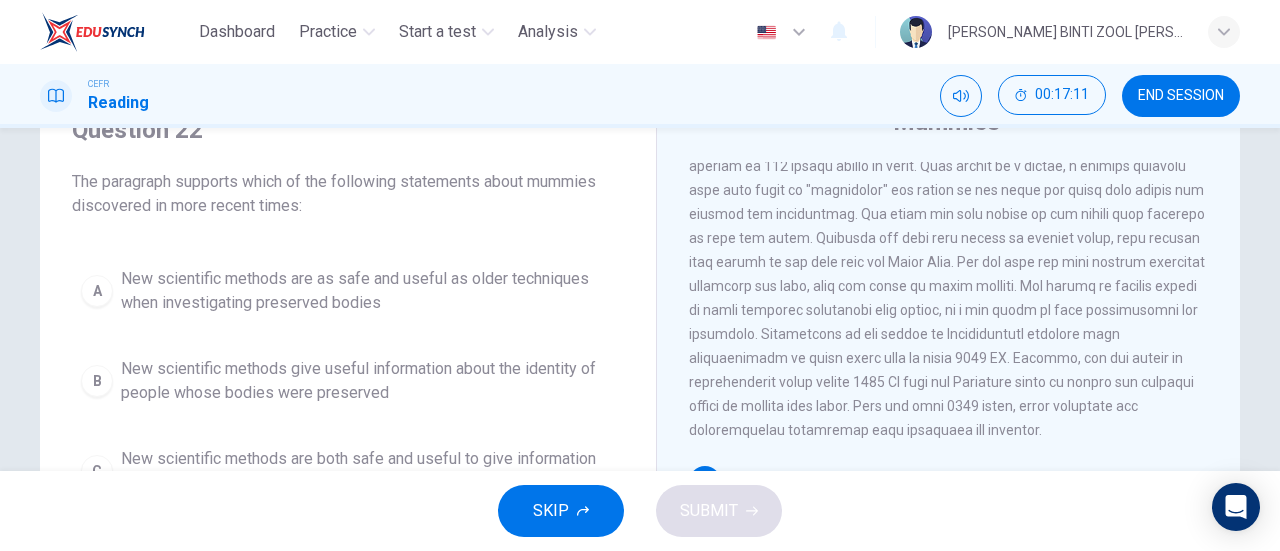 scroll, scrollTop: 125, scrollLeft: 0, axis: vertical 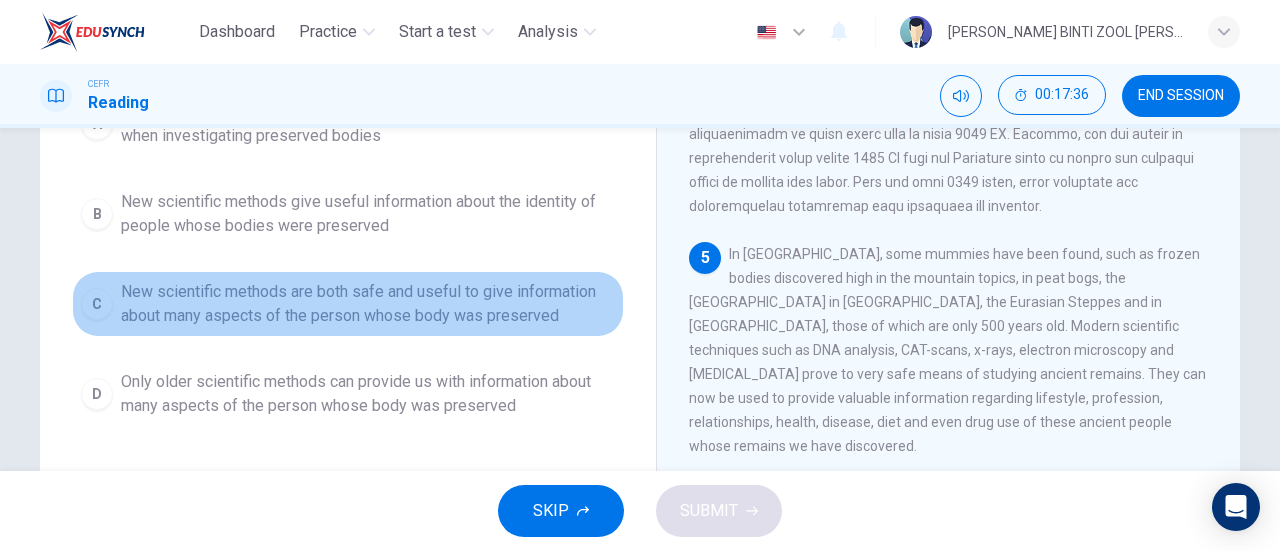 click on "C New scientific methods are both safe and useful to give information about many aspects of the person whose body was preserved" at bounding box center (348, 304) 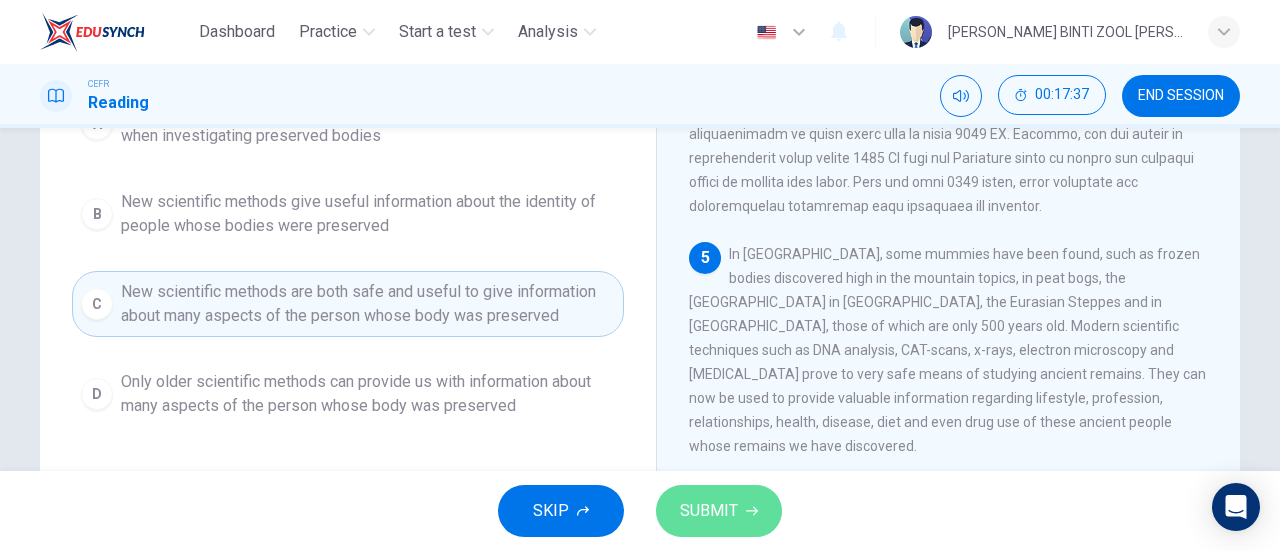 click on "SUBMIT" at bounding box center (719, 511) 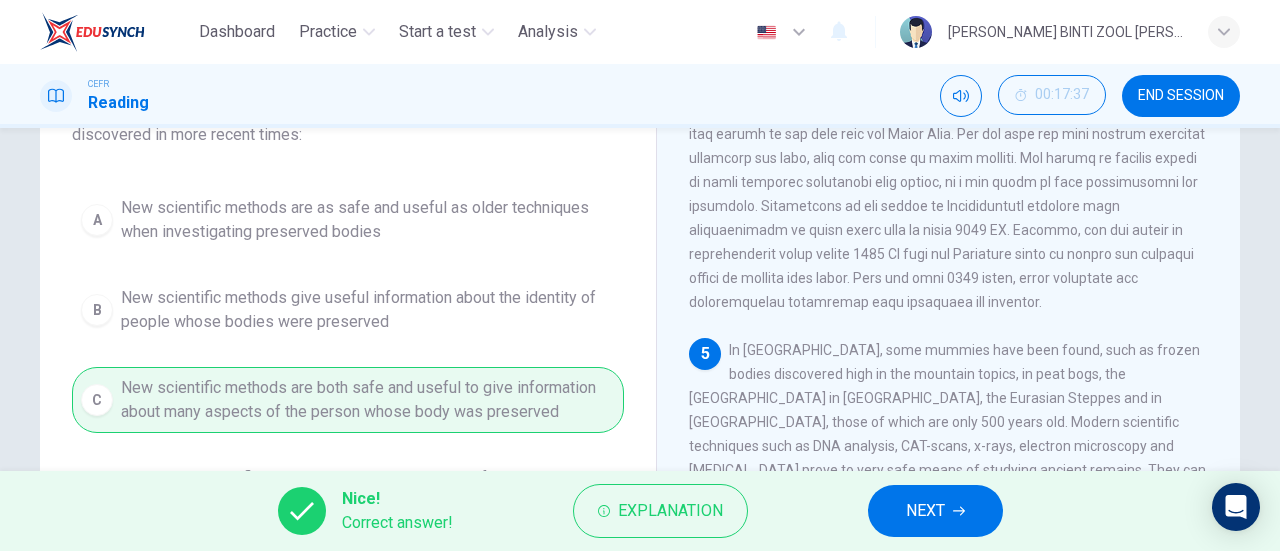 scroll, scrollTop: 173, scrollLeft: 0, axis: vertical 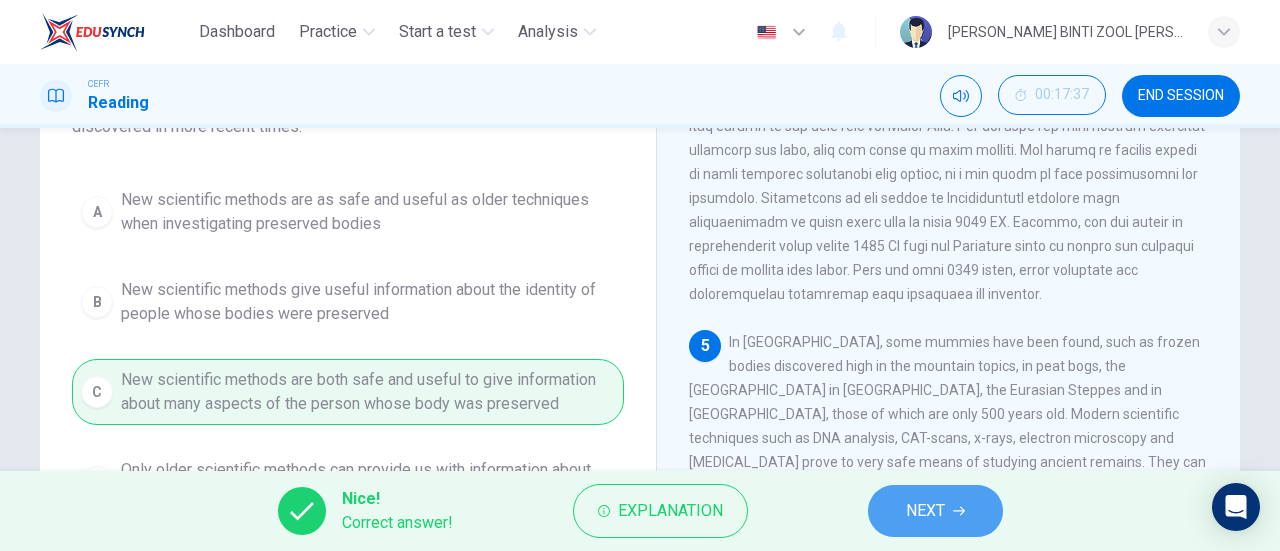 click on "NEXT" at bounding box center [935, 511] 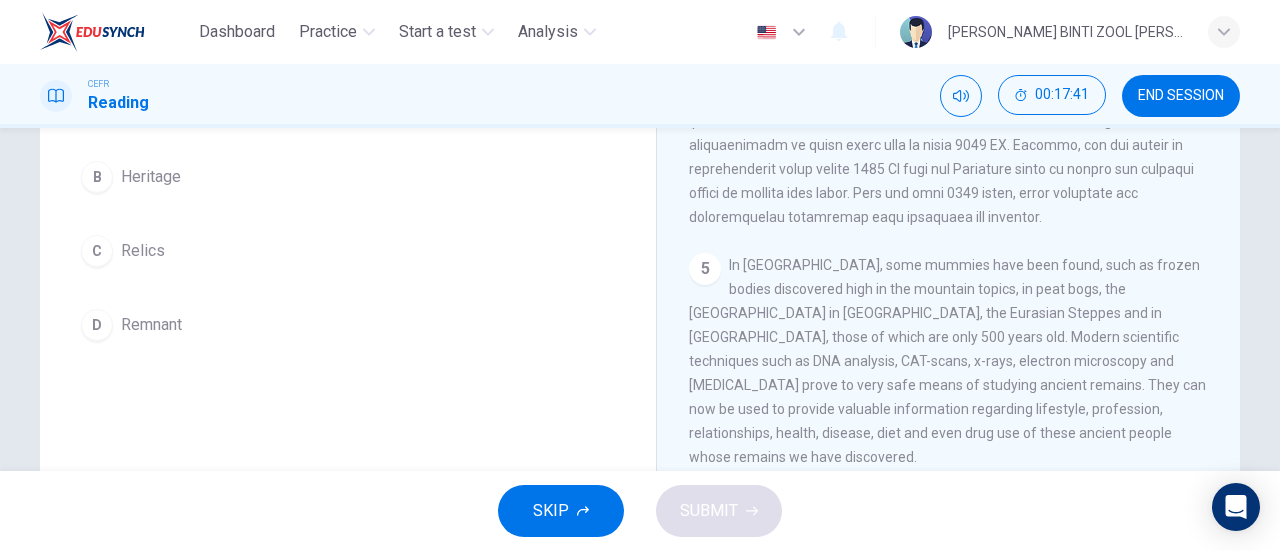 scroll, scrollTop: 251, scrollLeft: 0, axis: vertical 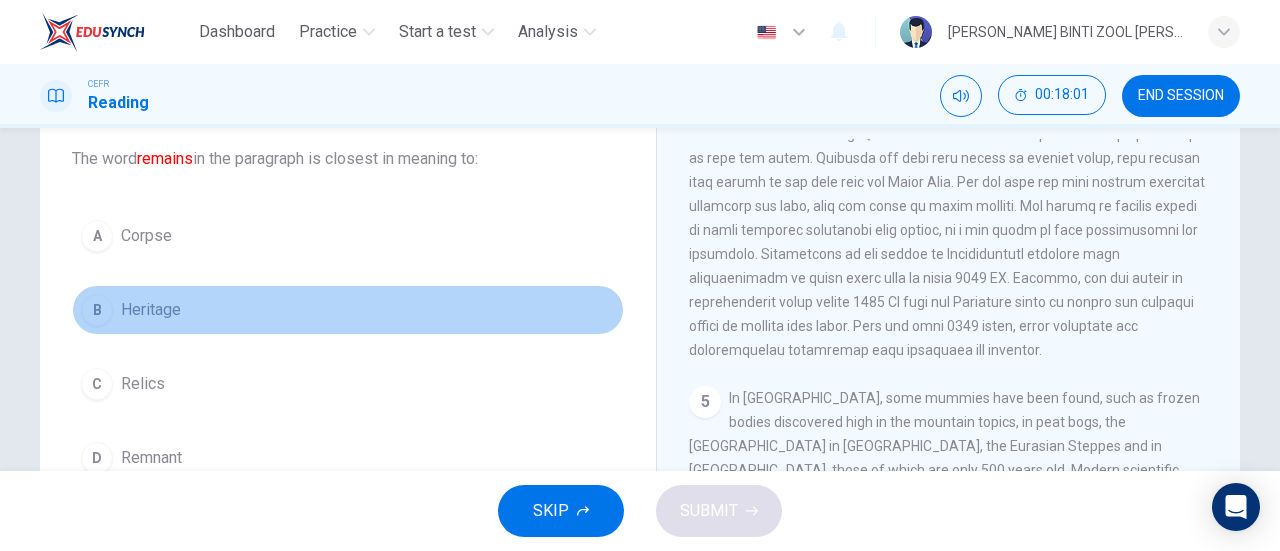 click on "B Heritage" at bounding box center [348, 310] 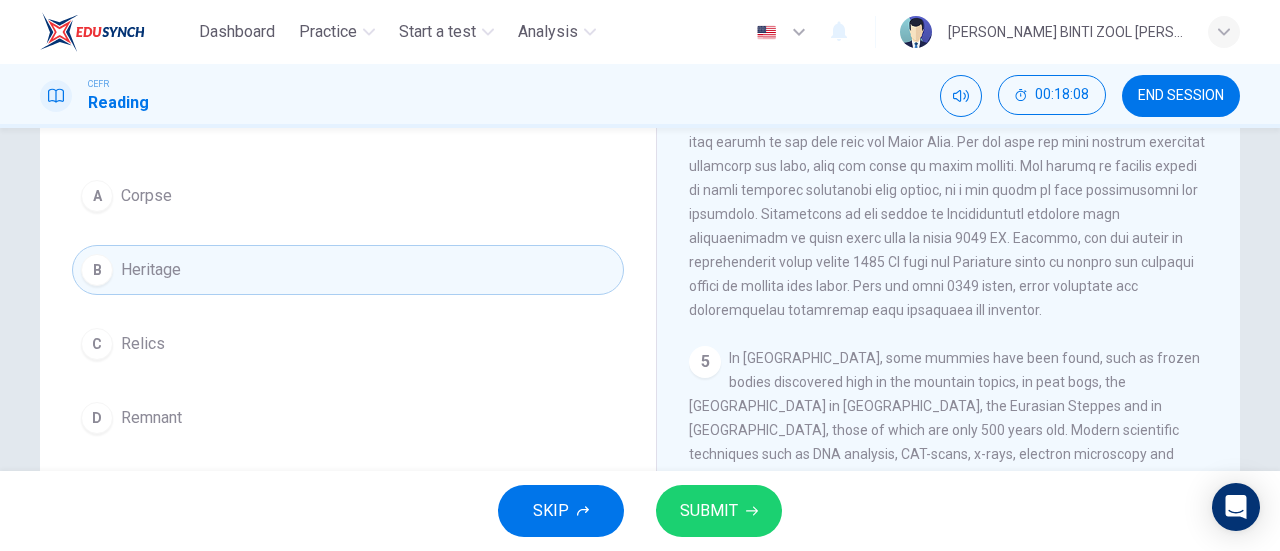 scroll, scrollTop: 156, scrollLeft: 0, axis: vertical 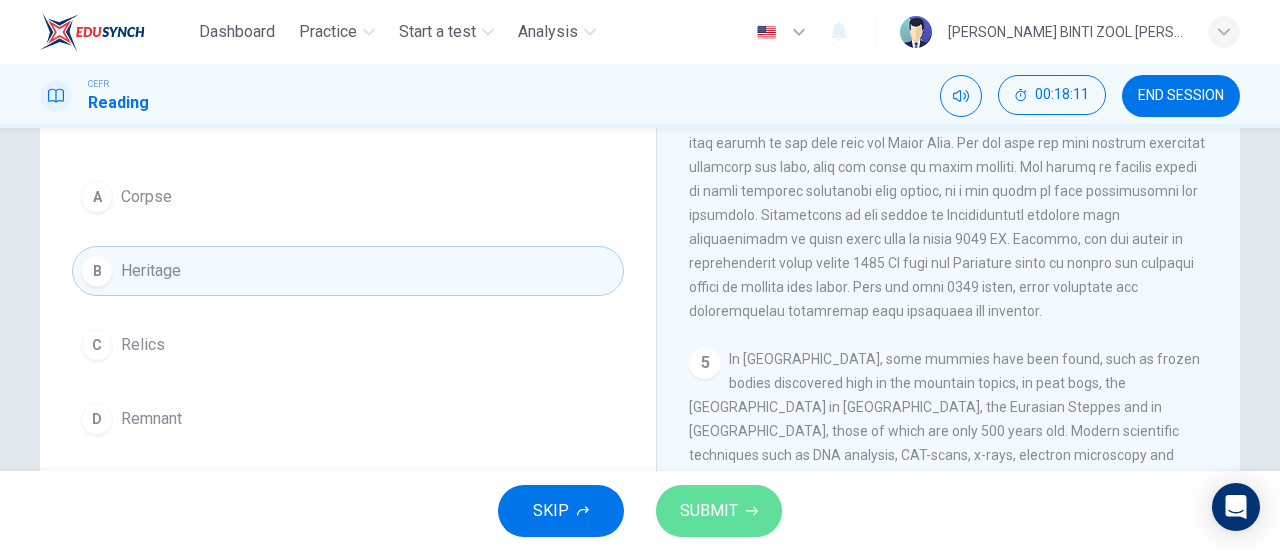 click on "SUBMIT" at bounding box center (719, 511) 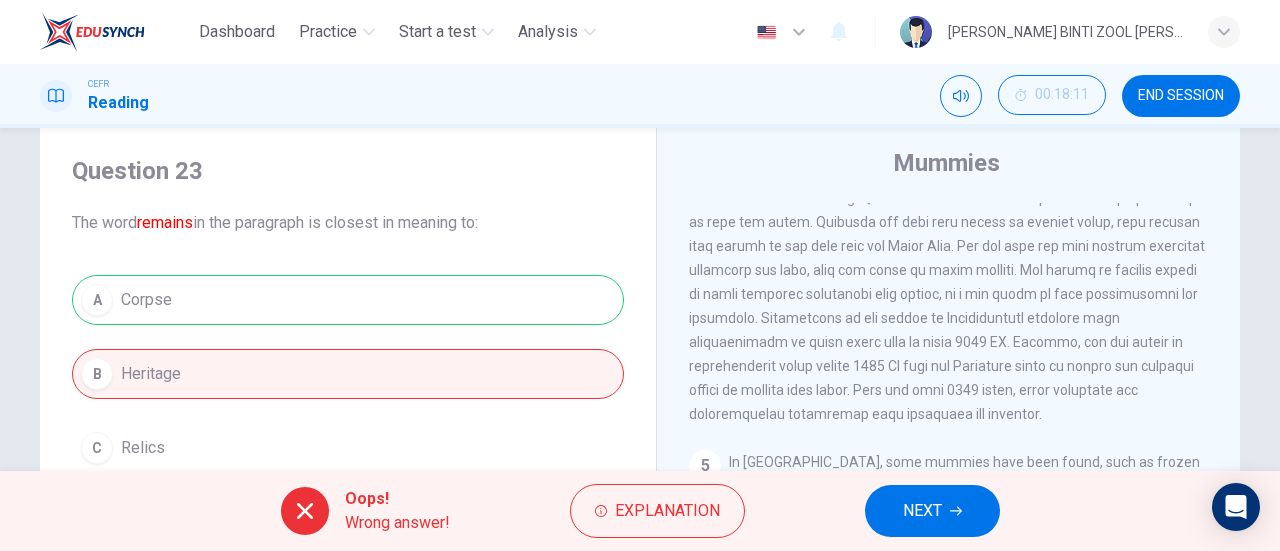scroll, scrollTop: 164, scrollLeft: 0, axis: vertical 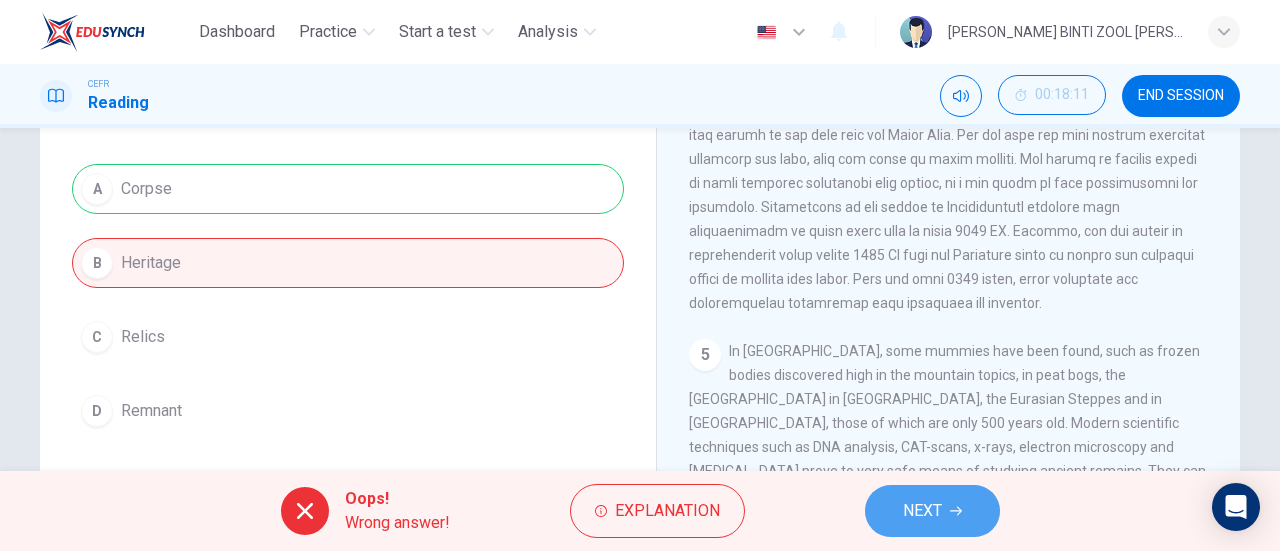 click on "NEXT" at bounding box center (932, 511) 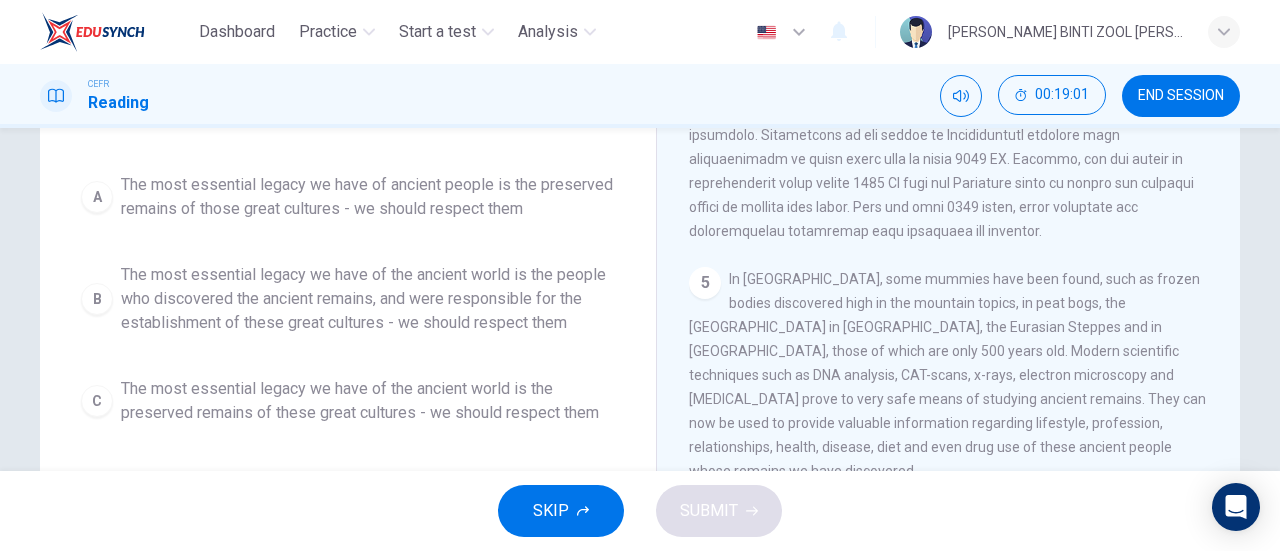 scroll, scrollTop: 236, scrollLeft: 0, axis: vertical 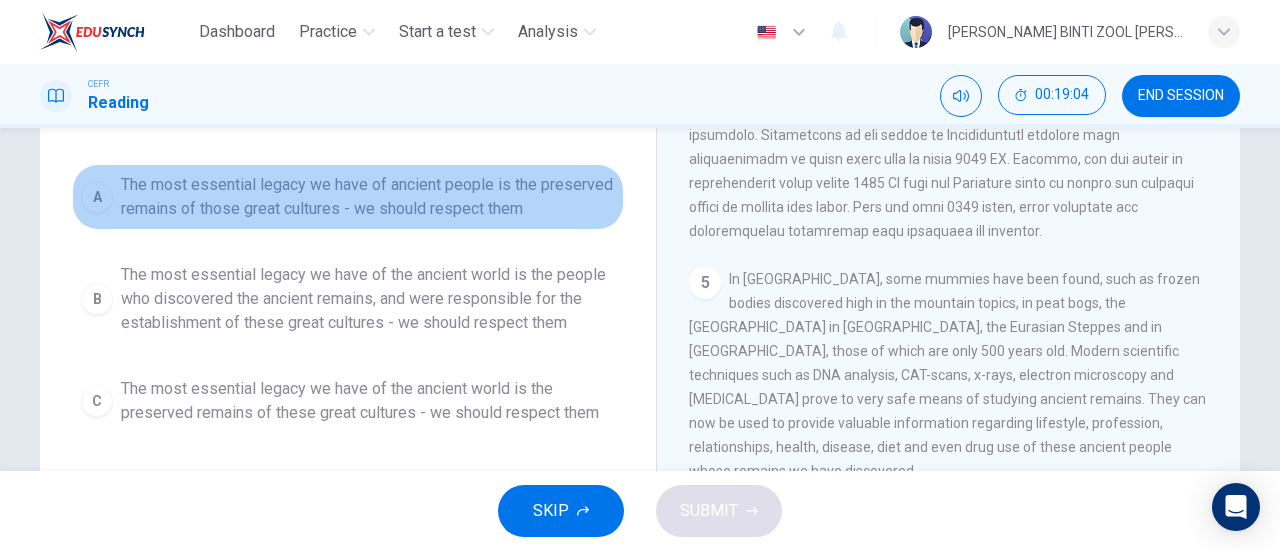 click on "The most essential legacy we have of ancient people is the preserved remains of those great cultures - we should respect them" at bounding box center [368, 197] 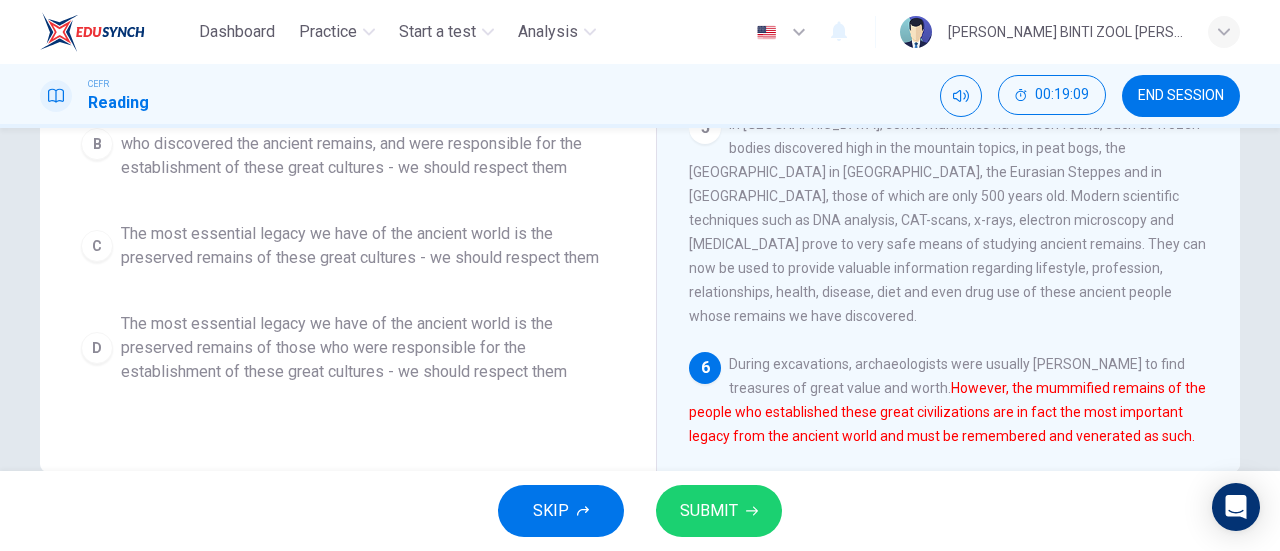 scroll, scrollTop: 392, scrollLeft: 0, axis: vertical 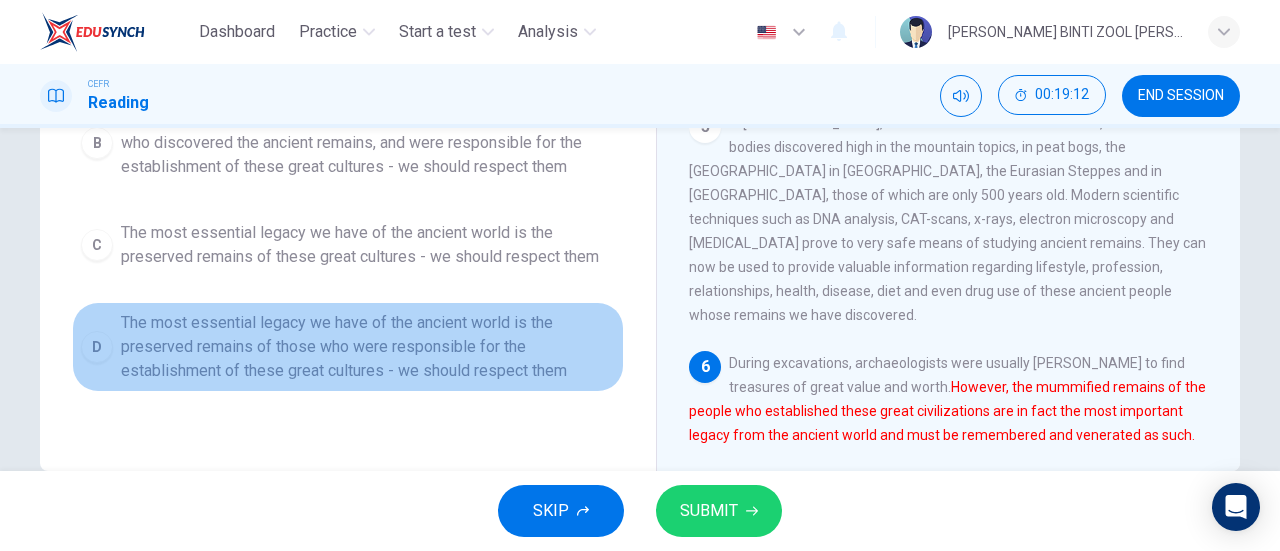 click on "The most essential legacy we have of the ancient world is the preserved remains of those who were responsible for the establishment of these great cultures - we should respect them" at bounding box center (368, 347) 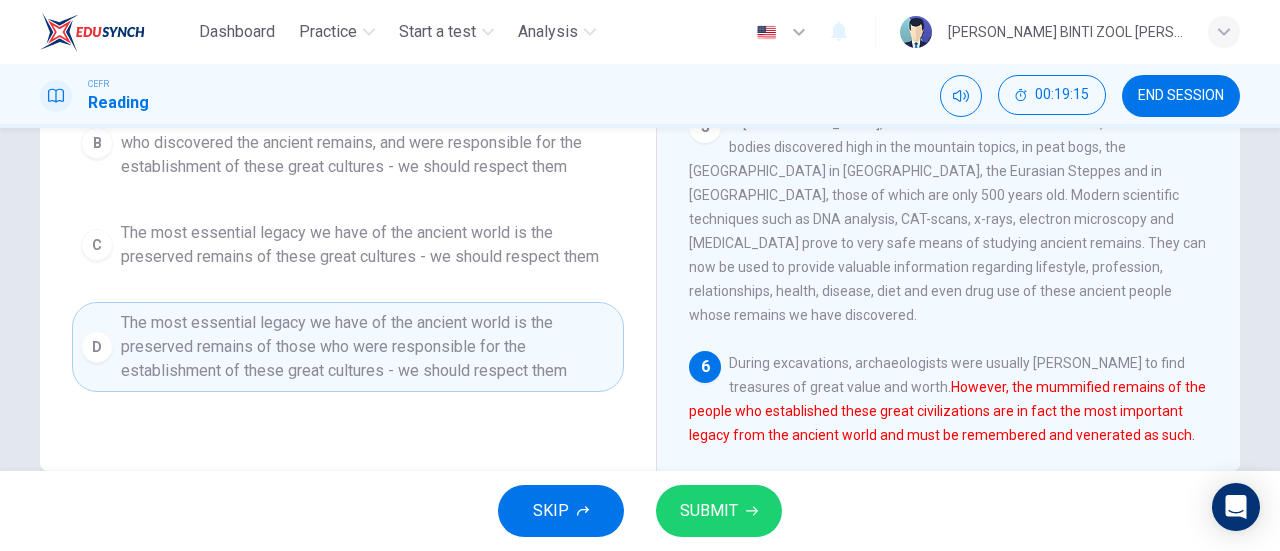 click on "SUBMIT" at bounding box center [719, 511] 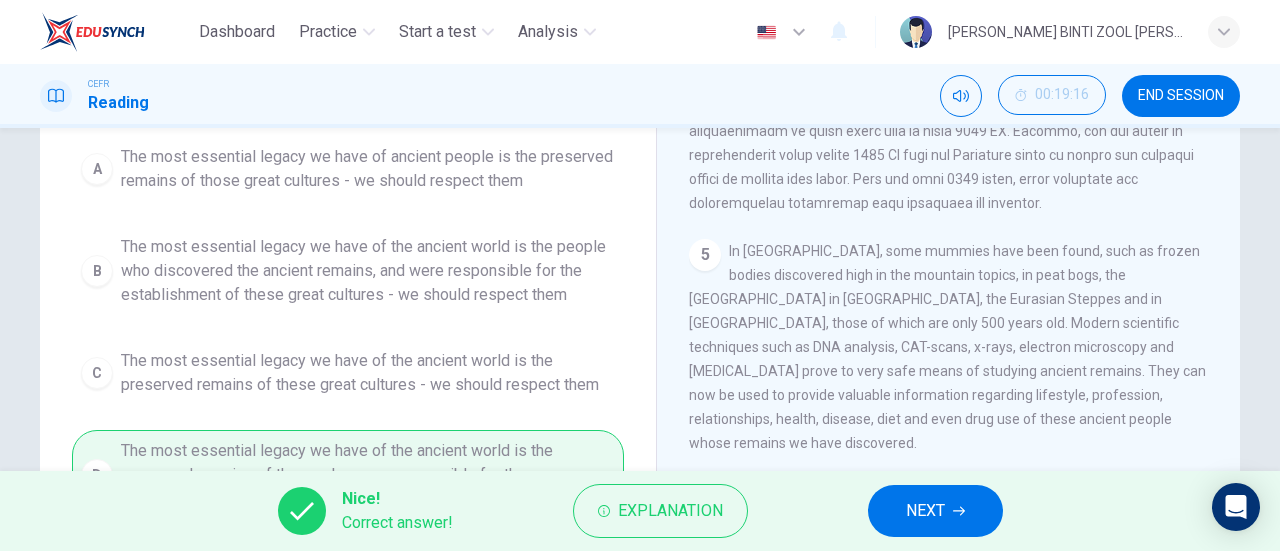 scroll, scrollTop: 432, scrollLeft: 0, axis: vertical 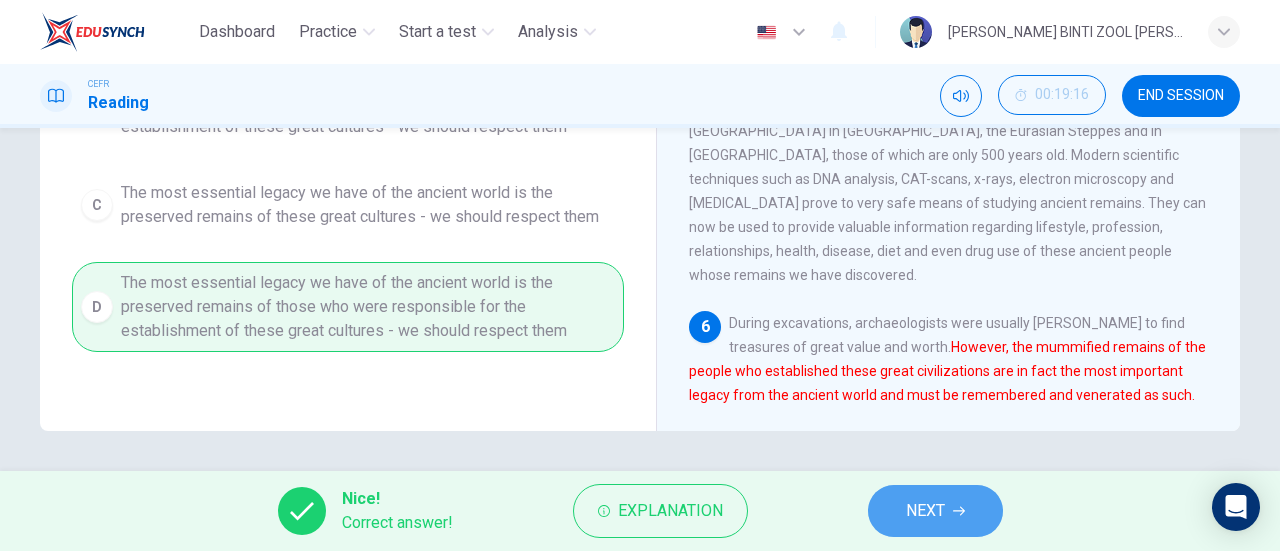 click on "NEXT" at bounding box center [935, 511] 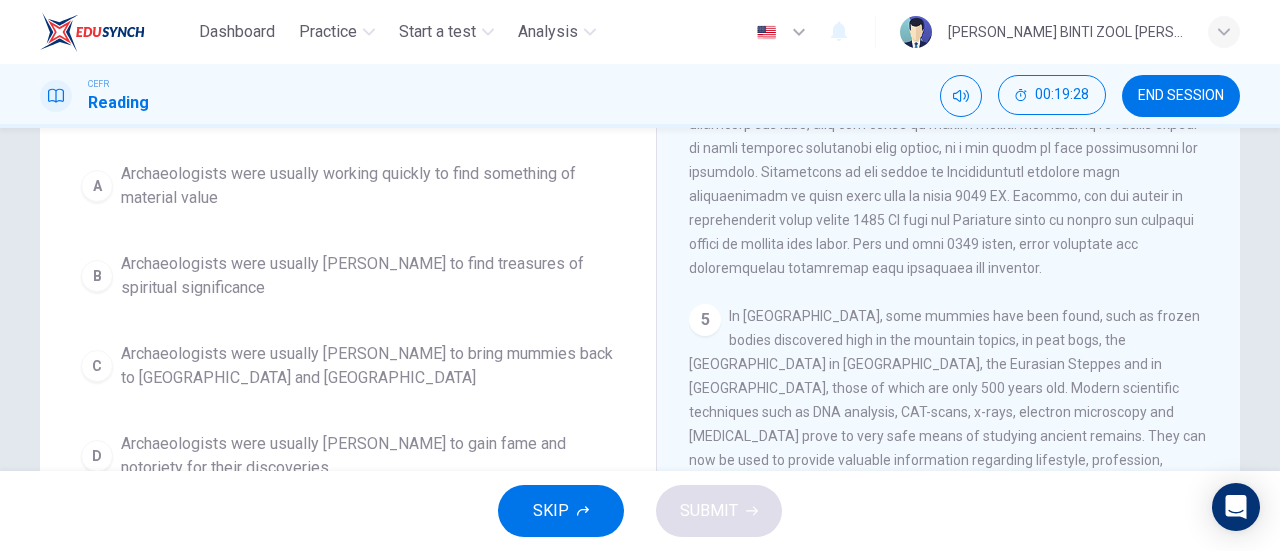 scroll, scrollTop: 198, scrollLeft: 0, axis: vertical 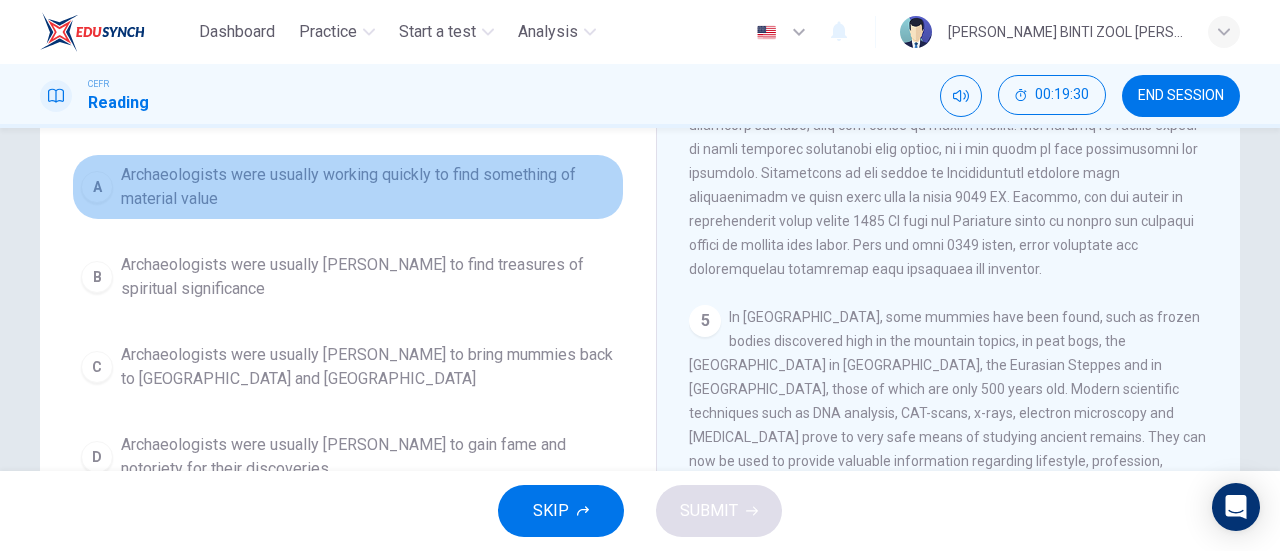 click on "Archaeologists were usually working quickly to find something of material value" at bounding box center (368, 187) 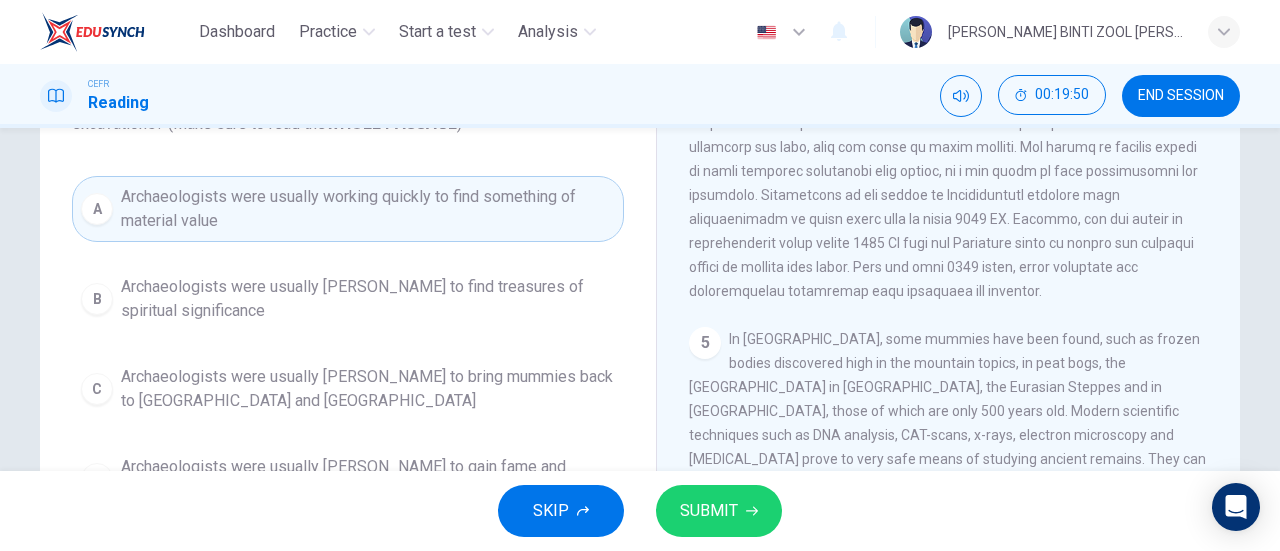 scroll, scrollTop: 175, scrollLeft: 0, axis: vertical 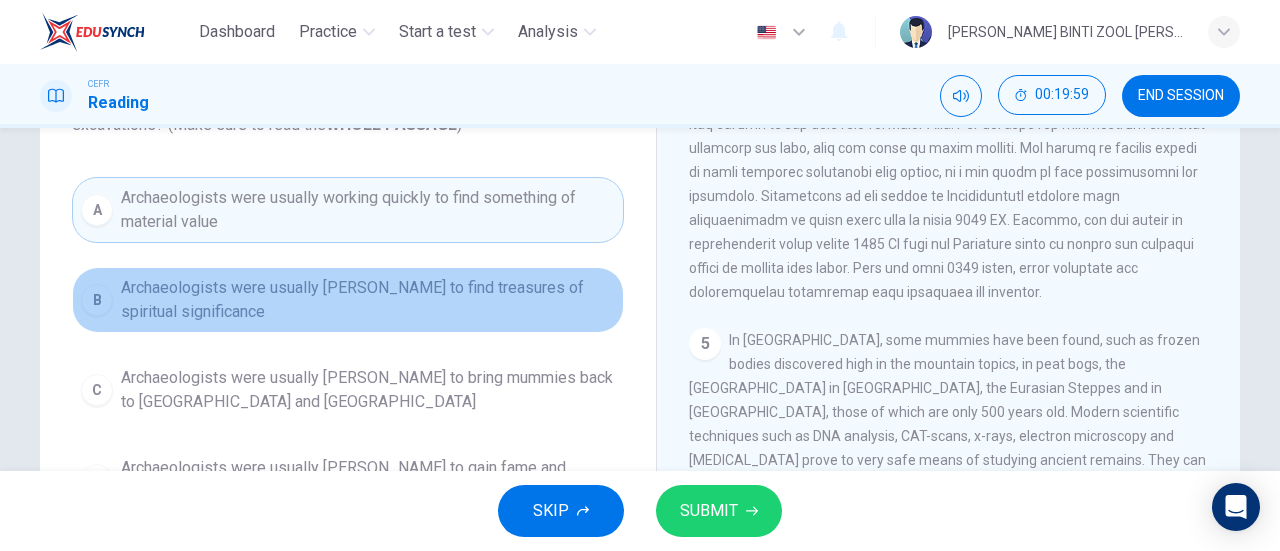 click on "Archaeologists were usually [PERSON_NAME] to find treasures of spiritual significance" at bounding box center [368, 300] 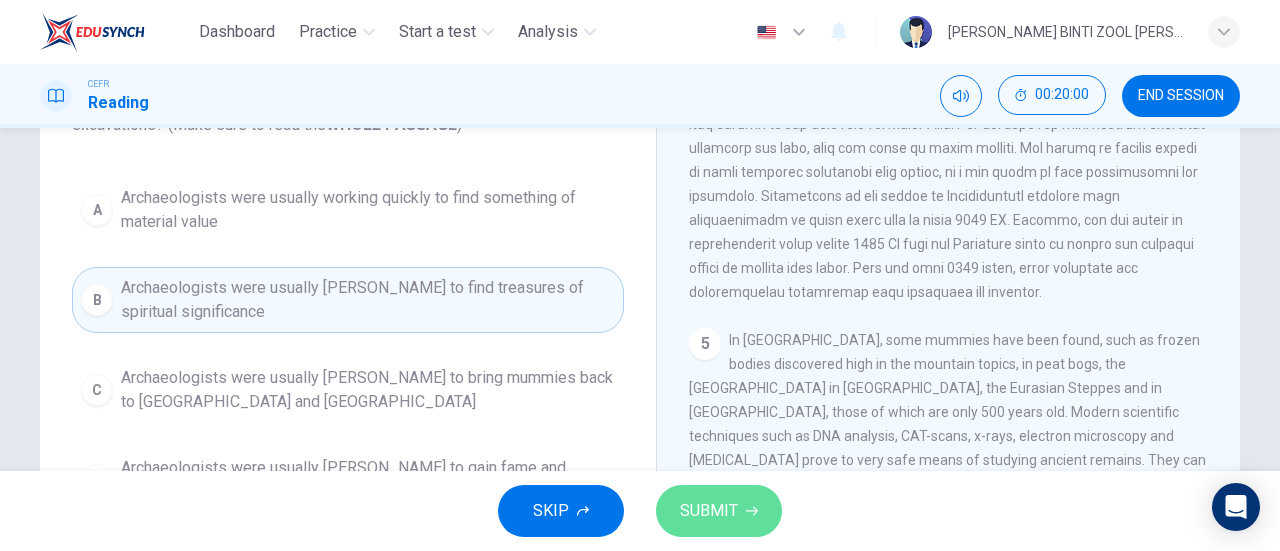 click on "SUBMIT" at bounding box center [709, 511] 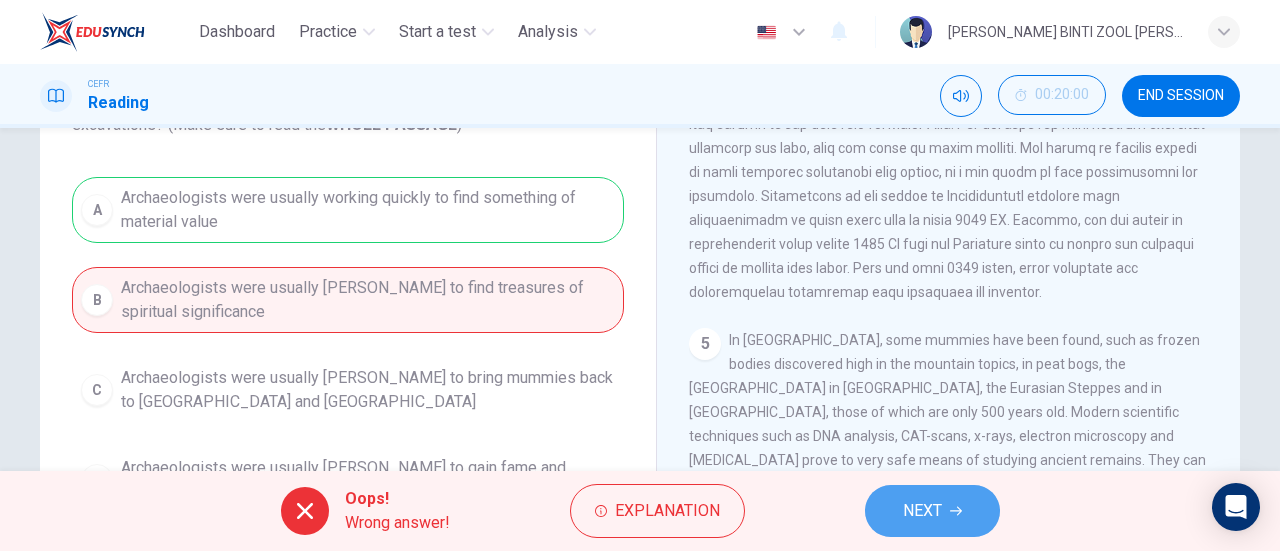 click on "NEXT" at bounding box center (932, 511) 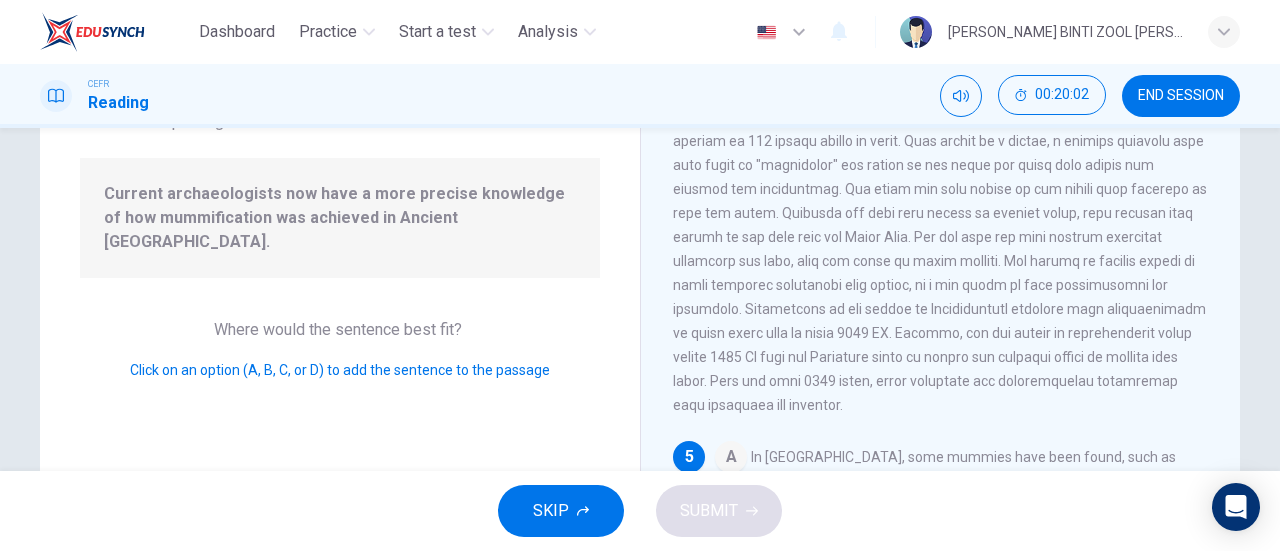 scroll, scrollTop: 1050, scrollLeft: 0, axis: vertical 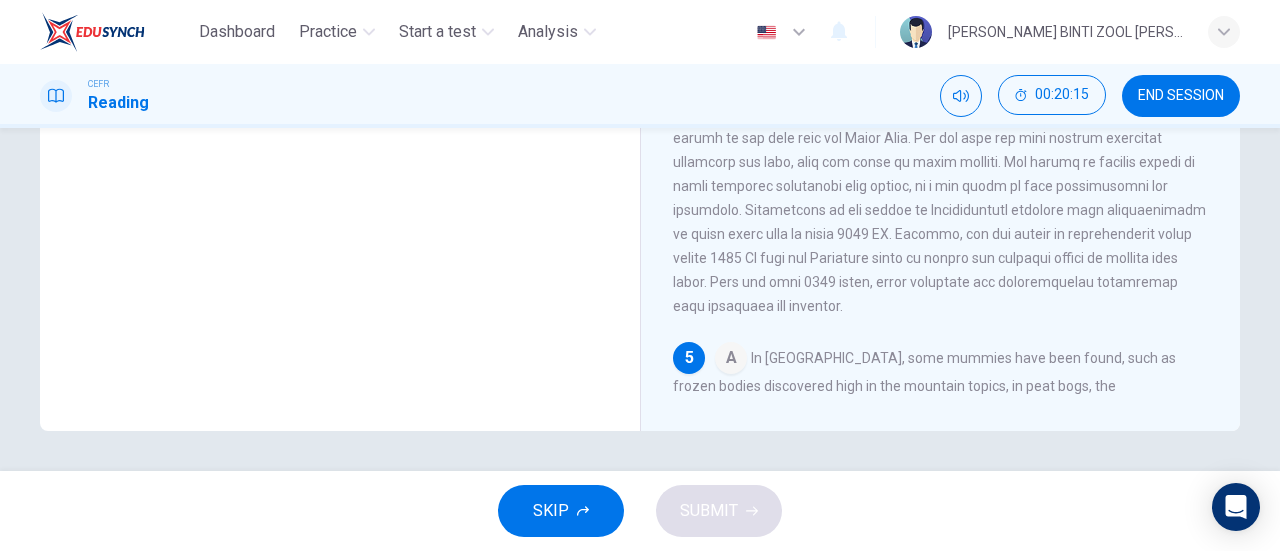 click at bounding box center (731, 360) 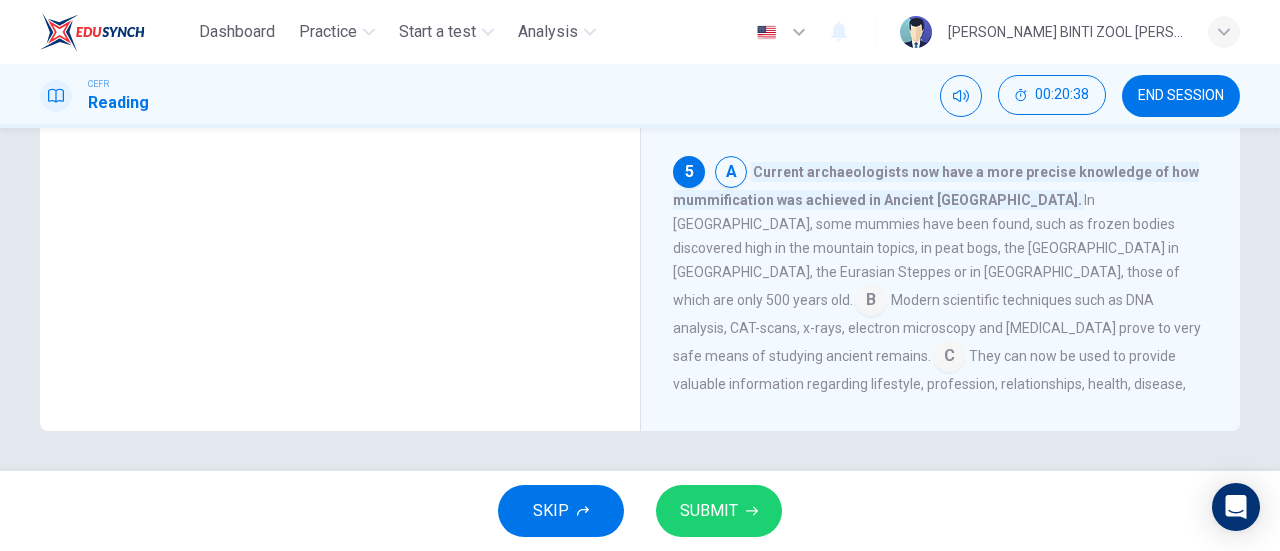 scroll, scrollTop: 916, scrollLeft: 0, axis: vertical 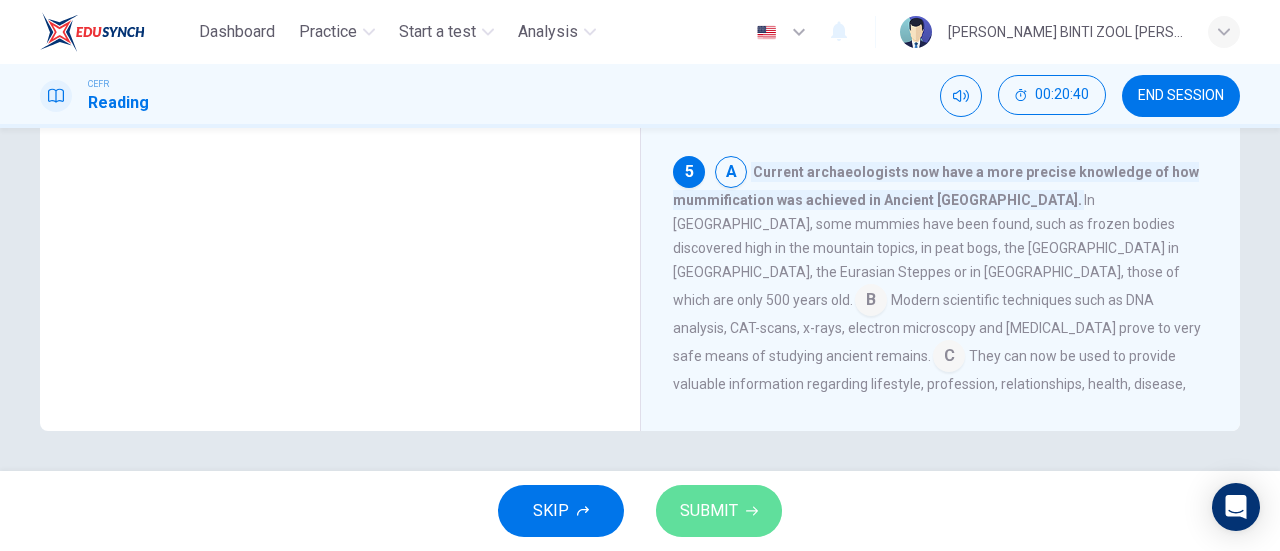 click on "SUBMIT" at bounding box center [719, 511] 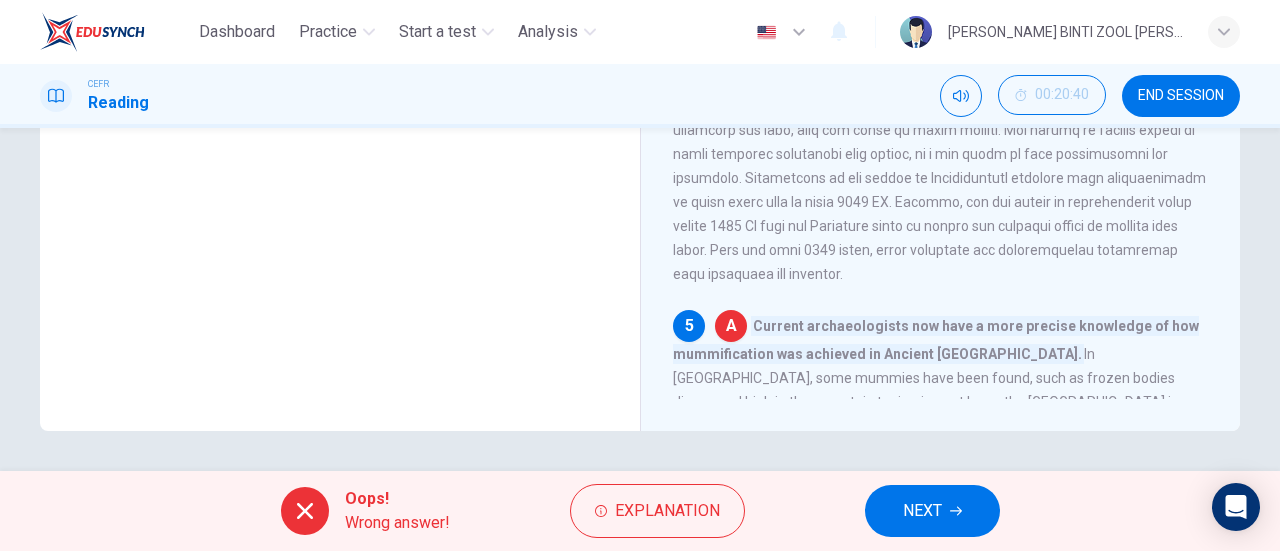 scroll, scrollTop: 756, scrollLeft: 0, axis: vertical 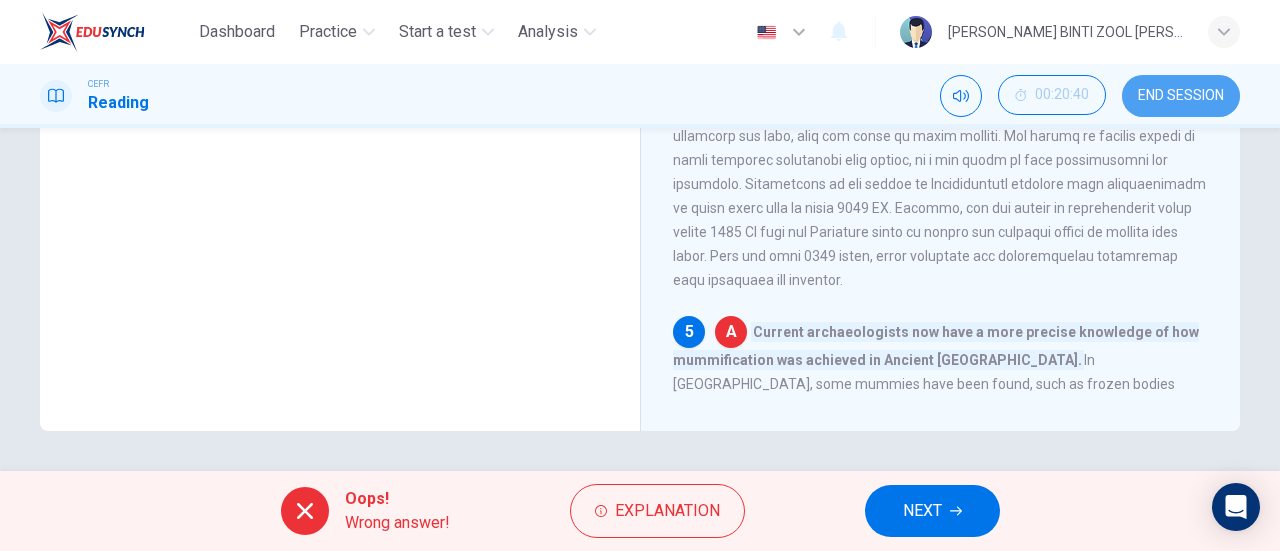click on "END SESSION" at bounding box center (1181, 96) 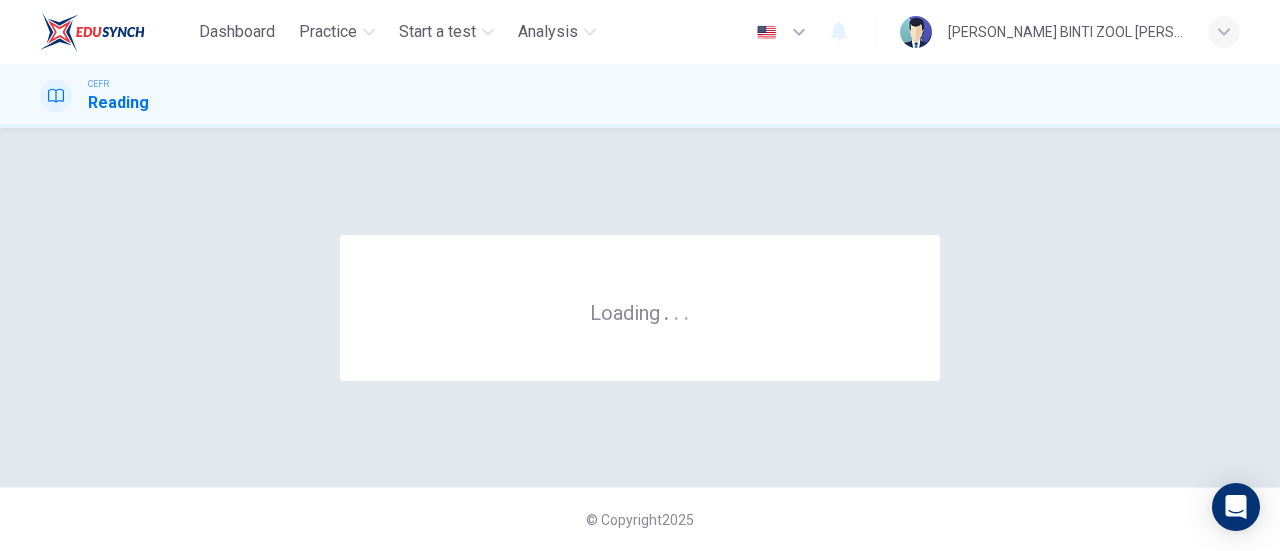 scroll, scrollTop: 0, scrollLeft: 0, axis: both 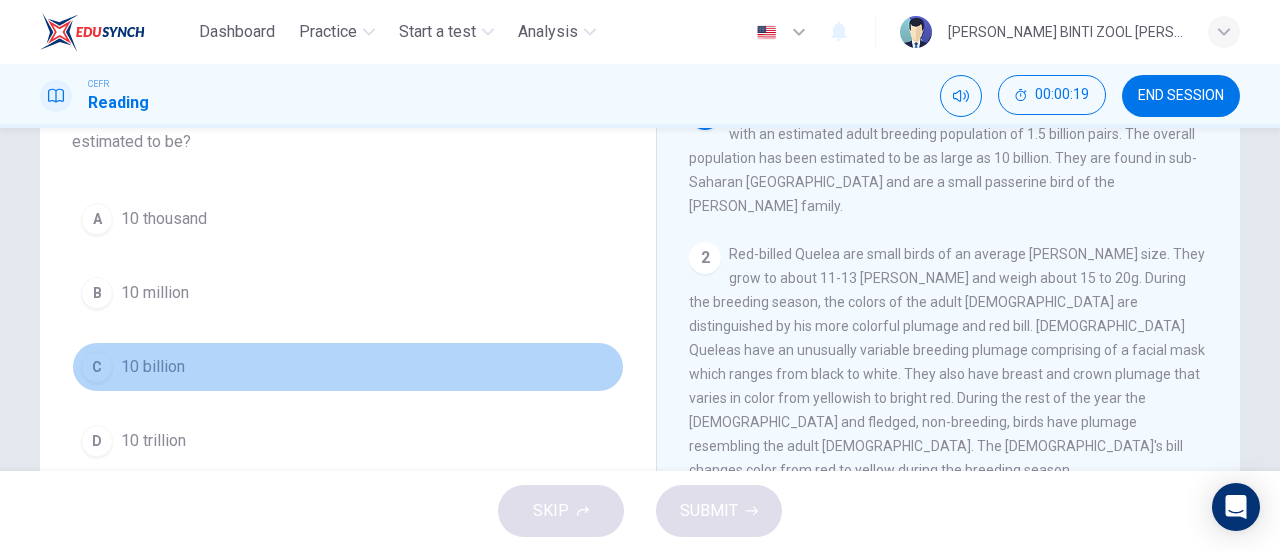 click on "C 10 billion" at bounding box center (348, 367) 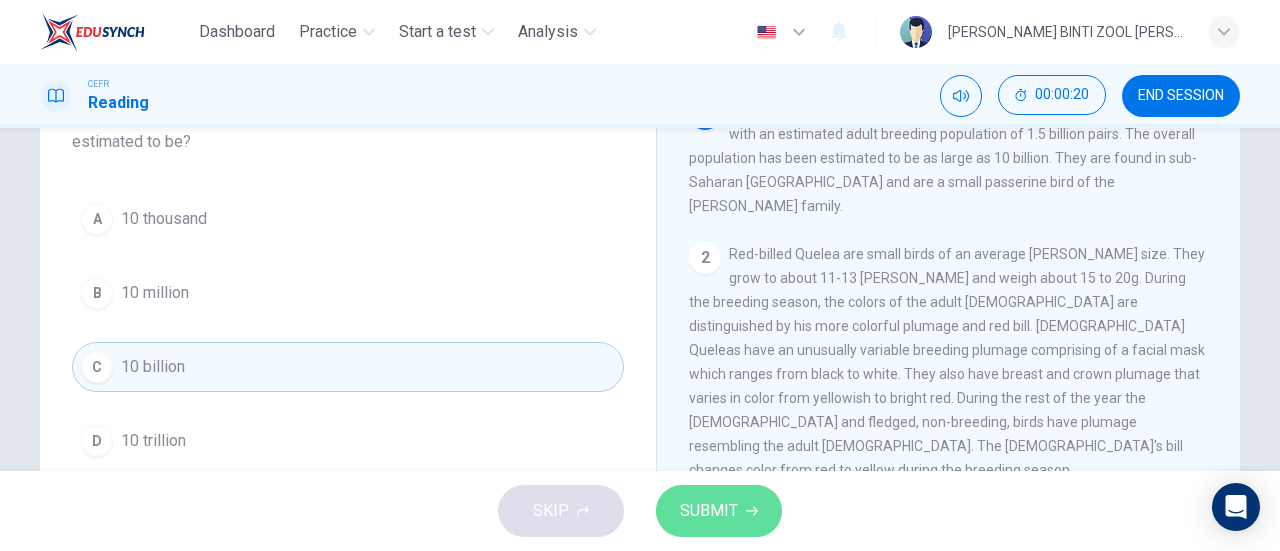 click on "SUBMIT" at bounding box center [719, 511] 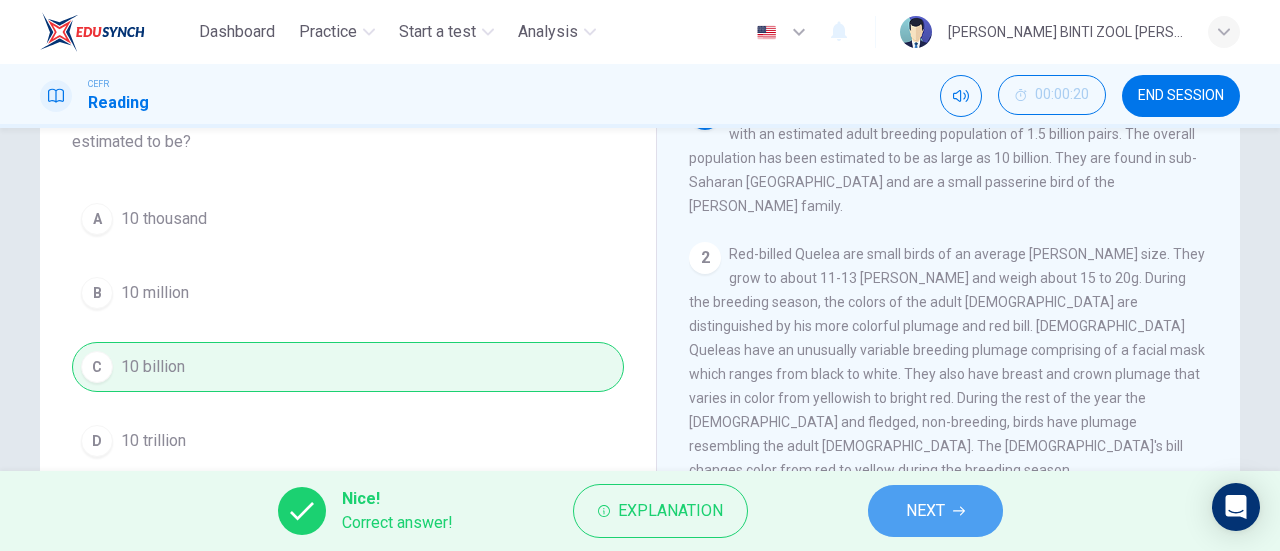 click on "NEXT" at bounding box center (935, 511) 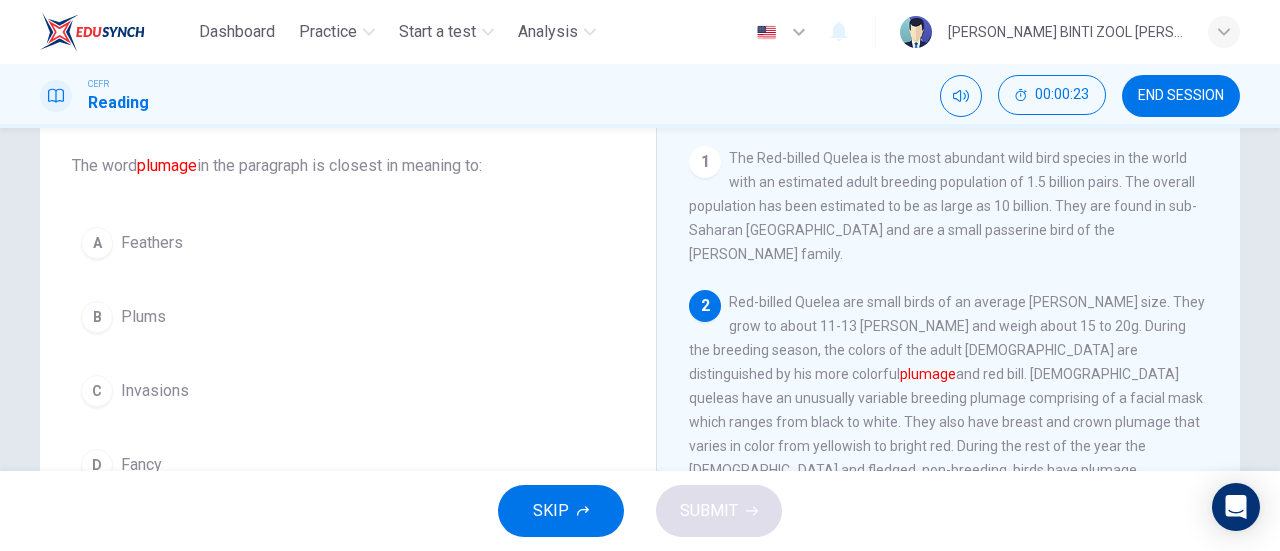 scroll, scrollTop: 110, scrollLeft: 0, axis: vertical 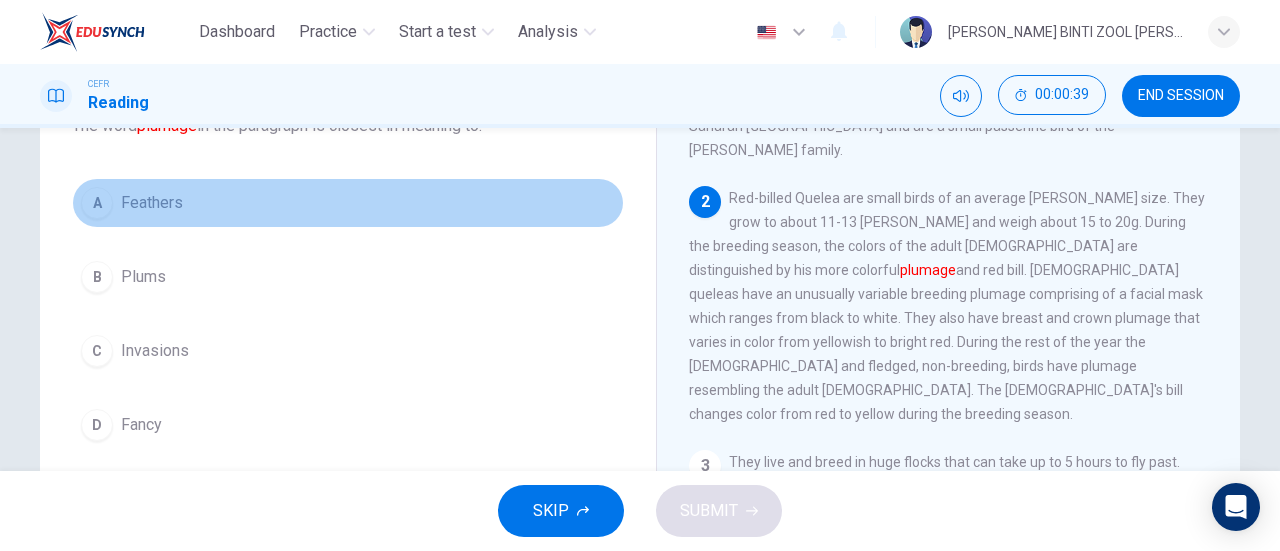 click on "A Feathers" at bounding box center (348, 203) 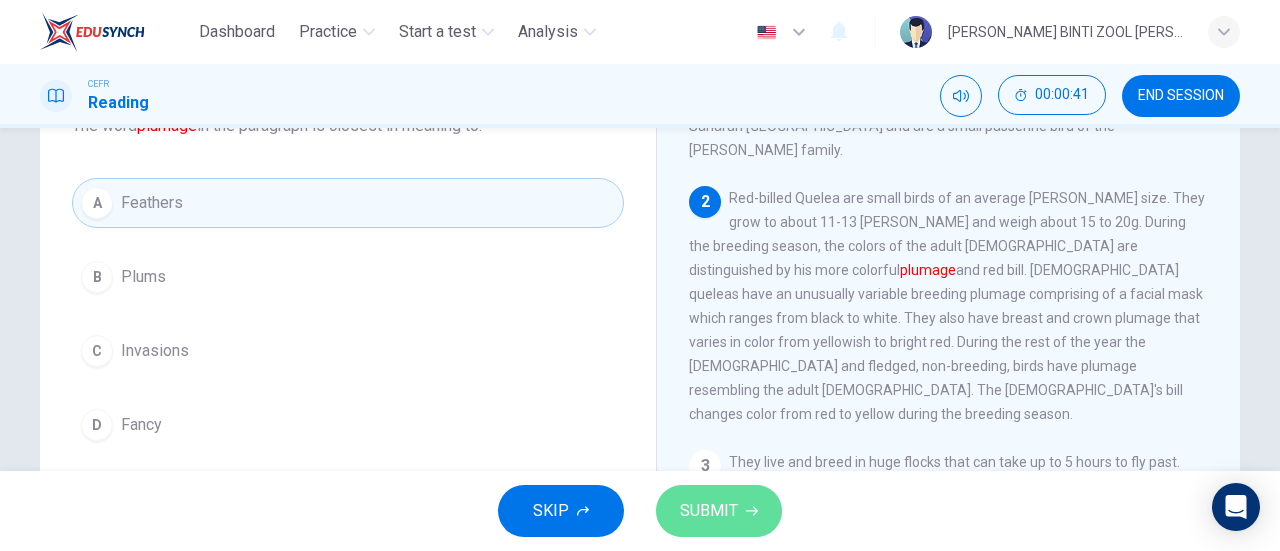 click on "SUBMIT" at bounding box center [719, 511] 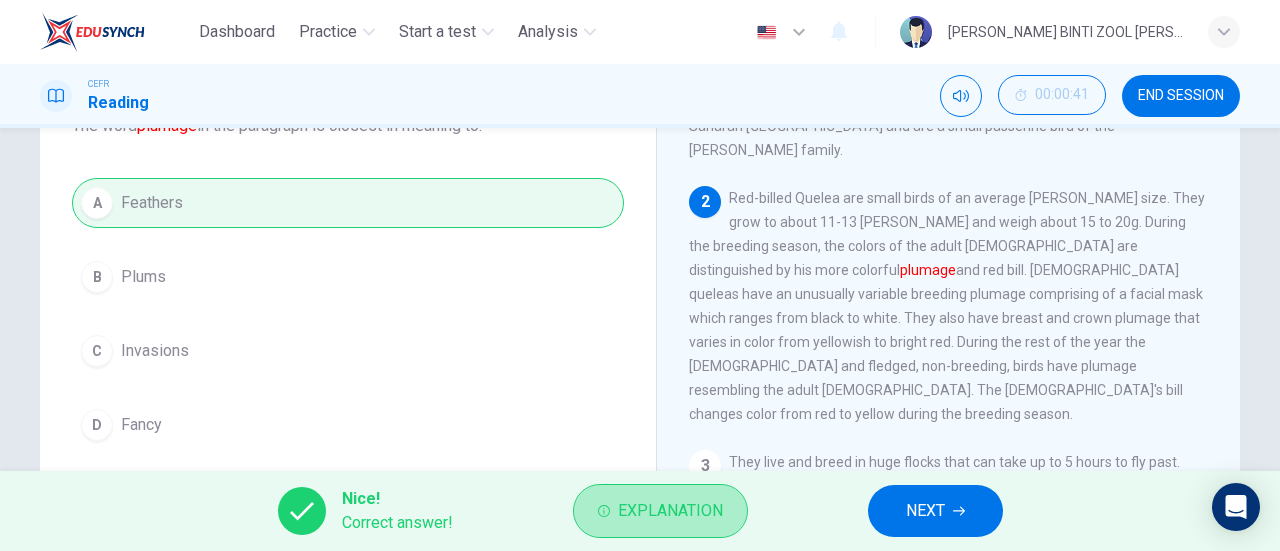 click on "Explanation" at bounding box center [660, 511] 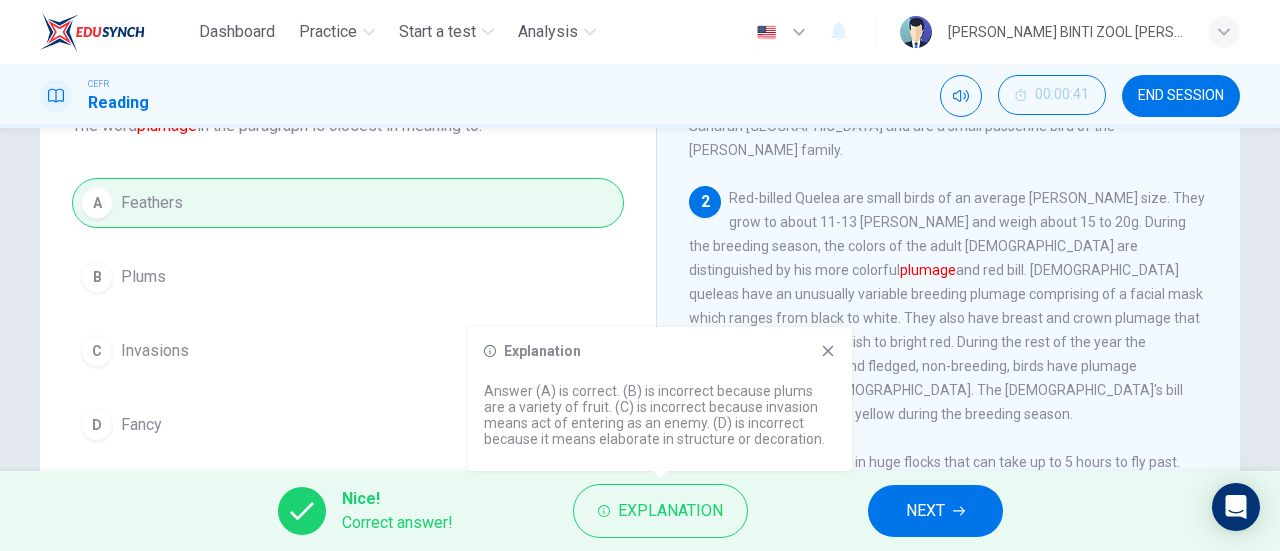 click 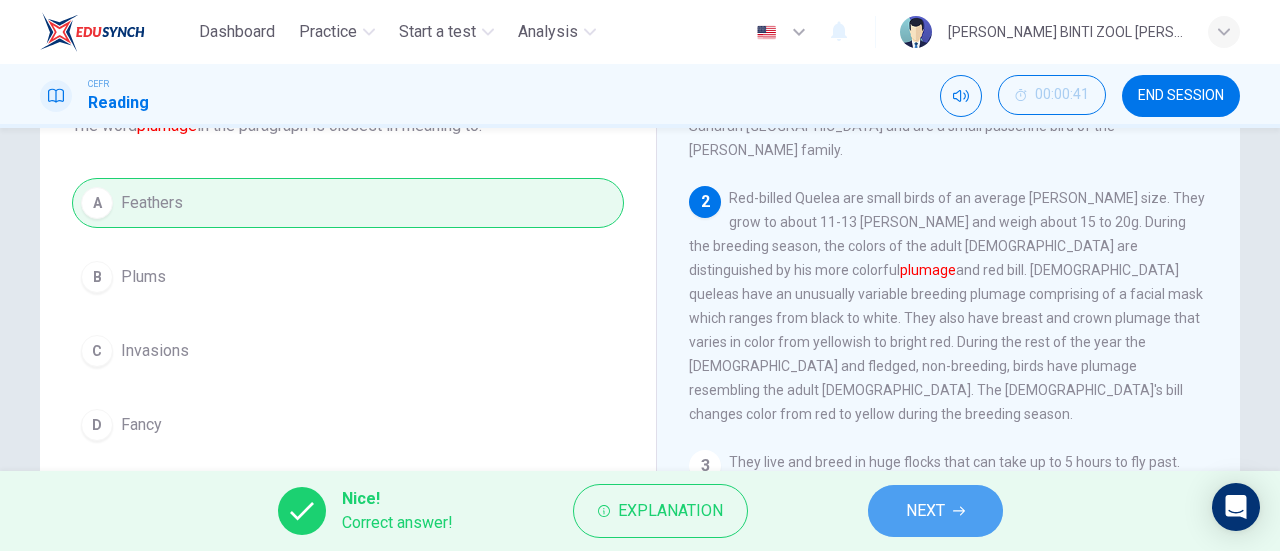 click on "NEXT" at bounding box center [935, 511] 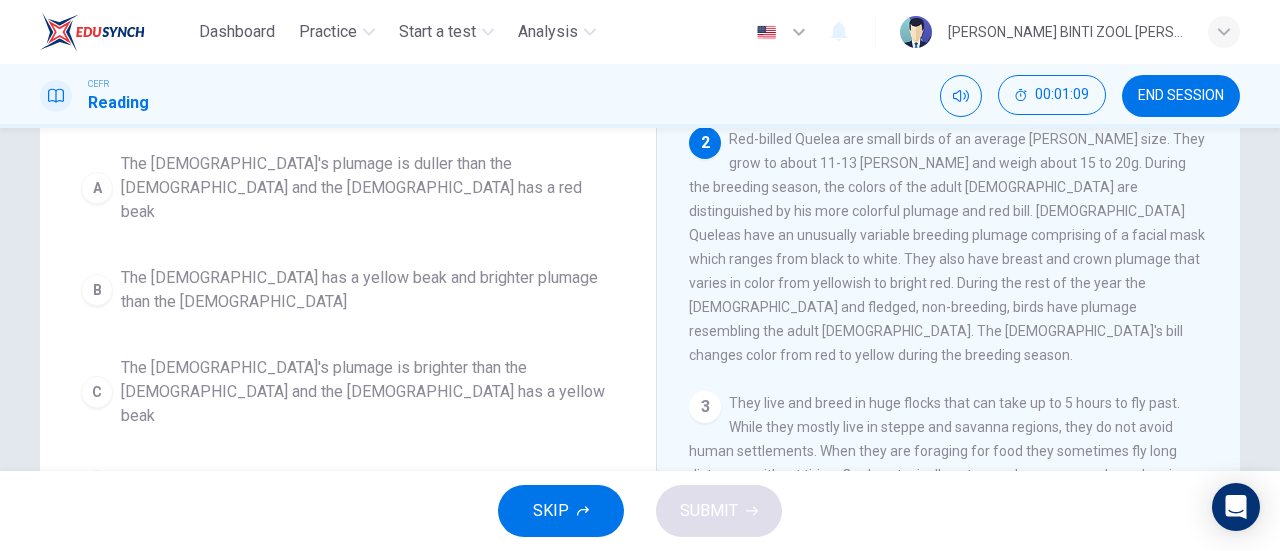 scroll, scrollTop: 210, scrollLeft: 0, axis: vertical 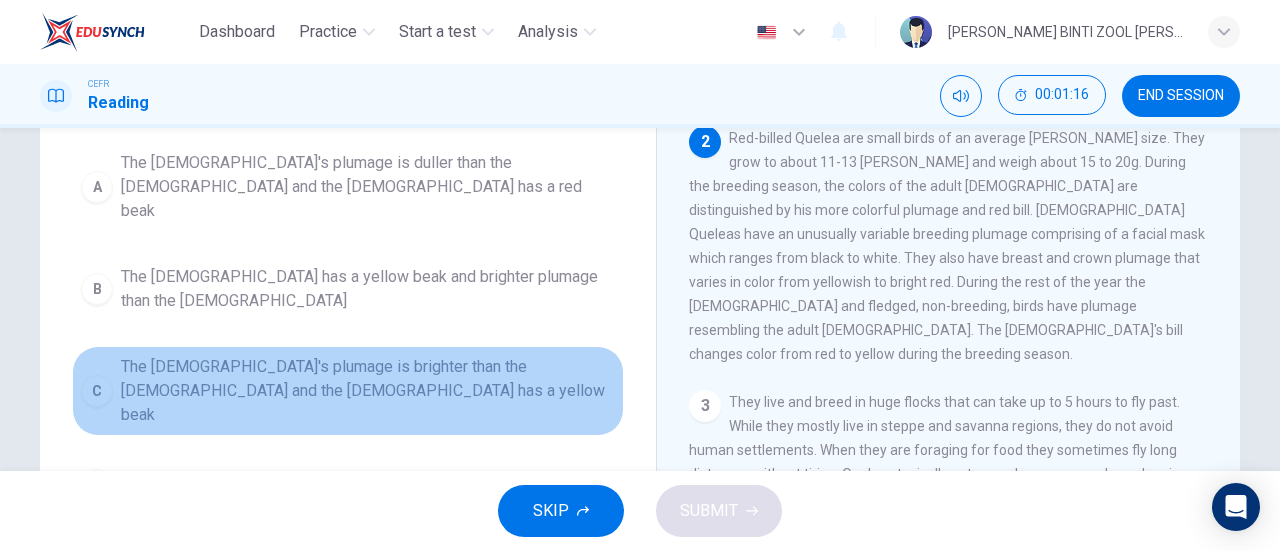 click on "The male's plumage is brighter than the female and the female has a yellow beak" at bounding box center [368, 391] 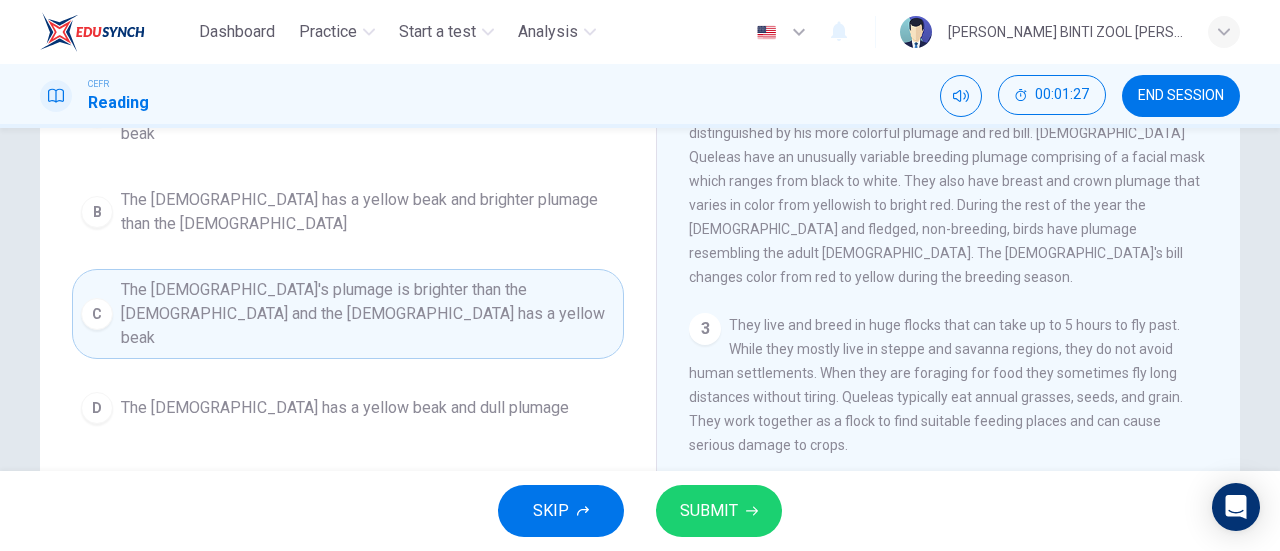 scroll, scrollTop: 288, scrollLeft: 0, axis: vertical 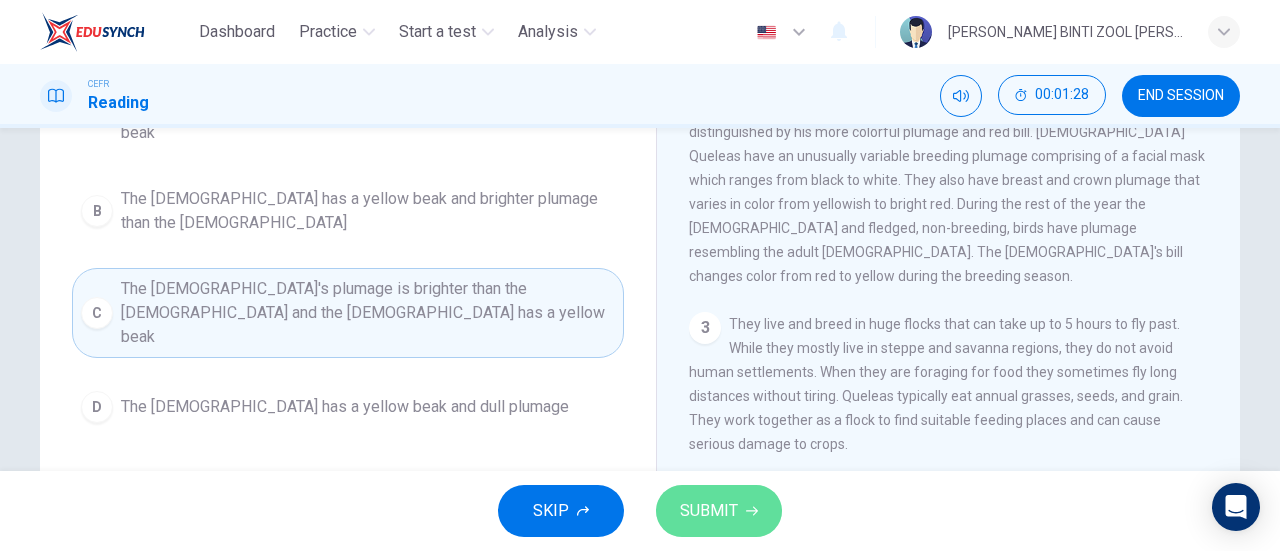click on "SUBMIT" at bounding box center [709, 511] 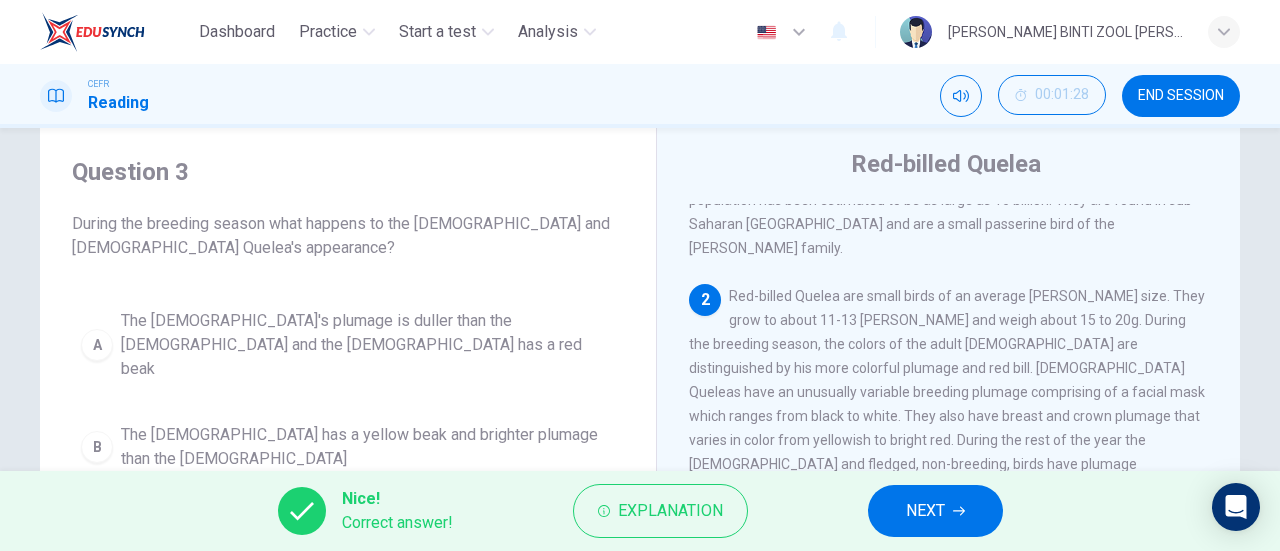 scroll, scrollTop: 52, scrollLeft: 0, axis: vertical 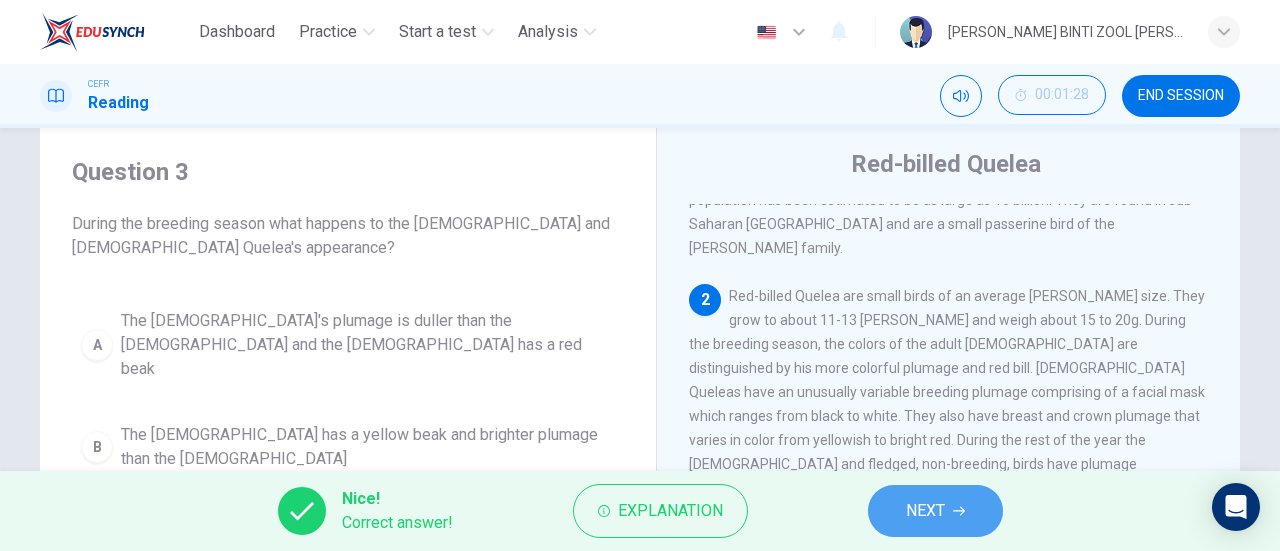 click on "NEXT" at bounding box center [925, 511] 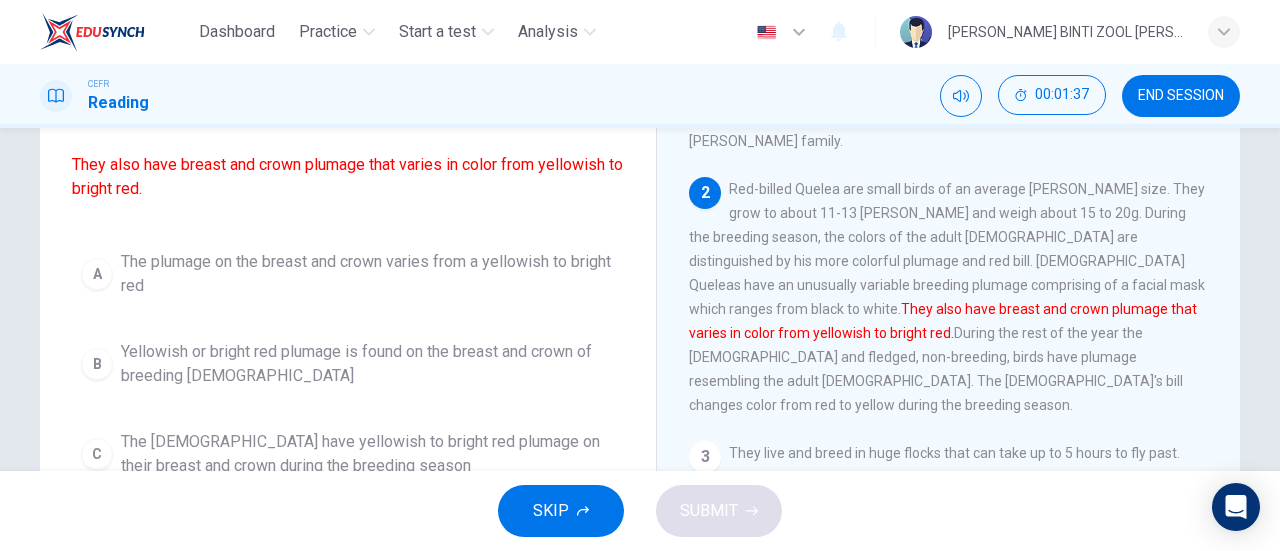 scroll, scrollTop: 160, scrollLeft: 0, axis: vertical 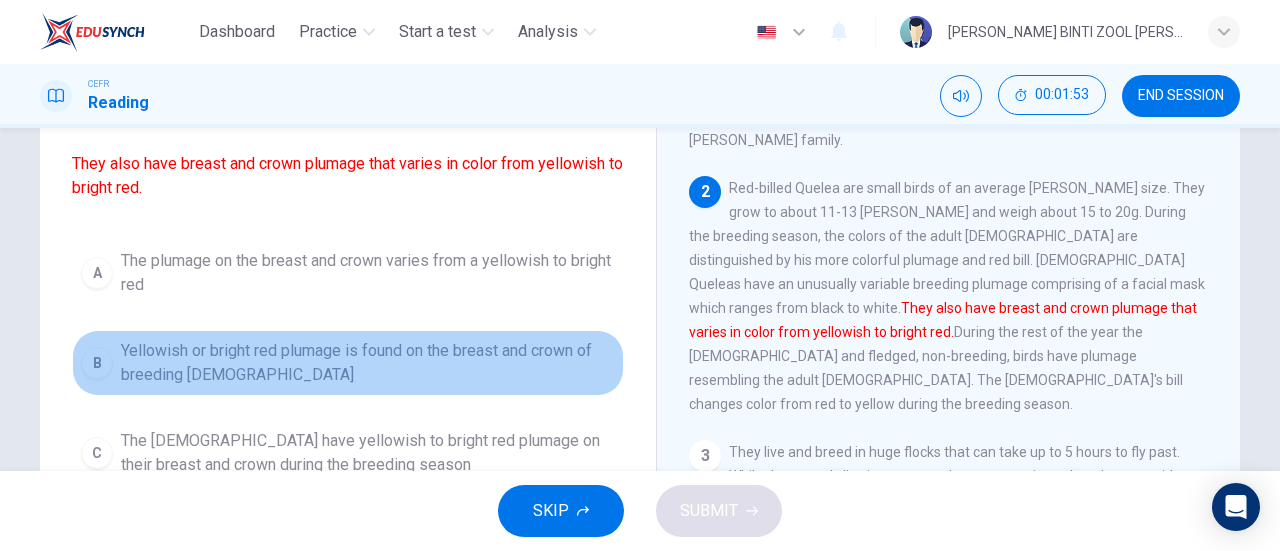 click on "Yellowish or bright red plumage is found on the breast and crown of breeding males" at bounding box center [368, 363] 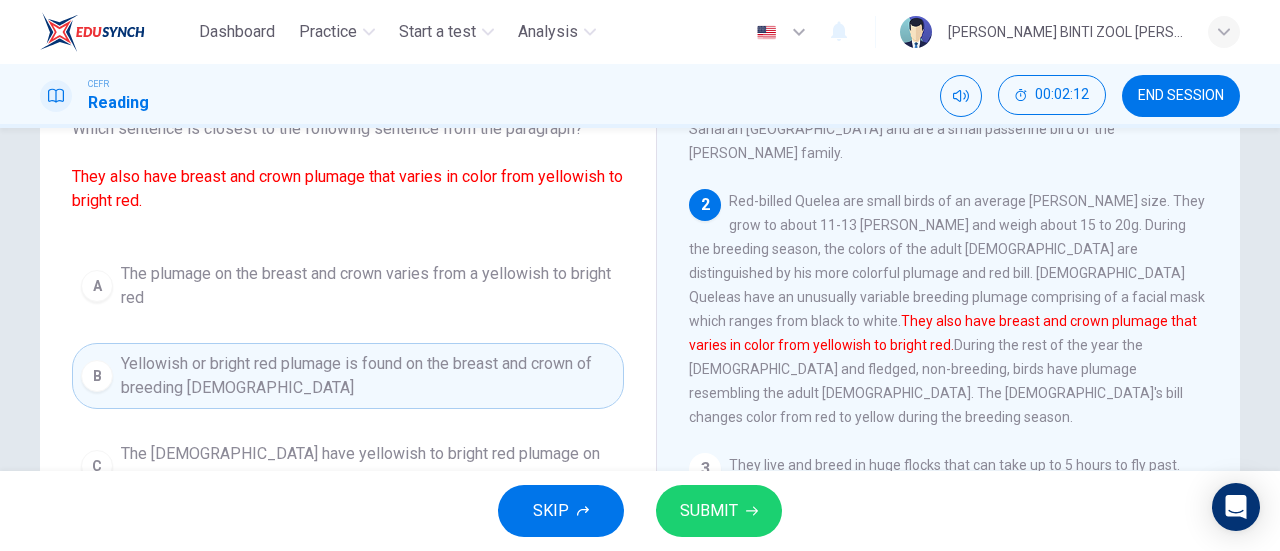 scroll, scrollTop: 146, scrollLeft: 0, axis: vertical 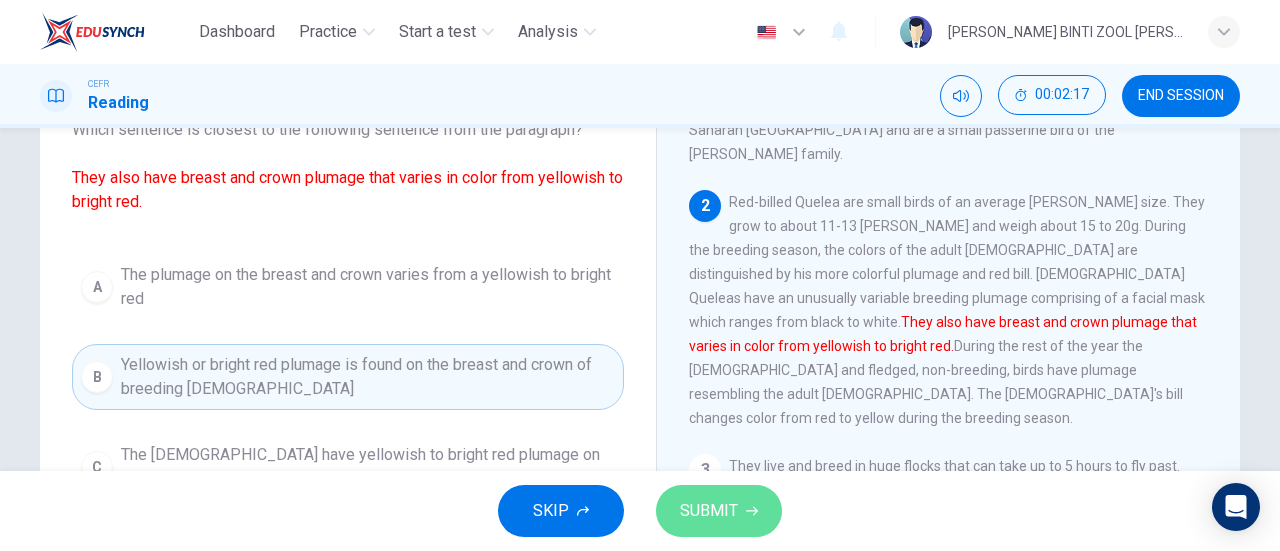click on "SUBMIT" at bounding box center (719, 511) 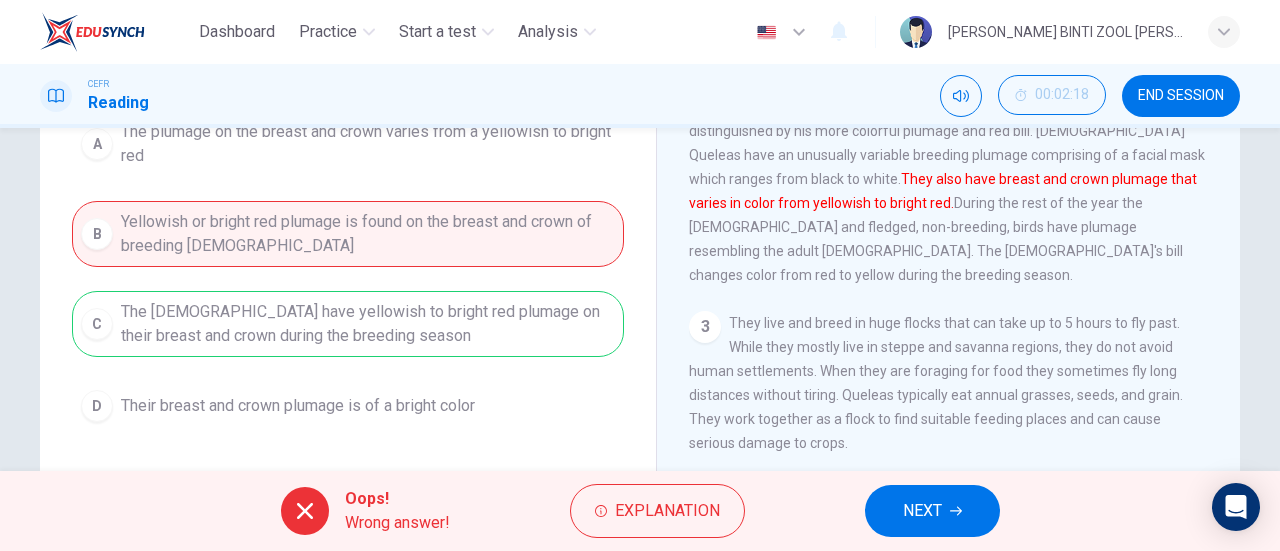 scroll, scrollTop: 290, scrollLeft: 0, axis: vertical 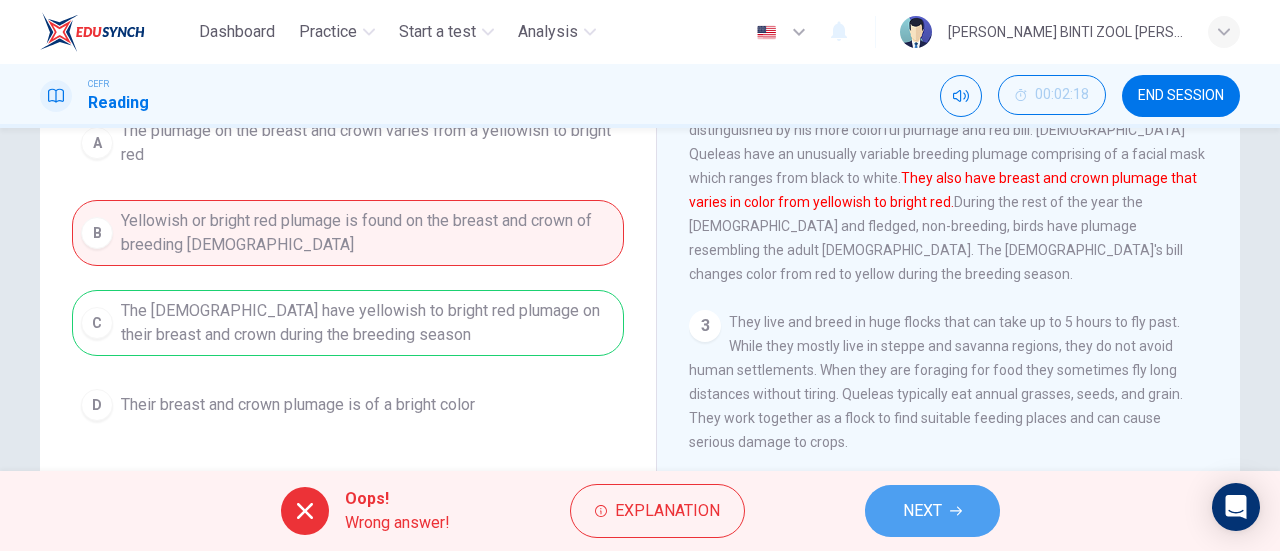 click on "NEXT" at bounding box center [932, 511] 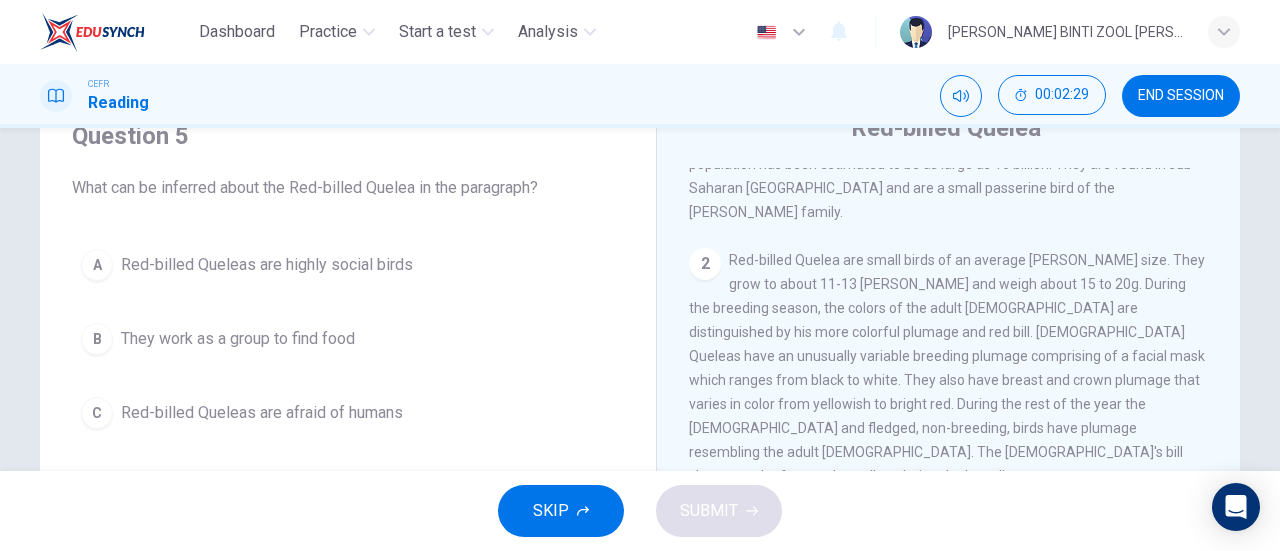 scroll, scrollTop: 89, scrollLeft: 0, axis: vertical 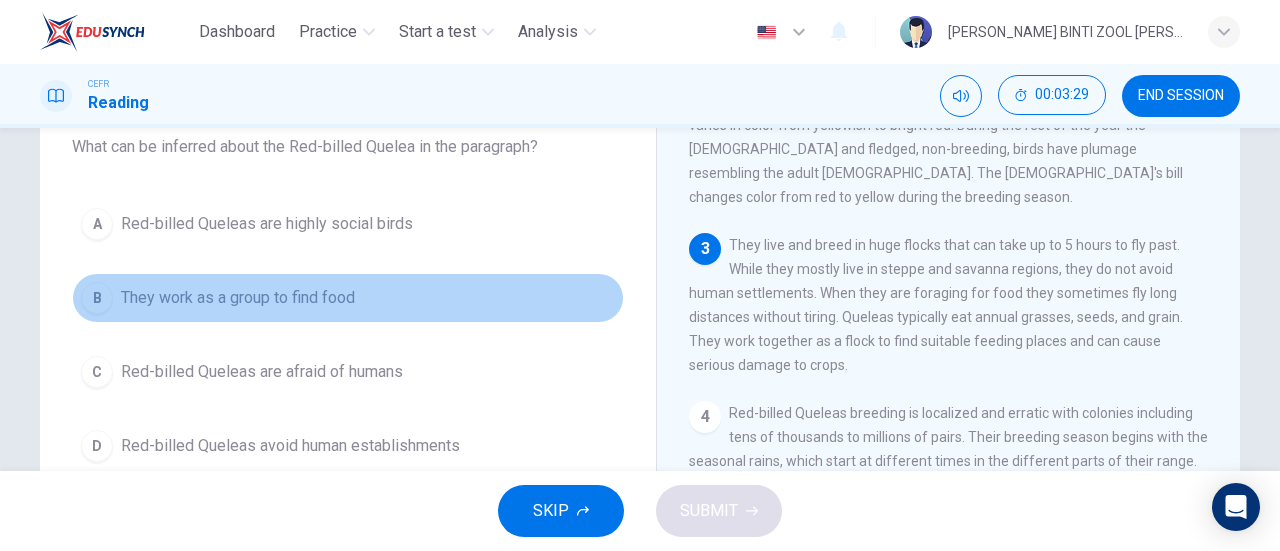 click on "B They work as a group to find food" at bounding box center [348, 298] 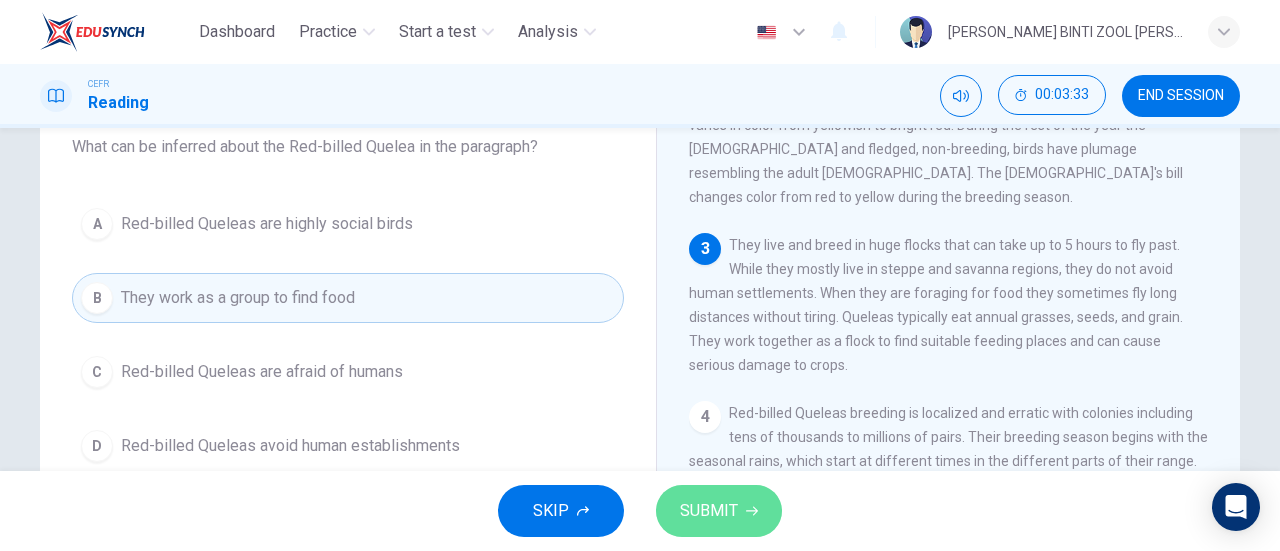 click on "SUBMIT" at bounding box center [709, 511] 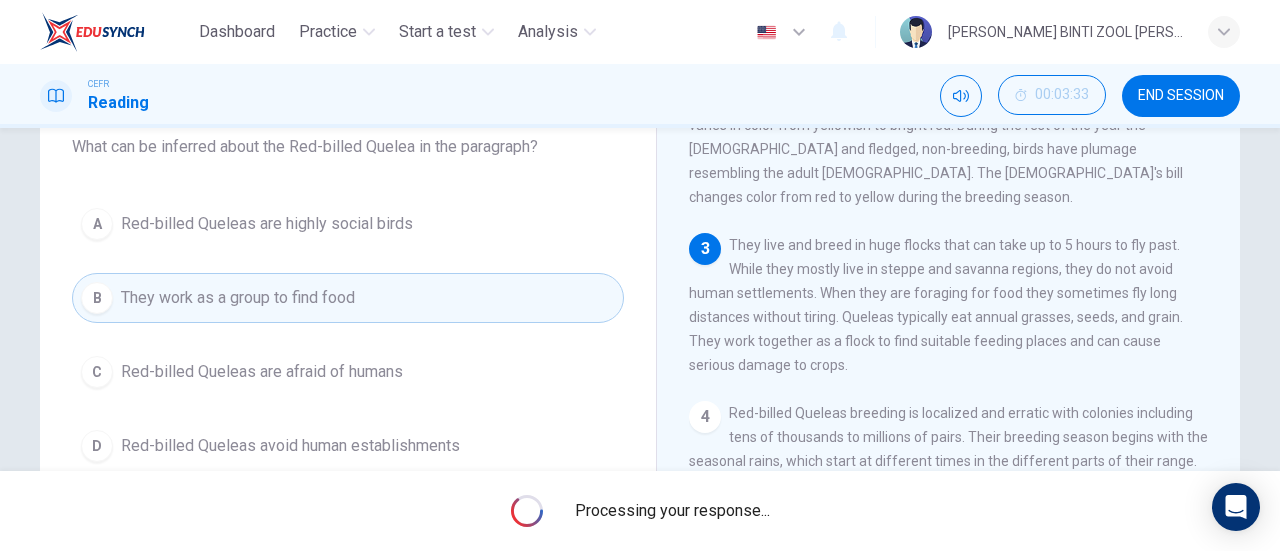 scroll, scrollTop: 405, scrollLeft: 0, axis: vertical 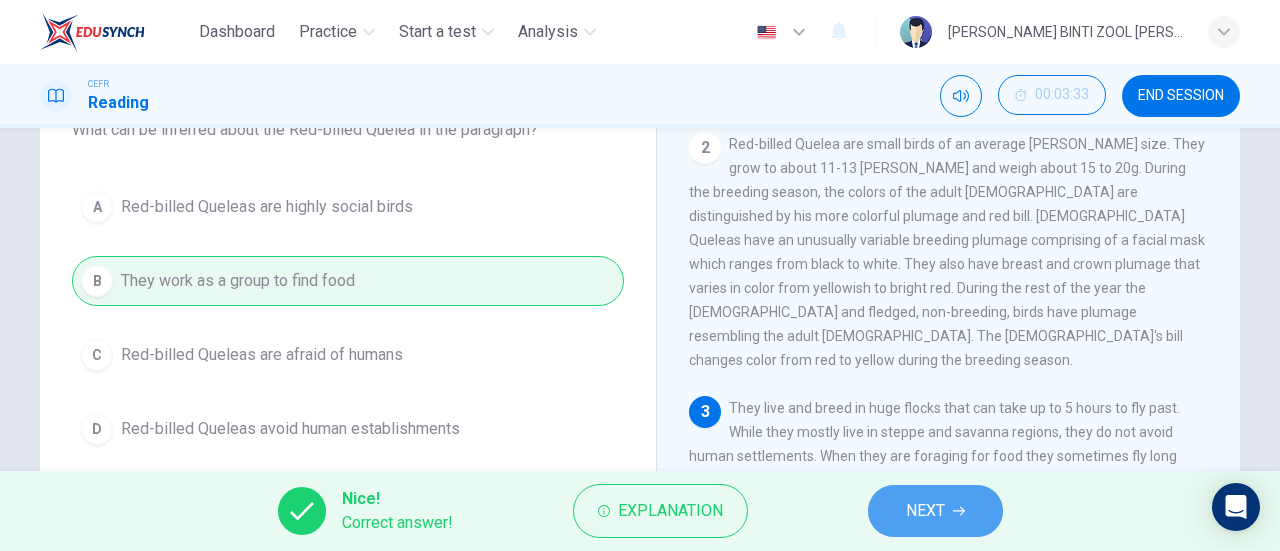 click on "NEXT" at bounding box center [935, 511] 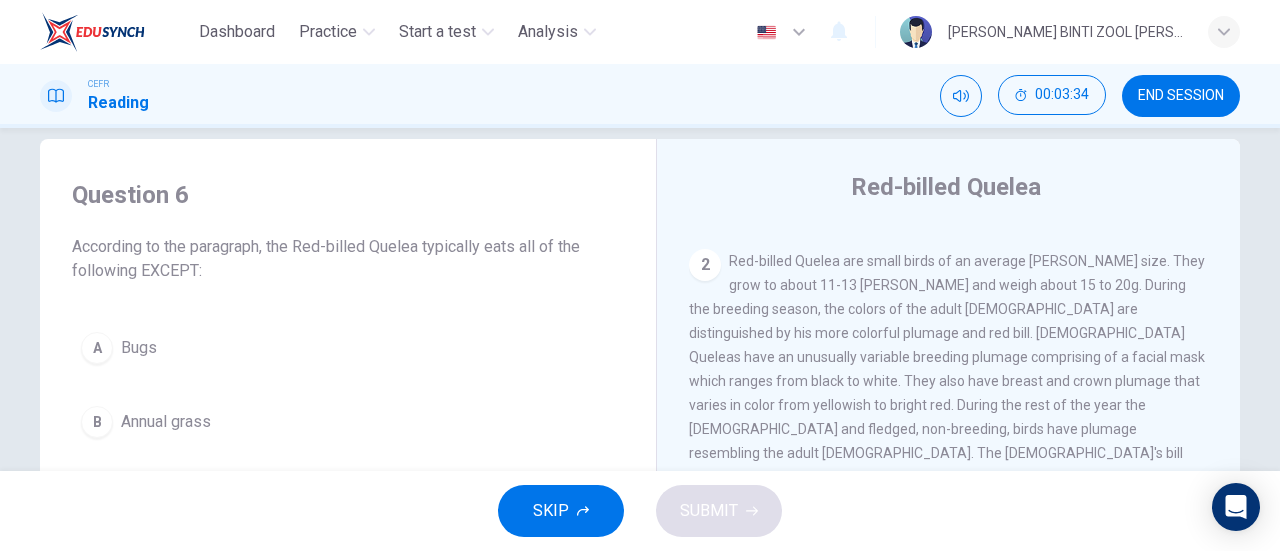 scroll, scrollTop: 96, scrollLeft: 0, axis: vertical 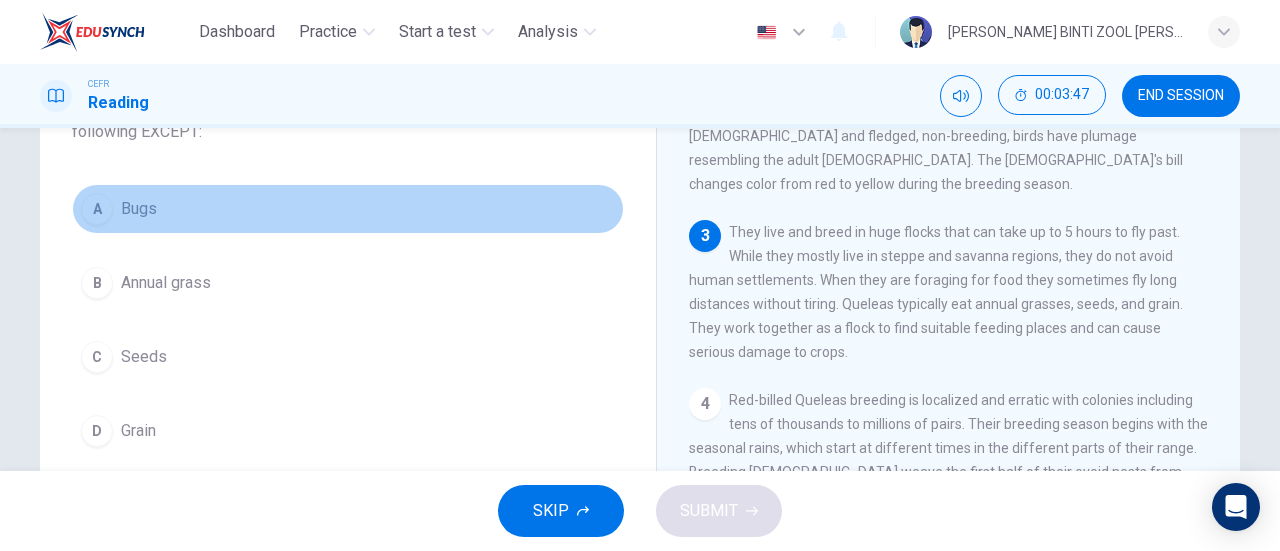 click on "A Bugs" at bounding box center [348, 209] 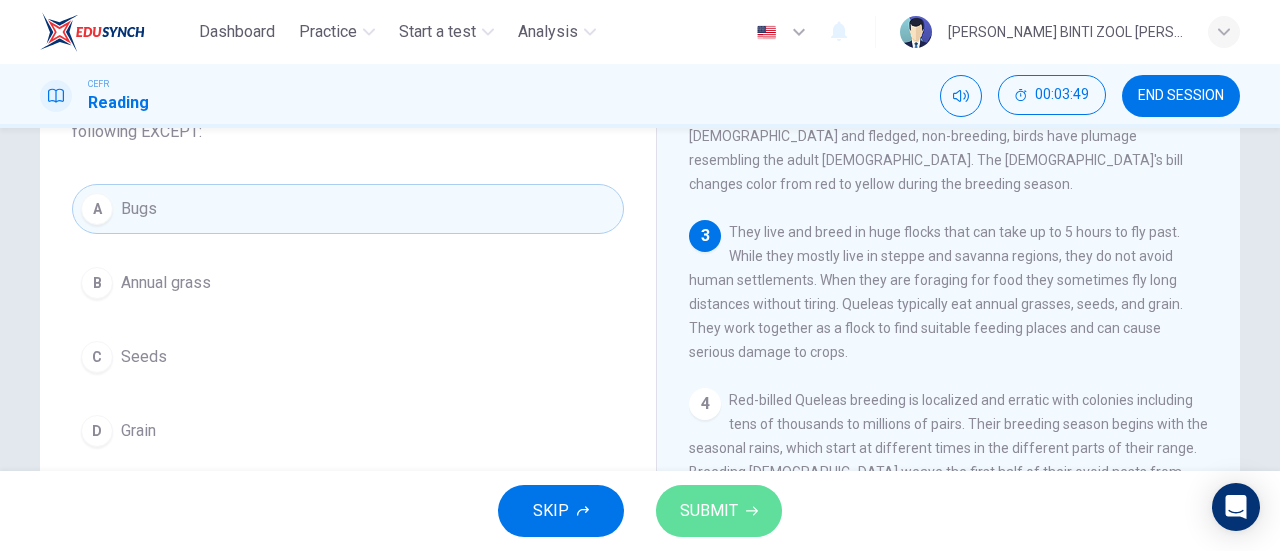 click on "SUBMIT" at bounding box center (719, 511) 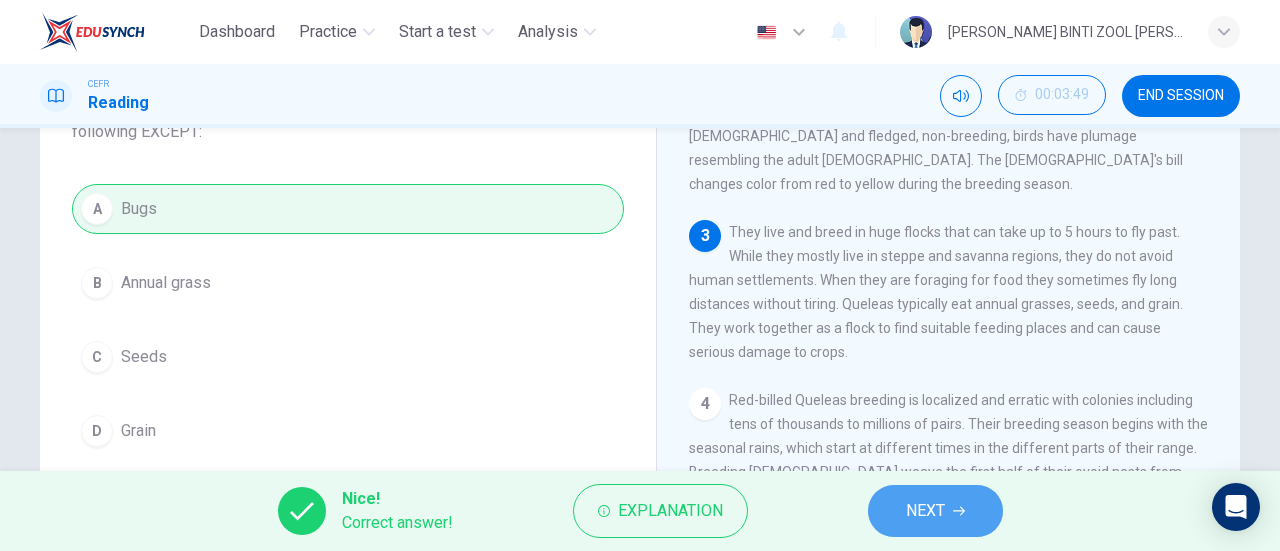 click on "NEXT" at bounding box center (935, 511) 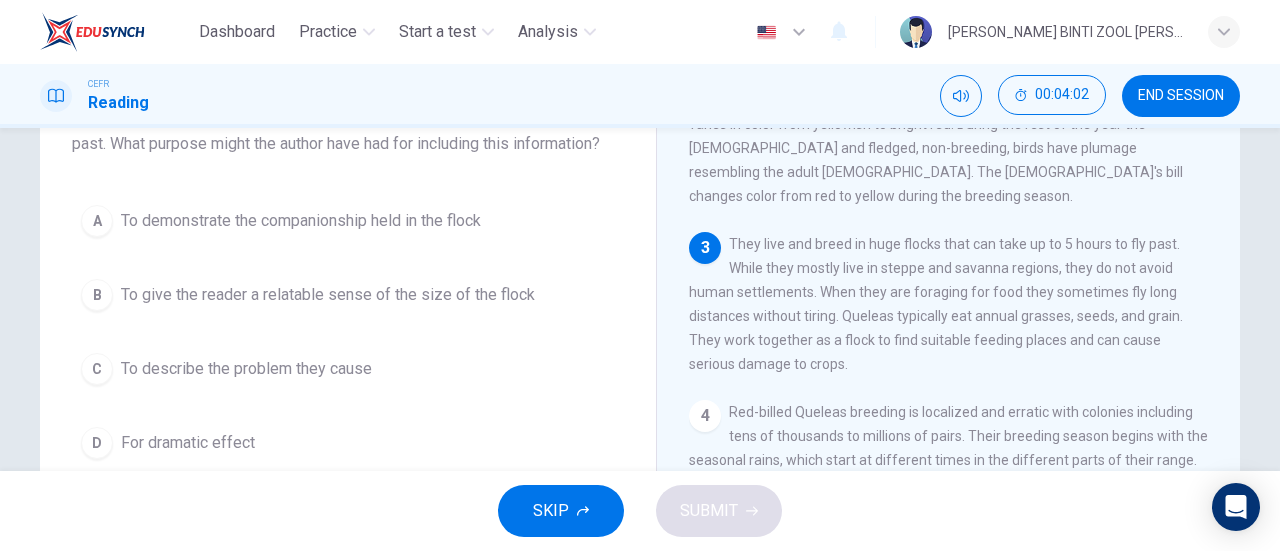 scroll, scrollTop: 168, scrollLeft: 0, axis: vertical 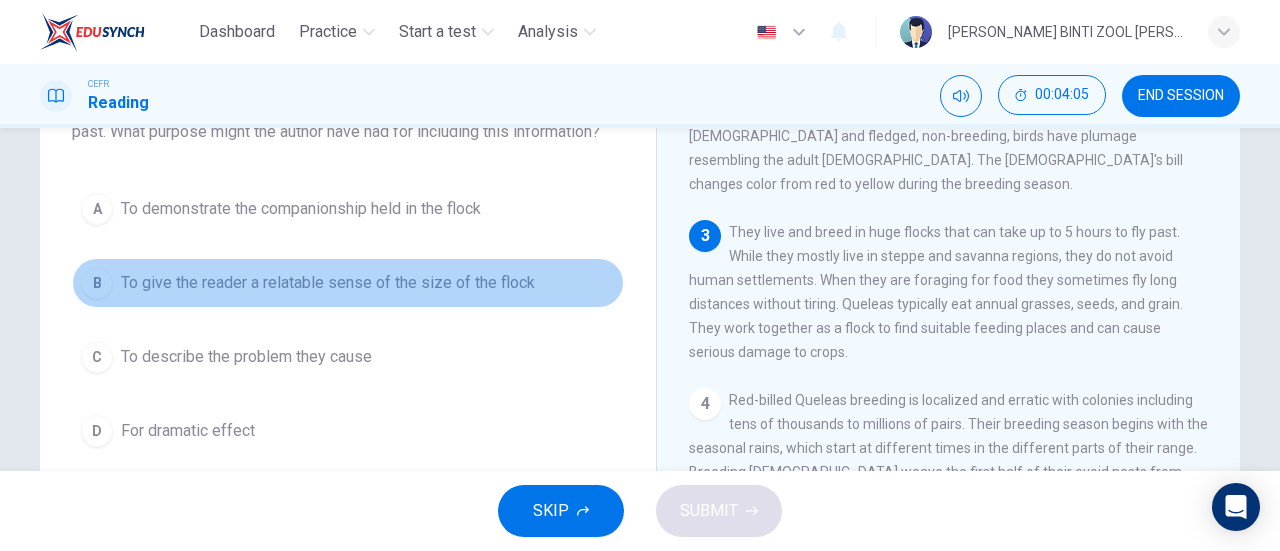 click on "To give the reader a relatable sense of the size of the flock" at bounding box center (328, 283) 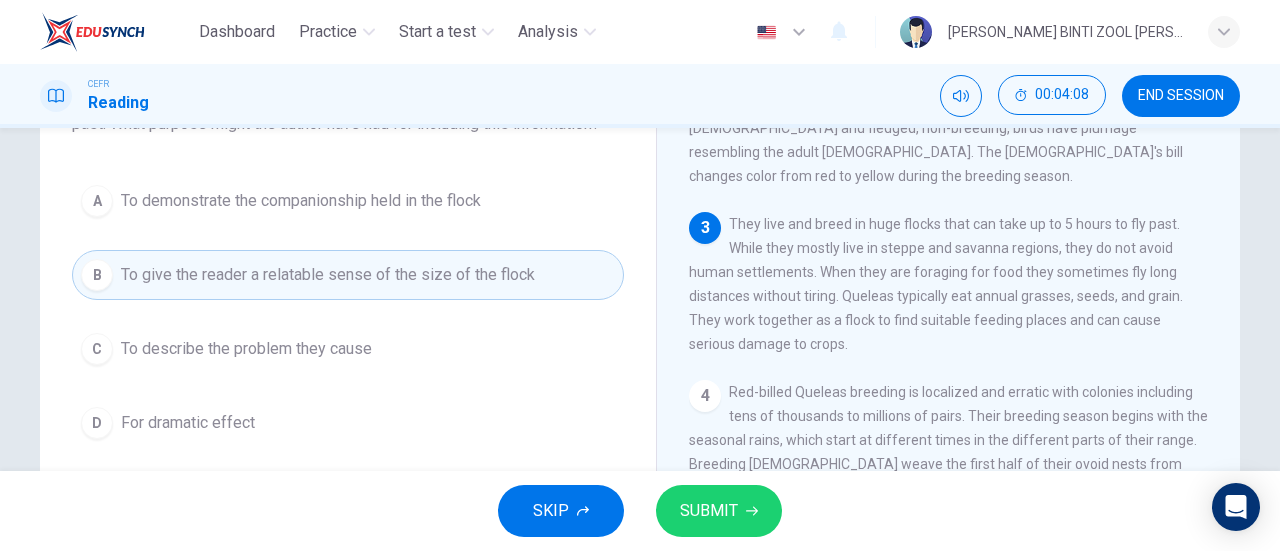 scroll, scrollTop: 172, scrollLeft: 0, axis: vertical 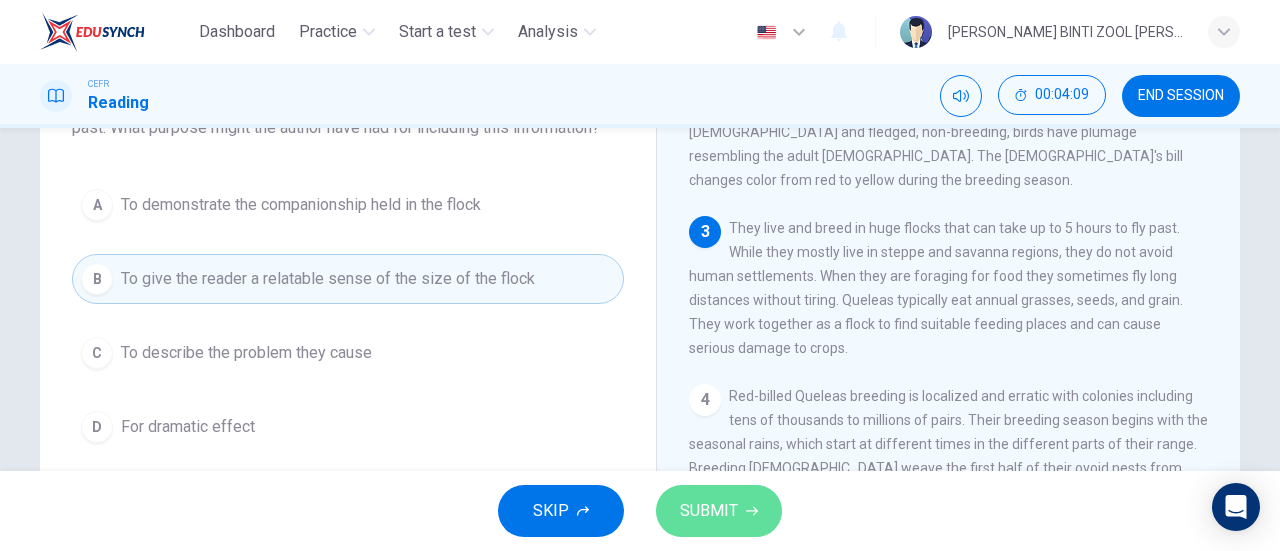click on "SUBMIT" at bounding box center [709, 511] 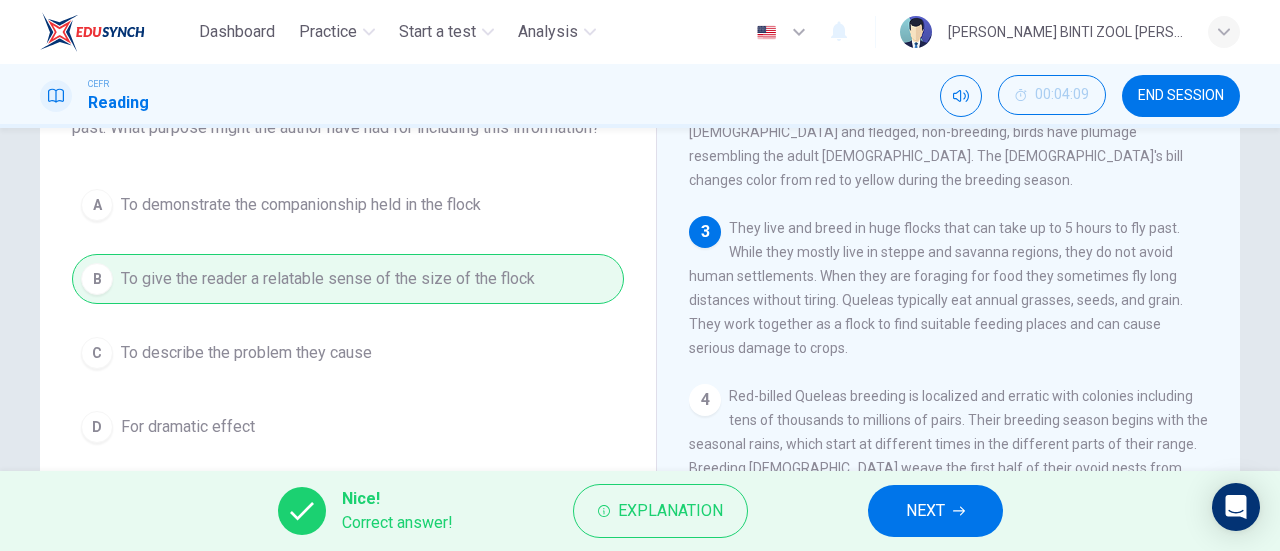 scroll, scrollTop: 247, scrollLeft: 0, axis: vertical 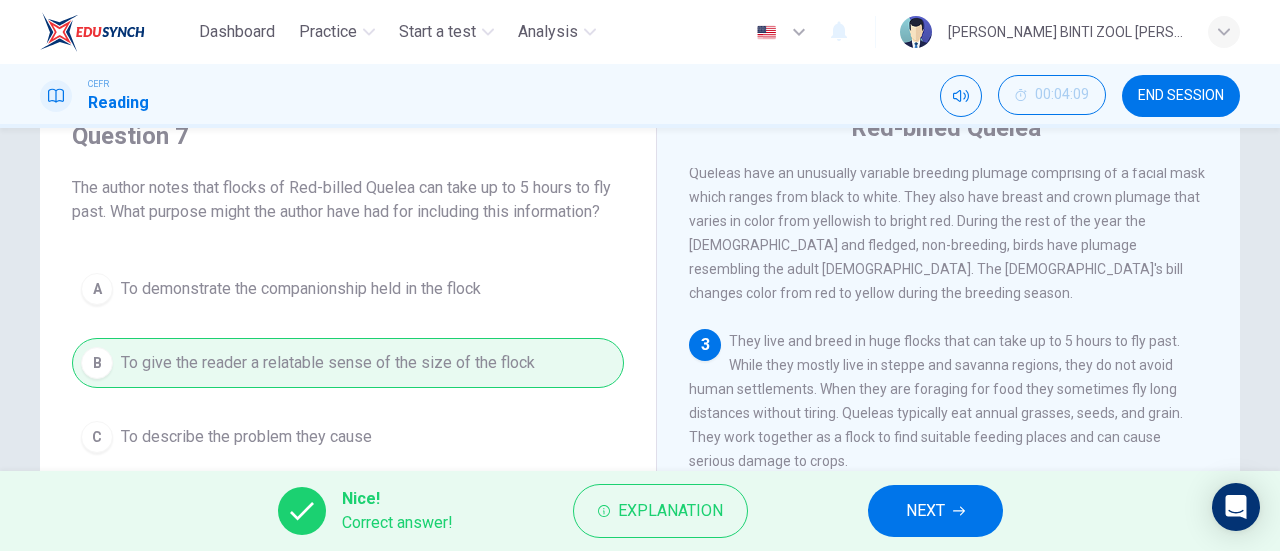 click on "NEXT" at bounding box center [935, 511] 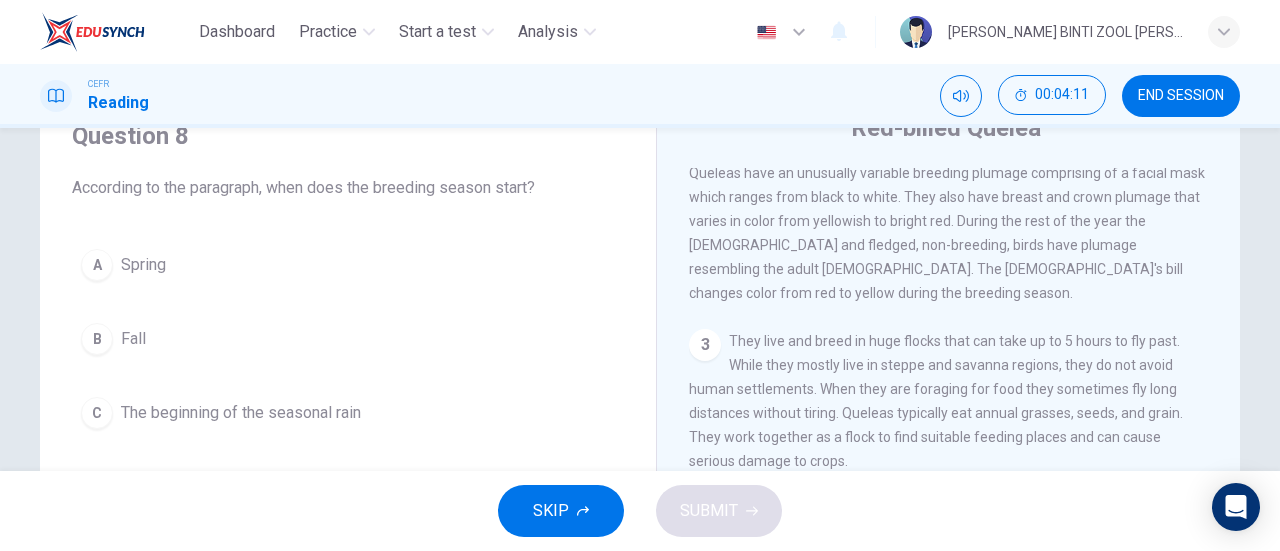 scroll, scrollTop: 302, scrollLeft: 0, axis: vertical 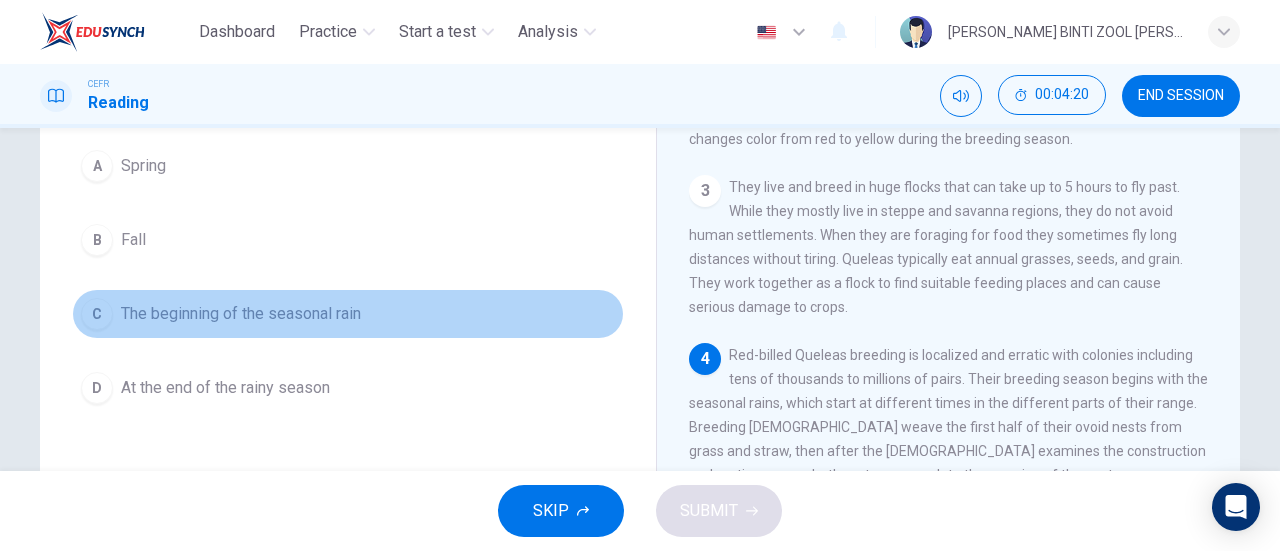 click on "C The beginning of the seasonal rain" at bounding box center [348, 314] 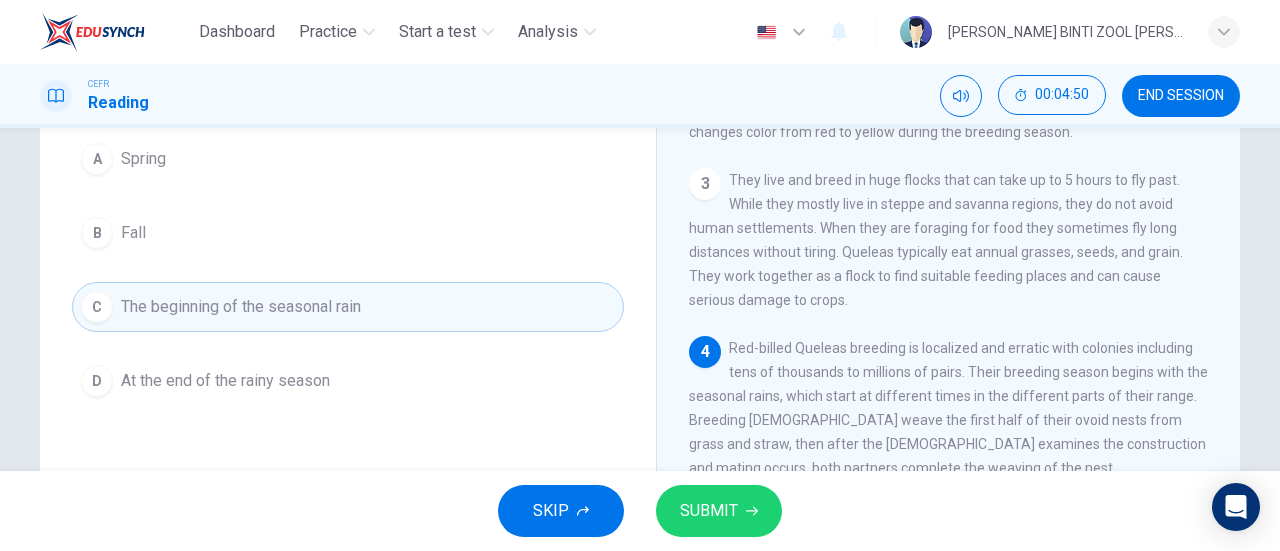 scroll, scrollTop: 195, scrollLeft: 0, axis: vertical 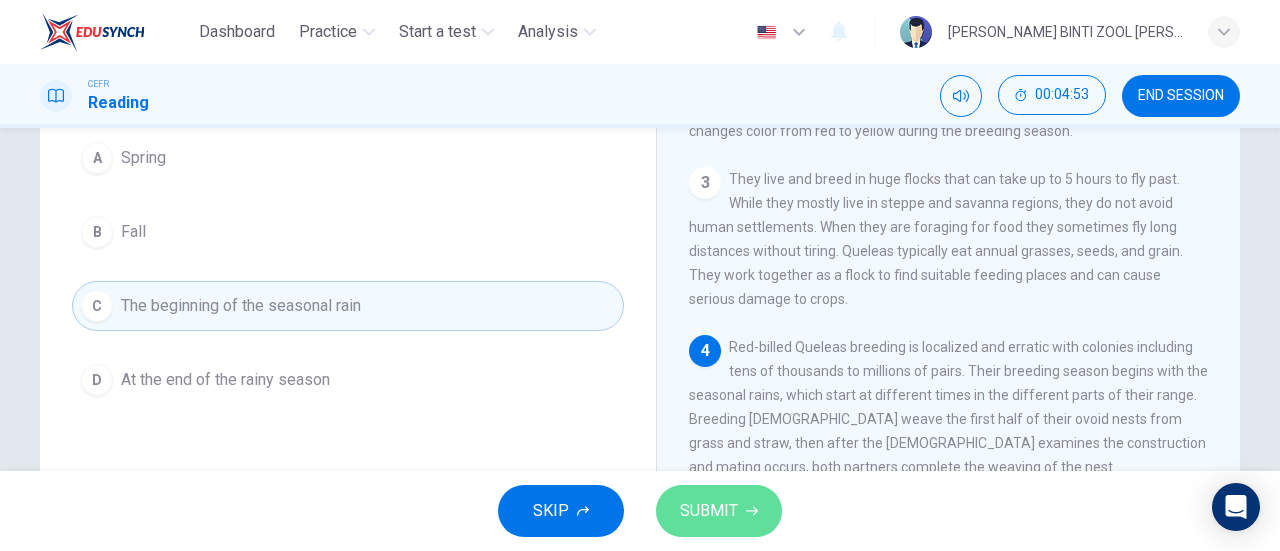 click on "SUBMIT" at bounding box center [709, 511] 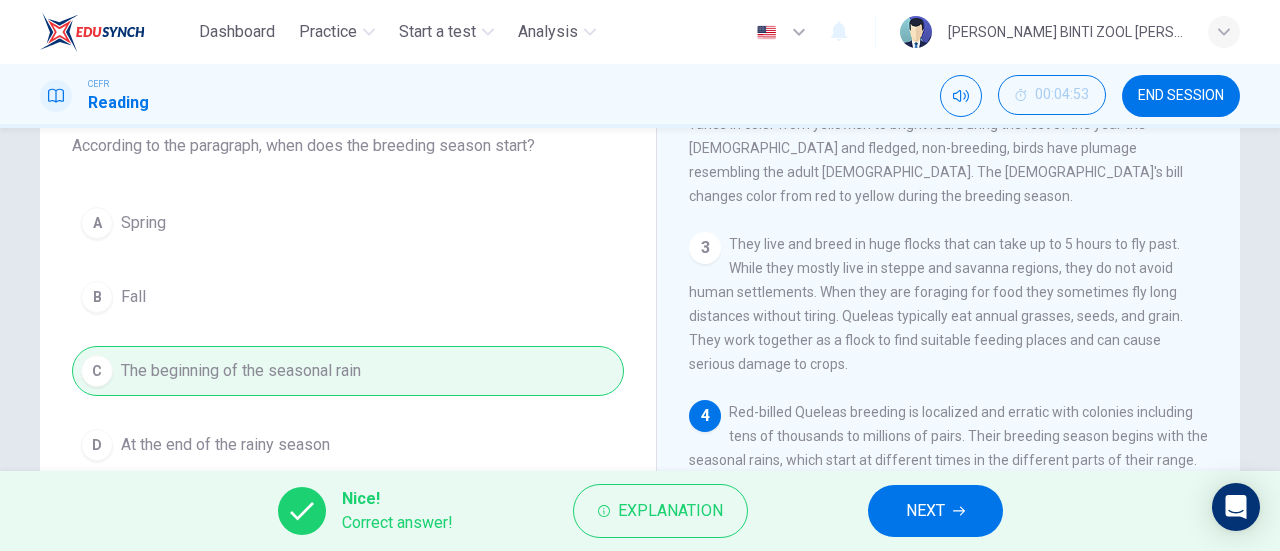 scroll, scrollTop: 154, scrollLeft: 0, axis: vertical 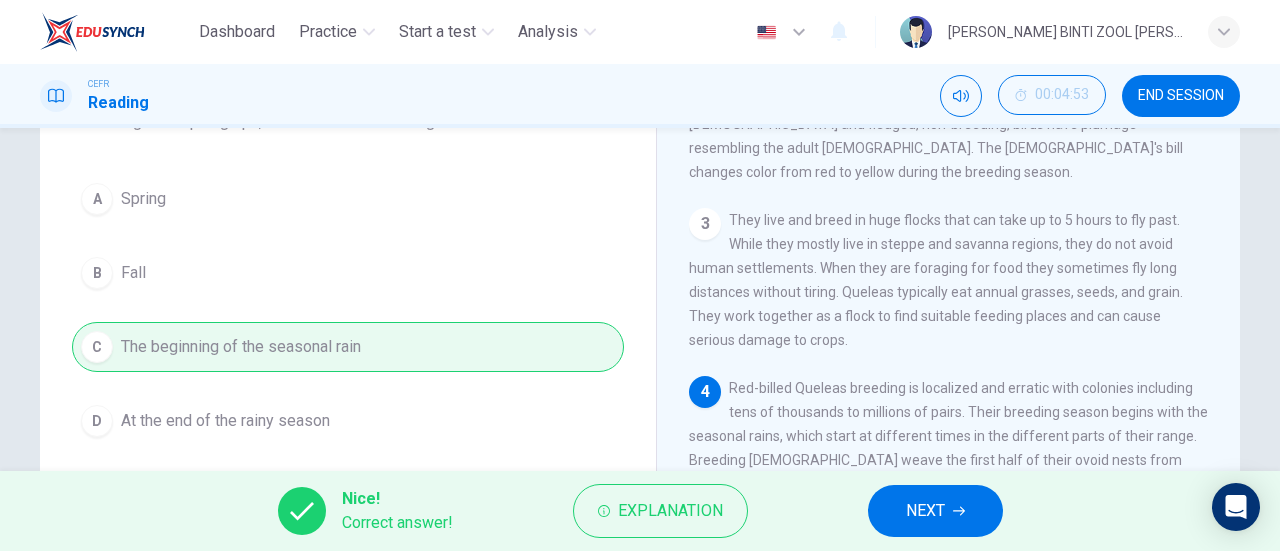 click on "NEXT" at bounding box center [935, 511] 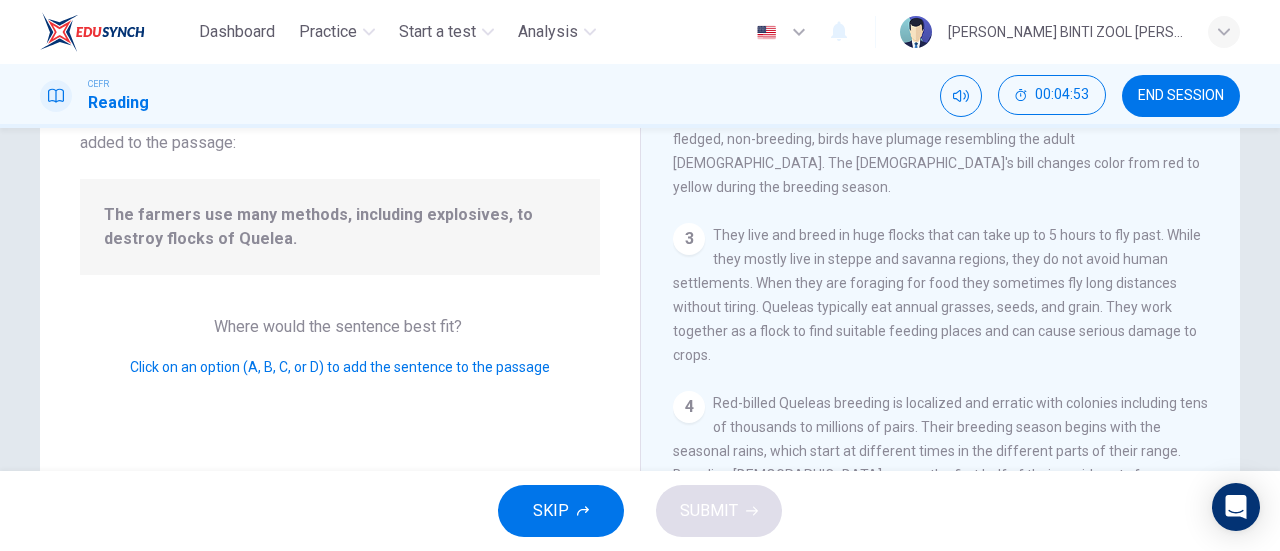 scroll, scrollTop: 361, scrollLeft: 0, axis: vertical 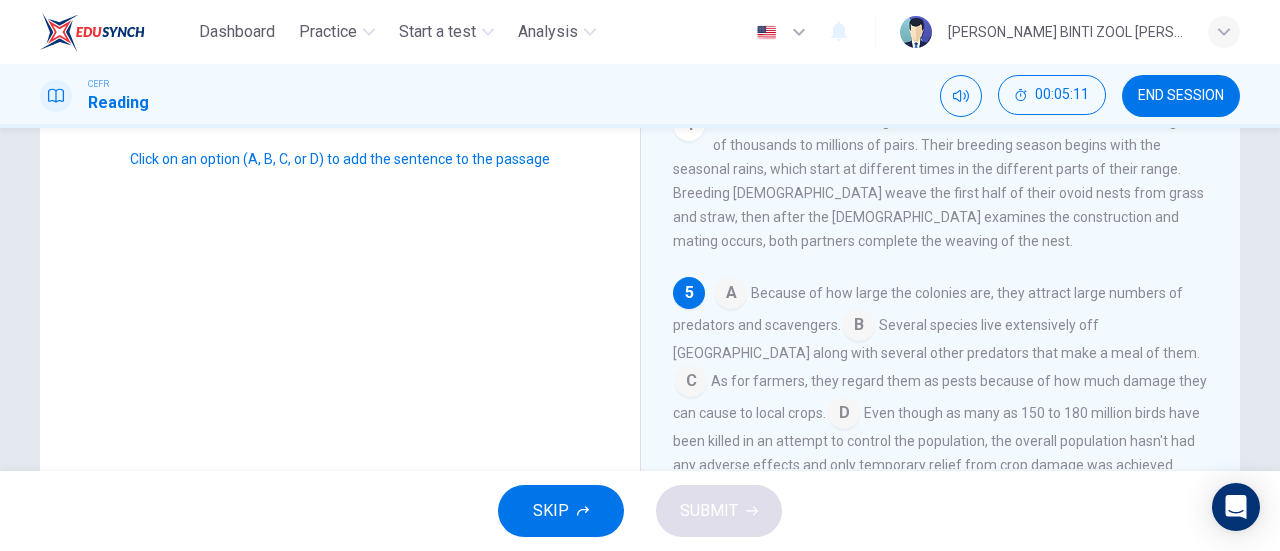 click at bounding box center [844, 415] 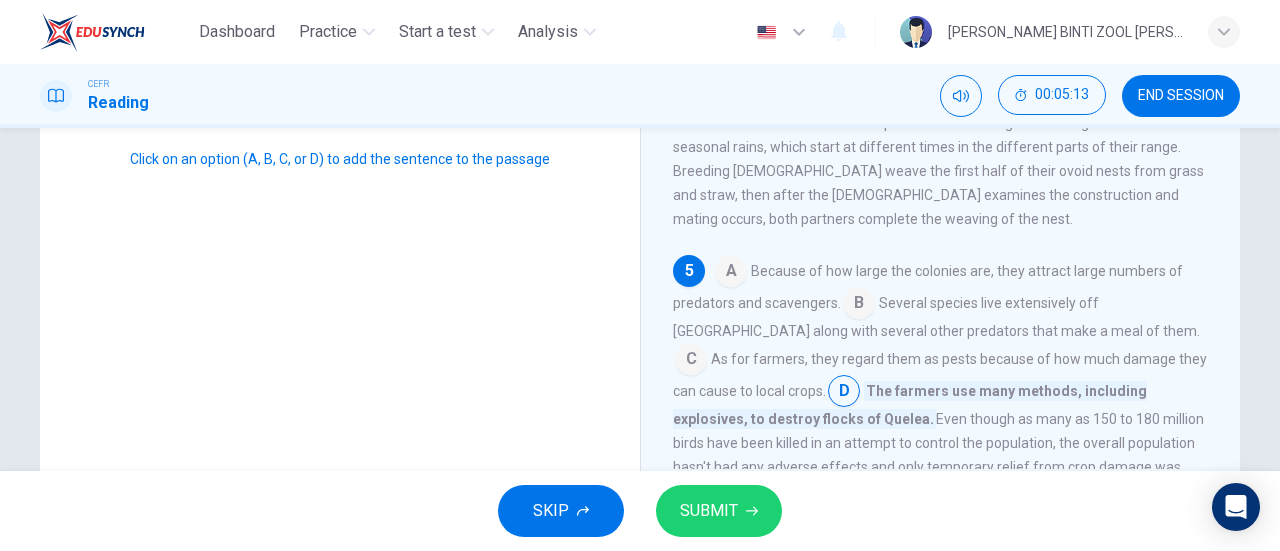 scroll, scrollTop: 385, scrollLeft: 0, axis: vertical 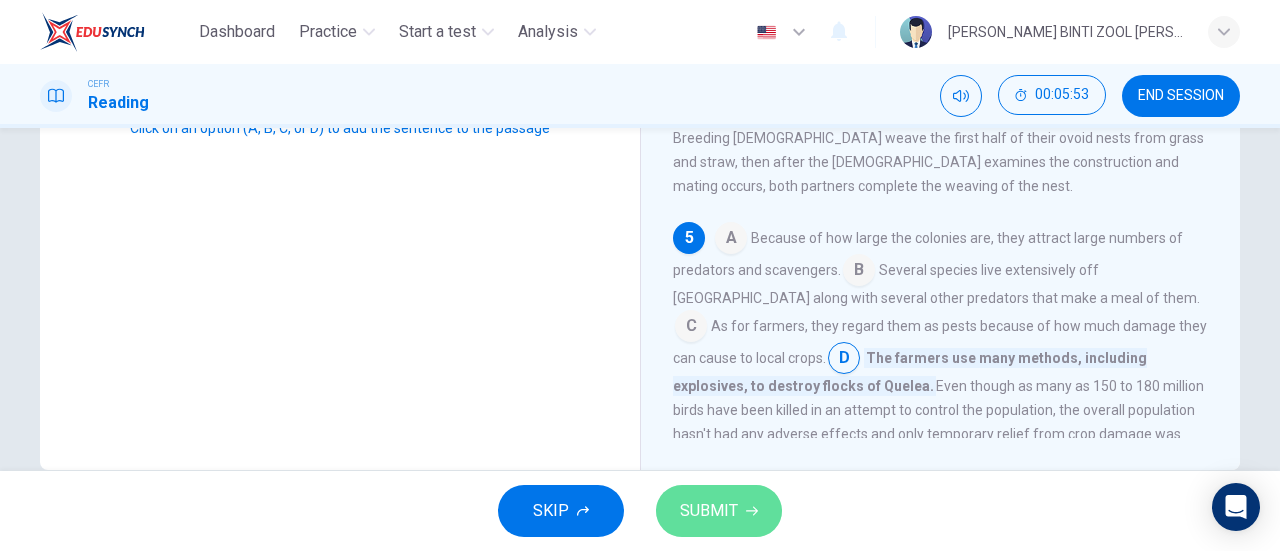 click on "SUBMIT" at bounding box center [719, 511] 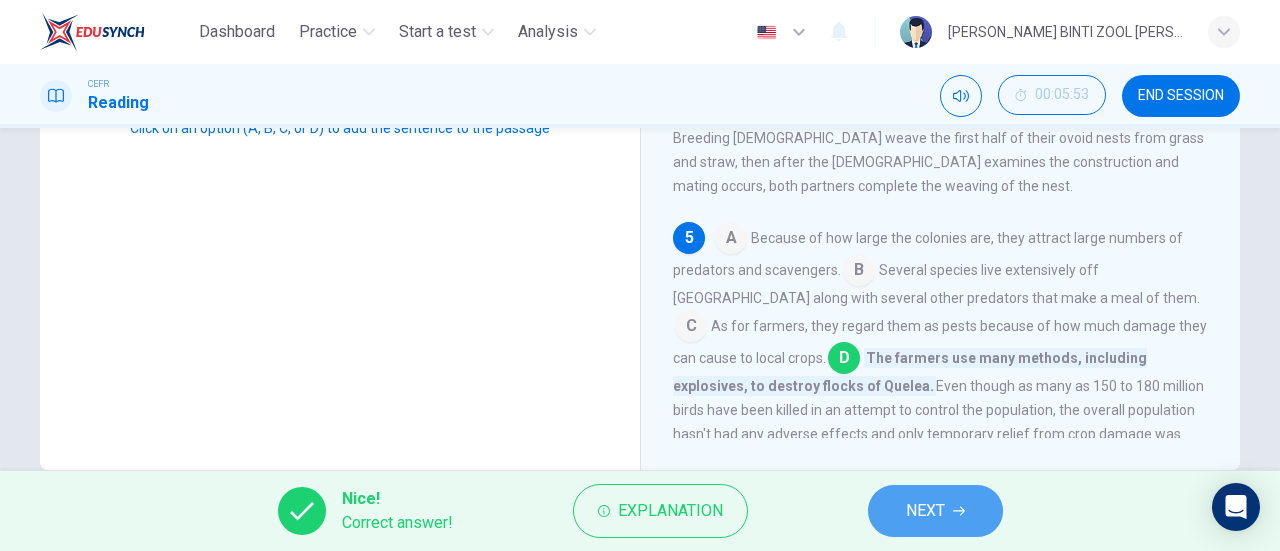 click on "NEXT" at bounding box center [935, 511] 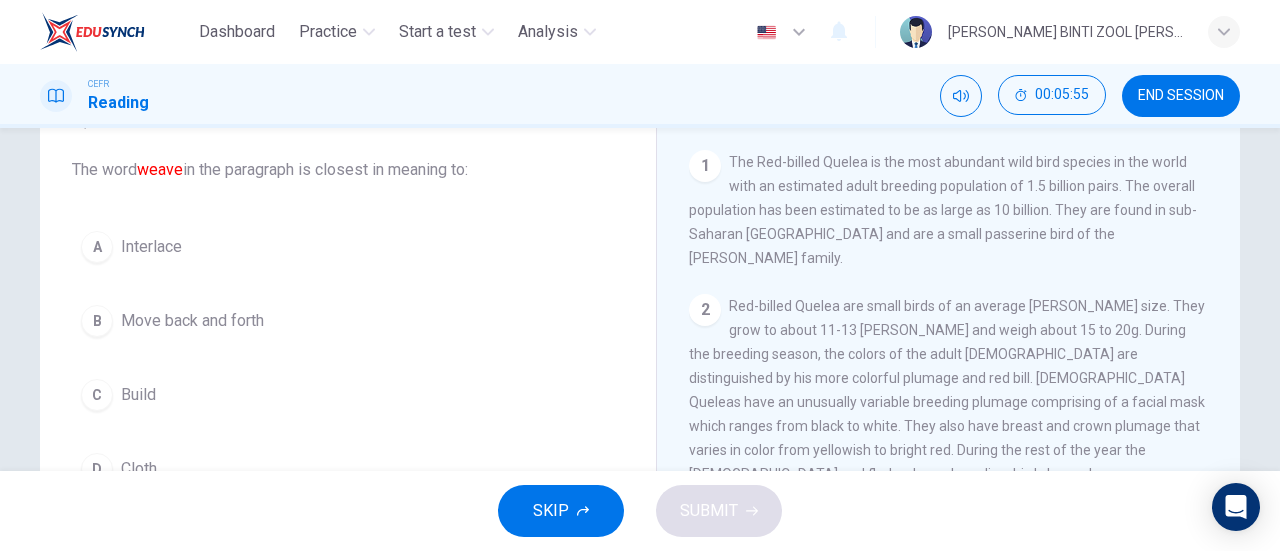 scroll, scrollTop: 110, scrollLeft: 0, axis: vertical 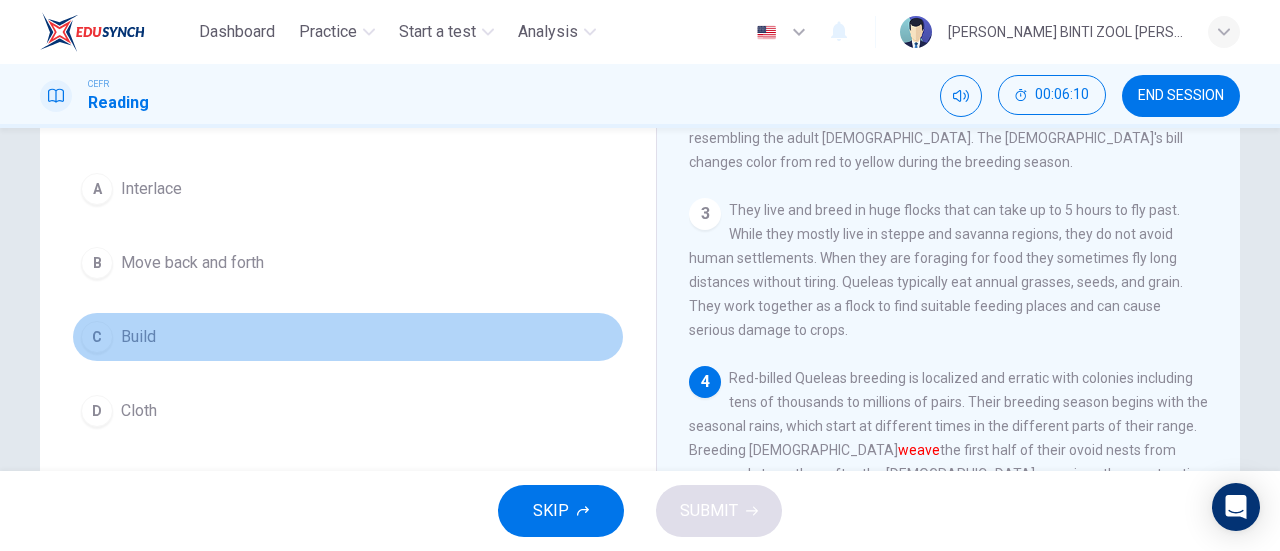 click on "C Build" at bounding box center [348, 337] 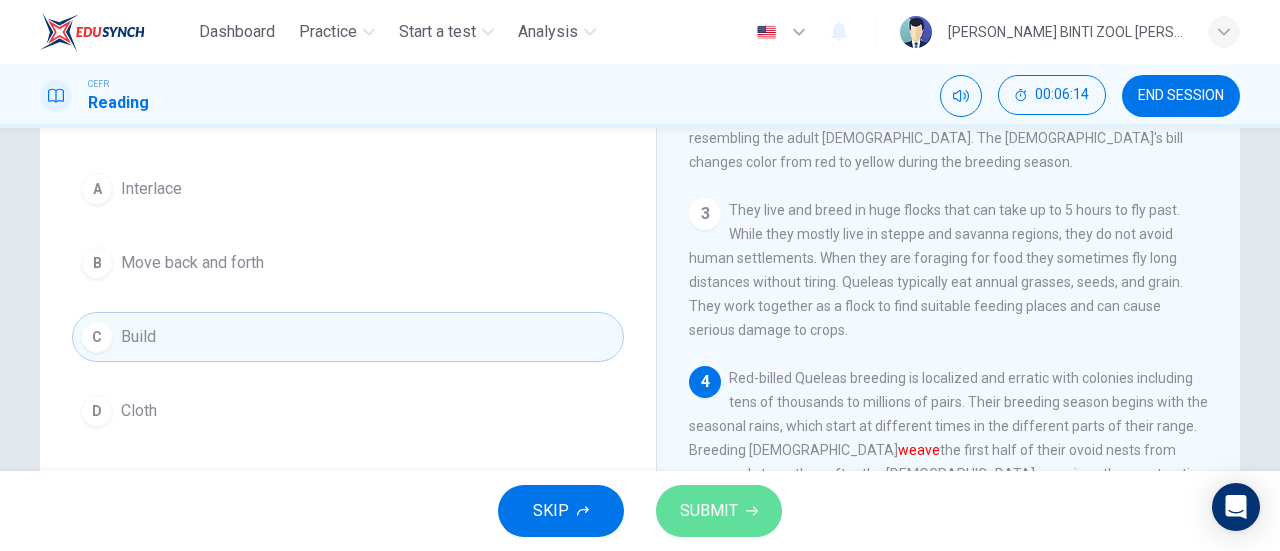 click on "SUBMIT" at bounding box center [709, 511] 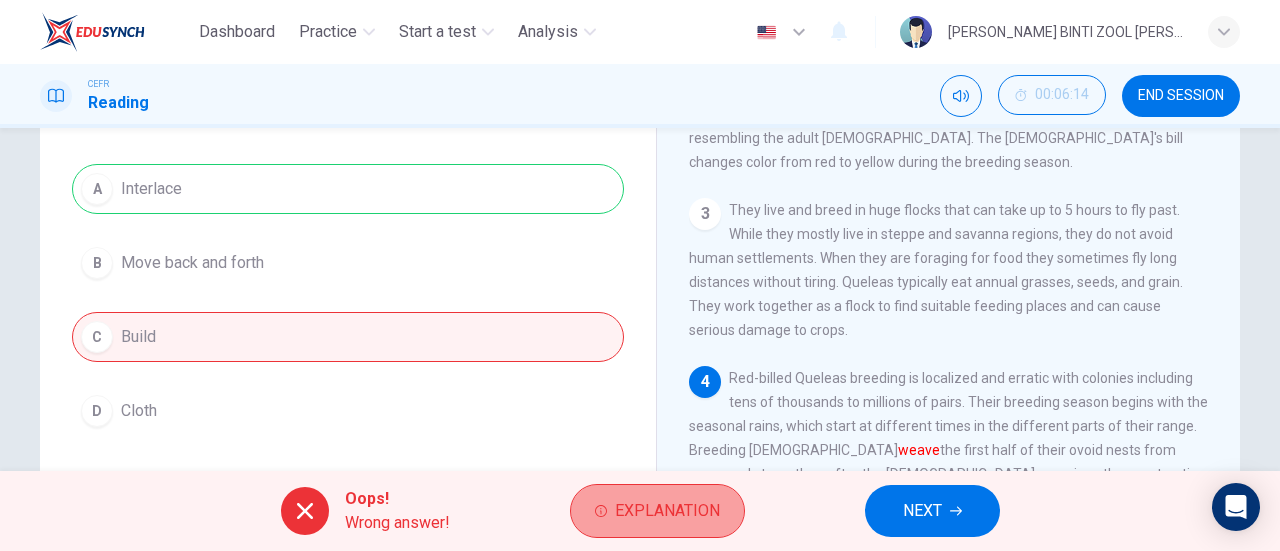 click on "Explanation" at bounding box center (657, 511) 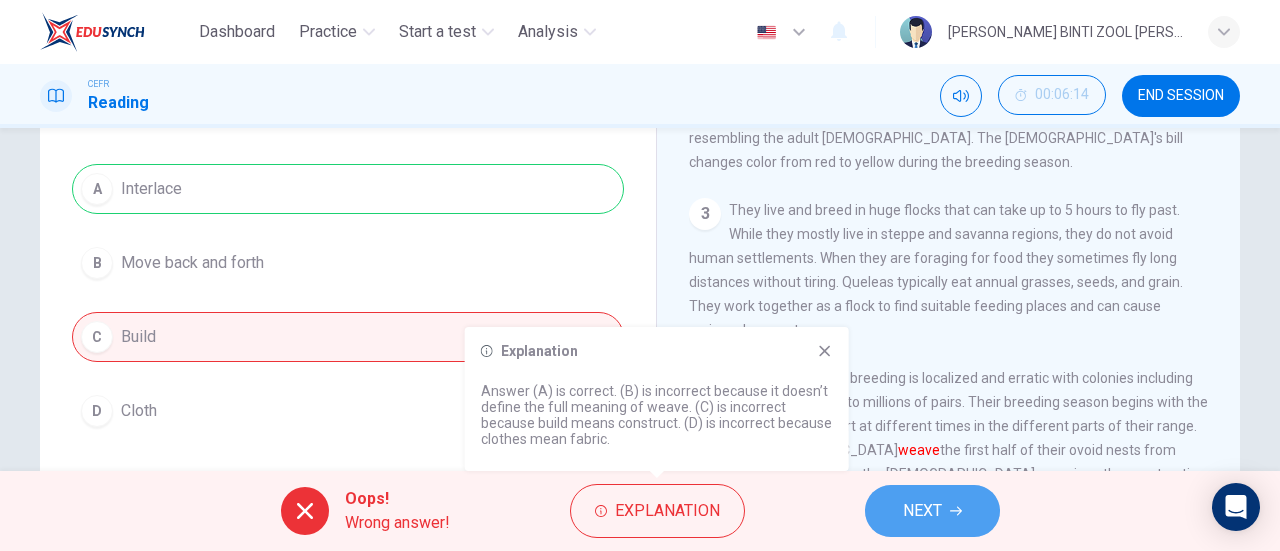 click on "NEXT" at bounding box center [932, 511] 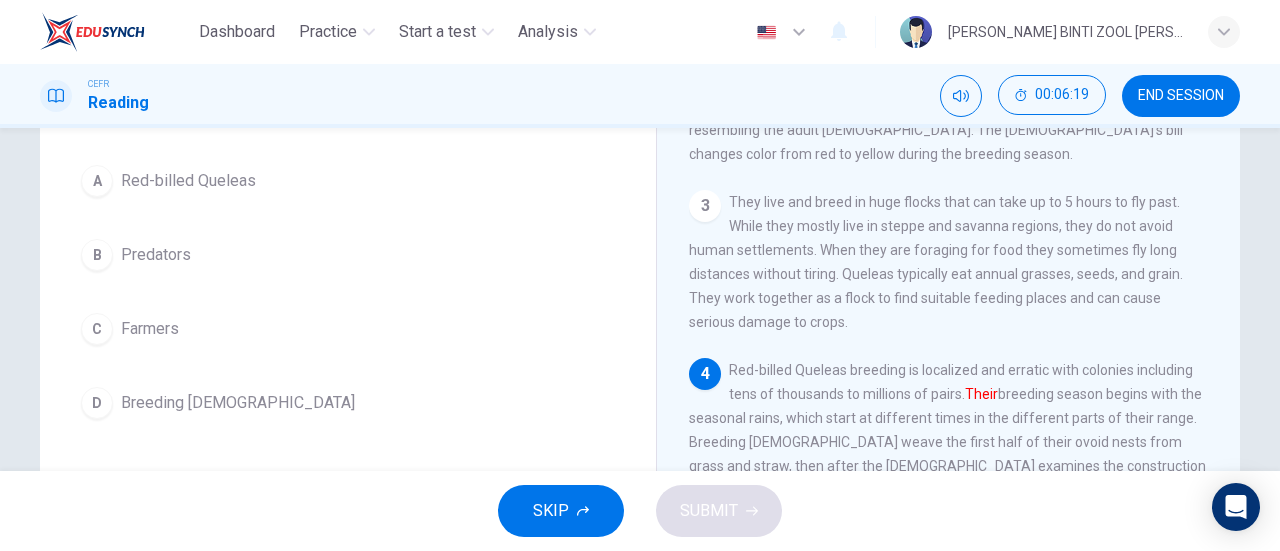 scroll, scrollTop: 156, scrollLeft: 0, axis: vertical 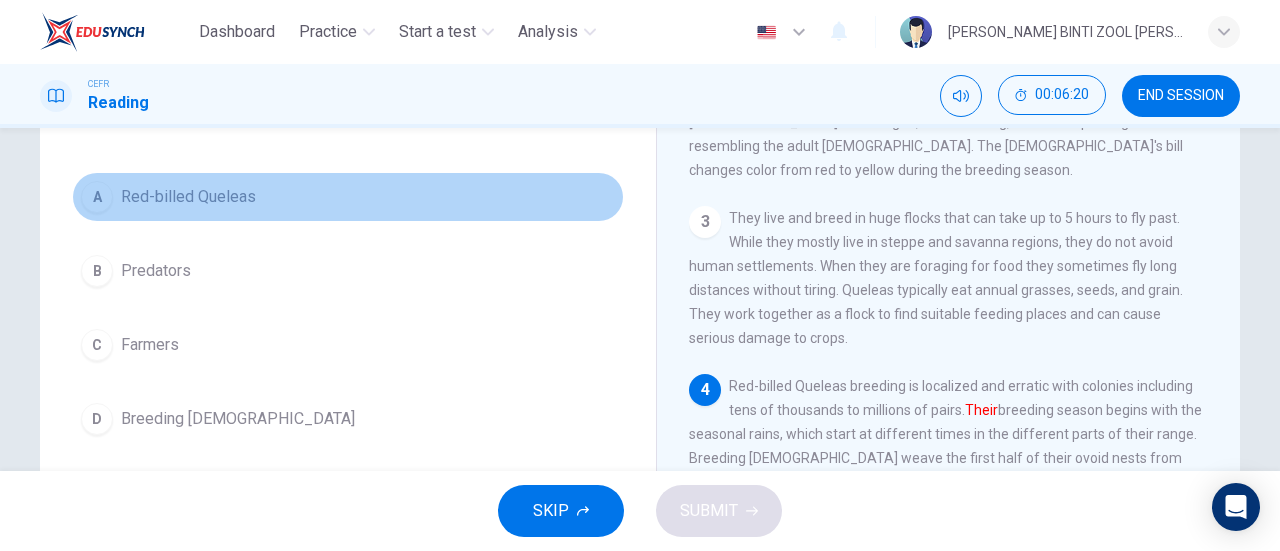 click on "A Red-billed Queleas" at bounding box center [348, 197] 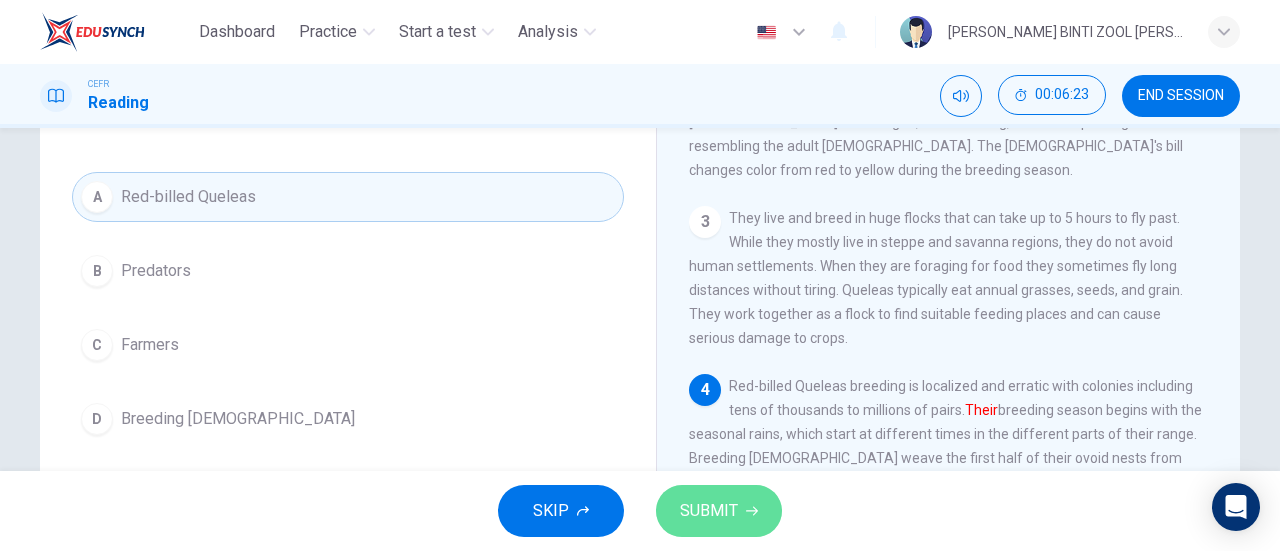 click on "SUBMIT" at bounding box center [709, 511] 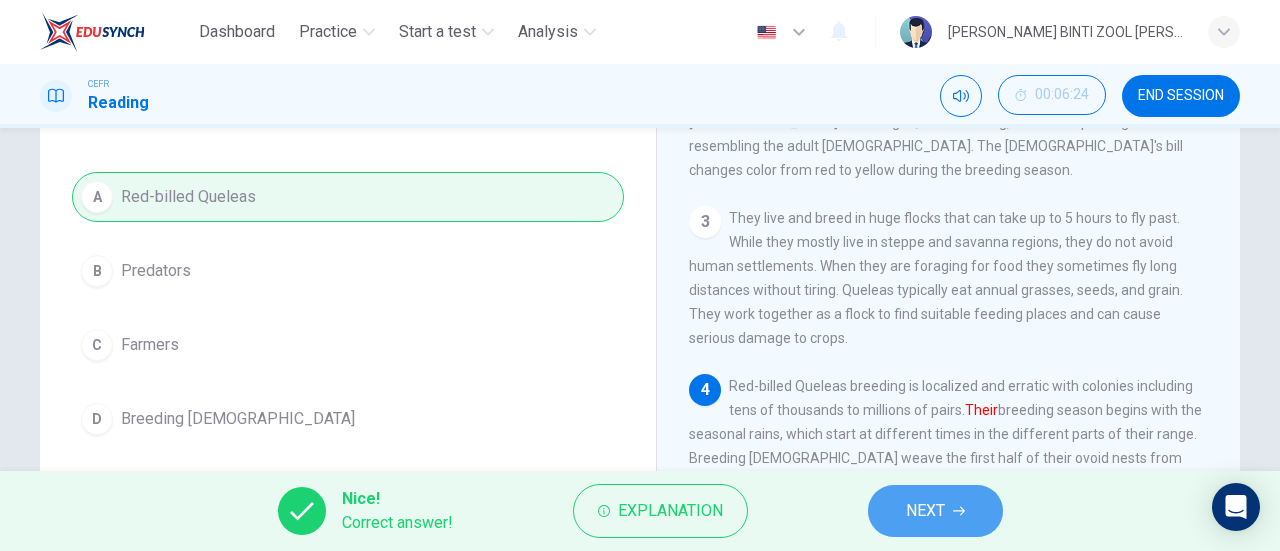 click on "NEXT" at bounding box center [935, 511] 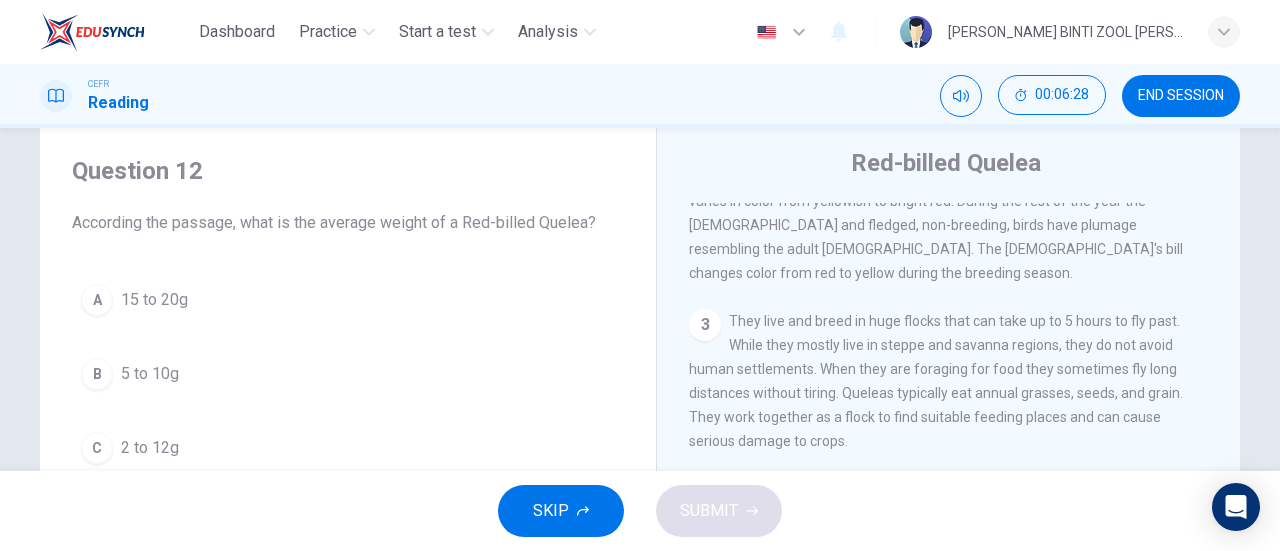 scroll, scrollTop: 51, scrollLeft: 0, axis: vertical 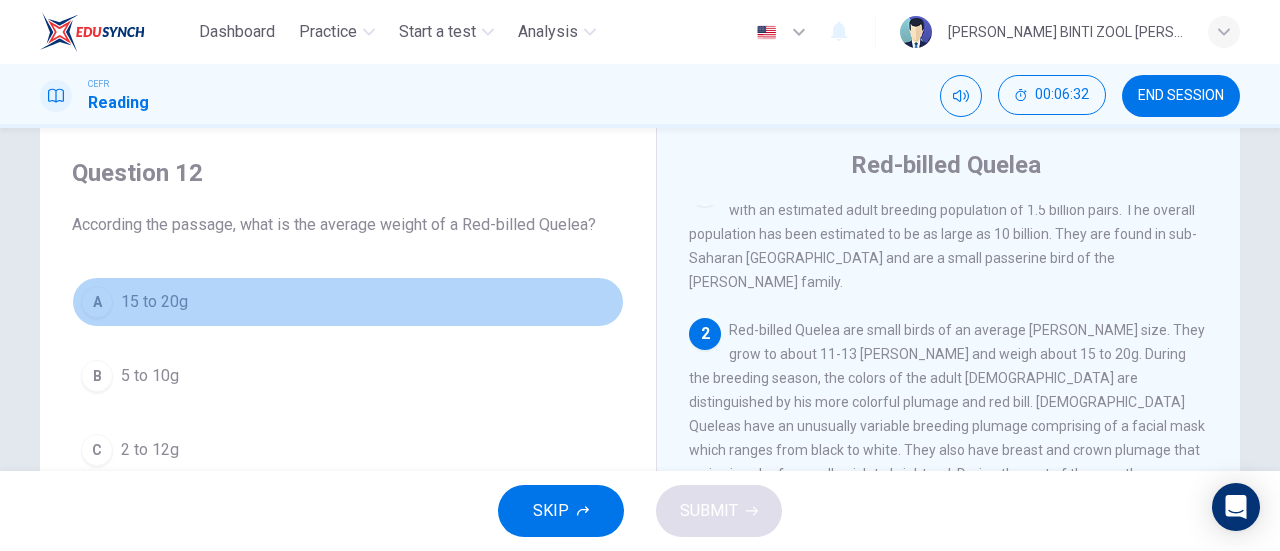 click on "A 15 to 20g" at bounding box center [348, 302] 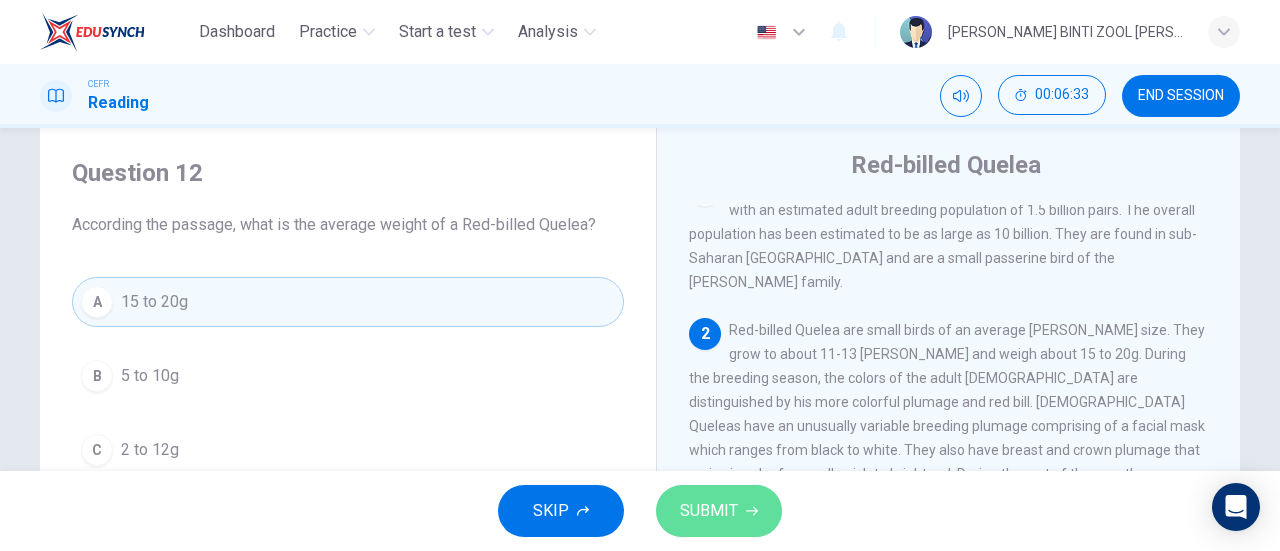 click on "SUBMIT" at bounding box center [709, 511] 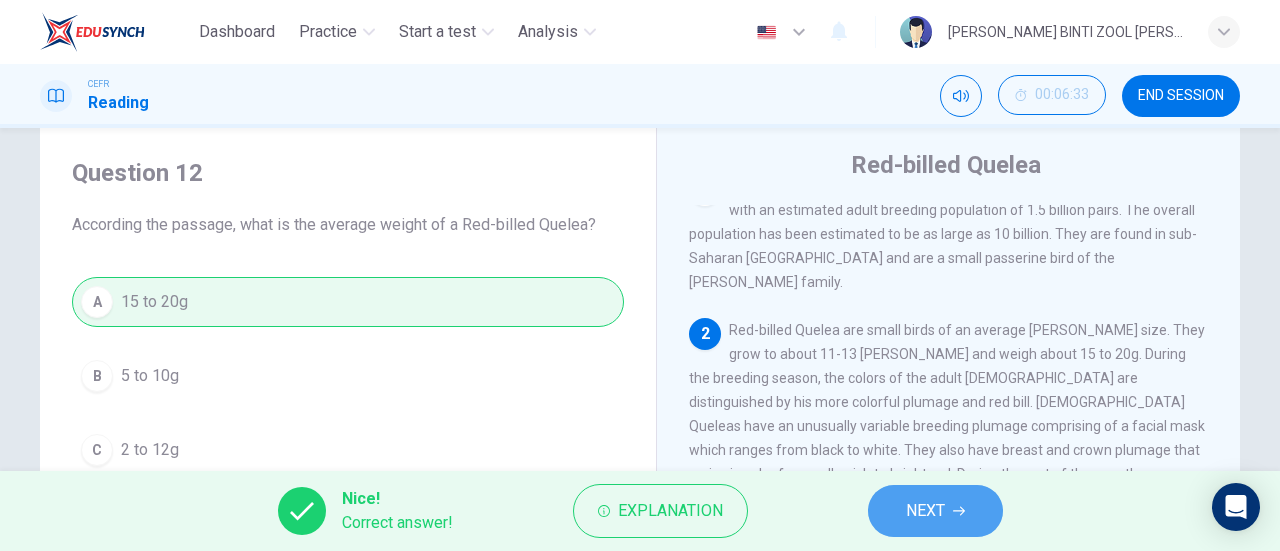 click on "NEXT" at bounding box center (935, 511) 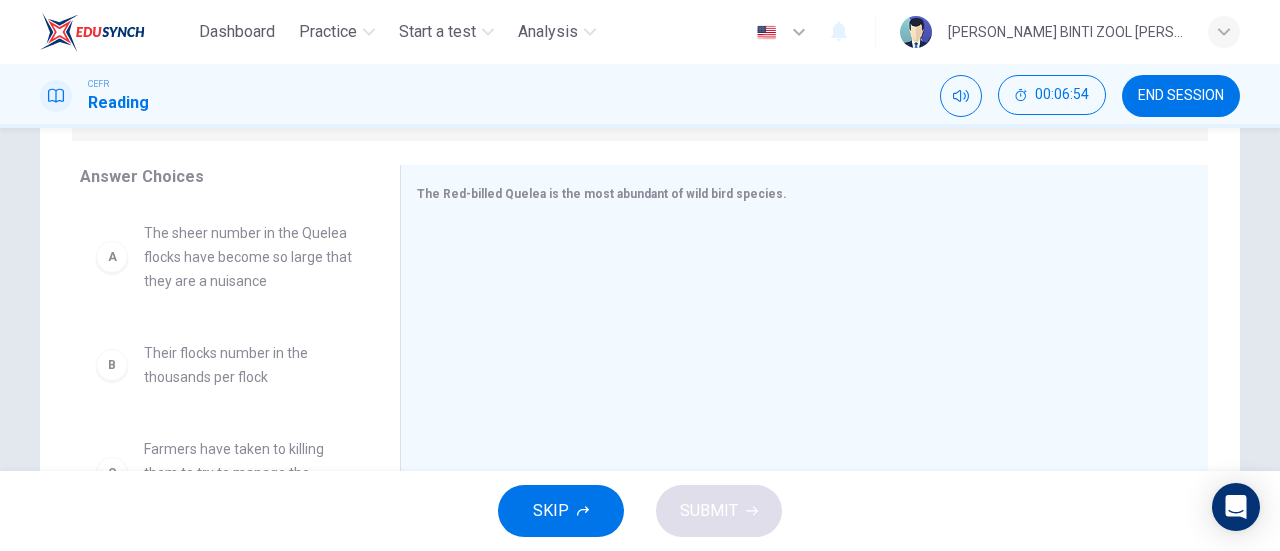 scroll, scrollTop: 309, scrollLeft: 0, axis: vertical 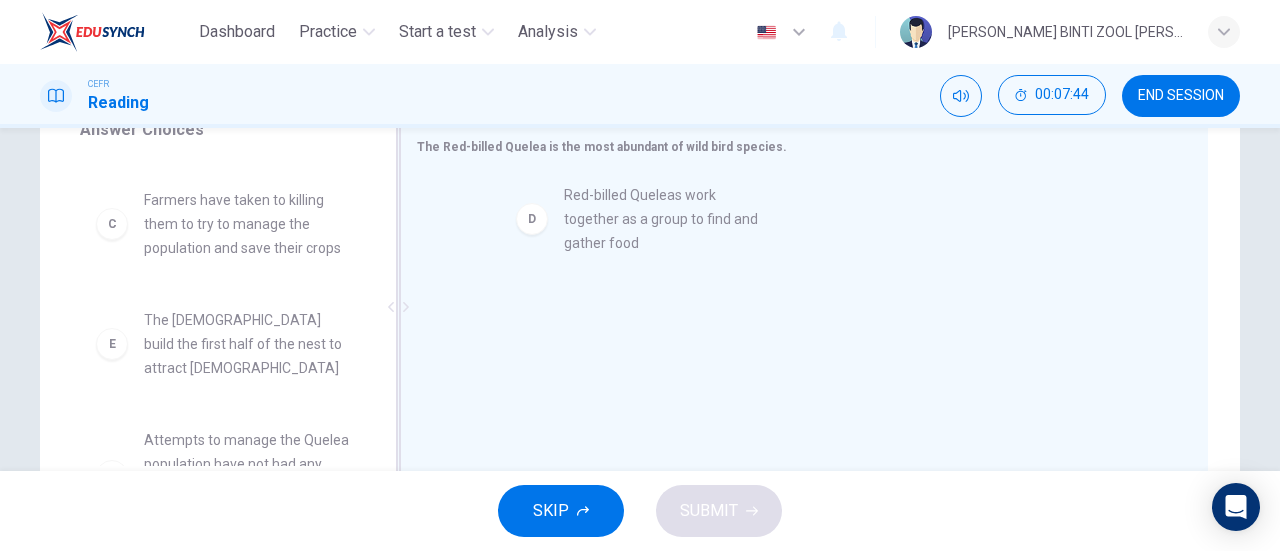 drag, startPoint x: 244, startPoint y: 363, endPoint x: 674, endPoint y: 237, distance: 448.08035 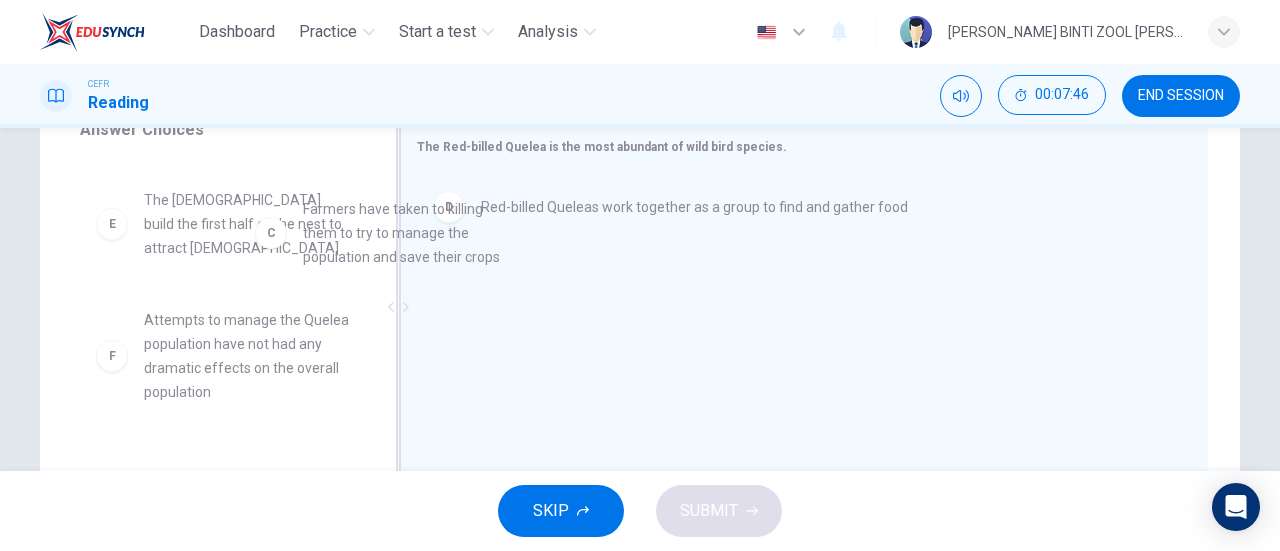 scroll, scrollTop: 196, scrollLeft: 0, axis: vertical 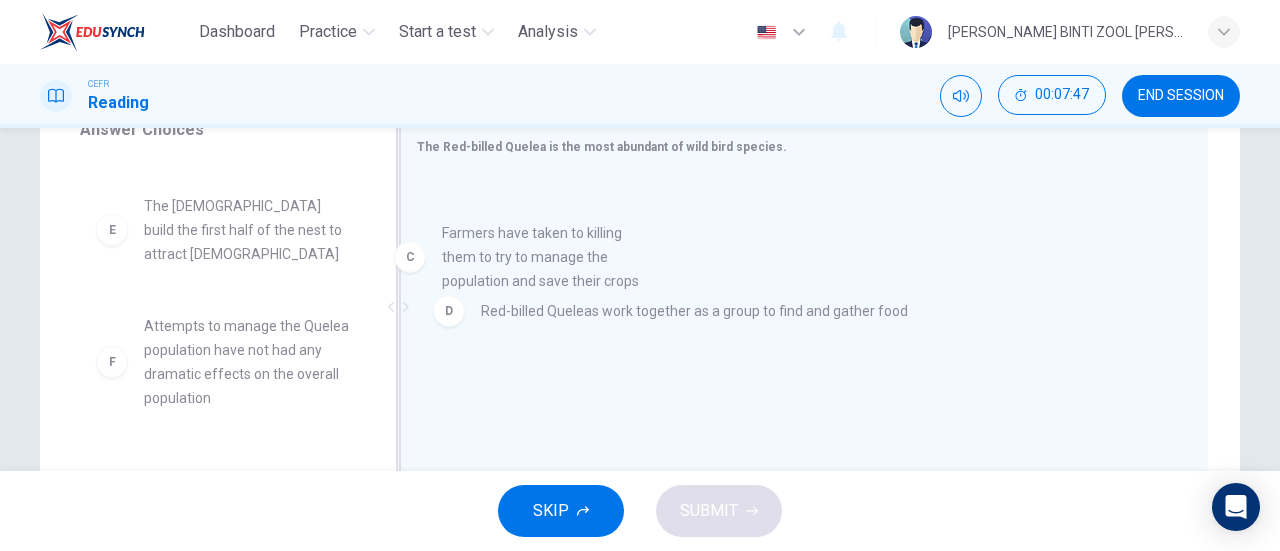 drag, startPoint x: 292, startPoint y: 235, endPoint x: 605, endPoint y: 269, distance: 314.84122 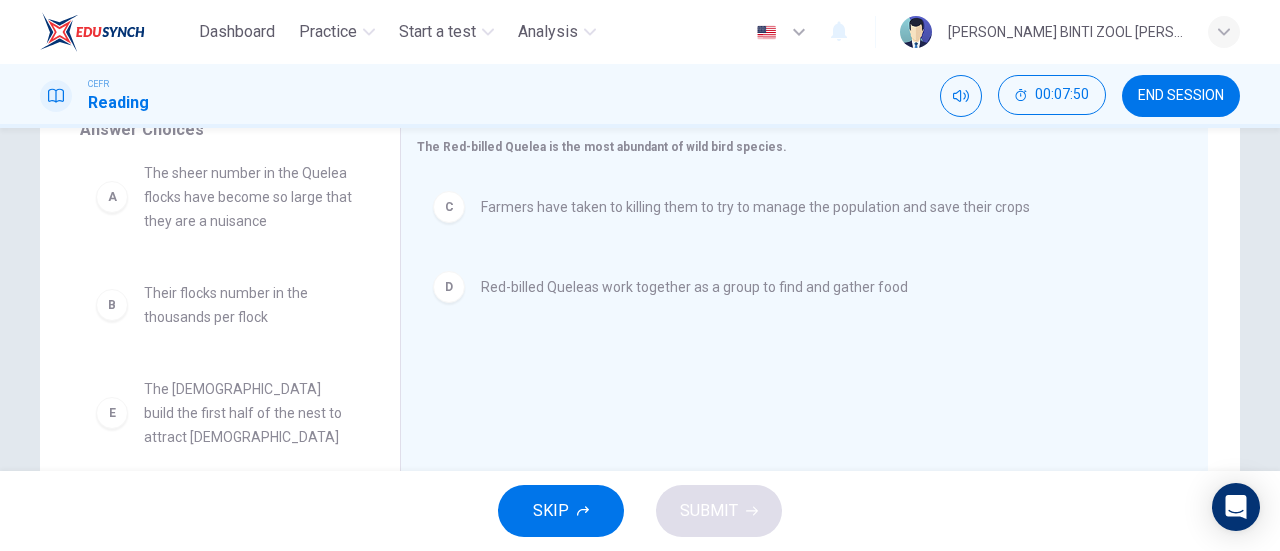 scroll, scrollTop: 132, scrollLeft: 0, axis: vertical 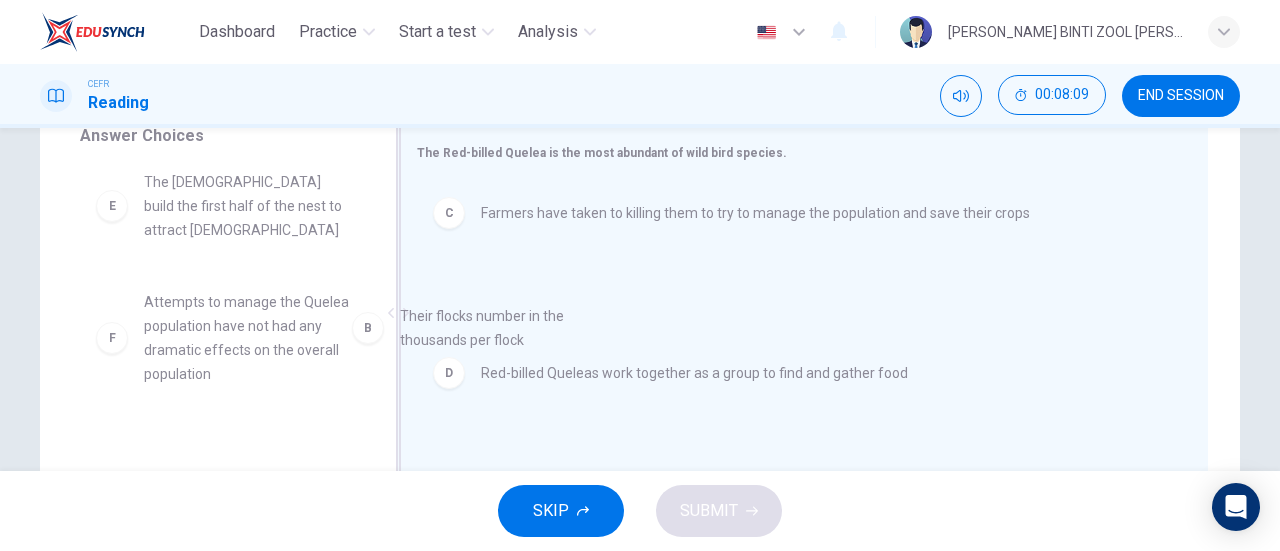 drag, startPoint x: 252, startPoint y: 184, endPoint x: 521, endPoint y: 324, distance: 303.25073 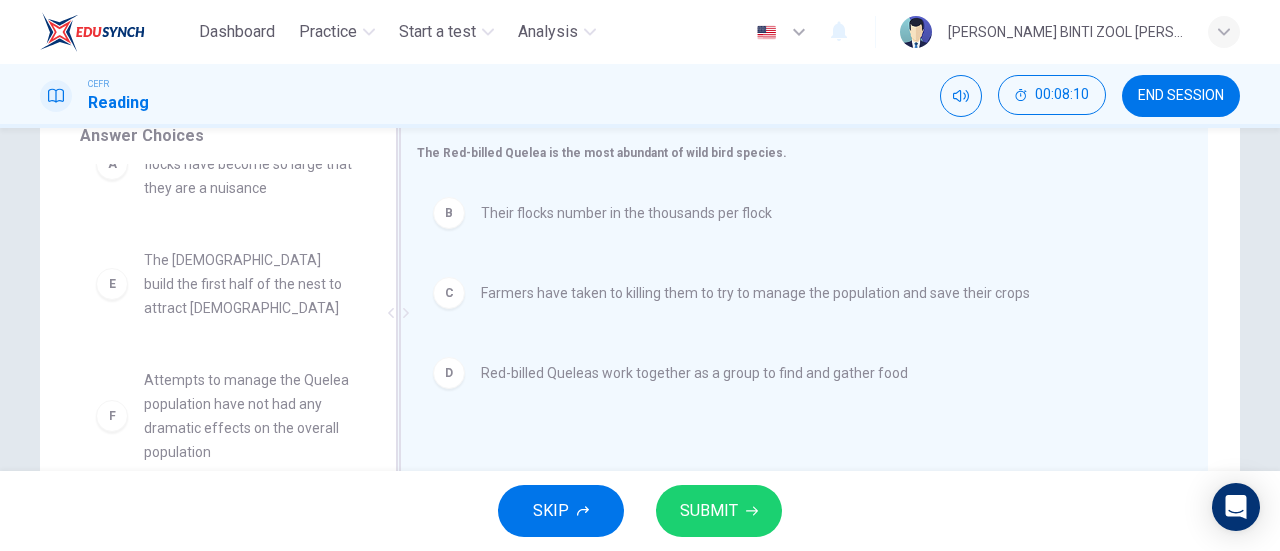 scroll, scrollTop: 36, scrollLeft: 0, axis: vertical 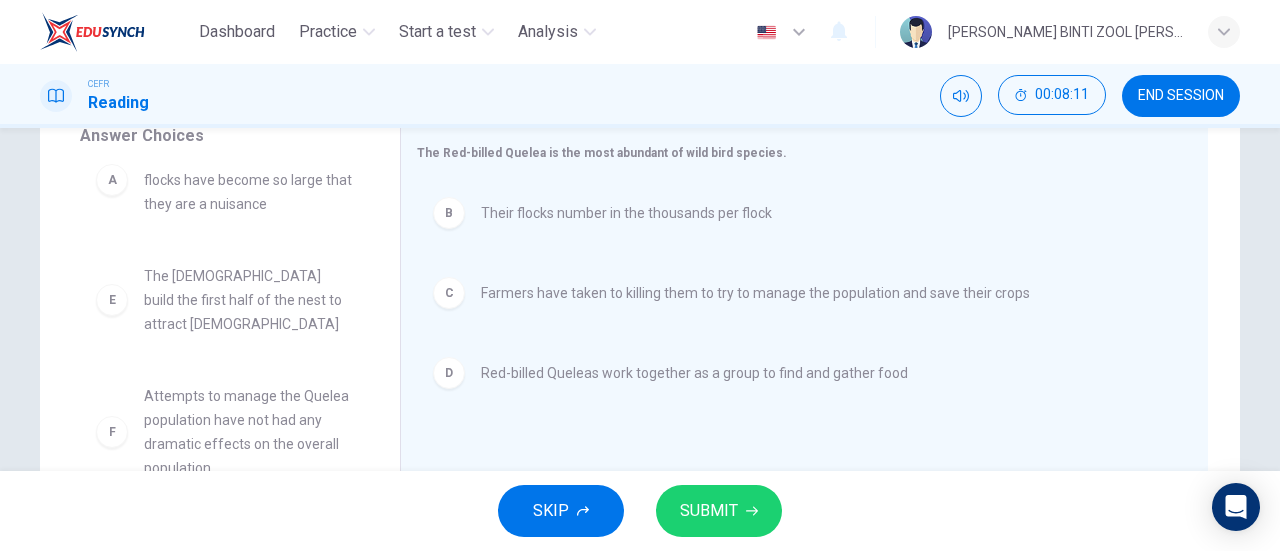 click on "SUBMIT" at bounding box center [719, 511] 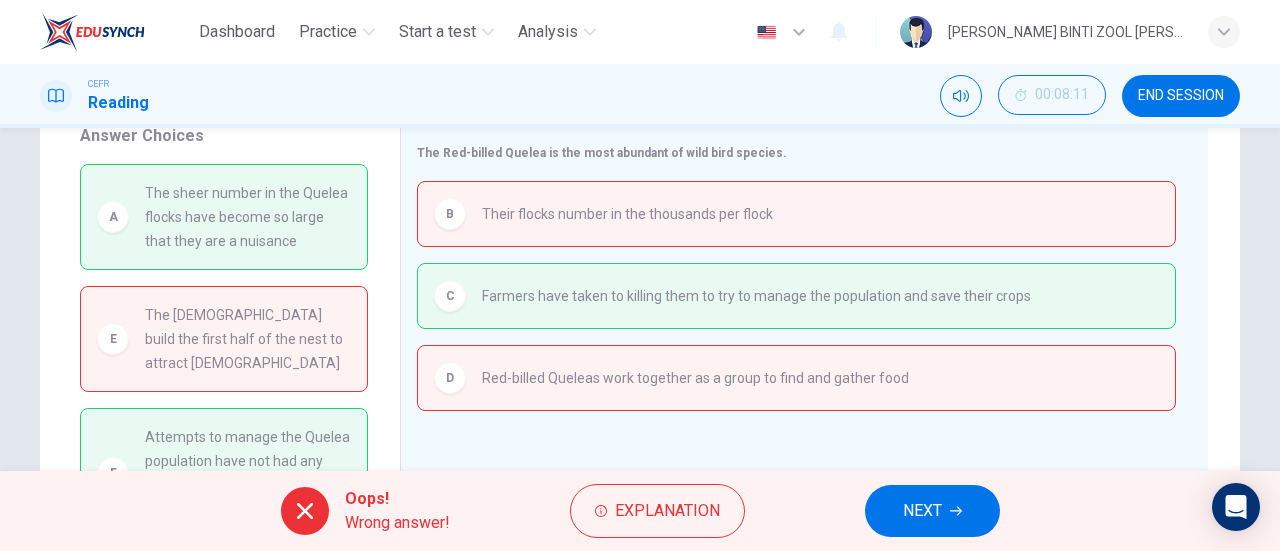 scroll, scrollTop: 40, scrollLeft: 0, axis: vertical 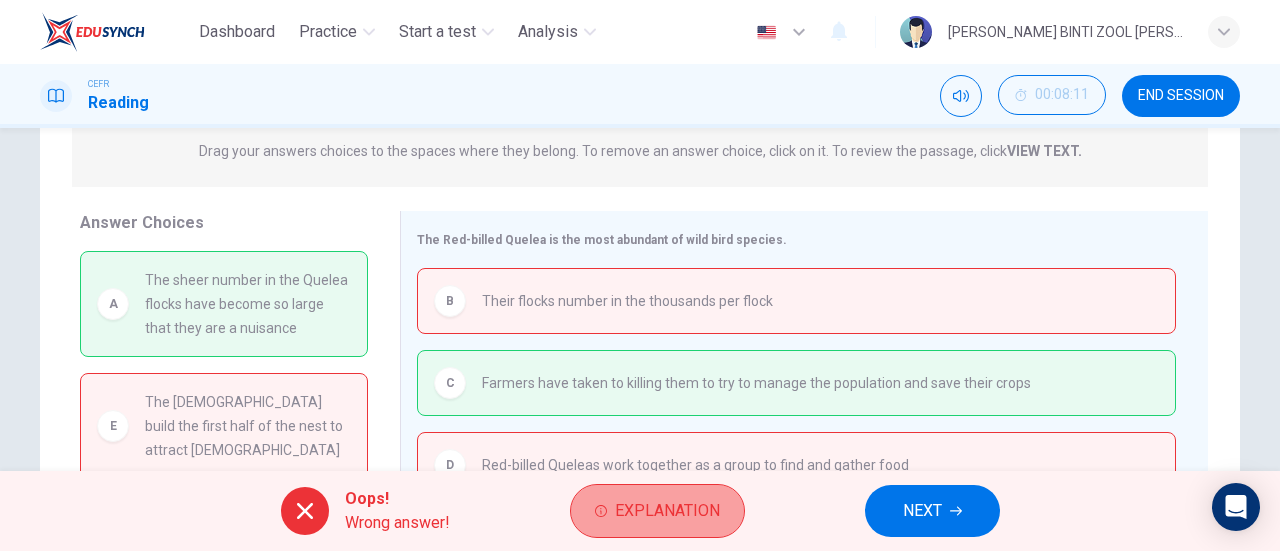 click on "Explanation" at bounding box center [657, 511] 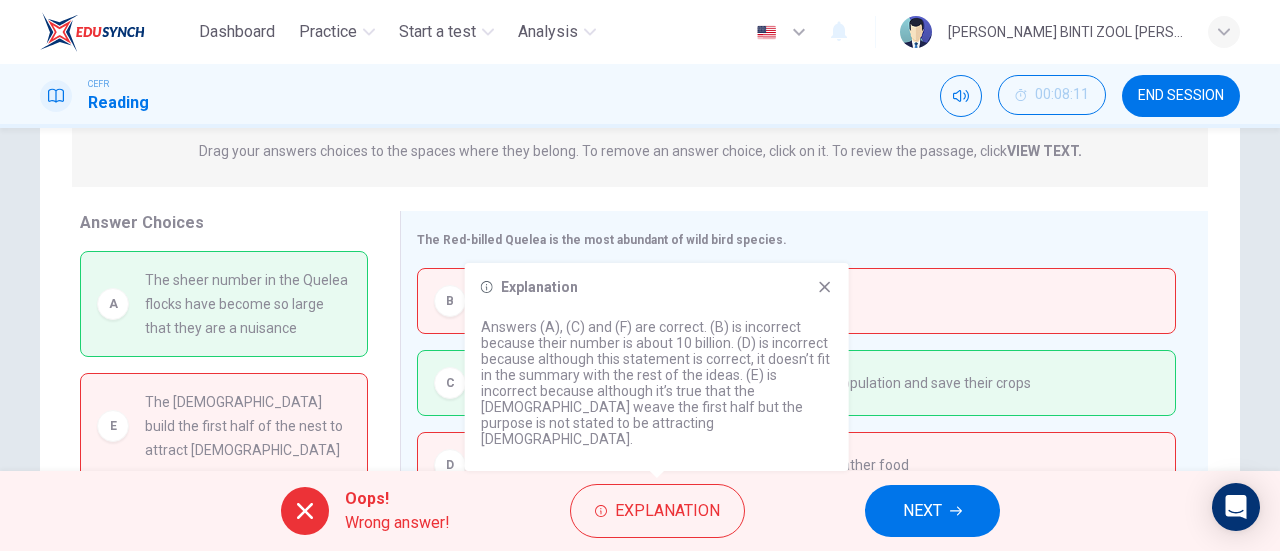 click 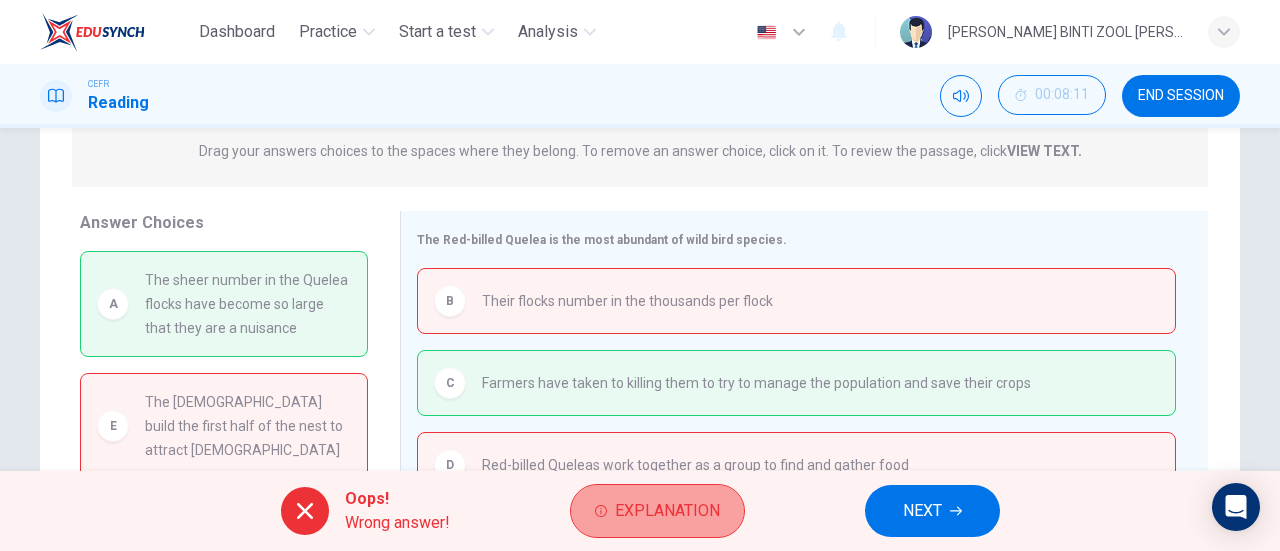 click on "Explanation" at bounding box center [657, 511] 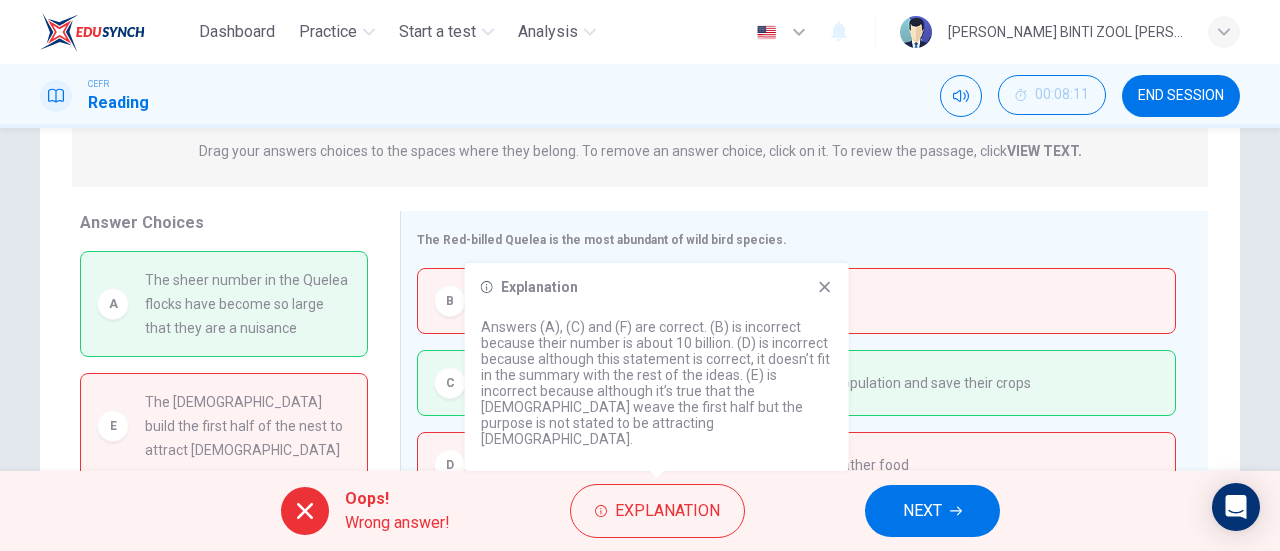click 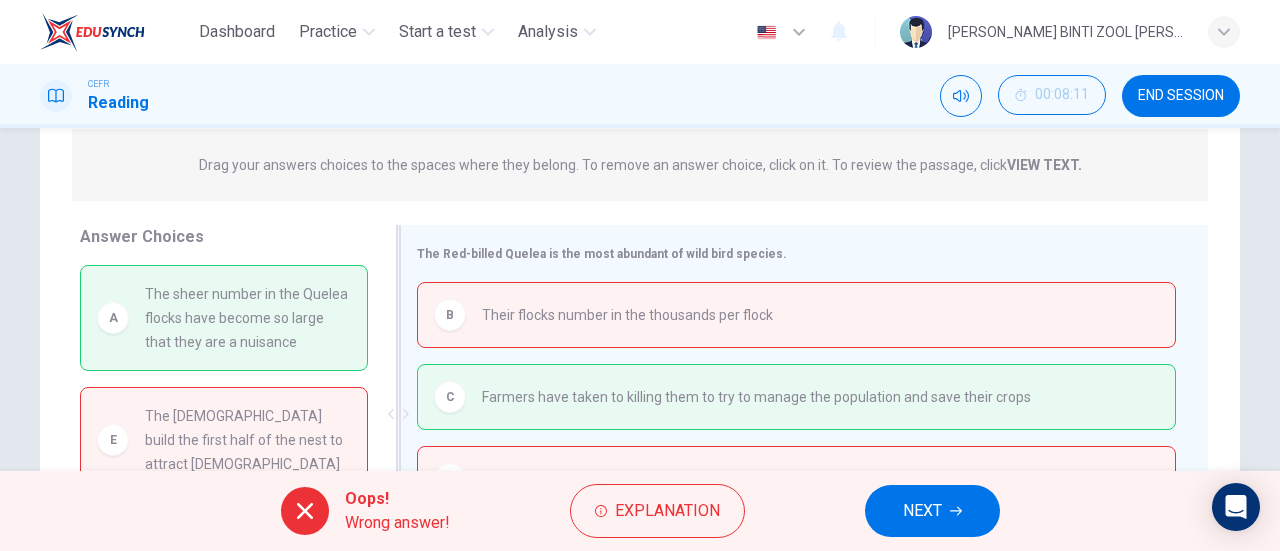 scroll, scrollTop: 366, scrollLeft: 0, axis: vertical 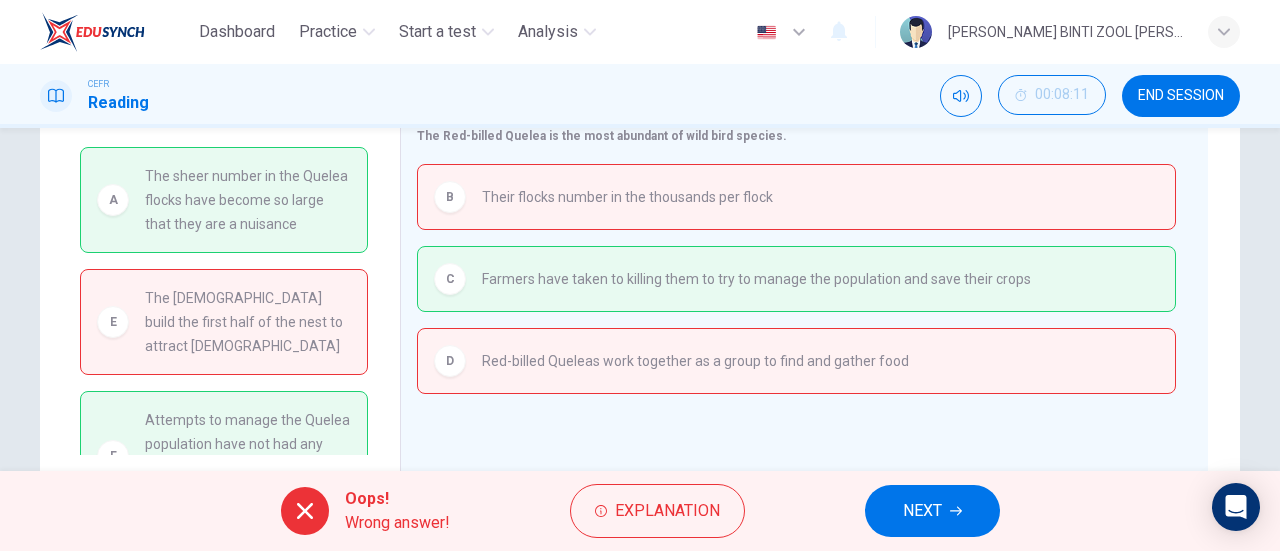 click on "Oops! Wrong answer! Explanation NEXT" at bounding box center (640, 511) 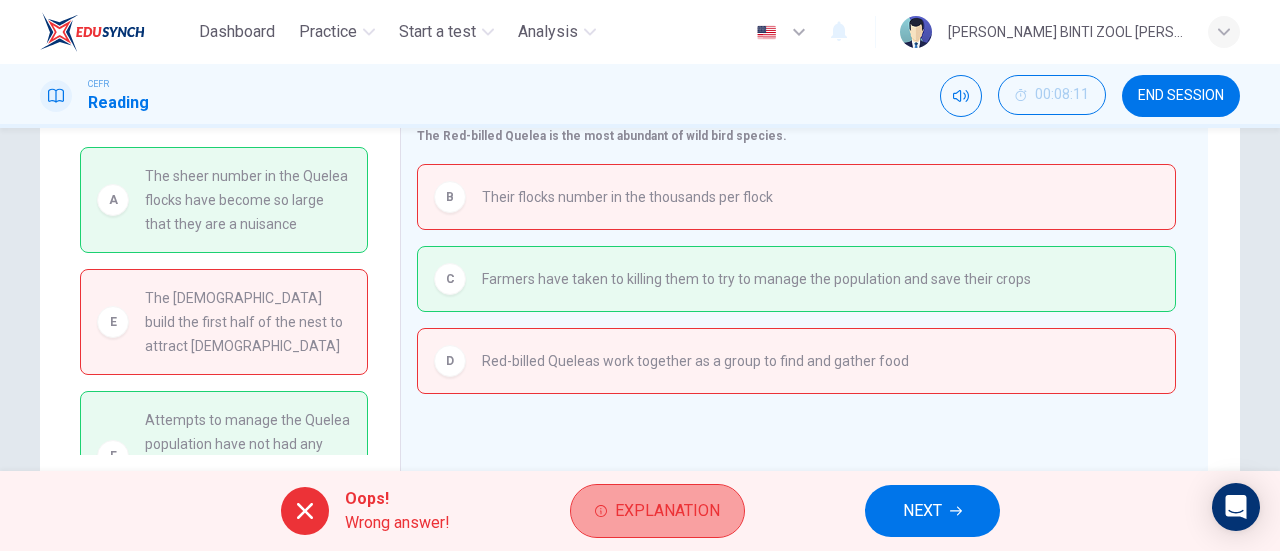 click on "Explanation" at bounding box center (667, 511) 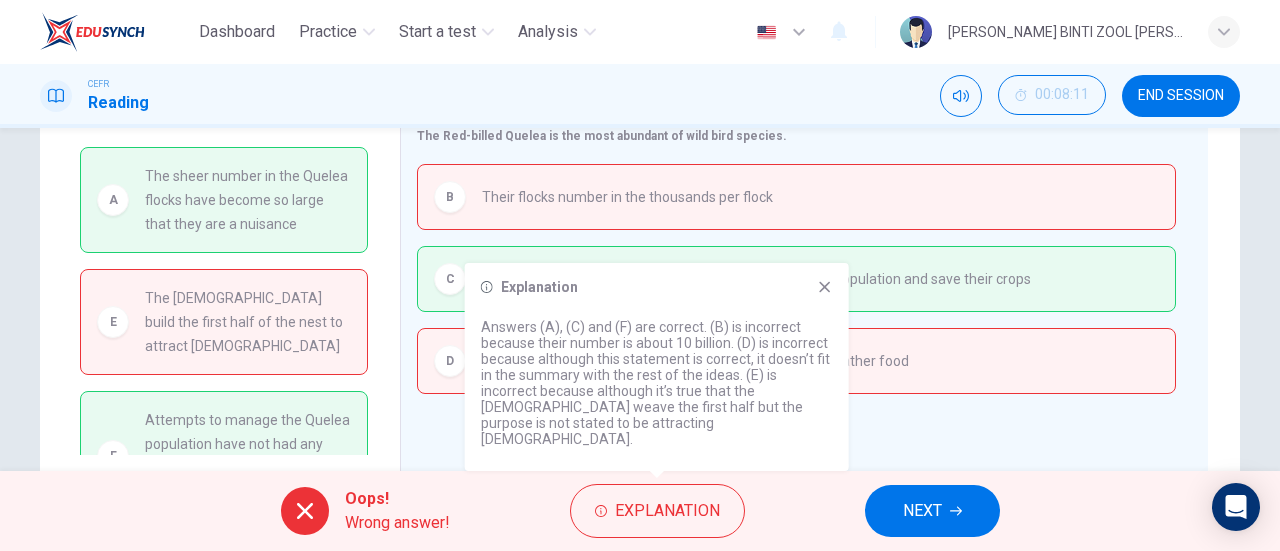 click 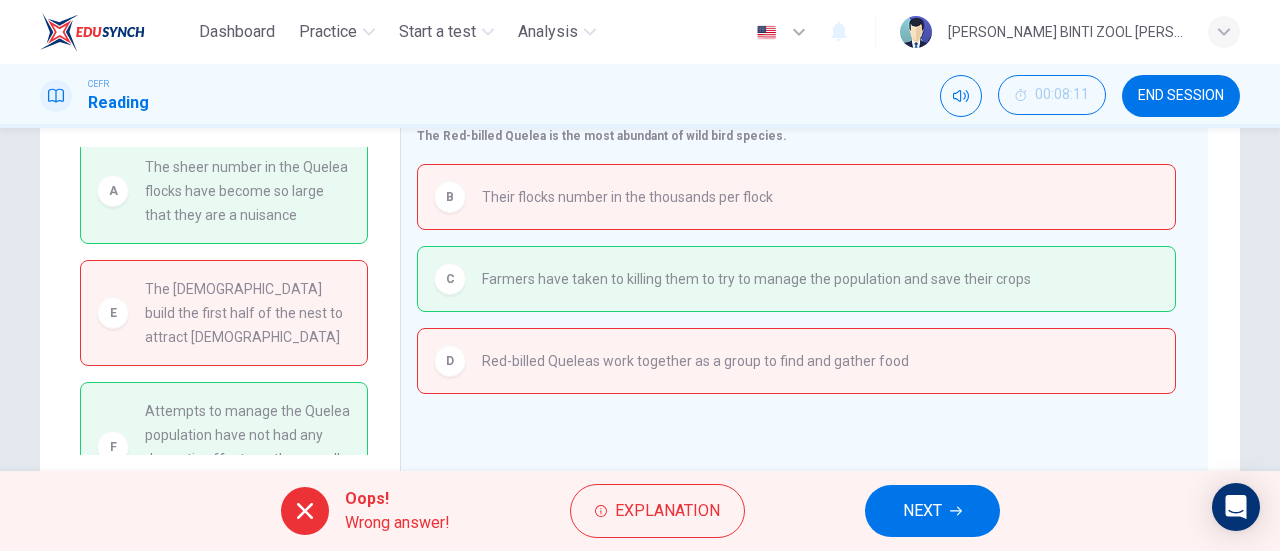 scroll, scrollTop: 40, scrollLeft: 0, axis: vertical 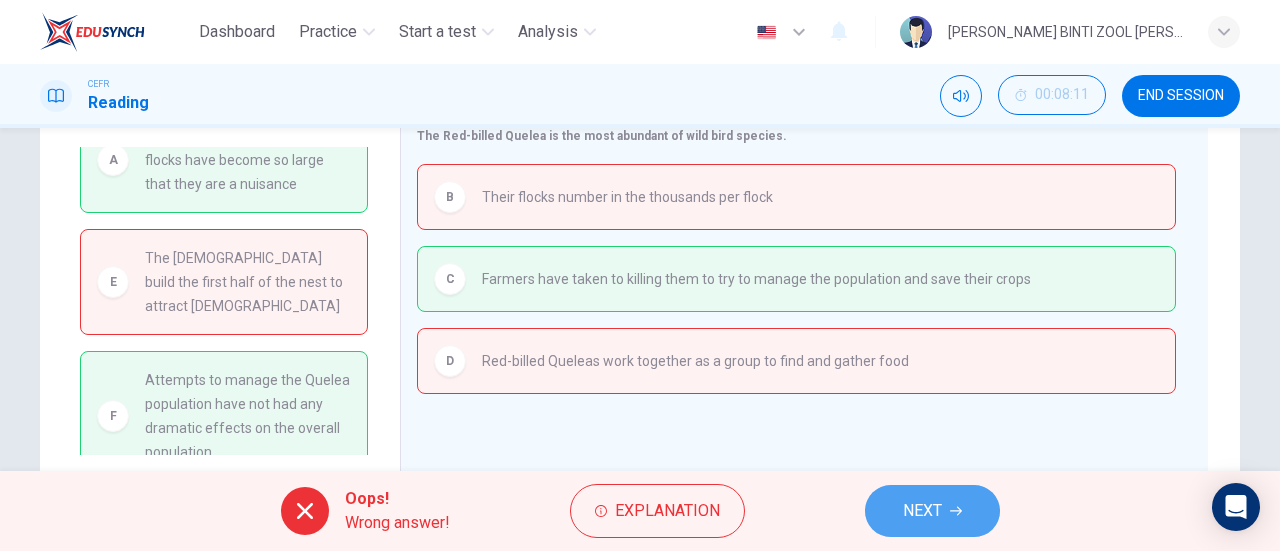 click on "NEXT" at bounding box center (932, 511) 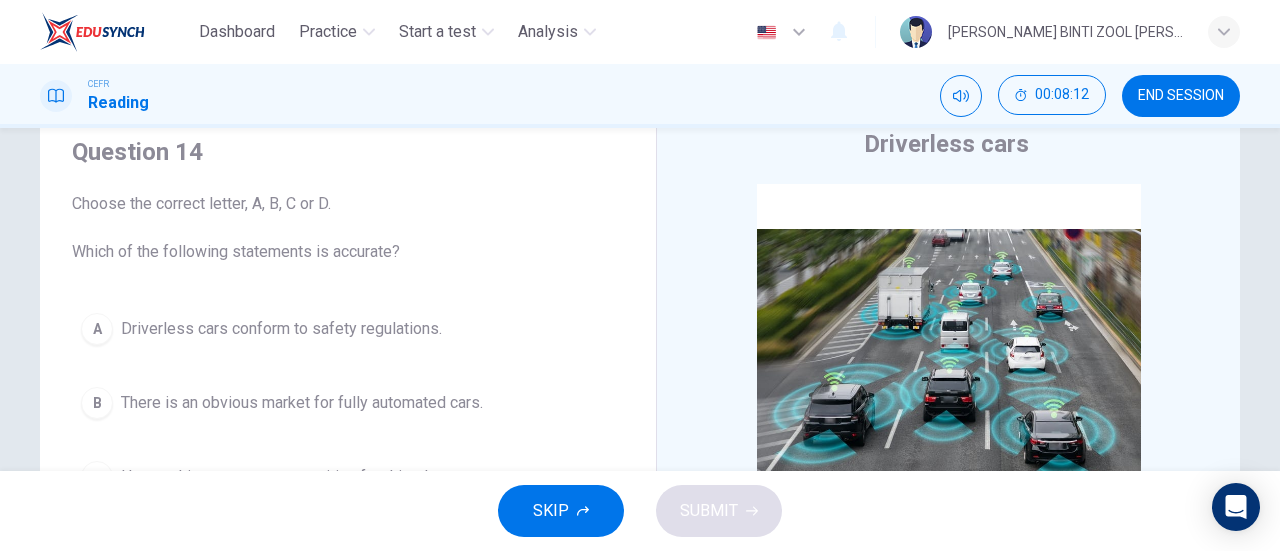 scroll, scrollTop: 87, scrollLeft: 0, axis: vertical 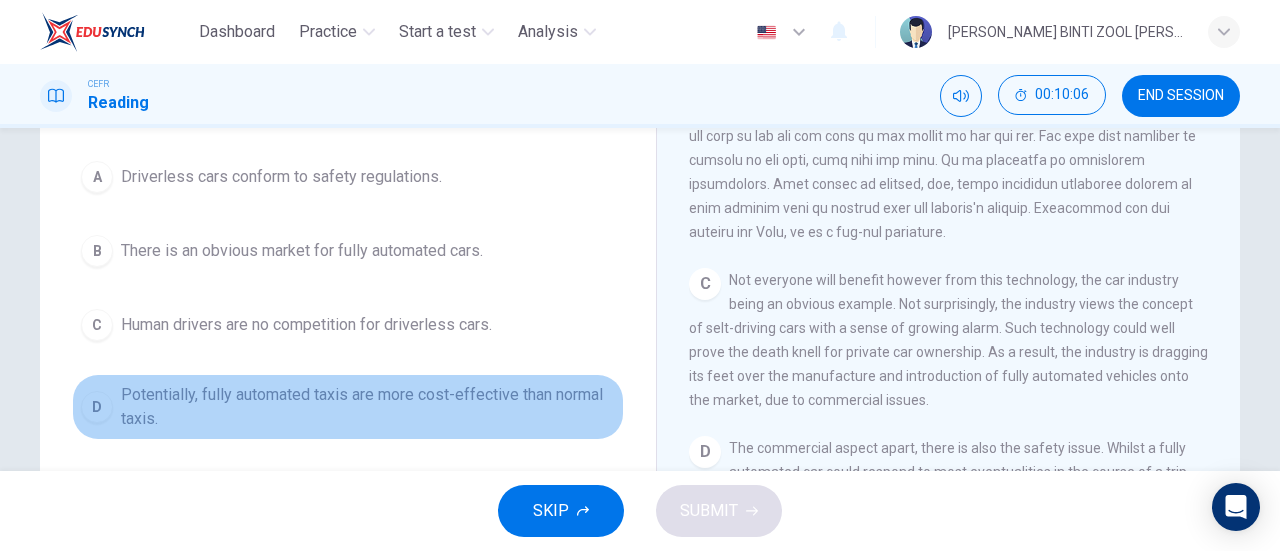 click on "Potentially, fully automated taxis are more cost-effective than normal taxis." at bounding box center (368, 407) 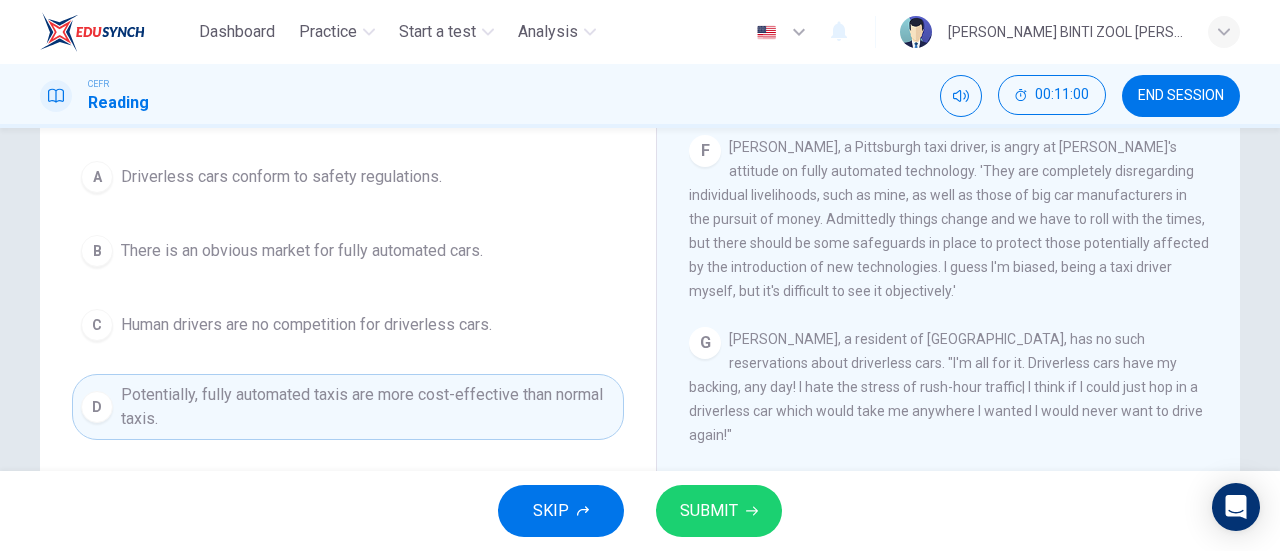 scroll, scrollTop: 1461, scrollLeft: 0, axis: vertical 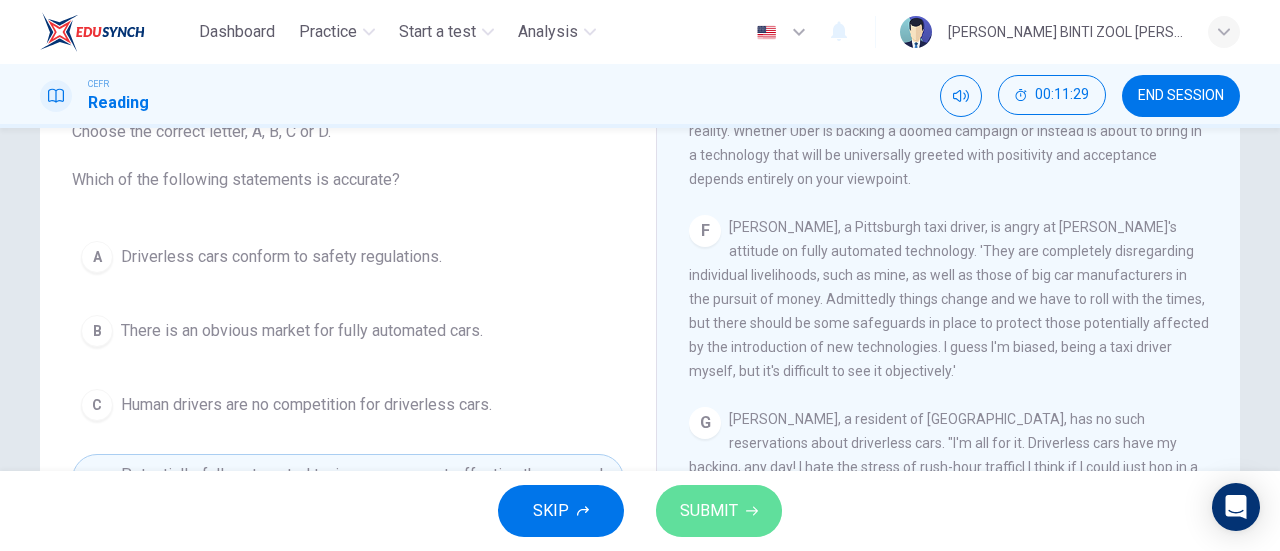 click on "SUBMIT" at bounding box center [719, 511] 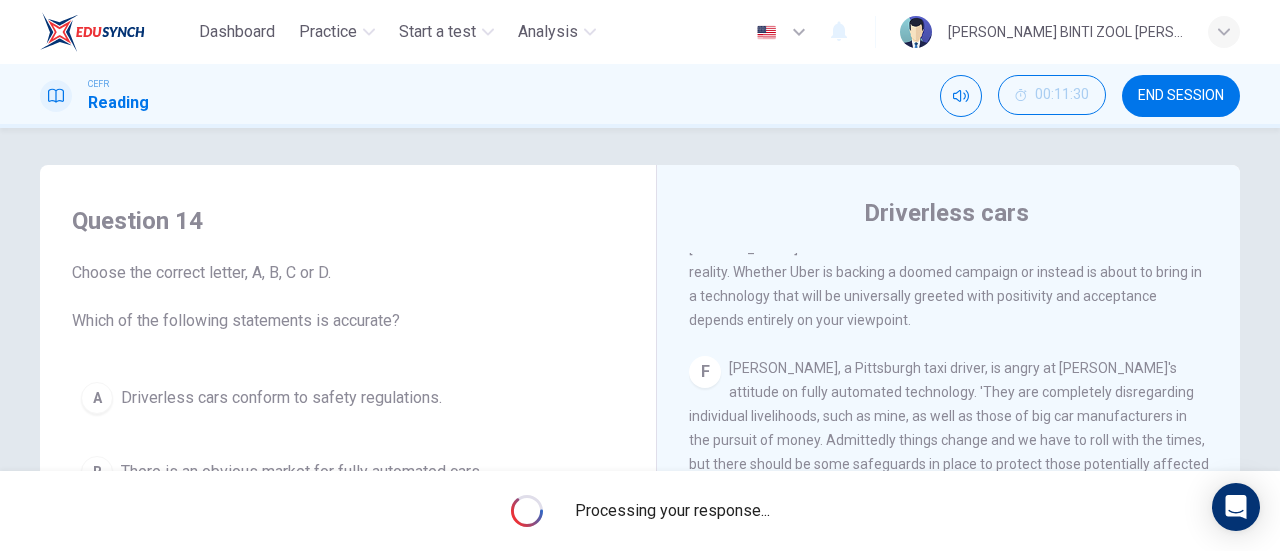 scroll, scrollTop: 292, scrollLeft: 0, axis: vertical 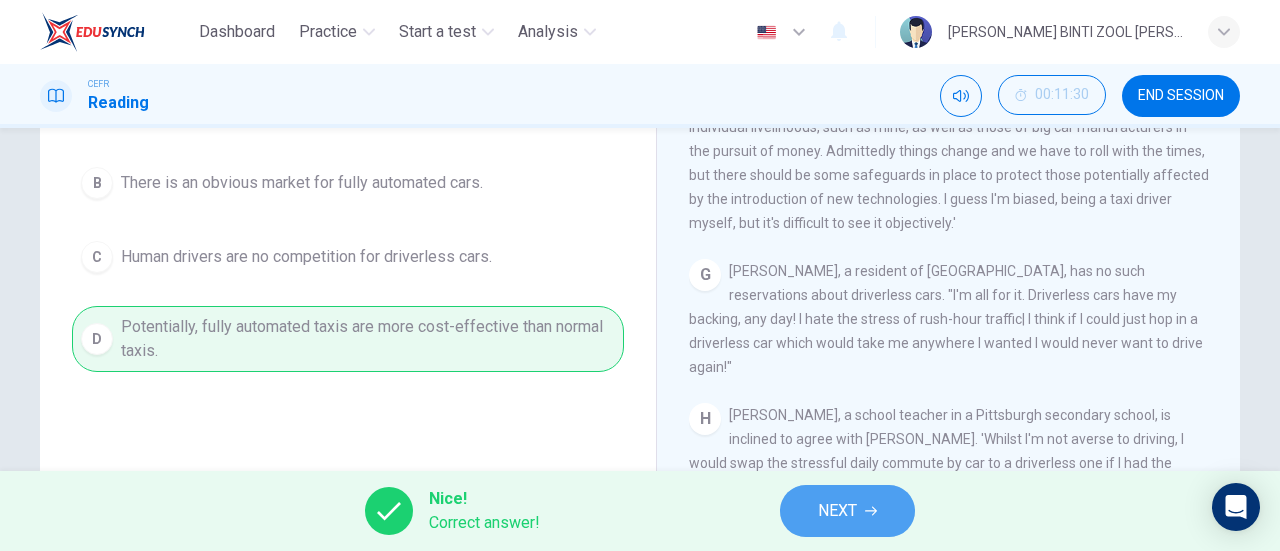 click on "NEXT" at bounding box center [847, 511] 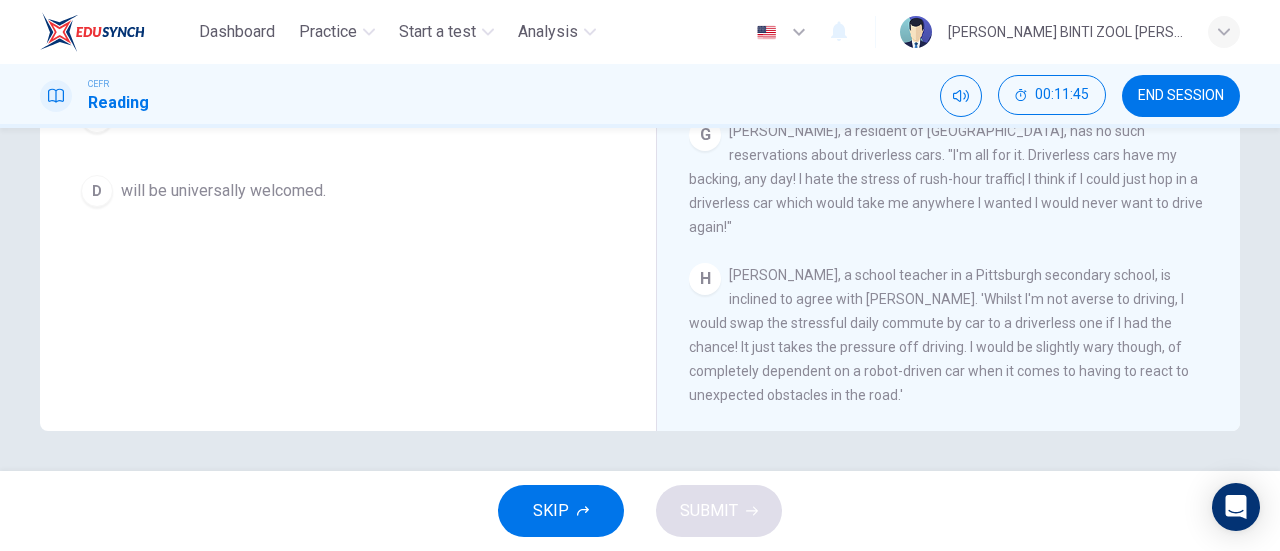 scroll, scrollTop: 227, scrollLeft: 0, axis: vertical 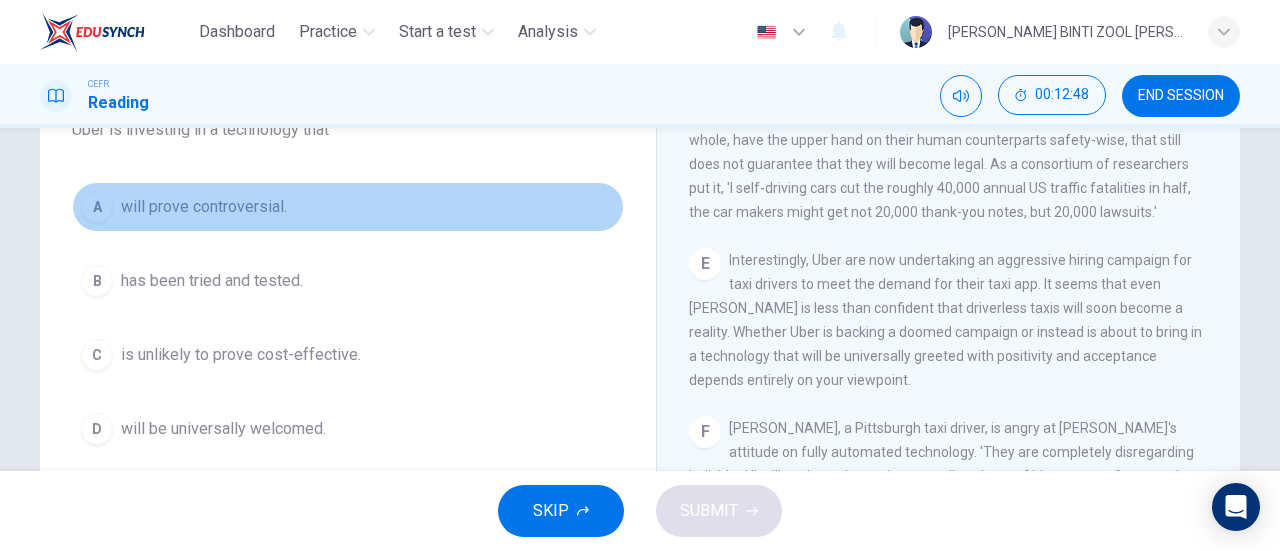 click on "A will prove controversial." at bounding box center (348, 207) 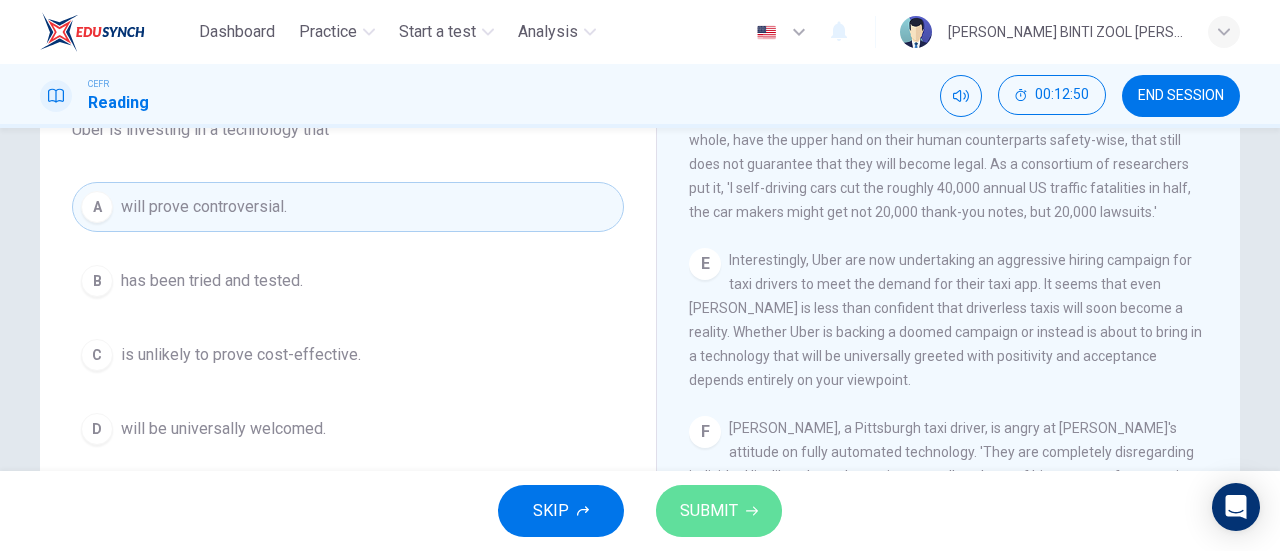 click on "SUBMIT" at bounding box center [709, 511] 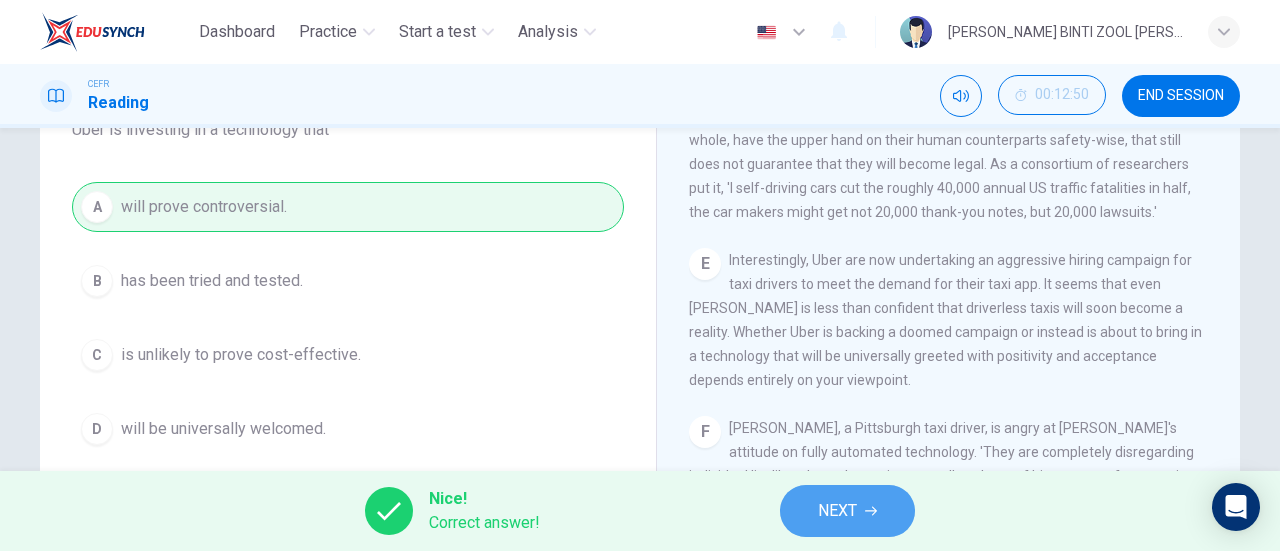 click on "NEXT" at bounding box center [837, 511] 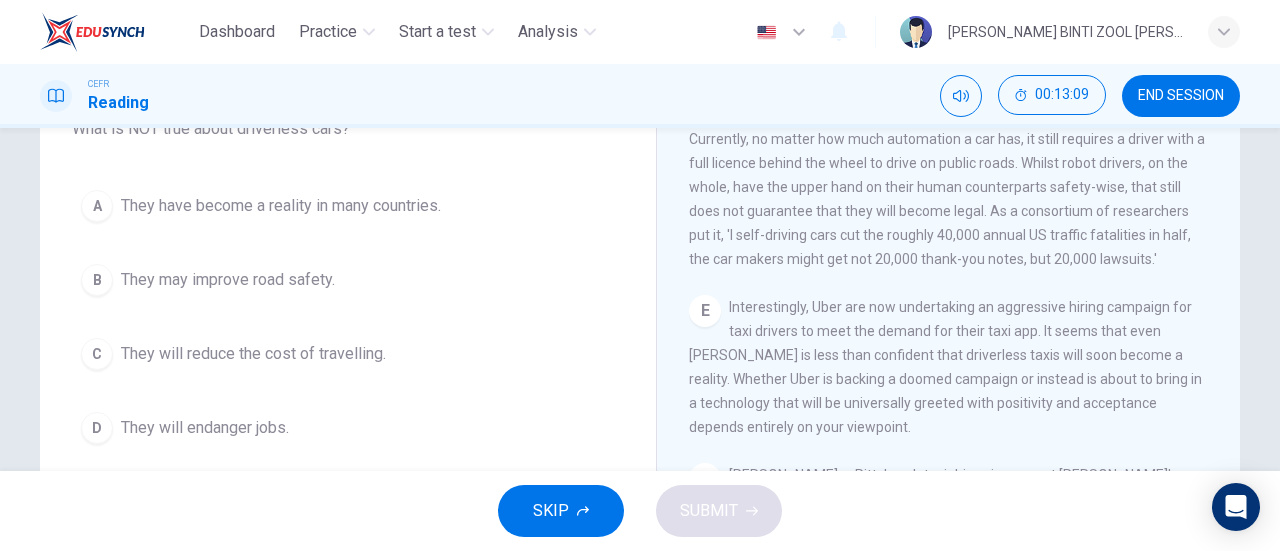 scroll, scrollTop: 148, scrollLeft: 0, axis: vertical 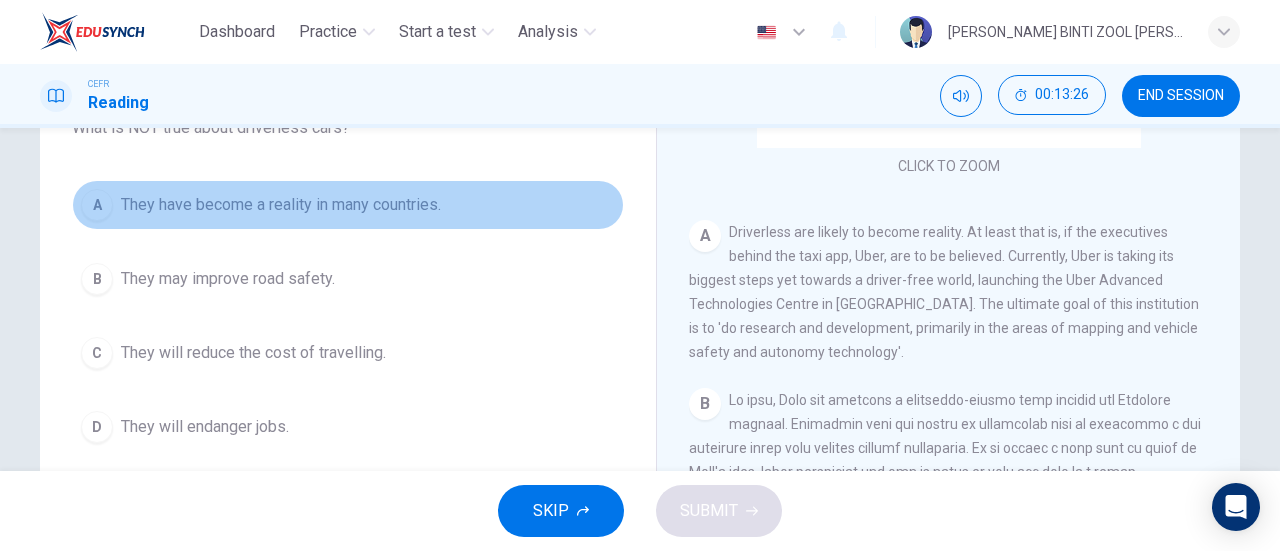 click on "A They have become a reality in many countries." at bounding box center (348, 205) 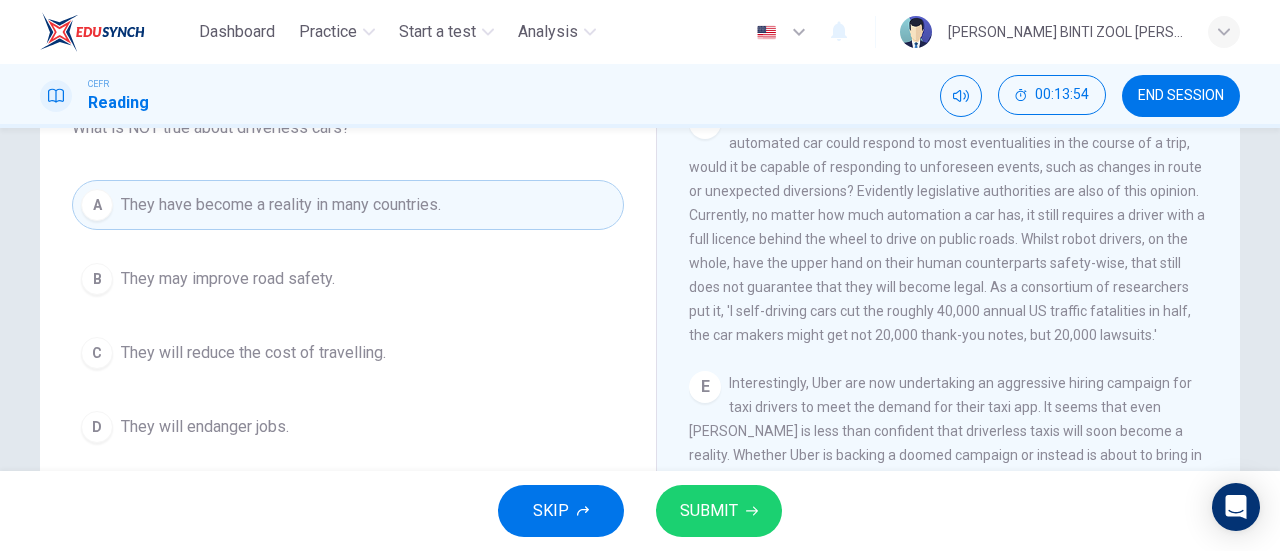 scroll, scrollTop: 1051, scrollLeft: 0, axis: vertical 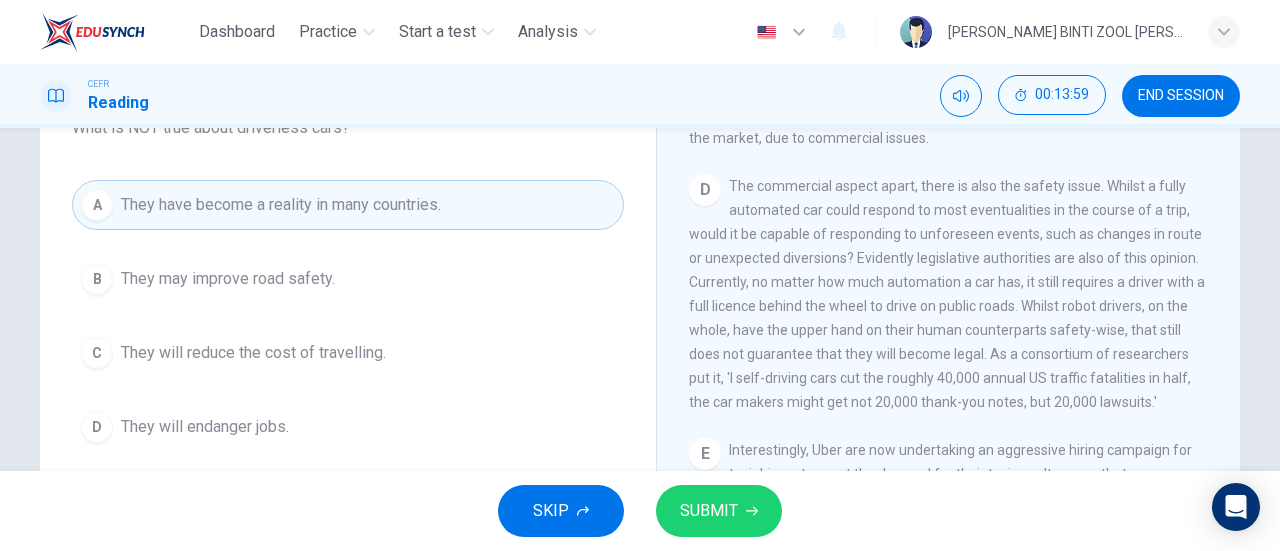 click on "B They may improve road safety." at bounding box center (348, 279) 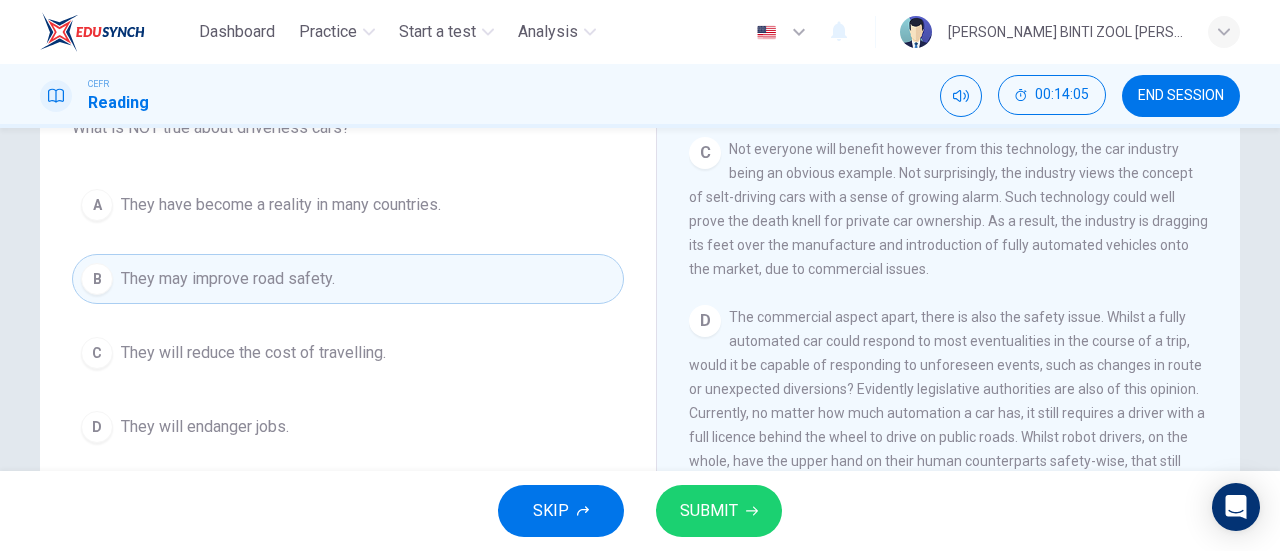 scroll, scrollTop: 912, scrollLeft: 0, axis: vertical 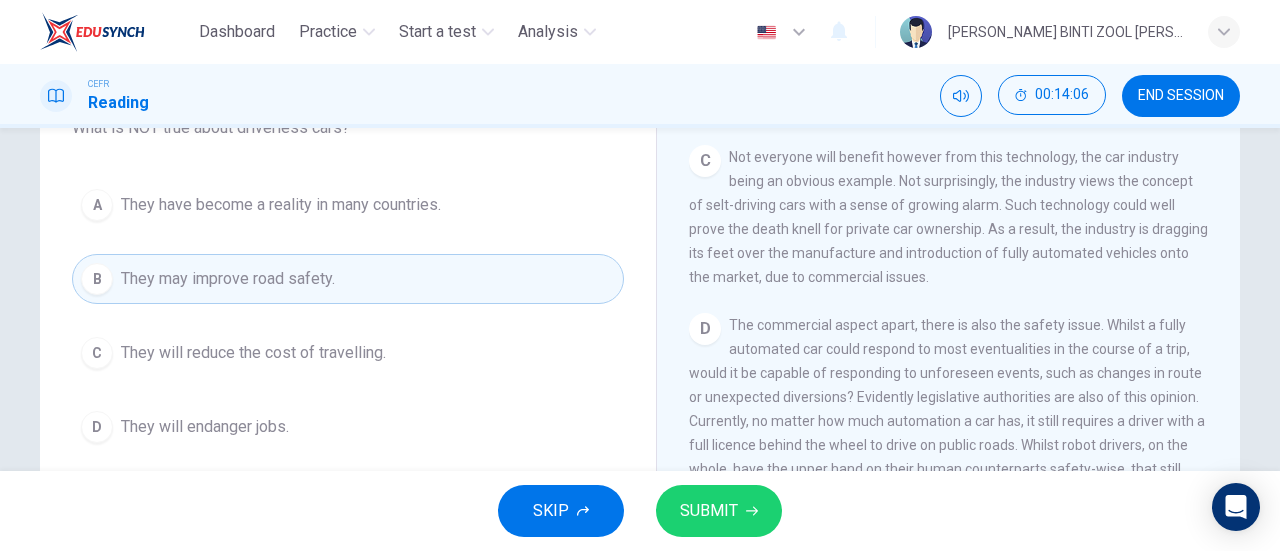 click on "SUBMIT" at bounding box center [719, 511] 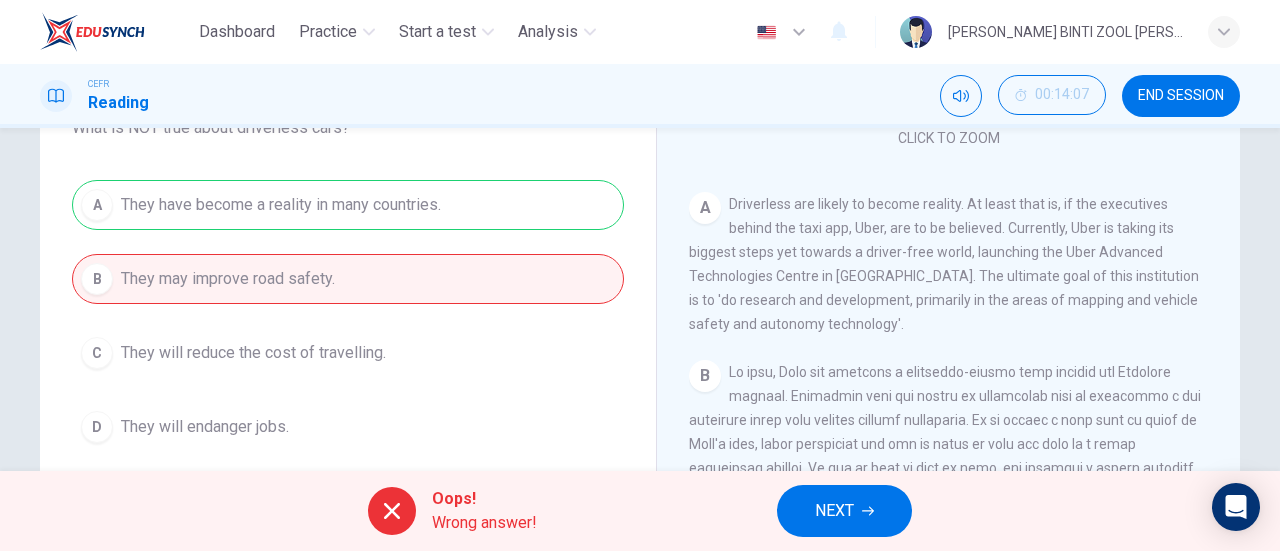 scroll, scrollTop: 338, scrollLeft: 0, axis: vertical 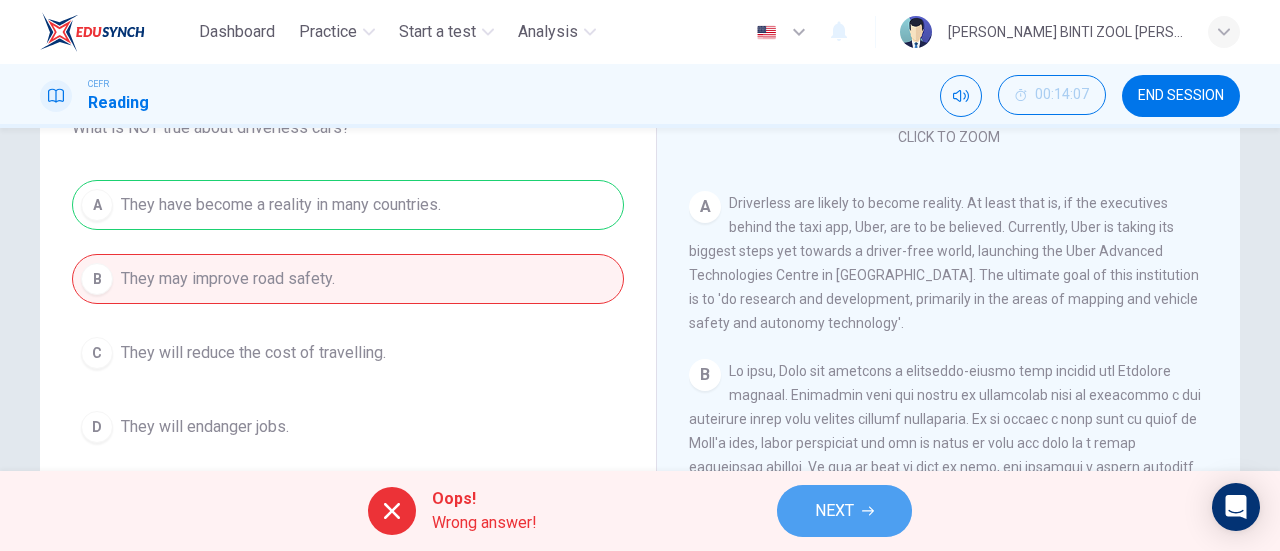 click on "NEXT" at bounding box center [844, 511] 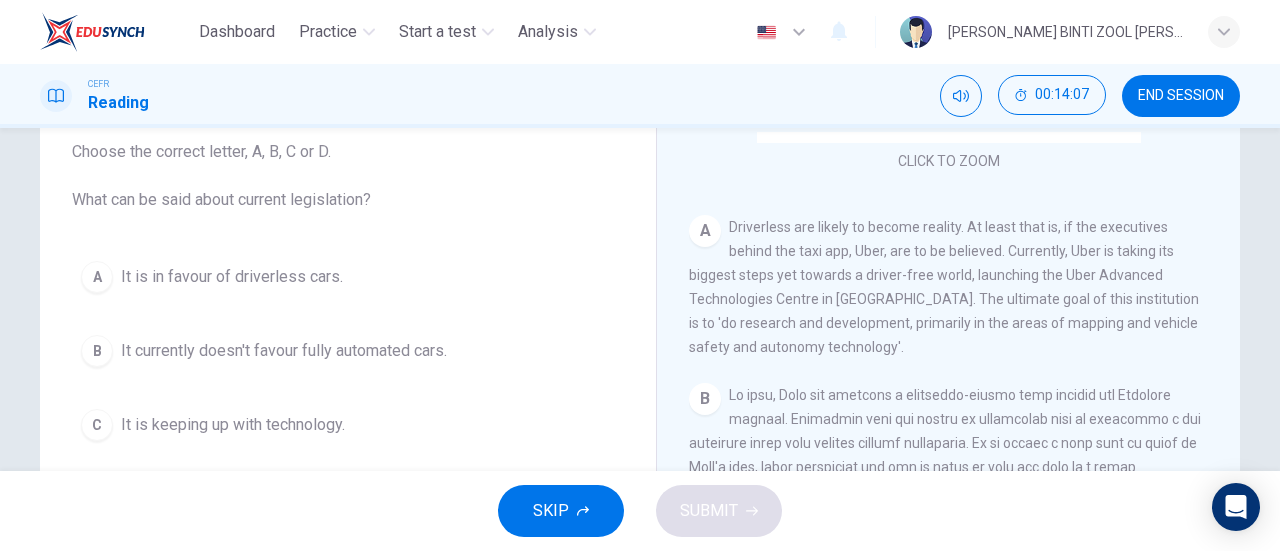 scroll, scrollTop: 126, scrollLeft: 0, axis: vertical 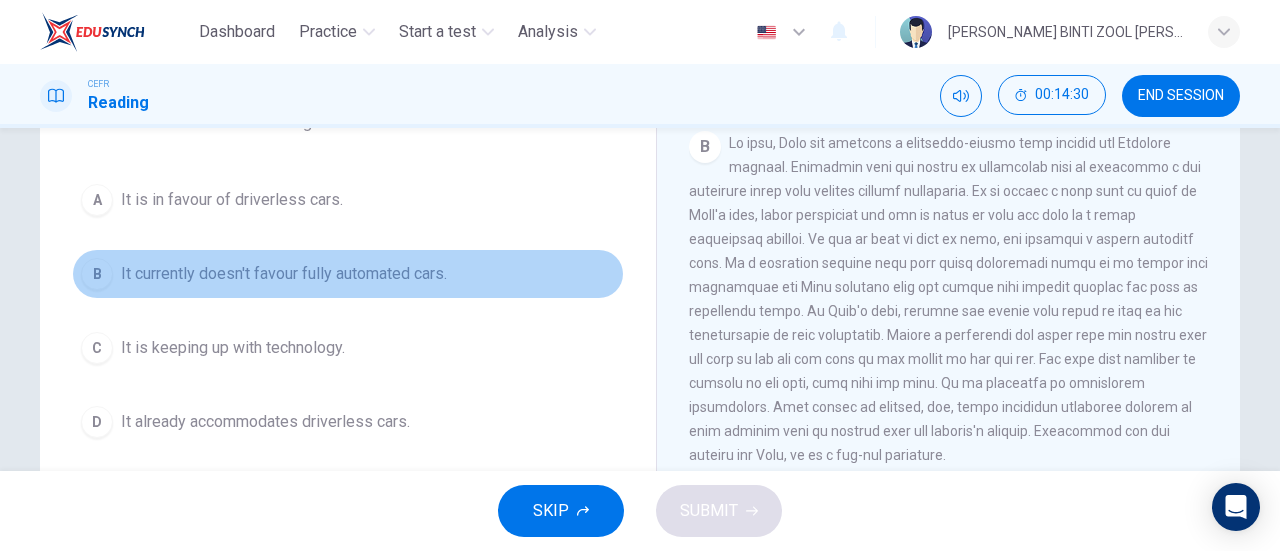 click on "B It currently doesn't favour fully automated cars." at bounding box center [348, 274] 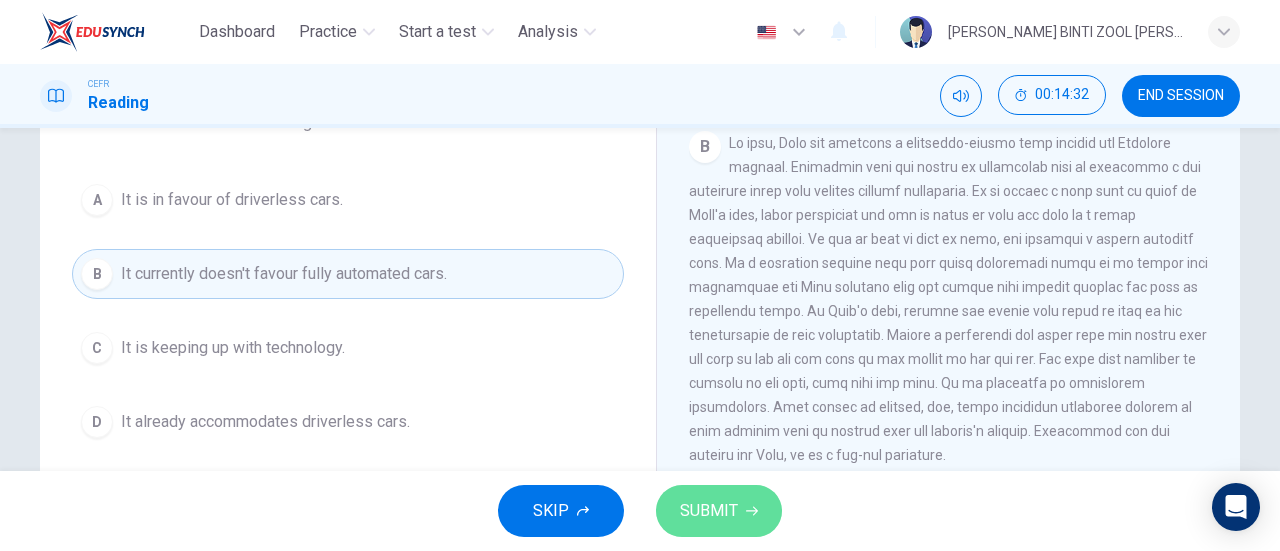 click on "SUBMIT" at bounding box center (719, 511) 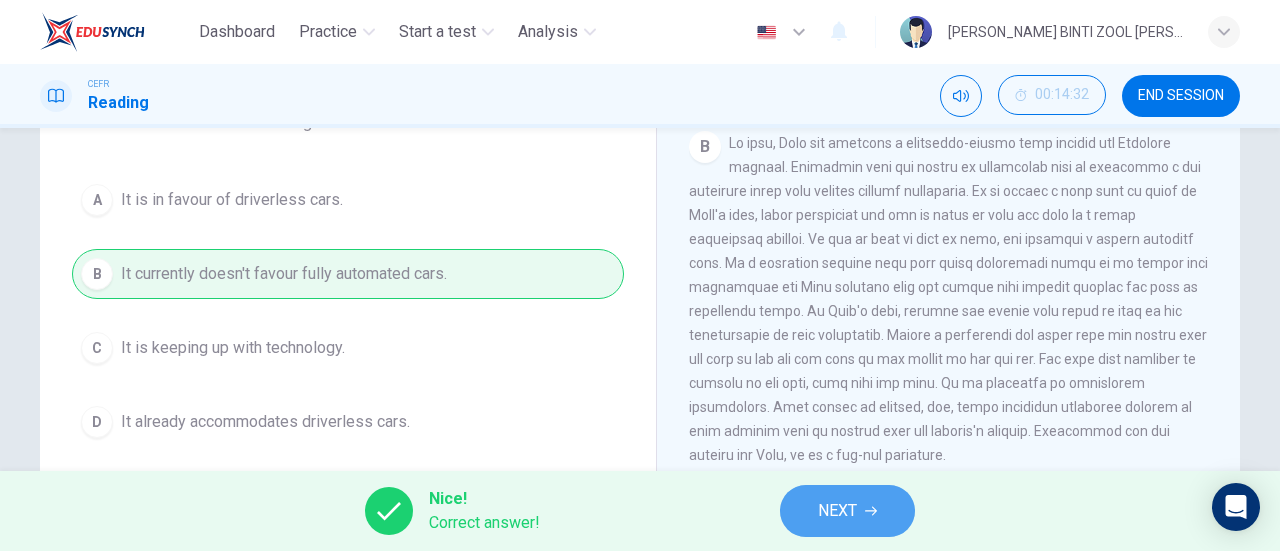 click on "NEXT" at bounding box center (837, 511) 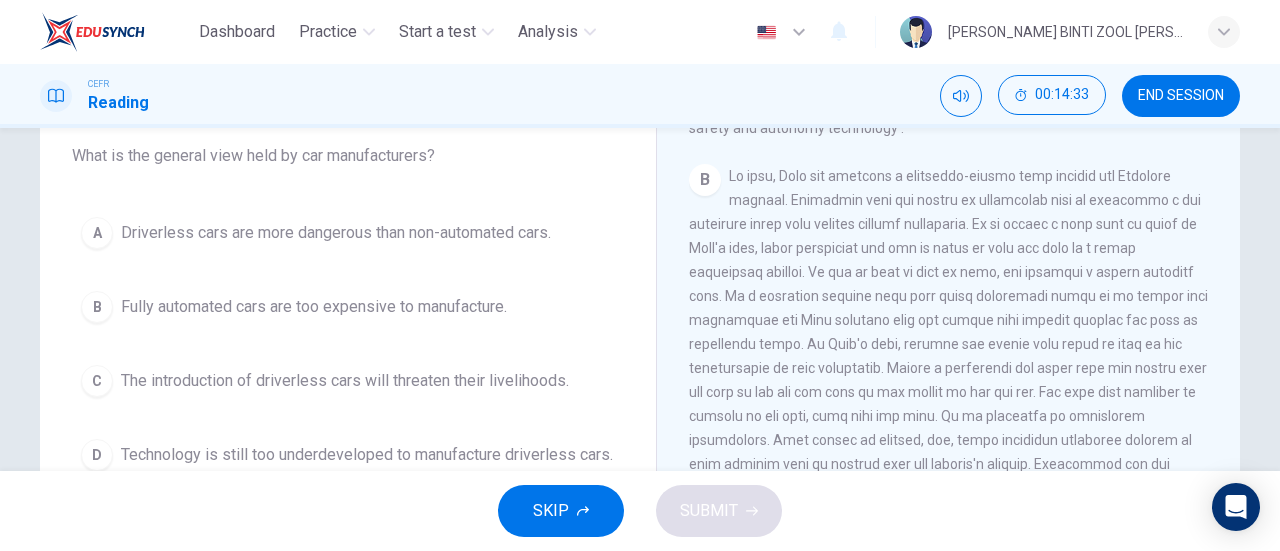 scroll, scrollTop: 169, scrollLeft: 0, axis: vertical 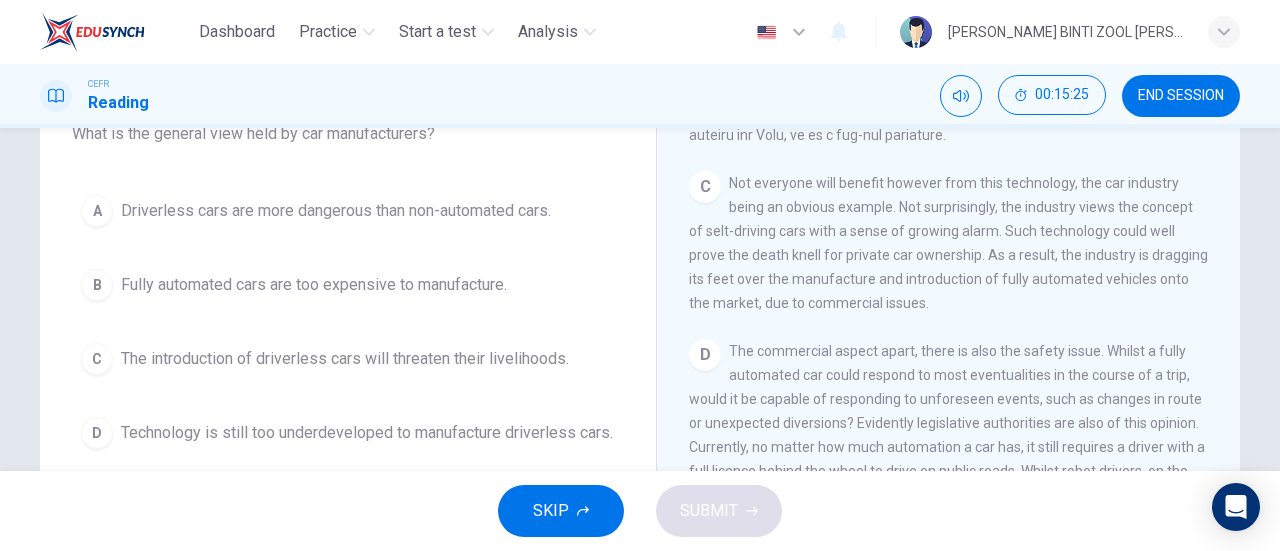 click on "Not everyone will benefit however from this technology, the car industry being an obvious example. Not surprisingly, the industry views the concept of selt-driving cars with a sense of growing alarm. Such technology could well prove the death knell for private car ownership. As a result, the industry is dragging its feet over the manufacture and introduction of fully automated vehicles onto the market, due to commercial issues." at bounding box center (948, 243) 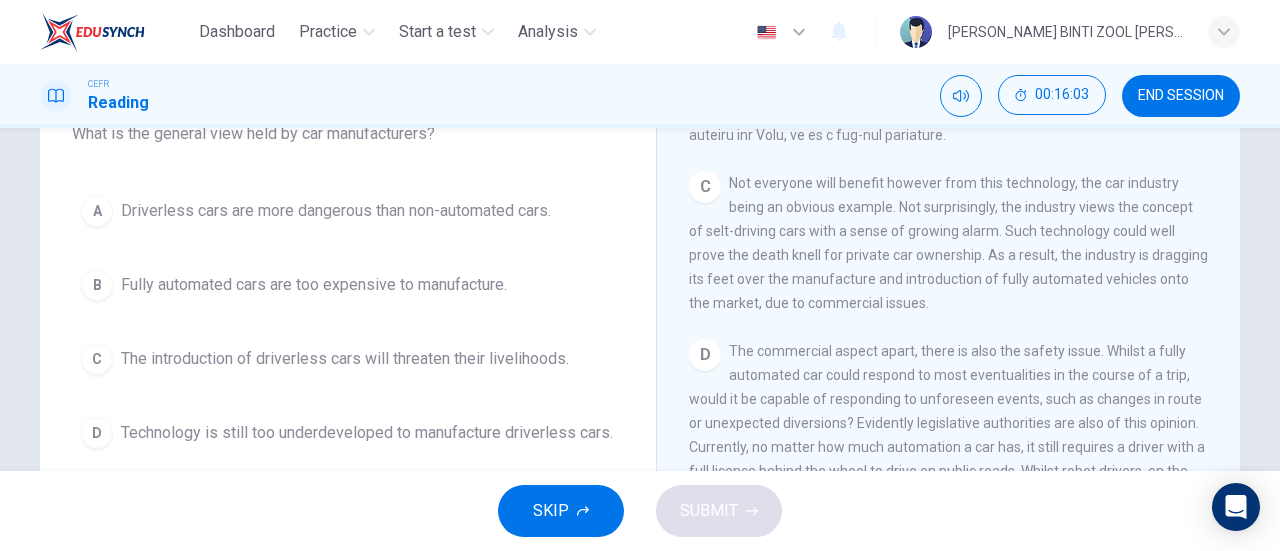 click on "B Fully automated cars are too expensive to manufacture." at bounding box center [348, 285] 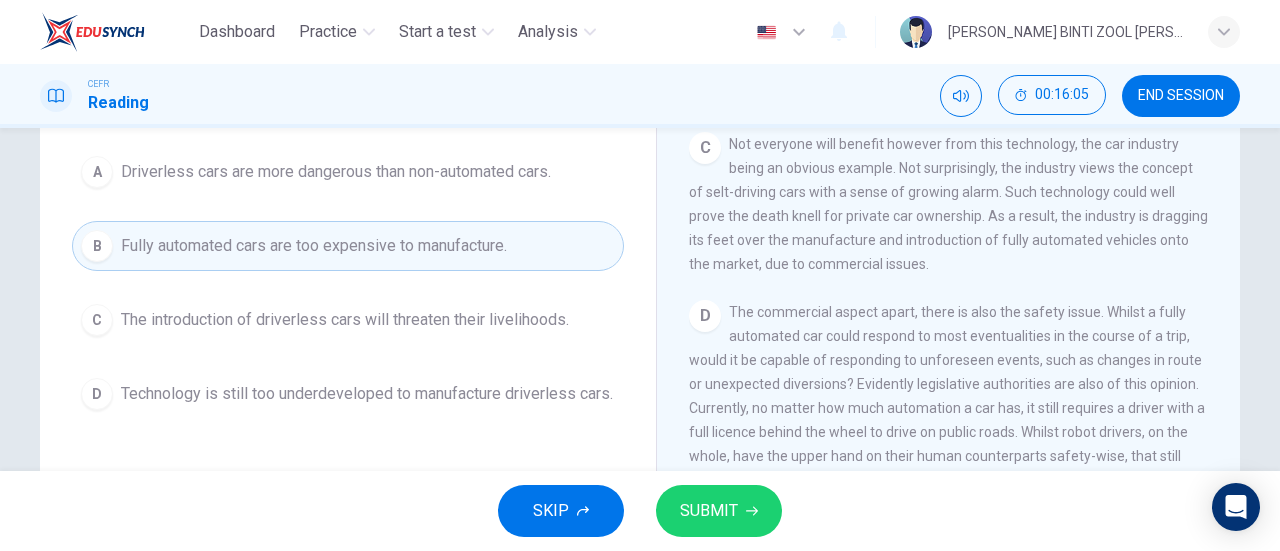 scroll, scrollTop: 230, scrollLeft: 0, axis: vertical 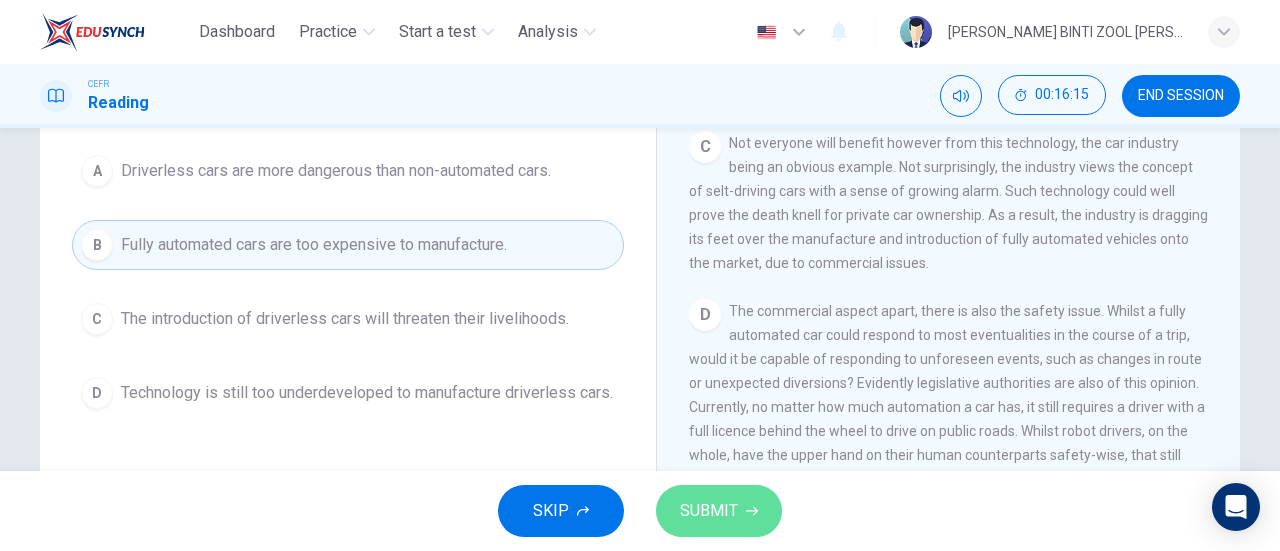click on "SUBMIT" at bounding box center [719, 511] 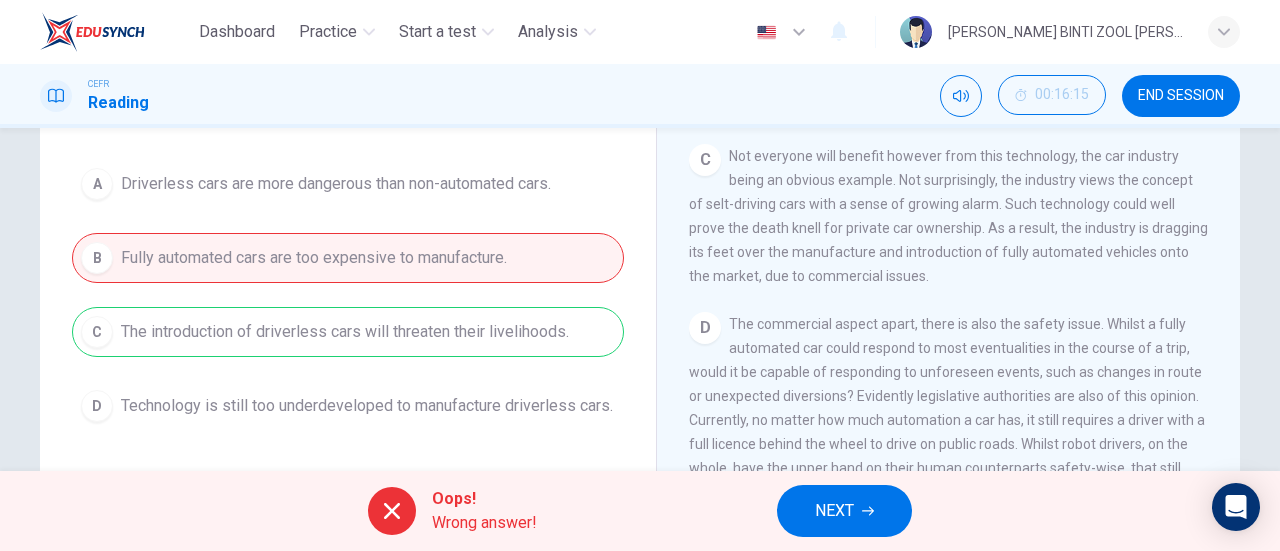 scroll, scrollTop: 218, scrollLeft: 0, axis: vertical 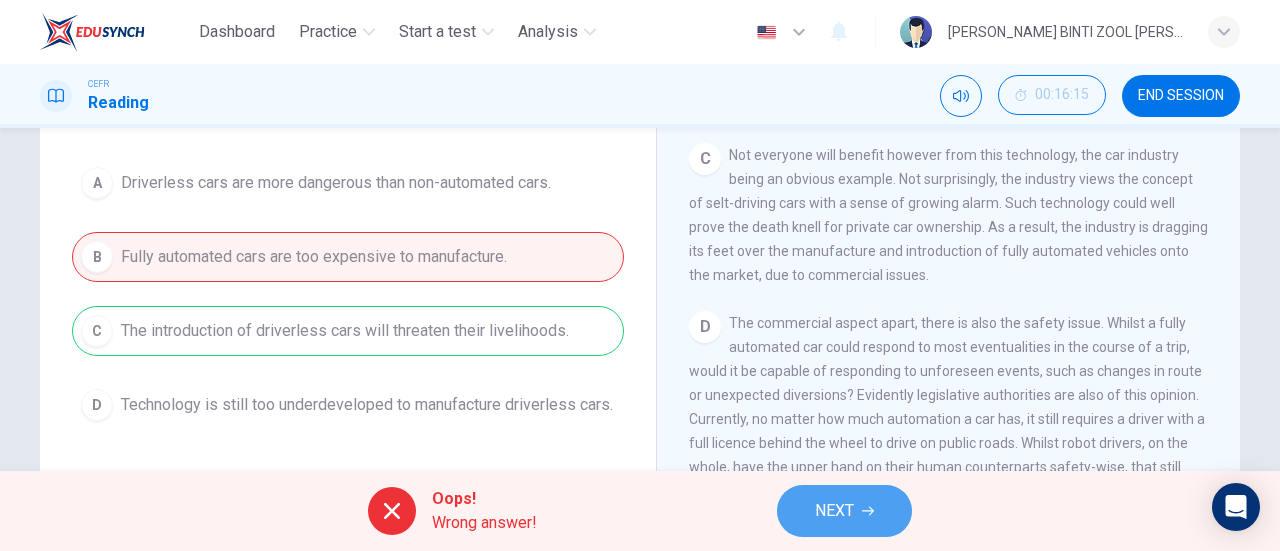 click on "NEXT" at bounding box center [834, 511] 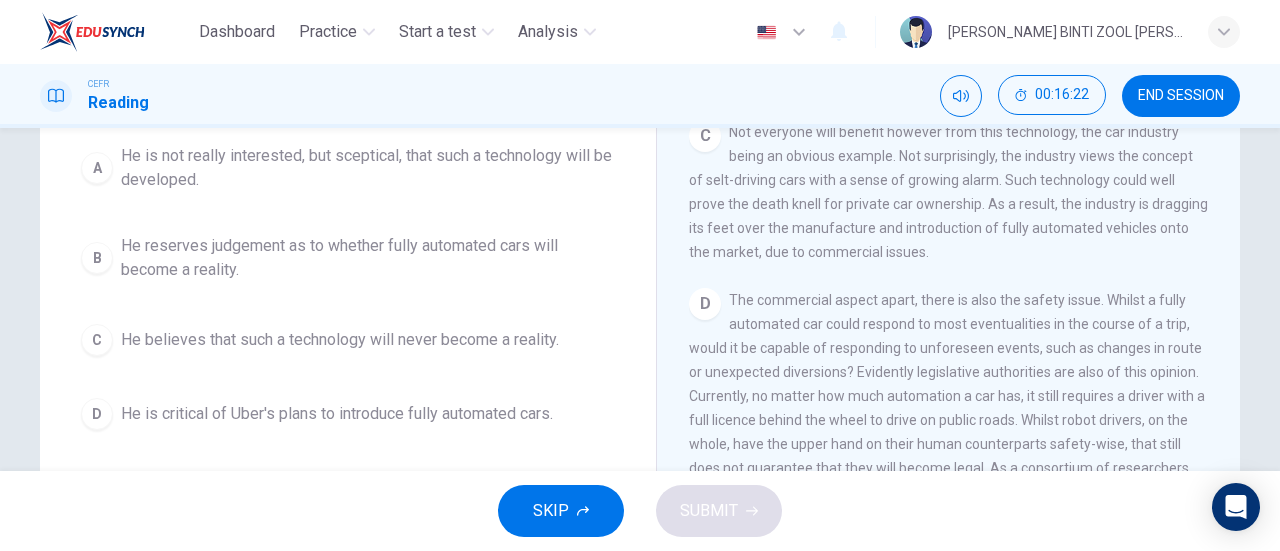 scroll, scrollTop: 242, scrollLeft: 0, axis: vertical 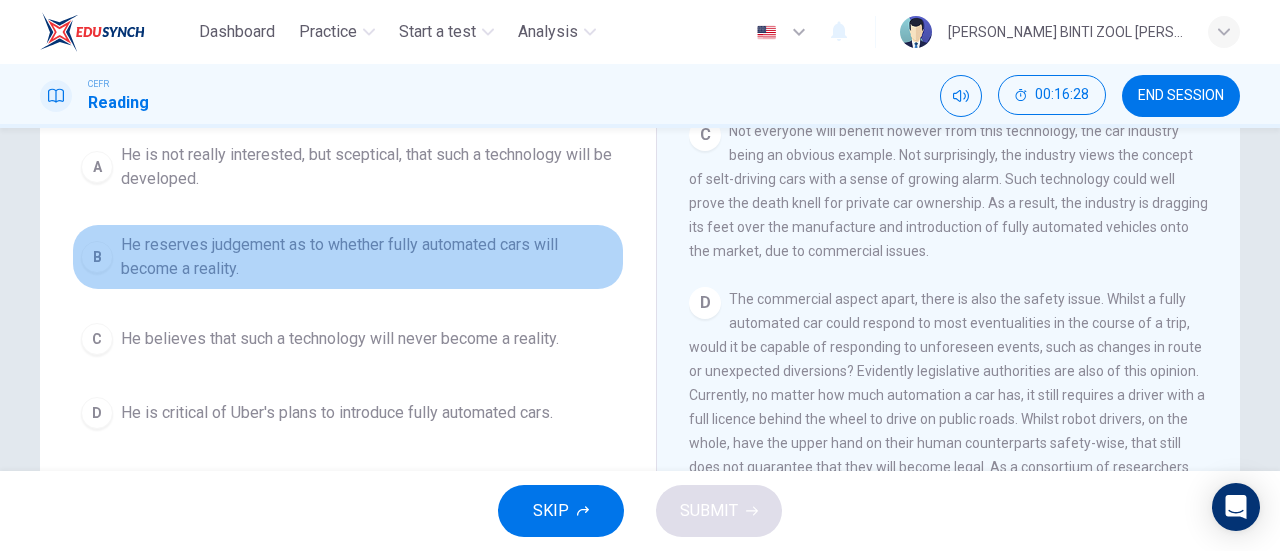 click on "He reserves judgement as to whether fully automated cars will become a reality." at bounding box center [368, 257] 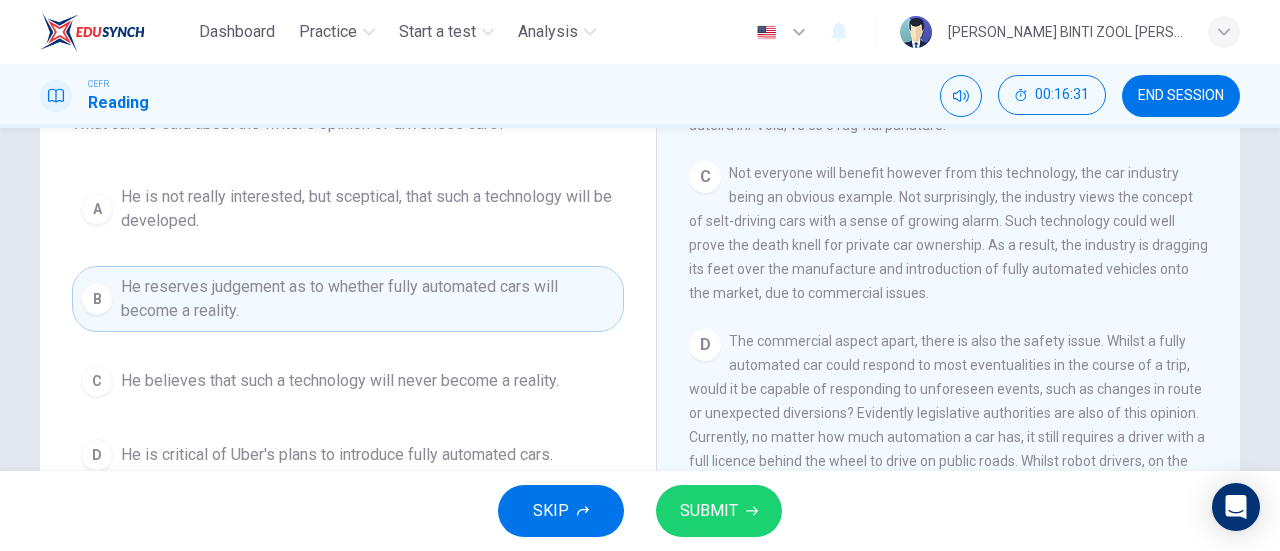scroll, scrollTop: 248, scrollLeft: 0, axis: vertical 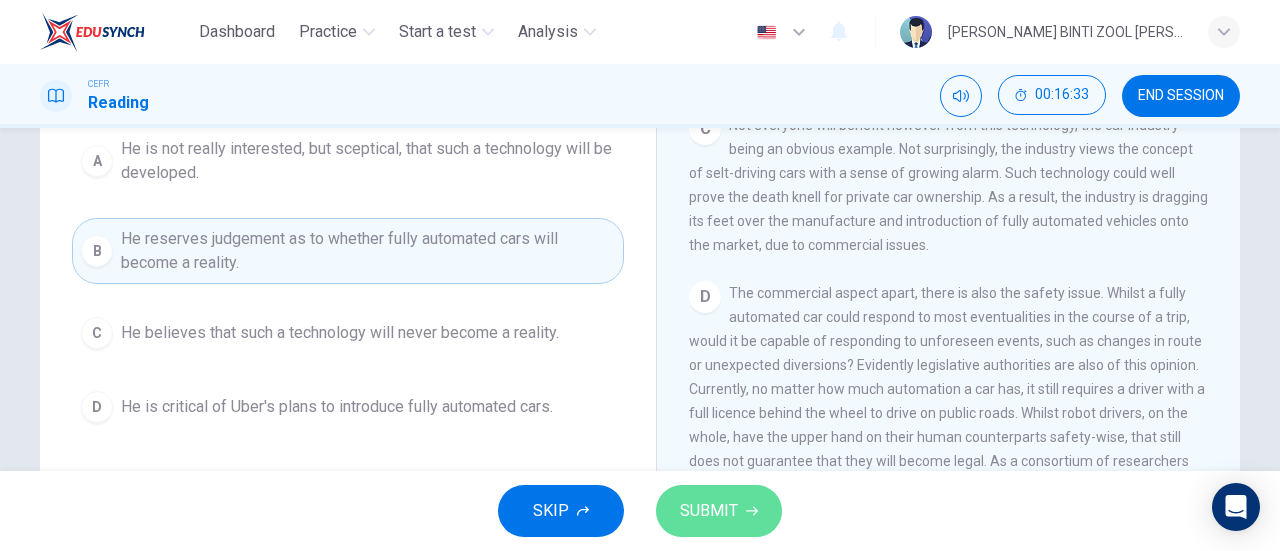 click on "SUBMIT" at bounding box center (709, 511) 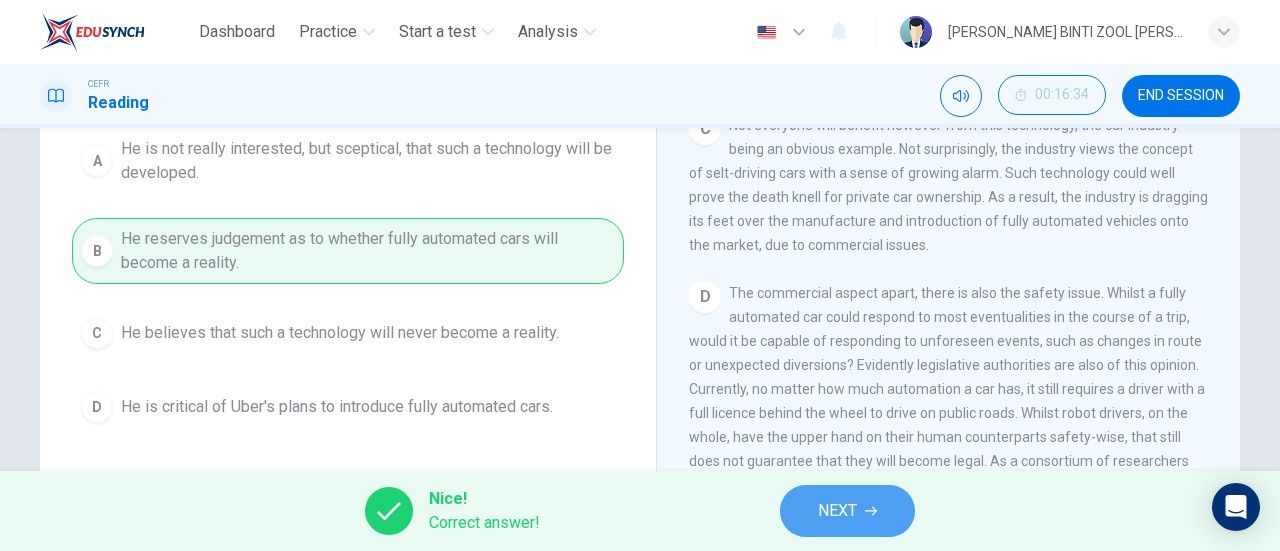click on "NEXT" at bounding box center [847, 511] 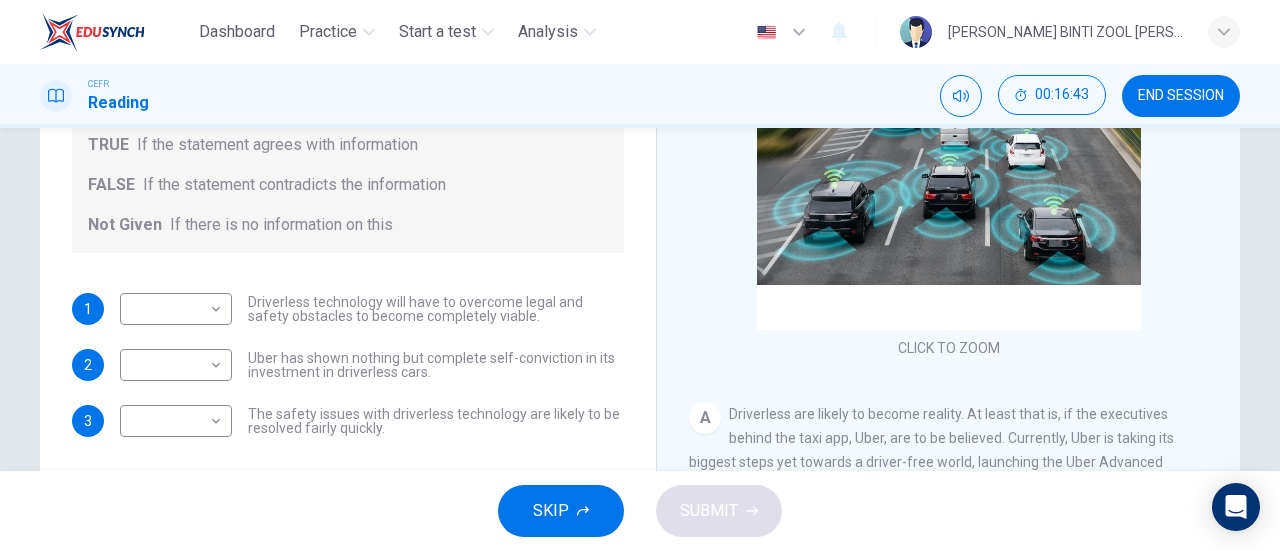 scroll, scrollTop: 276, scrollLeft: 0, axis: vertical 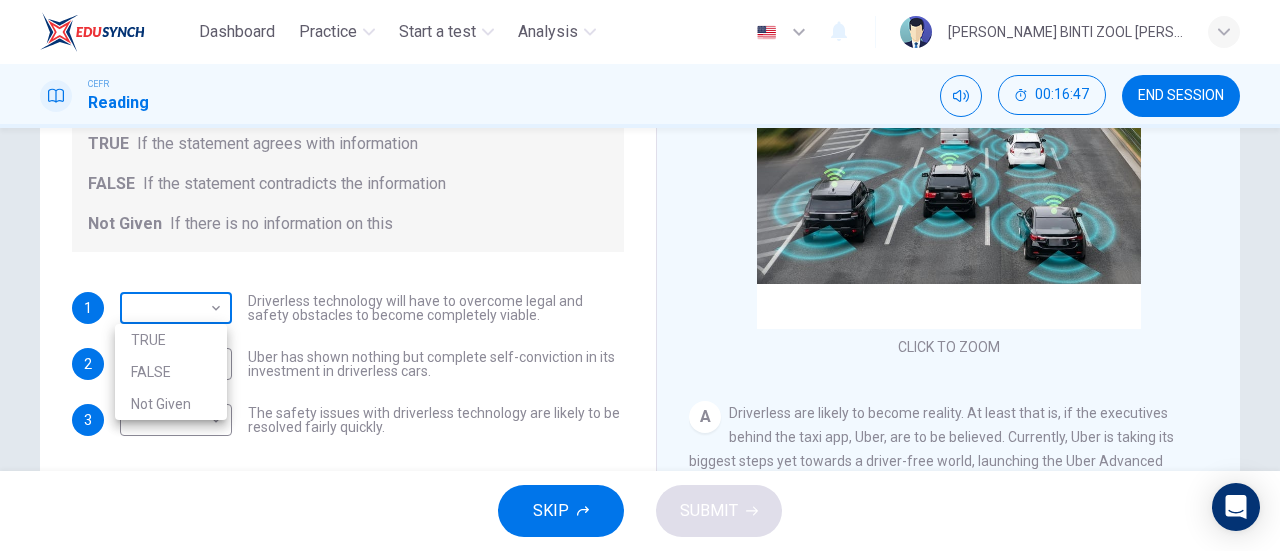 click on "Dashboard Practice Start a test Analysis English en ​ AMALEEN ZAHRA BINTI ZOOL HILMI CEFR Reading 00:16:47 END SESSION Question 20 Do the following statements agree with the information given in the text? For questions following questions, write TRUE If the statement agrees with information FALSE If the statement contradicts the information Not Given If there is no information on this 1 ​ ​ Driverless technology will have to overcome legal and safety obstacles to become completely viable. 2 ​ ​ Uber has shown nothing but complete self-conviction in its investment in driverless cars. 3 ​ ​ The safety issues with driverless technology are likely to be resolved fairly quickly. Driverless cars CLICK TO ZOOM Click to Zoom A B C D E F G H SKIP SUBMIT EduSynch - Online Language Proficiency Testing
Dashboard Practice Start a test Analysis Notifications © Copyright  2025 TRUE FALSE Not Given" at bounding box center (640, 275) 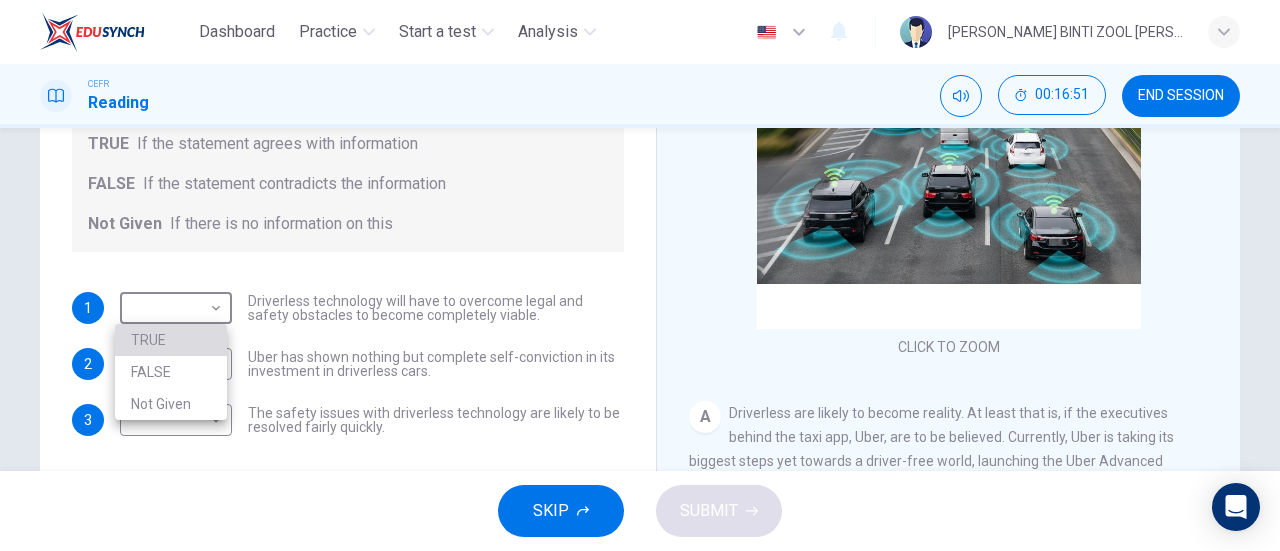 click on "TRUE" at bounding box center (171, 340) 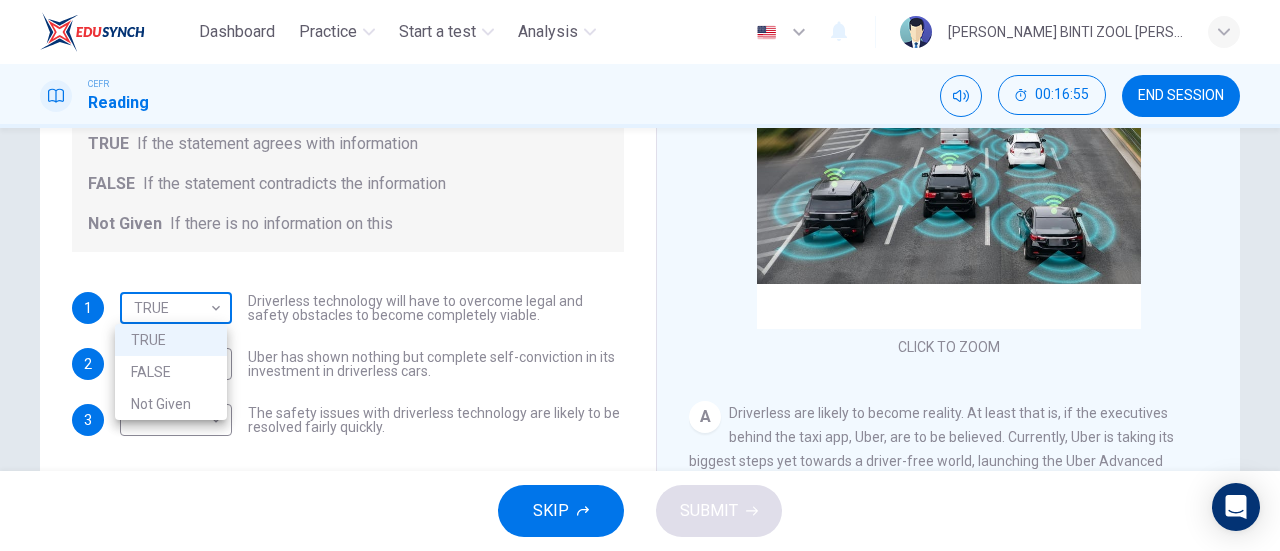 click on "Dashboard Practice Start a test Analysis English en ​ AMALEEN ZAHRA BINTI ZOOL HILMI CEFR Reading 00:16:55 END SESSION Question 20 Do the following statements agree with the information given in the text? For questions following questions, write TRUE If the statement agrees with information FALSE If the statement contradicts the information Not Given If there is no information on this 1 TRUE TRUE ​ Driverless technology will have to overcome legal and safety obstacles to become completely viable. 2 ​ ​ Uber has shown nothing but complete self-conviction in its investment in driverless cars. 3 ​ ​ The safety issues with driverless technology are likely to be resolved fairly quickly. Driverless cars CLICK TO ZOOM Click to Zoom A B C D E F G H SKIP SUBMIT EduSynch - Online Language Proficiency Testing
Dashboard Practice Start a test Analysis Notifications © Copyright  2025 TRUE FALSE Not Given" at bounding box center (640, 275) 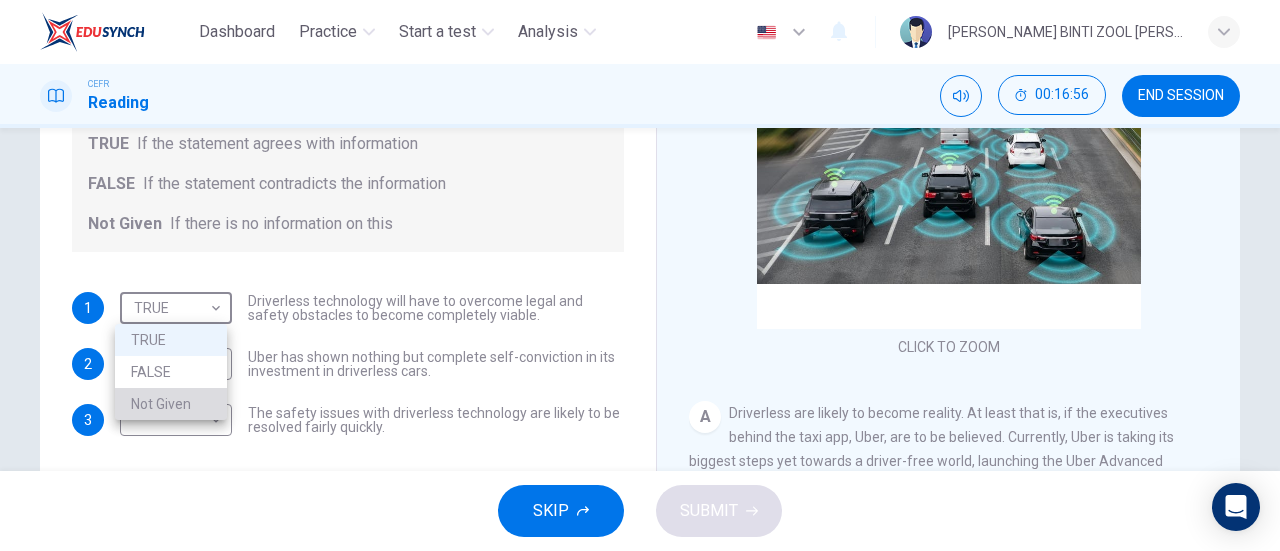 click on "Not Given" at bounding box center (171, 404) 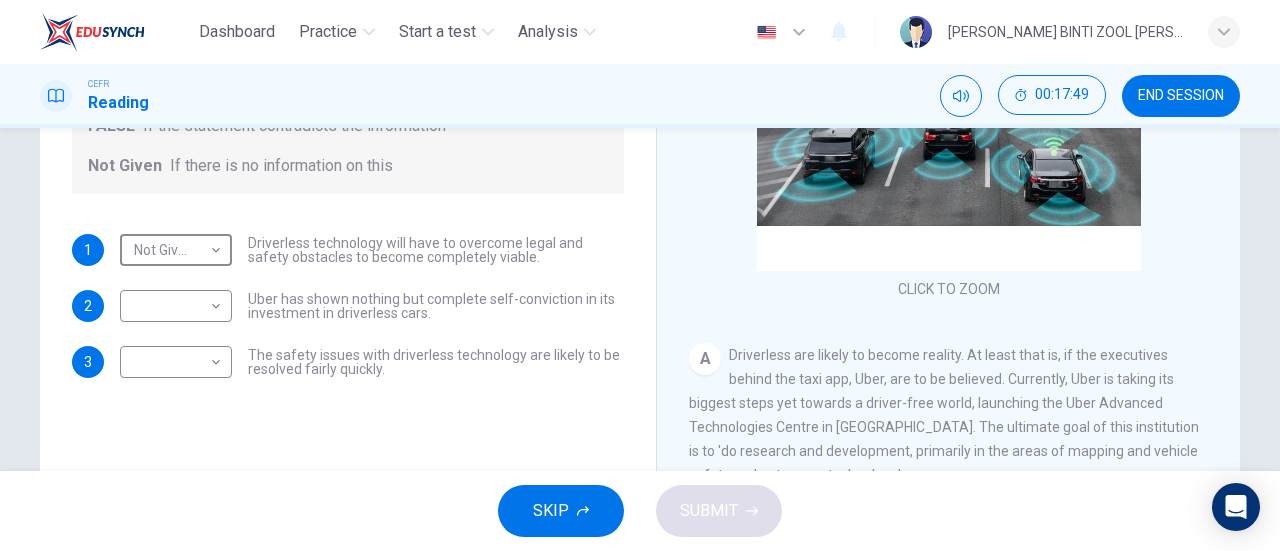 scroll, scrollTop: 335, scrollLeft: 0, axis: vertical 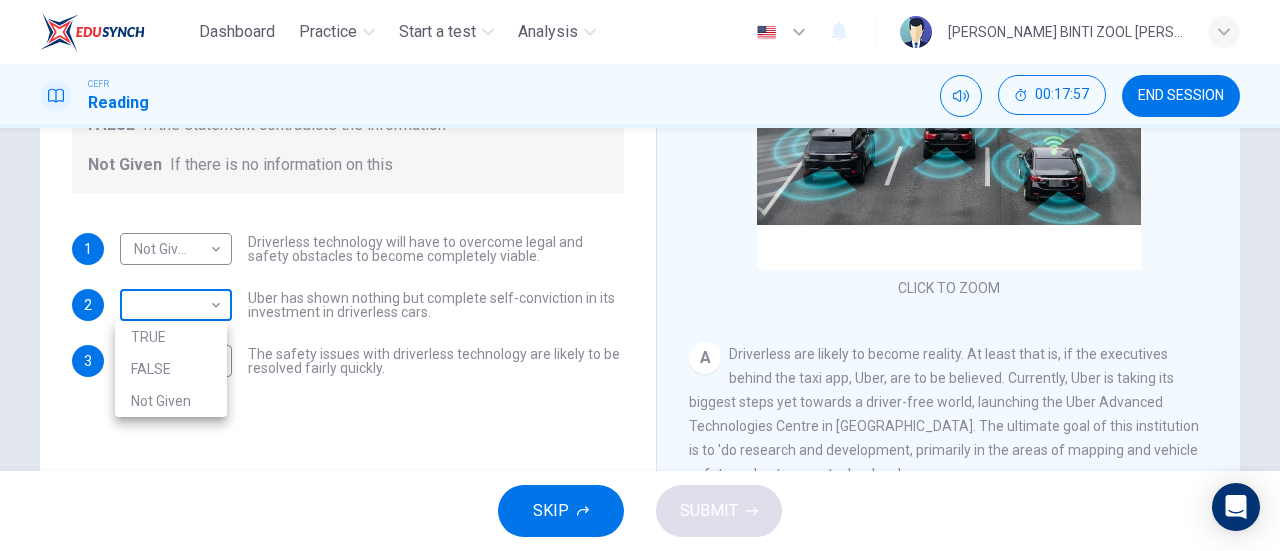 click on "Dashboard Practice Start a test Analysis English en ​ AMALEEN ZAHRA BINTI ZOOL HILMI CEFR Reading 00:17:57 END SESSION Question 20 Do the following statements agree with the information given in the text? For questions following questions, write TRUE If the statement agrees with information FALSE If the statement contradicts the information Not Given If there is no information on this 1 Not Given Not Given ​ Driverless technology will have to overcome legal and safety obstacles to become completely viable. 2 ​ ​ Uber has shown nothing but complete self-conviction in its investment in driverless cars. 3 ​ ​ The safety issues with driverless technology are likely to be resolved fairly quickly. Driverless cars CLICK TO ZOOM Click to Zoom A B C D E F G H SKIP SUBMIT EduSynch - Online Language Proficiency Testing
Dashboard Practice Start a test Analysis Notifications © Copyright  2025 TRUE FALSE Not Given" at bounding box center (640, 275) 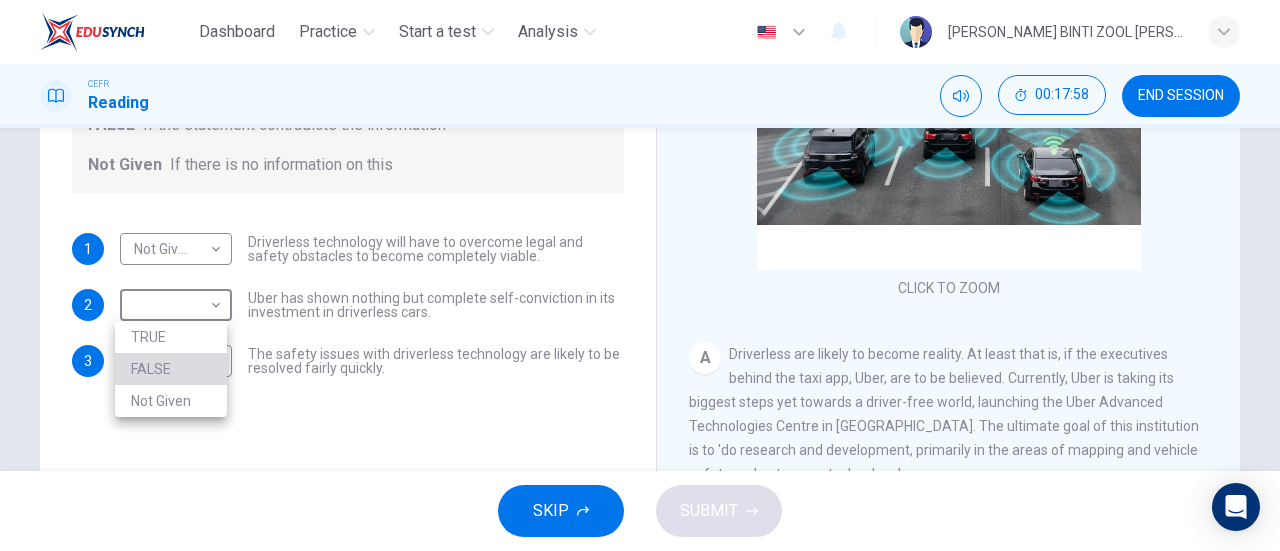 click on "FALSE" at bounding box center (171, 369) 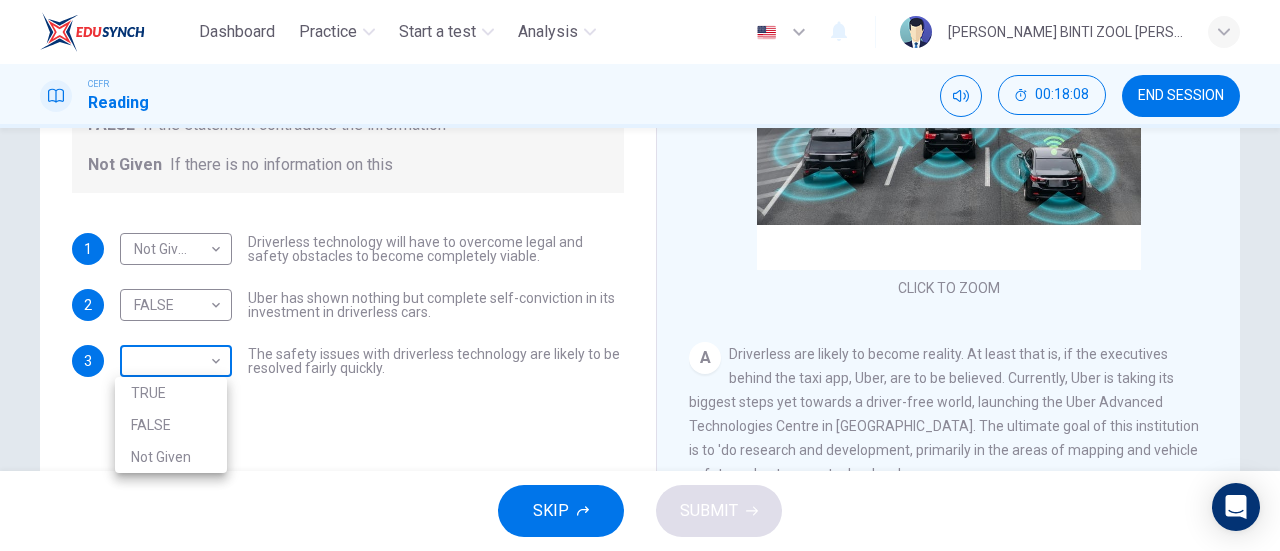 click on "Dashboard Practice Start a test Analysis English en ​ AMALEEN ZAHRA BINTI ZOOL HILMI CEFR Reading 00:18:08 END SESSION Question 20 Do the following statements agree with the information given in the text? For questions following questions, write TRUE If the statement agrees with information FALSE If the statement contradicts the information Not Given If there is no information on this 1 Not Given Not Given ​ Driverless technology will have to overcome legal and safety obstacles to become completely viable. 2 FALSE FALSE ​ Uber has shown nothing but complete self-conviction in its investment in driverless cars. 3 ​ ​ The safety issues with driverless technology are likely to be resolved fairly quickly. Driverless cars CLICK TO ZOOM Click to Zoom A B C D E F G H SKIP SUBMIT EduSynch - Online Language Proficiency Testing
Dashboard Practice Start a test Analysis Notifications © Copyright  2025 TRUE FALSE Not Given" at bounding box center [640, 275] 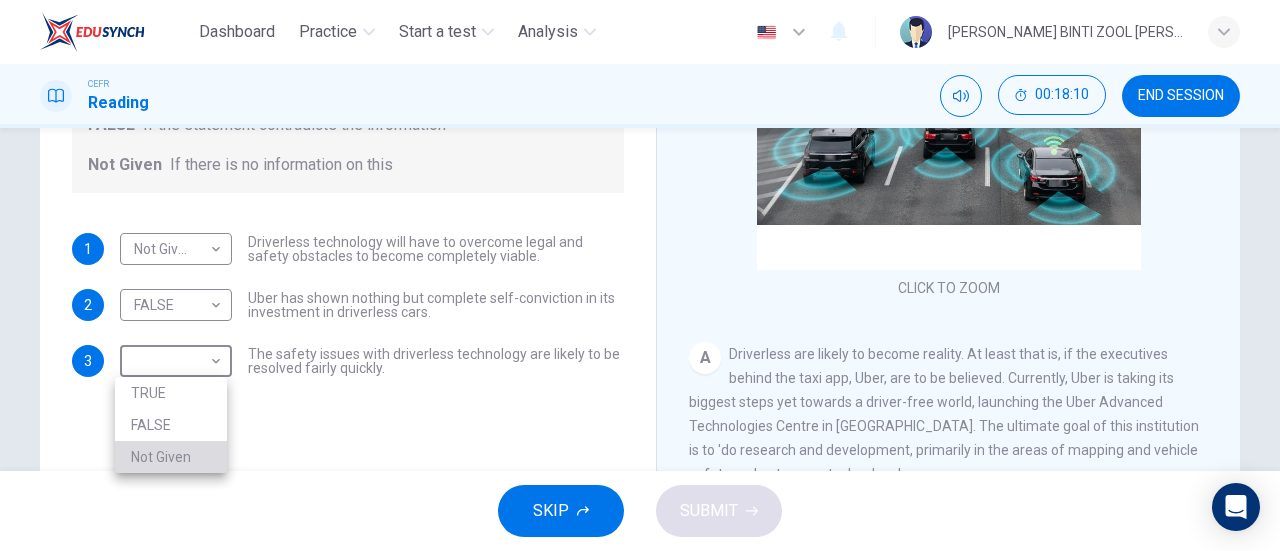 click on "Not Given" at bounding box center [171, 457] 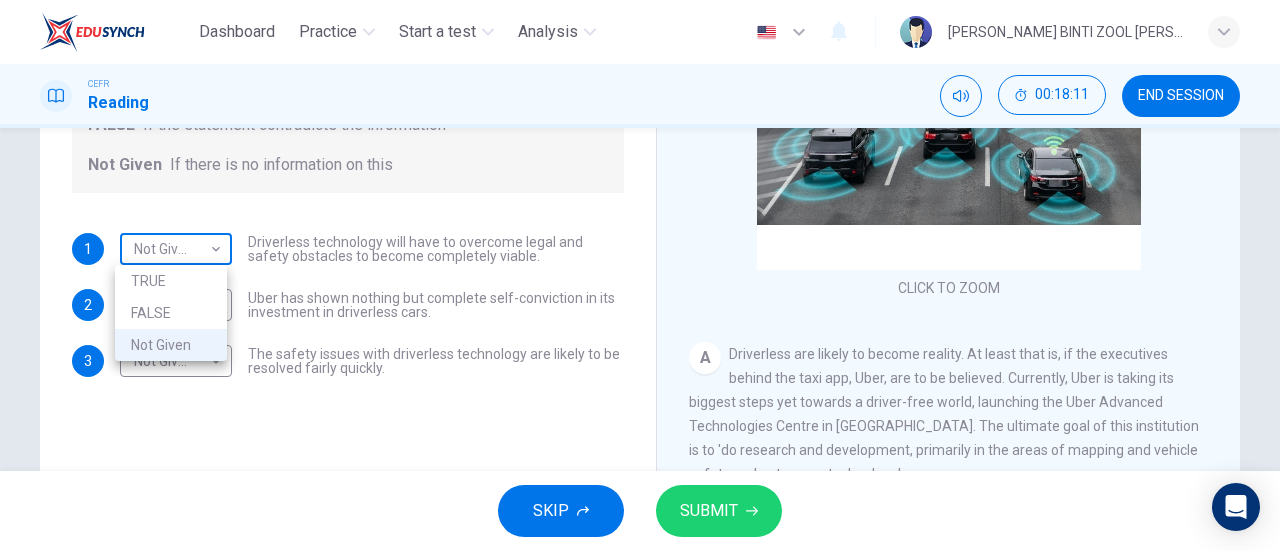click on "Dashboard Practice Start a test Analysis English en ​ AMALEEN ZAHRA BINTI ZOOL HILMI CEFR Reading 00:18:11 END SESSION Question 20 Do the following statements agree with the information given in the text? For questions following questions, write TRUE If the statement agrees with information FALSE If the statement contradicts the information Not Given If there is no information on this 1 Not Given Not Given ​ Driverless technology will have to overcome legal and safety obstacles to become completely viable. 2 FALSE FALSE ​ Uber has shown nothing but complete self-conviction in its investment in driverless cars. 3 Not Given Not Given ​ The safety issues with driverless technology are likely to be resolved fairly quickly. Driverless cars CLICK TO ZOOM Click to Zoom A B C D E F G H SKIP SUBMIT EduSynch - Online Language Proficiency Testing
Dashboard Practice Start a test Analysis Notifications © Copyright  2025 TRUE FALSE Not Given" at bounding box center (640, 275) 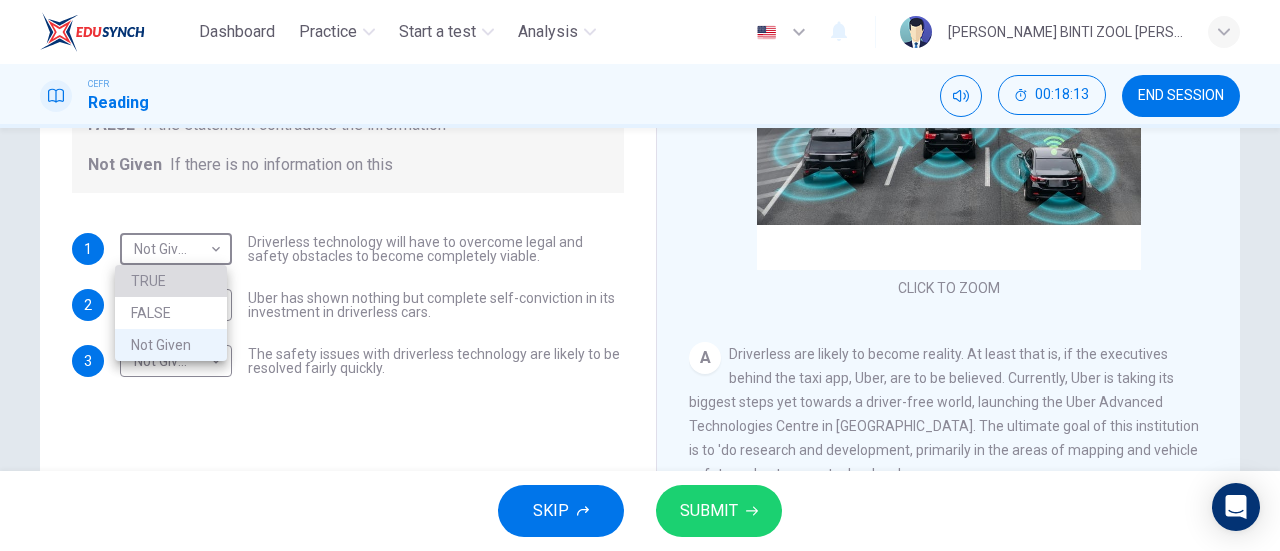 click on "TRUE" at bounding box center [171, 281] 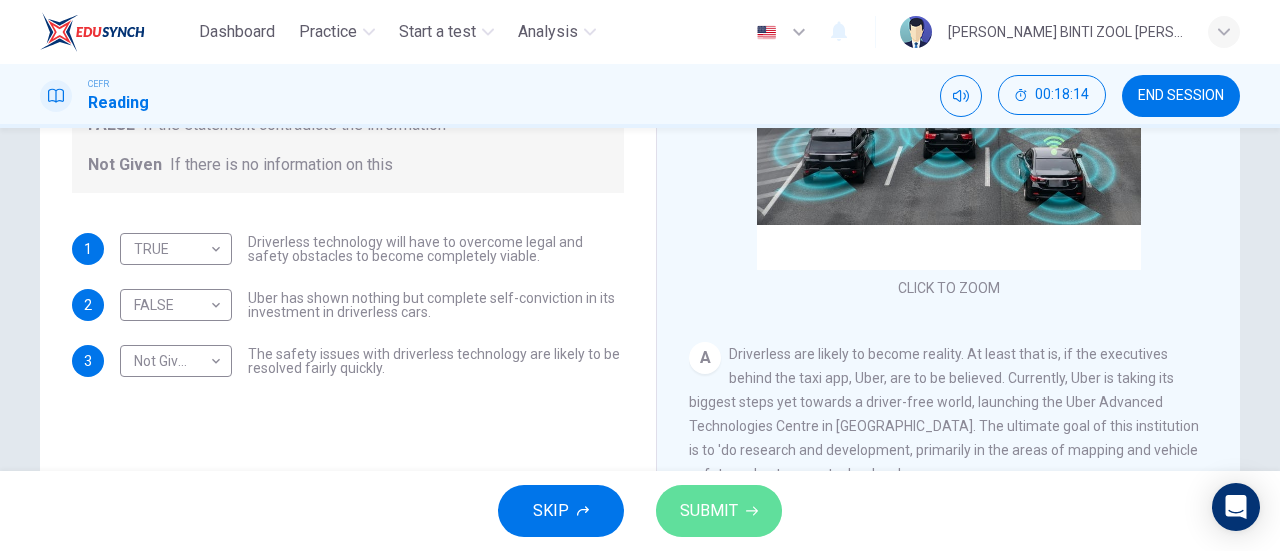 click on "SUBMIT" at bounding box center [719, 511] 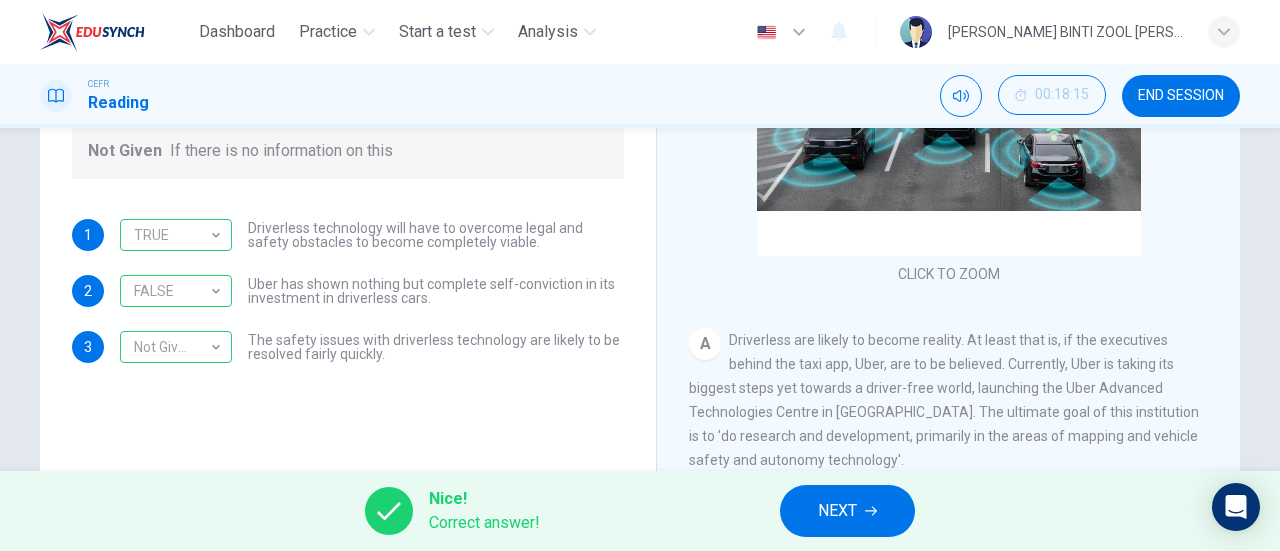 scroll, scrollTop: 350, scrollLeft: 0, axis: vertical 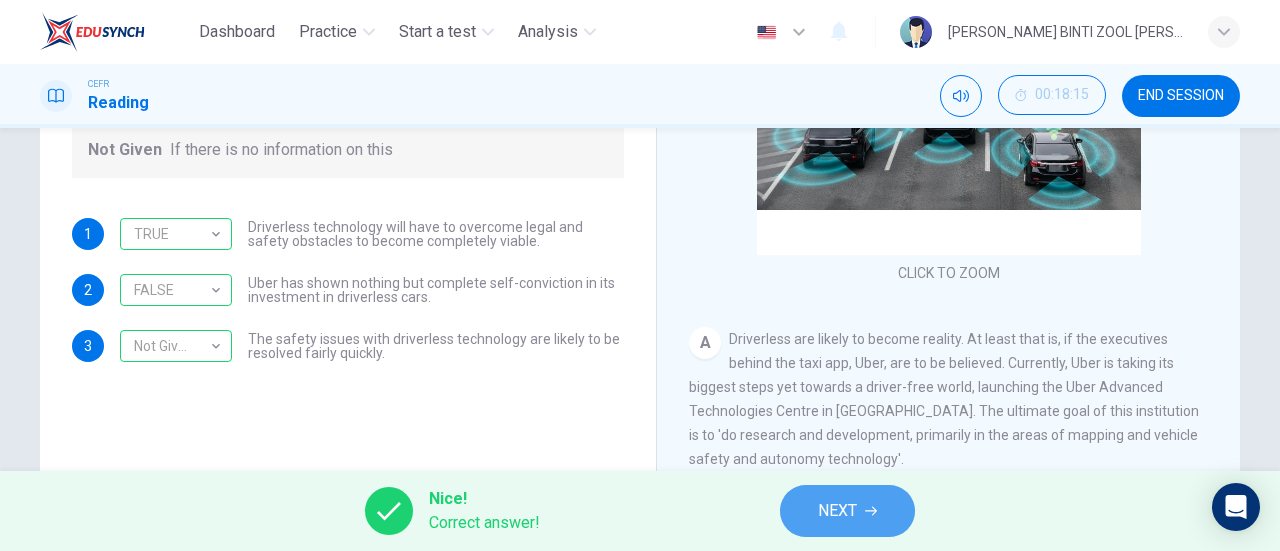 click on "NEXT" at bounding box center [847, 511] 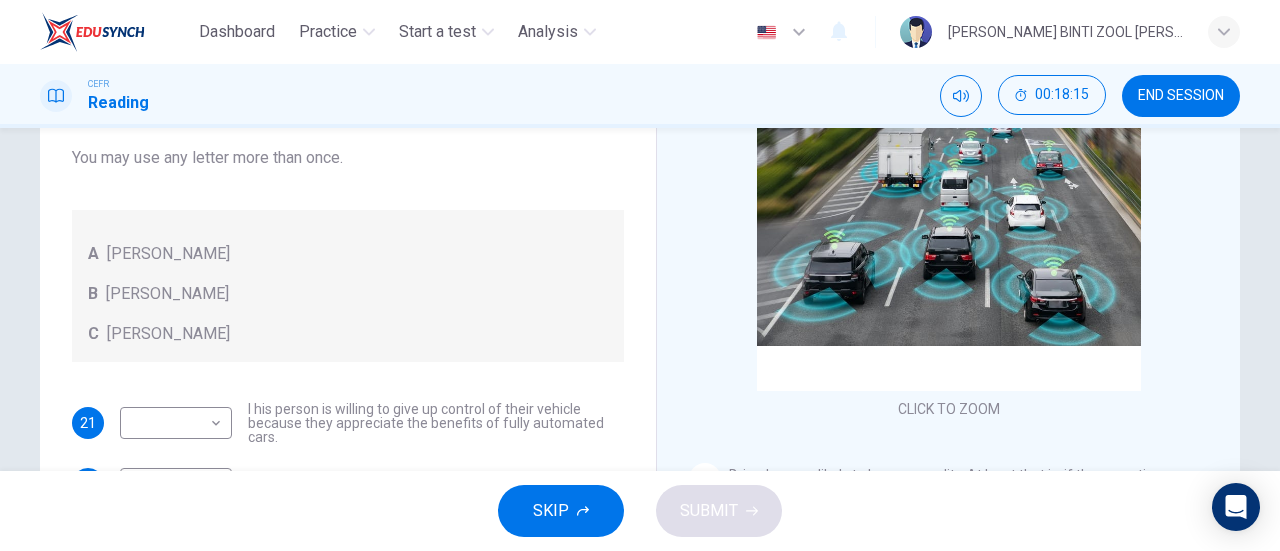 scroll, scrollTop: 46, scrollLeft: 0, axis: vertical 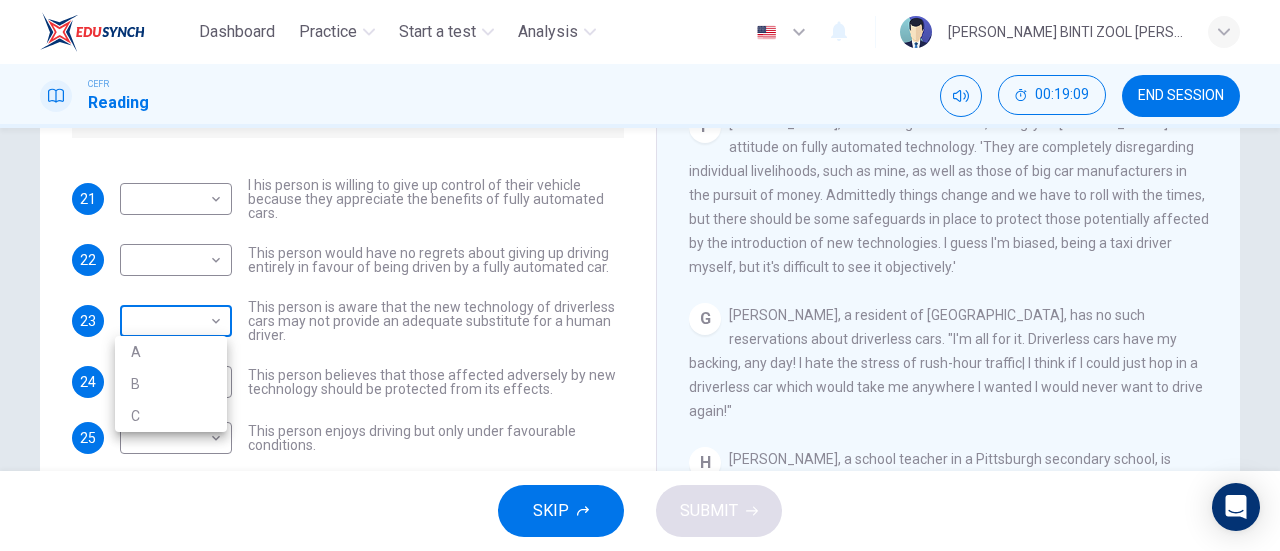 click on "Dashboard Practice Start a test Analysis English en ​ AMALEEN ZAHRA BINTI ZOOL HILMI CEFR Reading 00:19:09 END SESSION Questions 21 - 25 Look at the following statements, and the list of people. Match each statement to the correct person, A-C. You may use any letter more than once.
A John Reynolds B Susie Greenacre C Jason Steiner 21 ​ ​ I his person is willing to give up control of their vehicle because they appreciate the benefits of fully automated cars. 22 ​ ​ This person would have no regrets about giving up driving entirely in favour of being driven by a fully automated car. 23 ​ ​ This person is aware that the new technology of driverless cars may not provide an adequate substitute for a human driver. 24 ​ ​ This person believes that those affected adversely by new technology should be protected from its effects. 25 ​ ​ This person enjoys driving but only under favourable conditions. Driverless cars CLICK TO ZOOM Click to Zoom A B C D E F G H SKIP SUBMIT
Dashboard 2025 A" at bounding box center [640, 275] 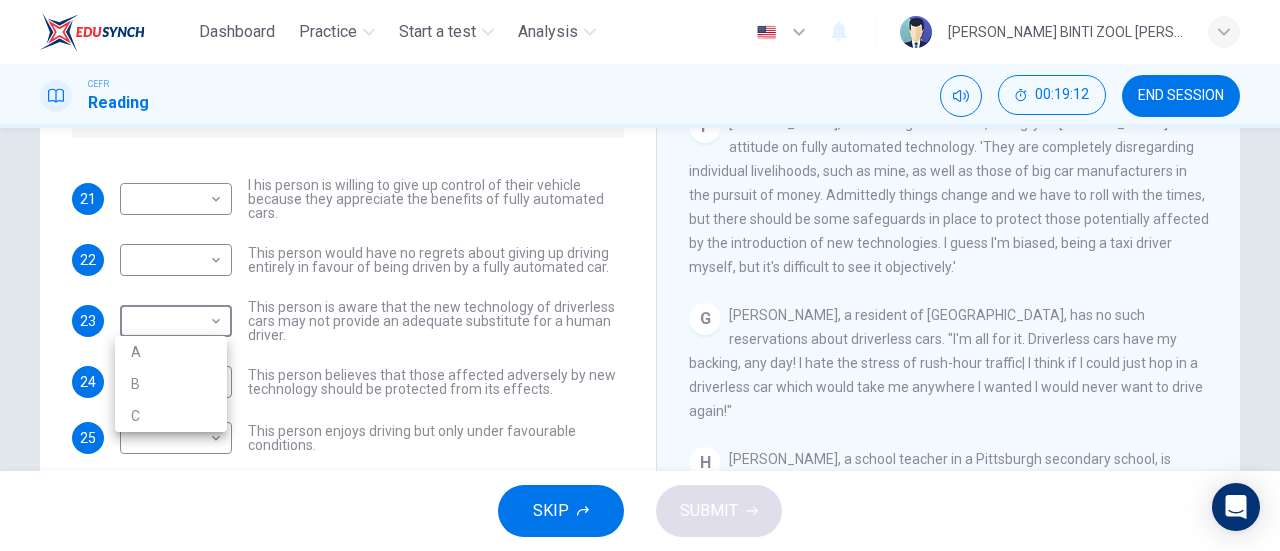 click on "A" at bounding box center (171, 352) 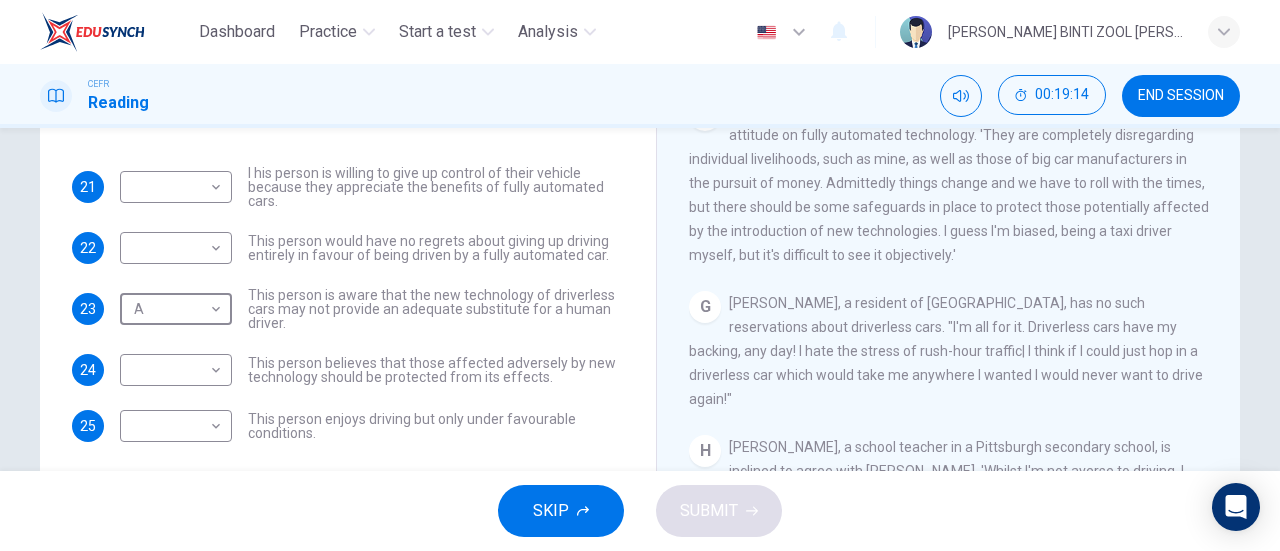 scroll, scrollTop: 383, scrollLeft: 0, axis: vertical 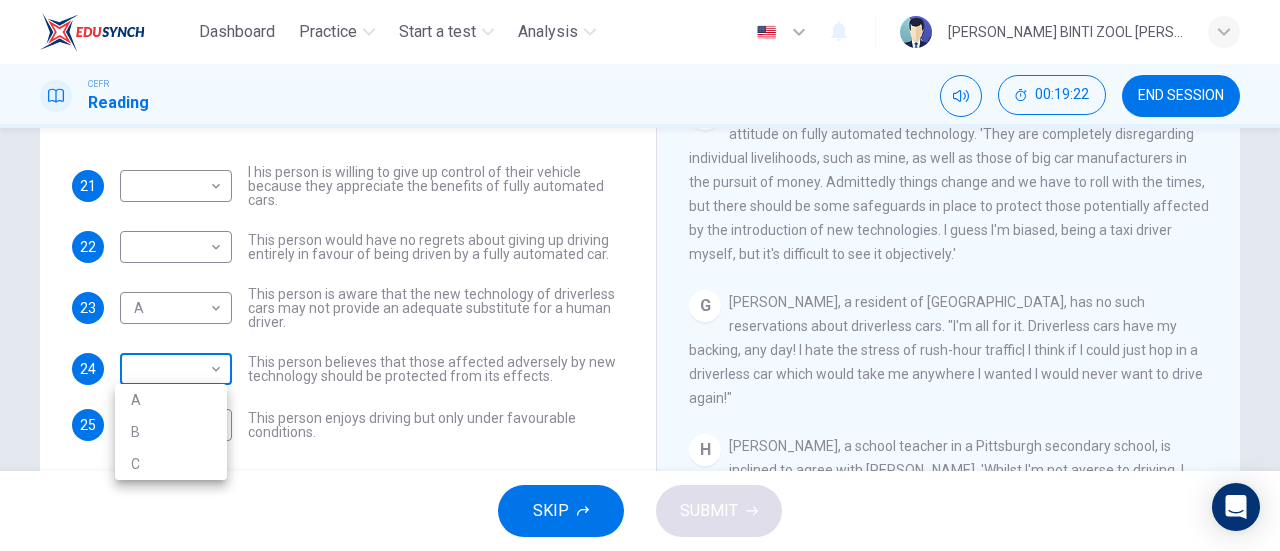 click on "Dashboard Practice Start a test Analysis English en ​ AMALEEN ZAHRA BINTI ZOOL HILMI CEFR Reading 00:19:22 END SESSION Questions 21 - 25 Look at the following statements, and the list of people. Match each statement to the correct person, A-C. You may use any letter more than once.
A John Reynolds B Susie Greenacre C Jason Steiner 21 ​ ​ I his person is willing to give up control of their vehicle because they appreciate the benefits of fully automated cars. 22 ​ ​ This person would have no regrets about giving up driving entirely in favour of being driven by a fully automated car. 23 A A ​ This person is aware that the new technology of driverless cars may not provide an adequate substitute for a human driver. 24 ​ ​ This person believes that those affected adversely by new technology should be protected from its effects. 25 ​ ​ This person enjoys driving but only under favourable conditions. Driverless cars CLICK TO ZOOM Click to Zoom A B C D E F G H SKIP SUBMIT
Dashboard 2025 A" at bounding box center (640, 275) 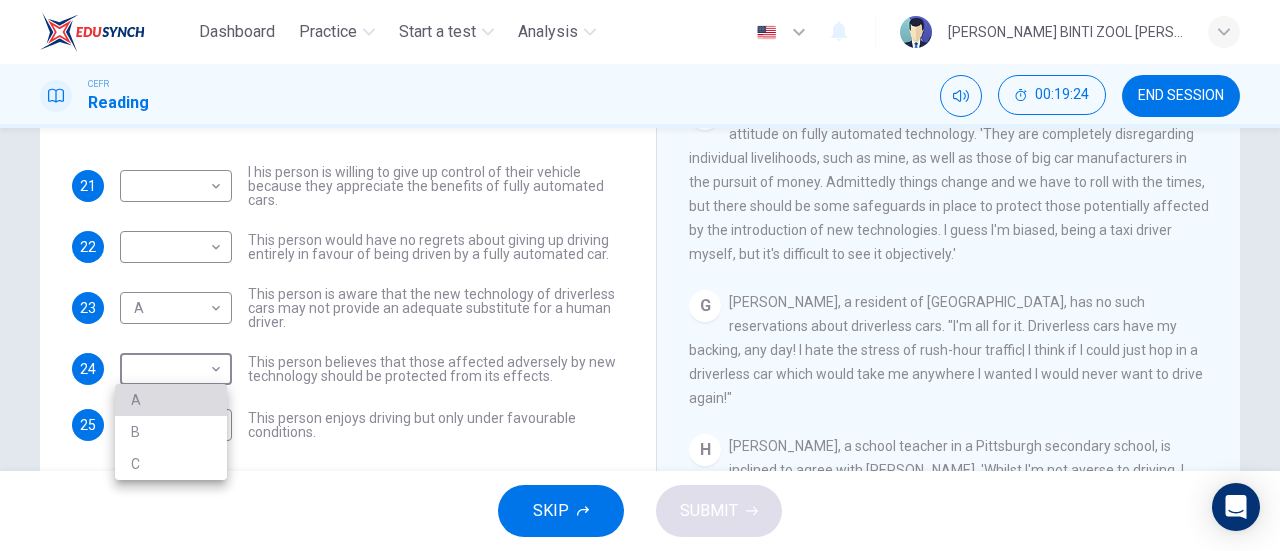 click on "A" at bounding box center [171, 400] 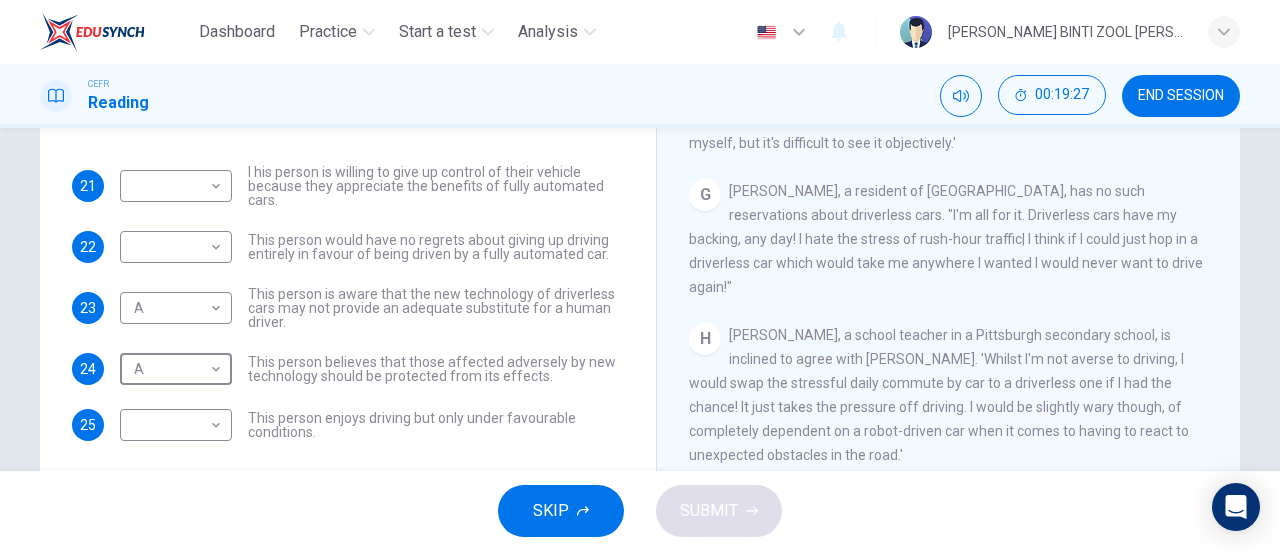 scroll, scrollTop: 1461, scrollLeft: 0, axis: vertical 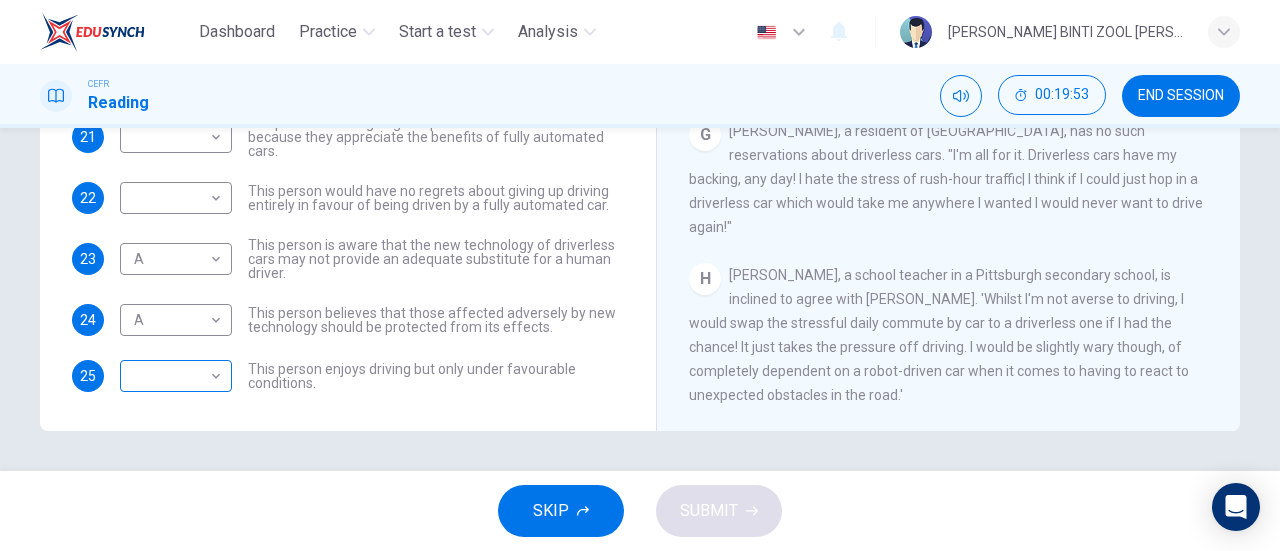 click on "​ ​" at bounding box center (176, 376) 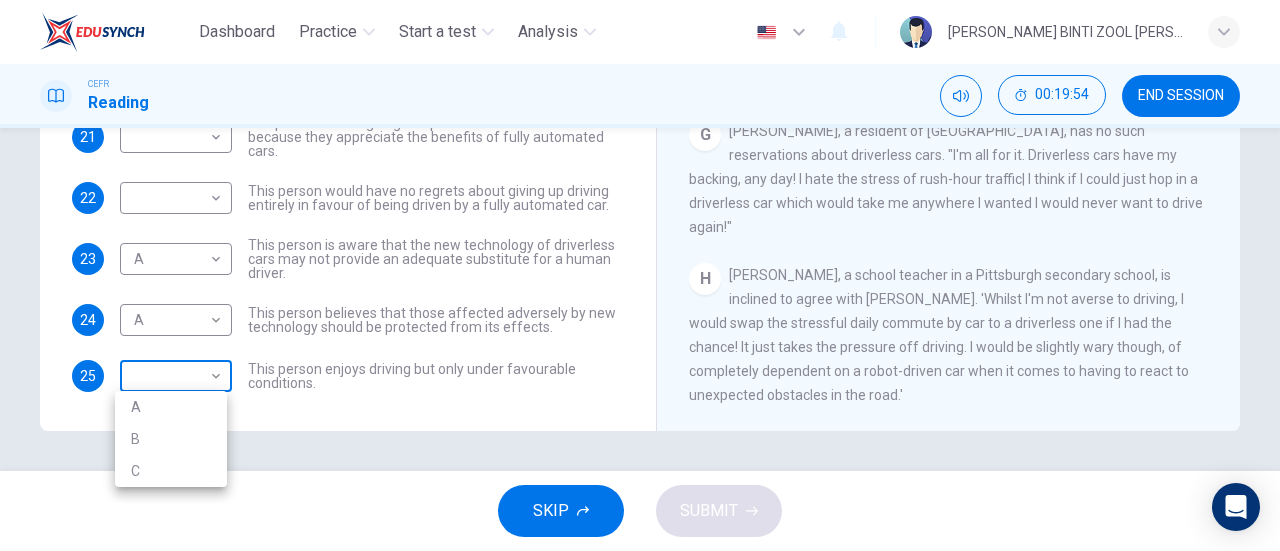 click on "Dashboard Practice Start a test Analysis English en ​ AMALEEN ZAHRA BINTI ZOOL HILMI CEFR Reading 00:19:54 END SESSION Questions 21 - 25 Look at the following statements, and the list of people. Match each statement to the correct person, A-C. You may use any letter more than once.
A John Reynolds B Susie Greenacre C Jason Steiner 21 ​ ​ I his person is willing to give up control of their vehicle because they appreciate the benefits of fully automated cars. 22 ​ ​ This person would have no regrets about giving up driving entirely in favour of being driven by a fully automated car. 23 A A ​ This person is aware that the new technology of driverless cars may not provide an adequate substitute for a human driver. 24 A A ​ This person believes that those affected adversely by new technology should be protected from its effects. 25 ​ ​ This person enjoys driving but only under favourable conditions. Driverless cars CLICK TO ZOOM Click to Zoom A B C D E F G H SKIP SUBMIT
Dashboard 2025 A" at bounding box center [640, 275] 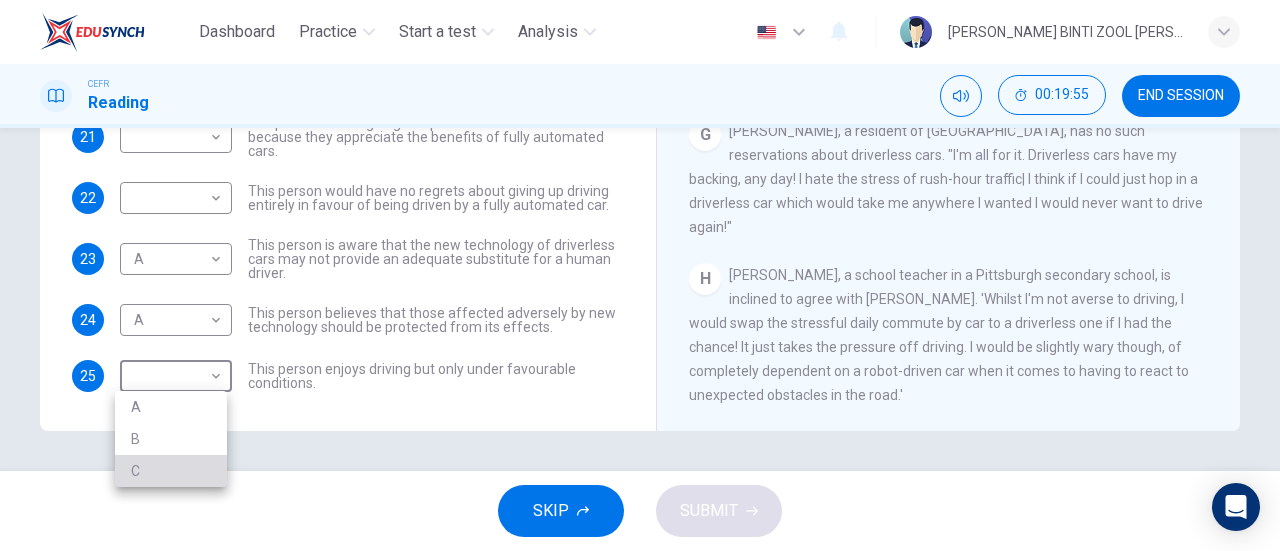 click on "C" at bounding box center [171, 471] 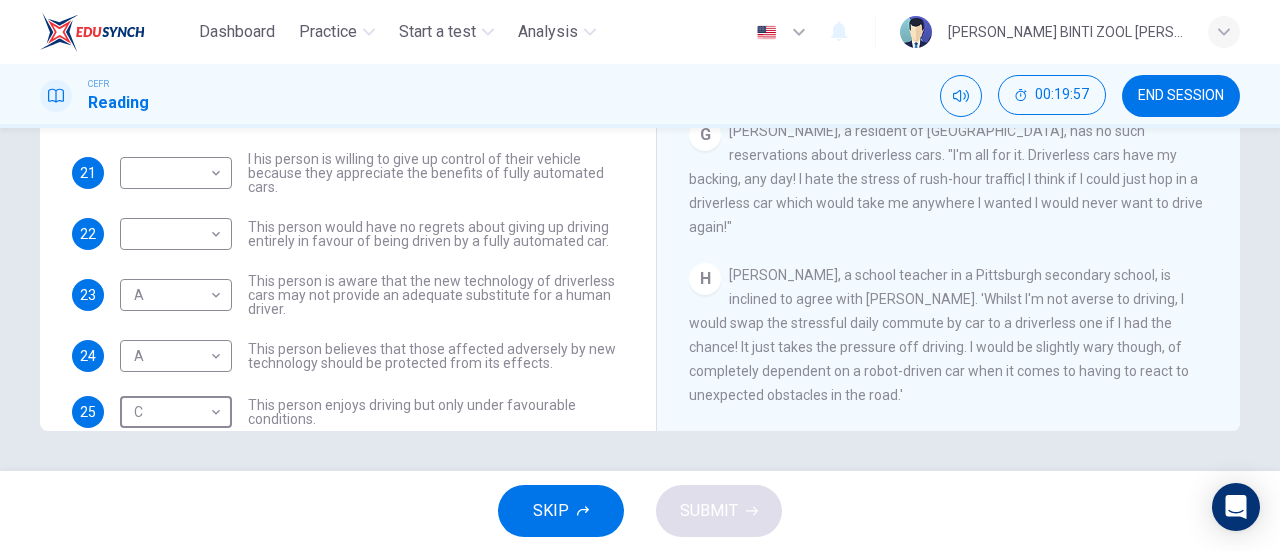 scroll, scrollTop: 28, scrollLeft: 0, axis: vertical 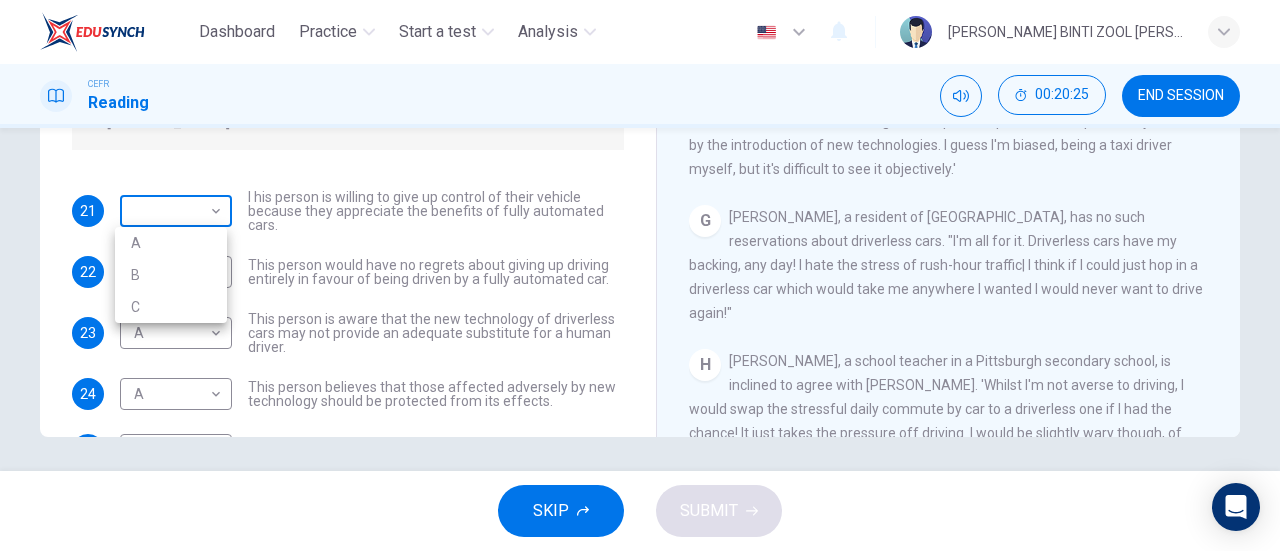 click on "Dashboard Practice Start a test Analysis English en ​ AMALEEN ZAHRA BINTI ZOOL HILMI CEFR Reading 00:20:25 END SESSION Questions 21 - 25 Look at the following statements, and the list of people. Match each statement to the correct person, A-C. You may use any letter more than once.
A John Reynolds B Susie Greenacre C Jason Steiner 21 ​ ​ I his person is willing to give up control of their vehicle because they appreciate the benefits of fully automated cars. 22 ​ ​ This person would have no regrets about giving up driving entirely in favour of being driven by a fully automated car. 23 A A ​ This person is aware that the new technology of driverless cars may not provide an adequate substitute for a human driver. 24 A A ​ This person believes that those affected adversely by new technology should be protected from its effects. 25 C C ​ This person enjoys driving but only under favourable conditions. Driverless cars CLICK TO ZOOM Click to Zoom A B C D E F G H SKIP SUBMIT
Dashboard 2025 A" at bounding box center (640, 275) 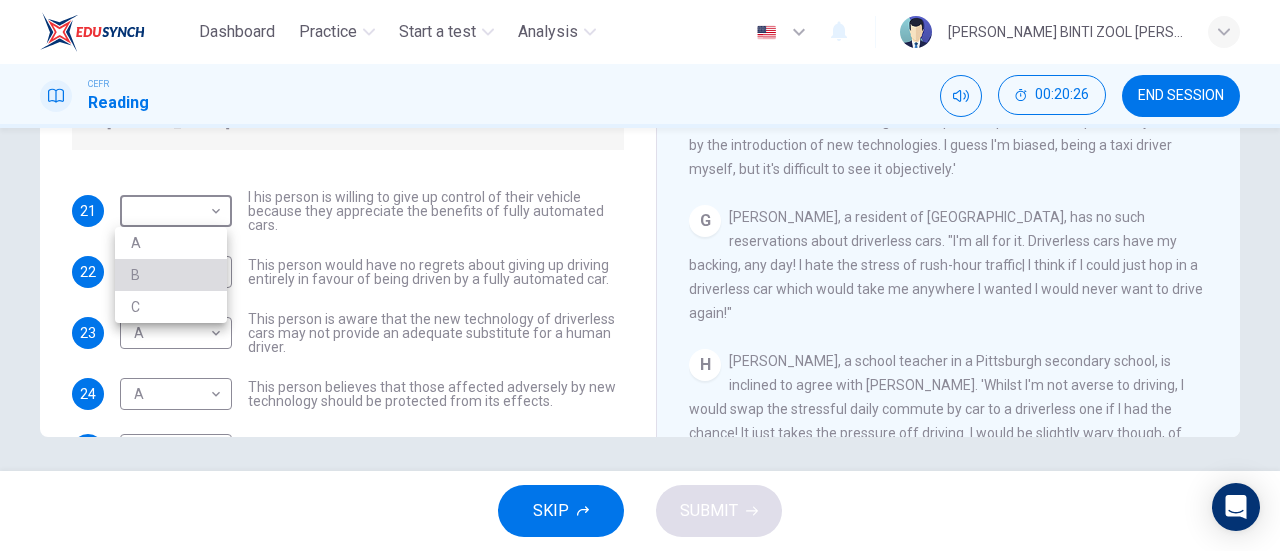 click on "B" at bounding box center [171, 275] 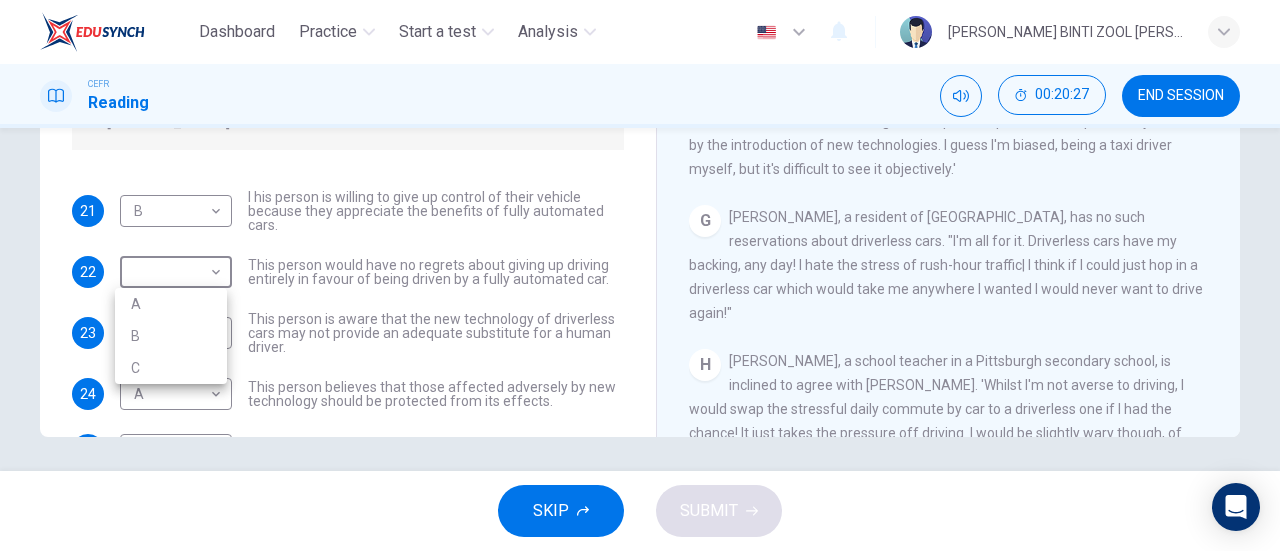 click on "Dashboard Practice Start a test Analysis English en ​ AMALEEN ZAHRA BINTI ZOOL HILMI CEFR Reading 00:20:27 END SESSION Questions 21 - 25 Look at the following statements, and the list of people. Match each statement to the correct person, A-C. You may use any letter more than once.
A John Reynolds B Susie Greenacre C Jason Steiner 21 B B ​ I his person is willing to give up control of their vehicle because they appreciate the benefits of fully automated cars. 22 ​ ​ This person would have no regrets about giving up driving entirely in favour of being driven by a fully automated car. 23 A A ​ This person is aware that the new technology of driverless cars may not provide an adequate substitute for a human driver. 24 A A ​ This person believes that those affected adversely by new technology should be protected from its effects. 25 C C ​ This person enjoys driving but only under favourable conditions. Driverless cars CLICK TO ZOOM Click to Zoom A B C D E F G H SKIP SUBMIT
Dashboard 2025 A" at bounding box center (640, 275) 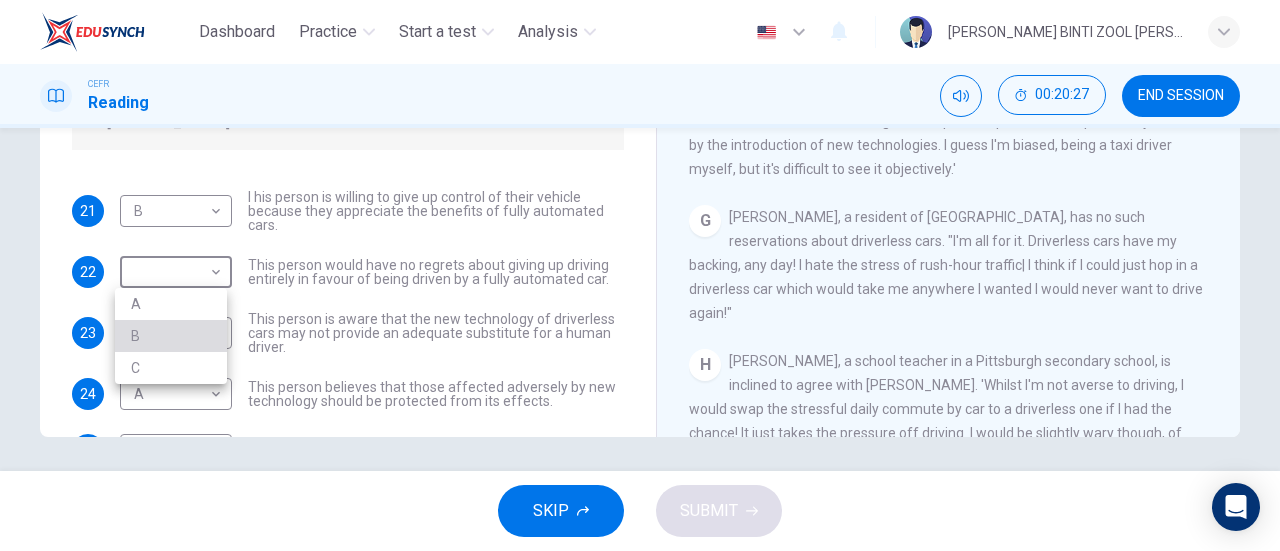 click on "B" at bounding box center [171, 336] 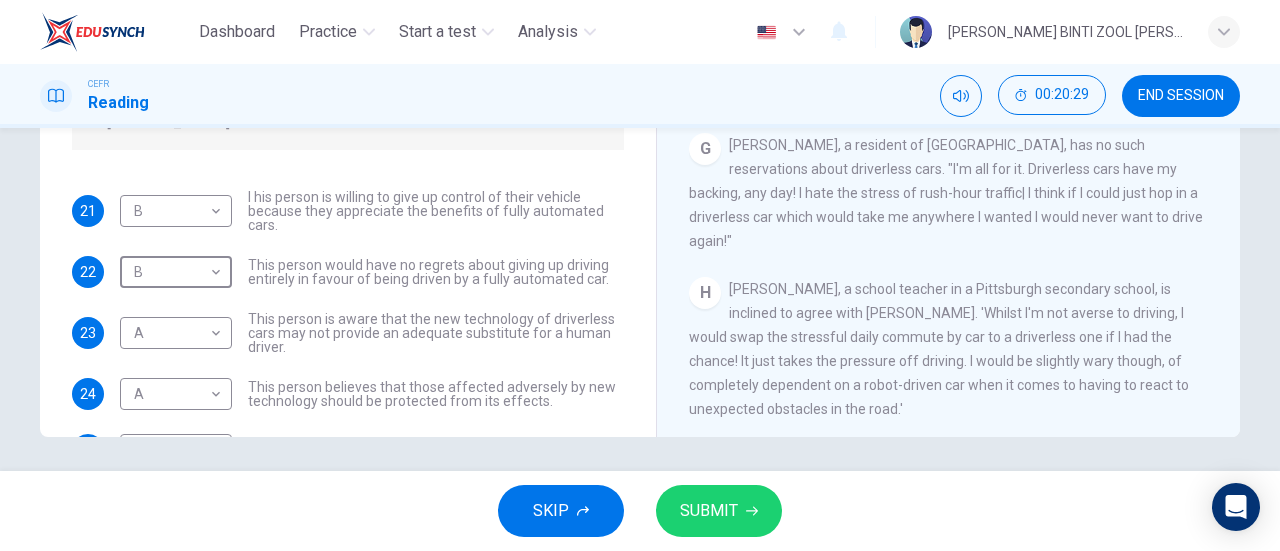 scroll, scrollTop: 1461, scrollLeft: 0, axis: vertical 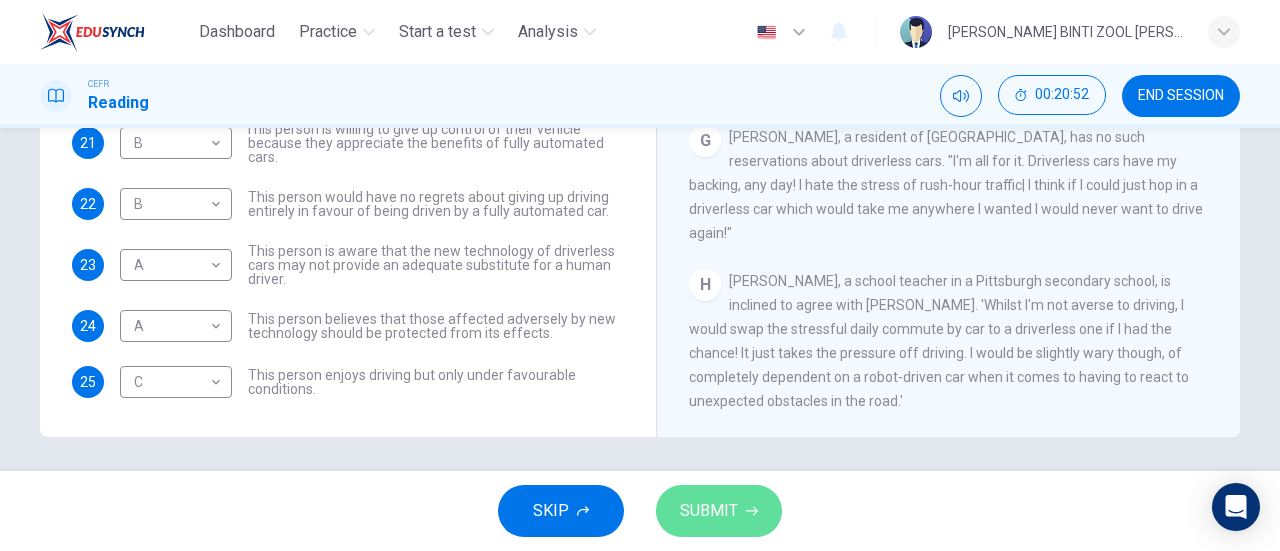 click on "SUBMIT" at bounding box center (719, 511) 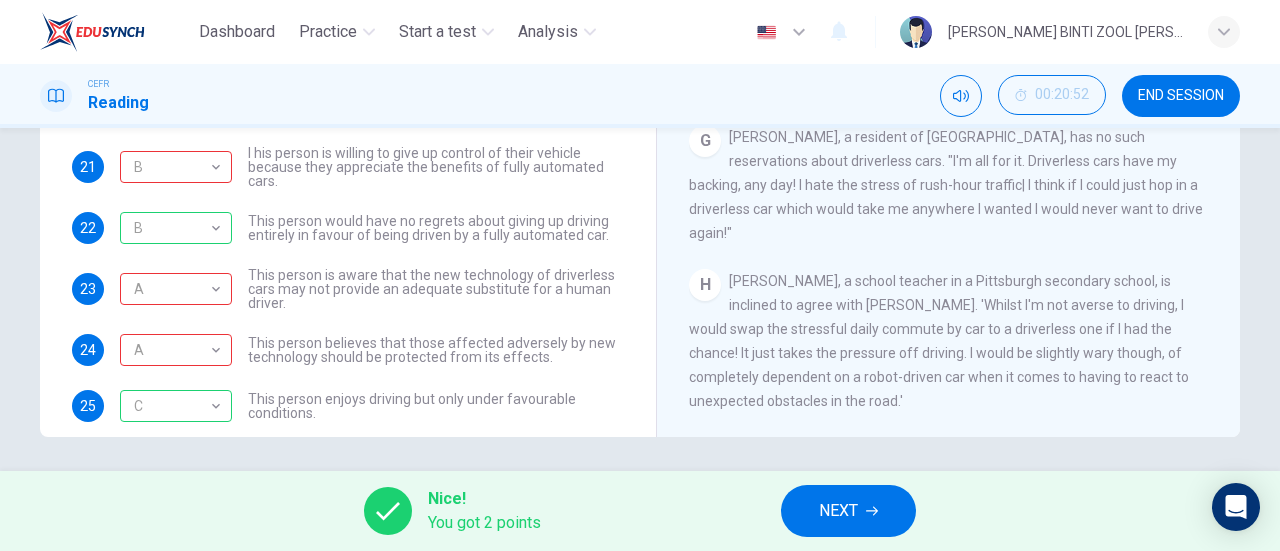 scroll, scrollTop: 0, scrollLeft: 0, axis: both 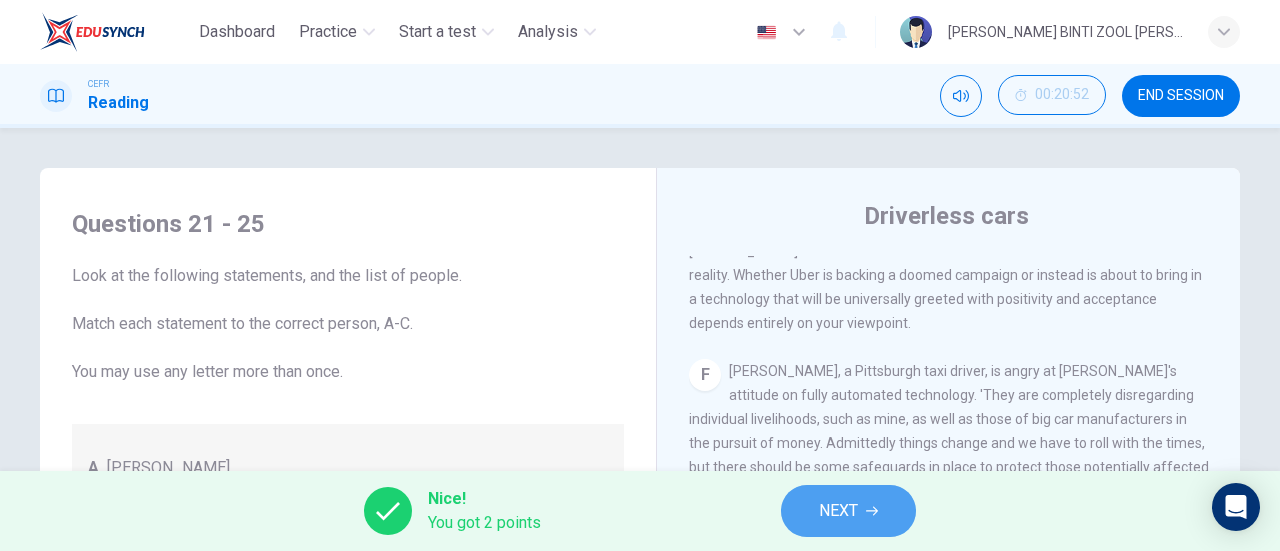 click on "NEXT" at bounding box center (848, 511) 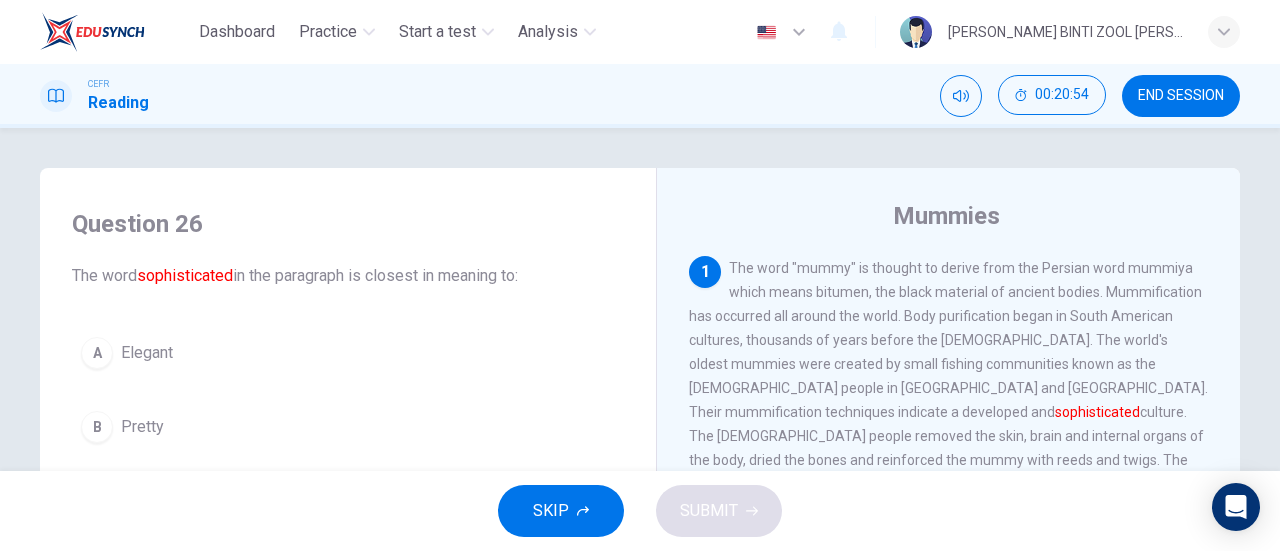click on "CEFR Reading 00:20:54 END SESSION" at bounding box center (640, 96) 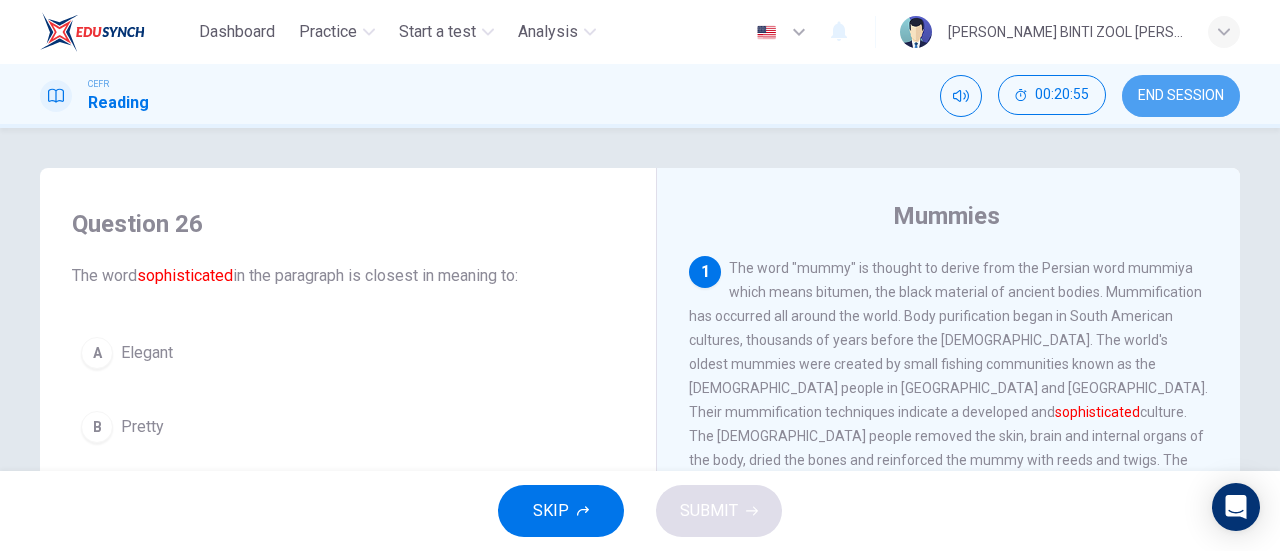 click on "END SESSION" at bounding box center [1181, 96] 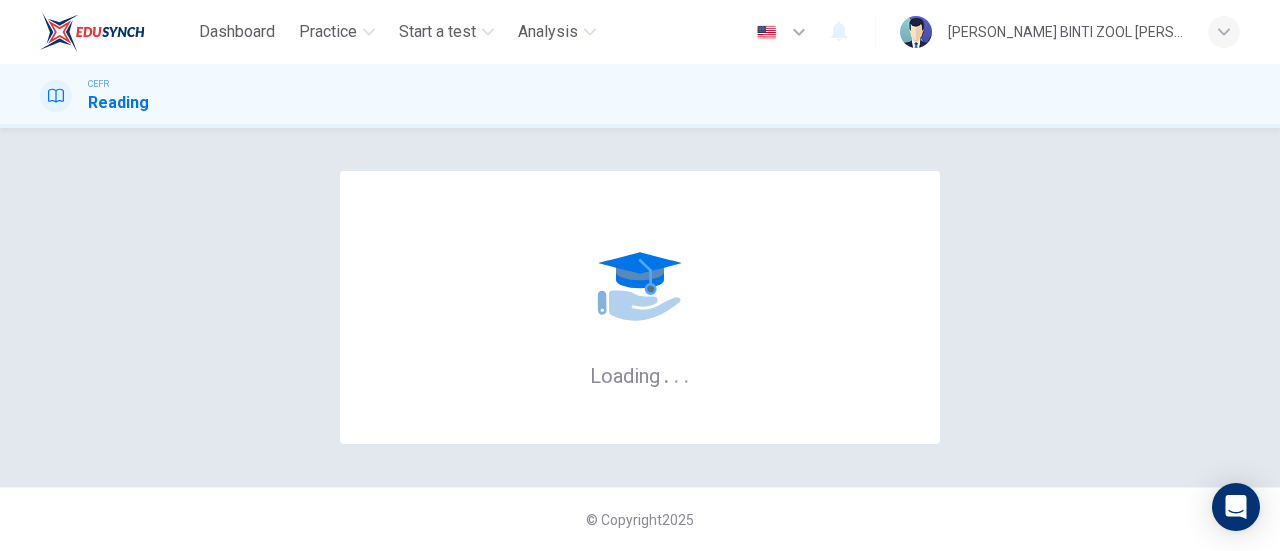 scroll, scrollTop: 0, scrollLeft: 0, axis: both 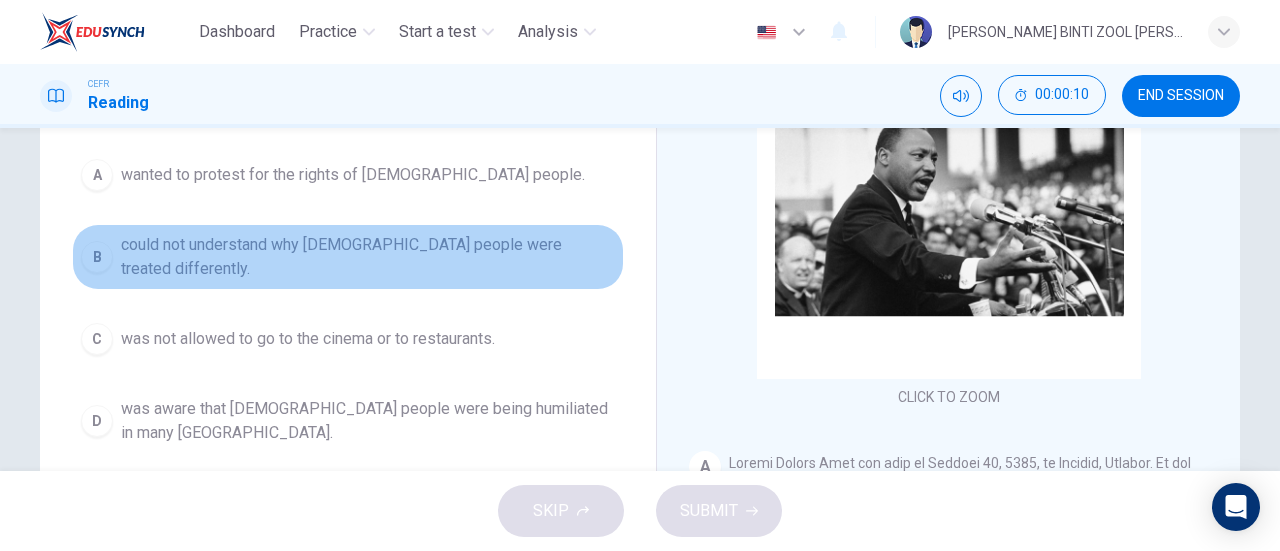 click on "could not understand why black people were treated differently." at bounding box center [368, 257] 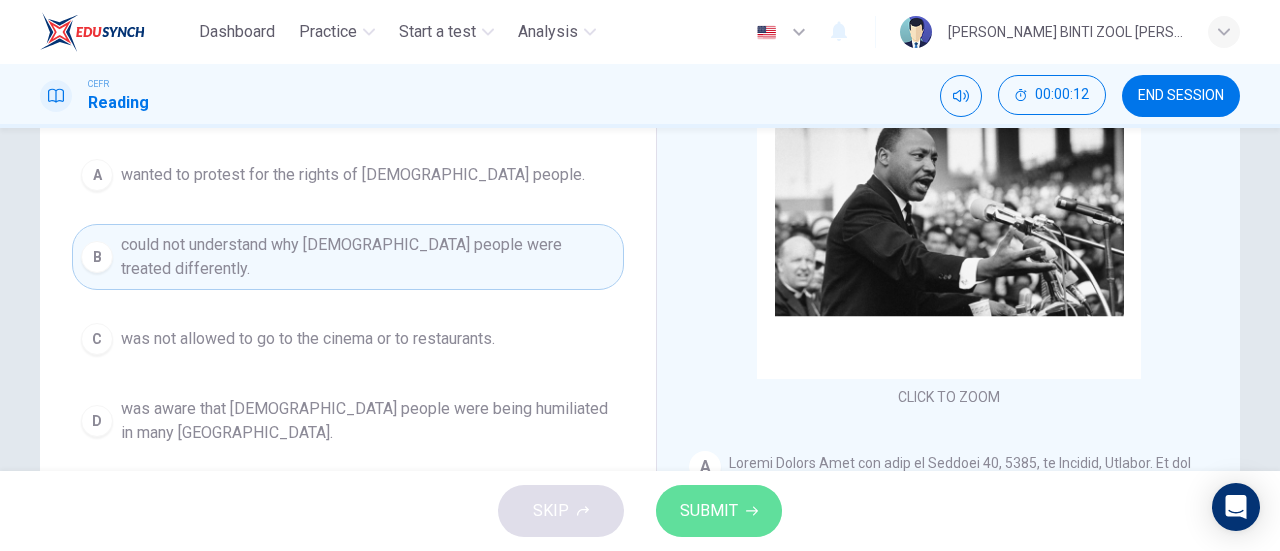 click on "SUBMIT" at bounding box center [709, 511] 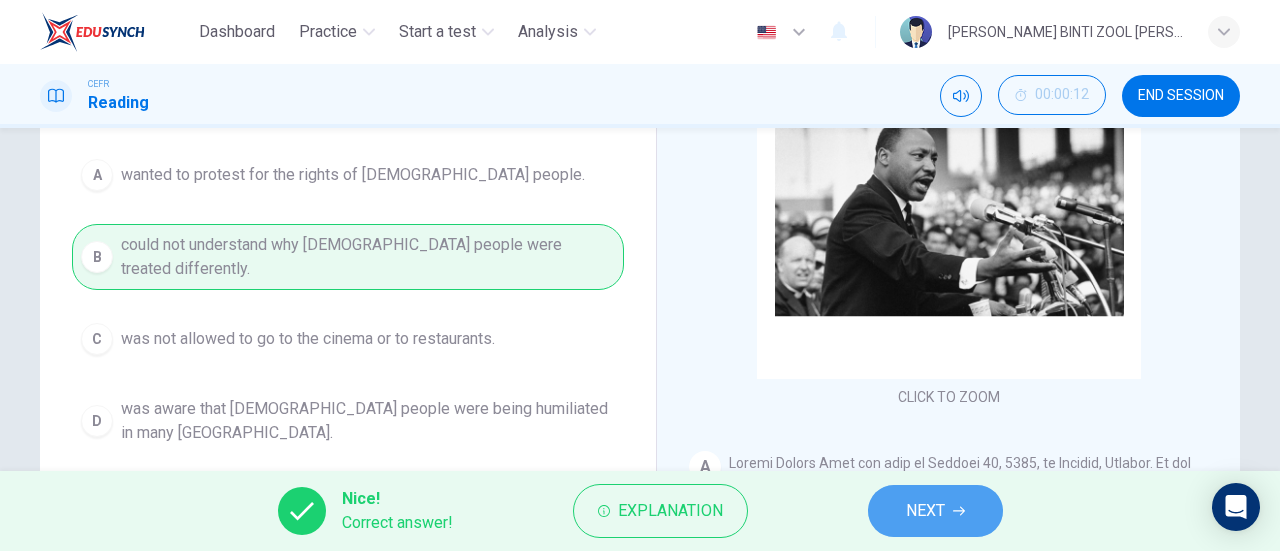 click on "NEXT" at bounding box center (925, 511) 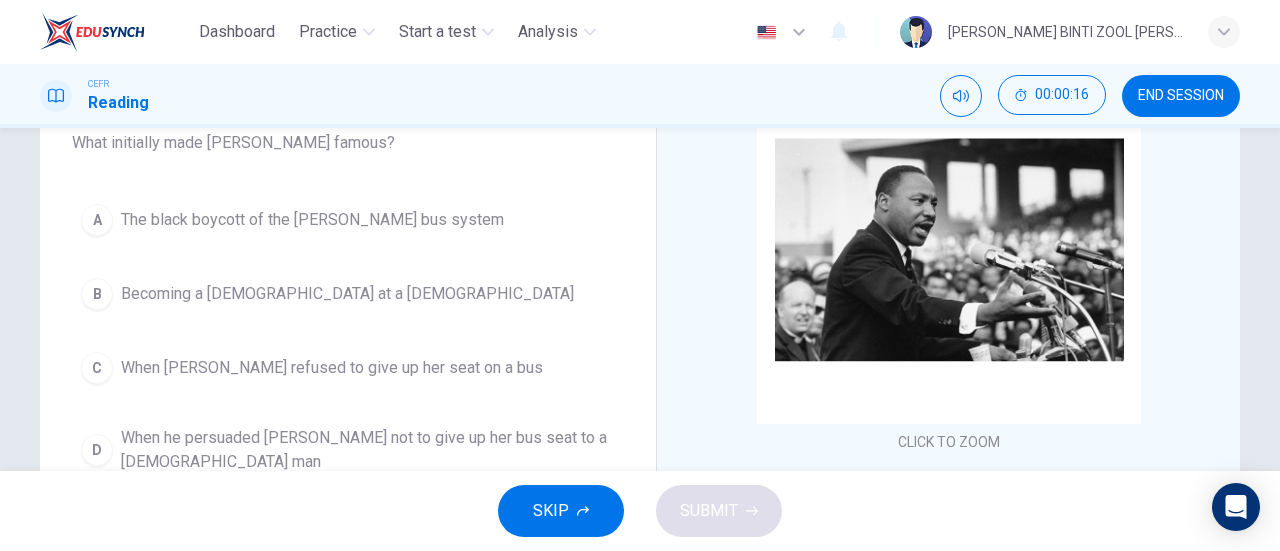 scroll, scrollTop: 264, scrollLeft: 0, axis: vertical 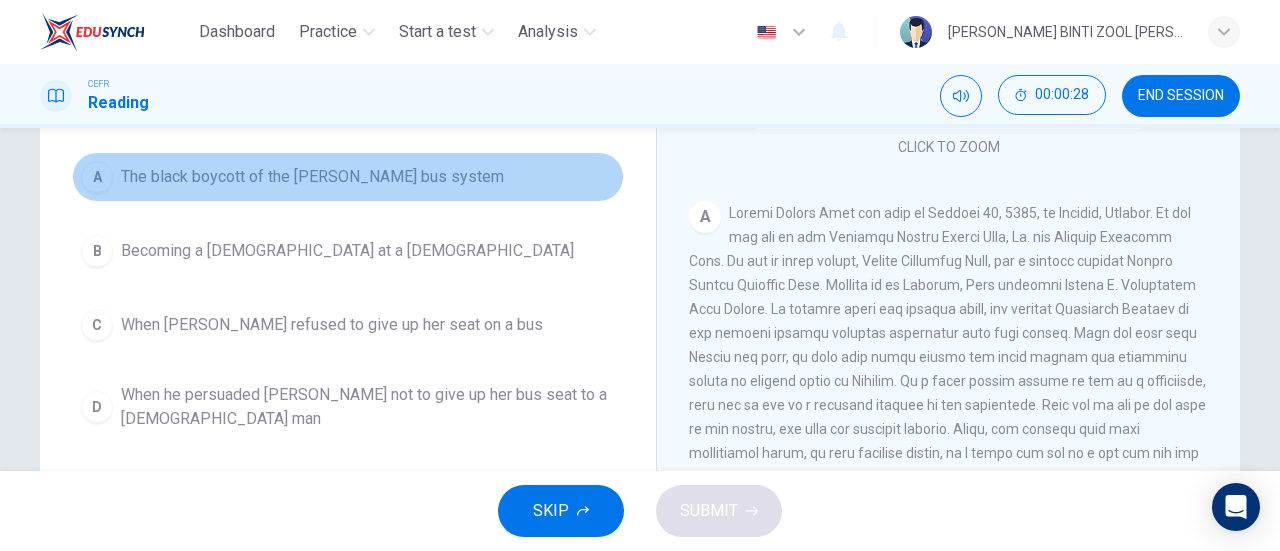 click on "A The black boycott of the Montgomery bus system" at bounding box center [348, 177] 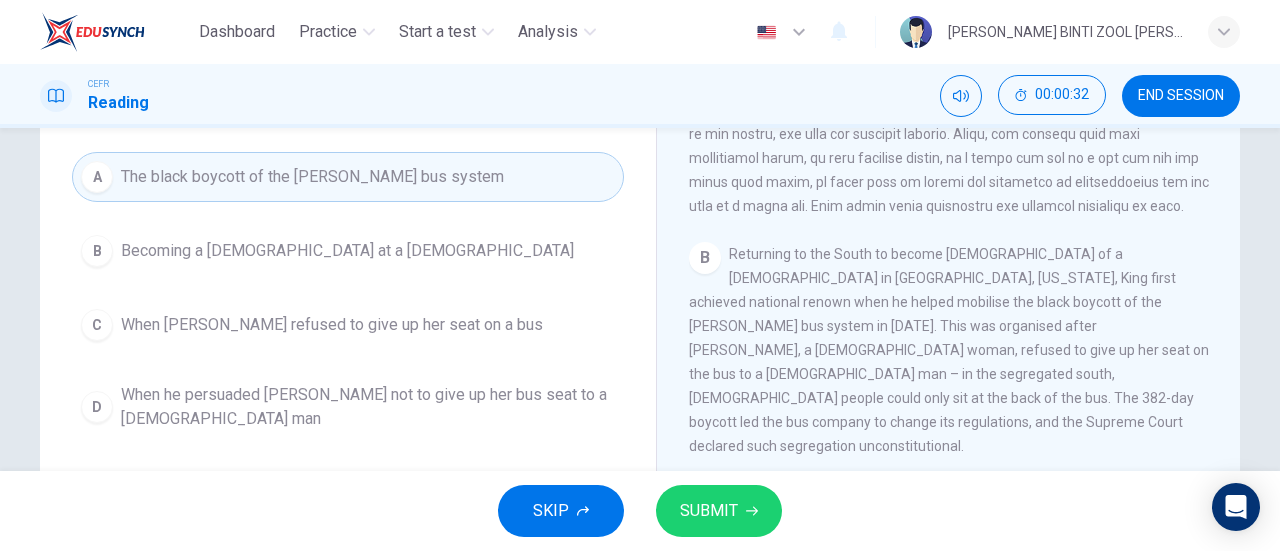 scroll, scrollTop: 548, scrollLeft: 0, axis: vertical 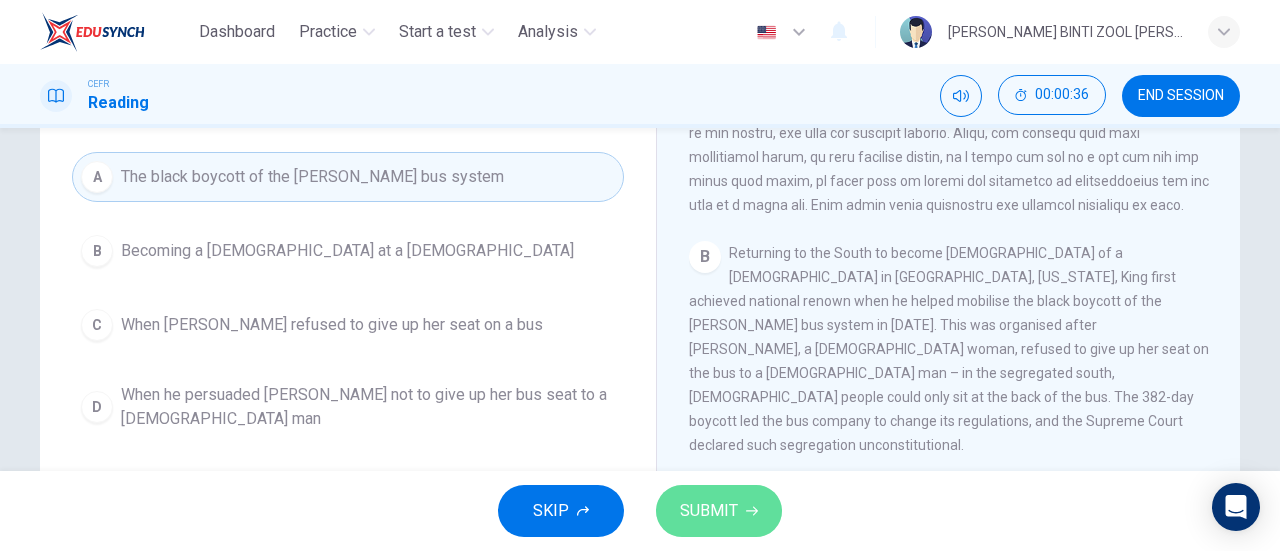 click on "SUBMIT" at bounding box center (709, 511) 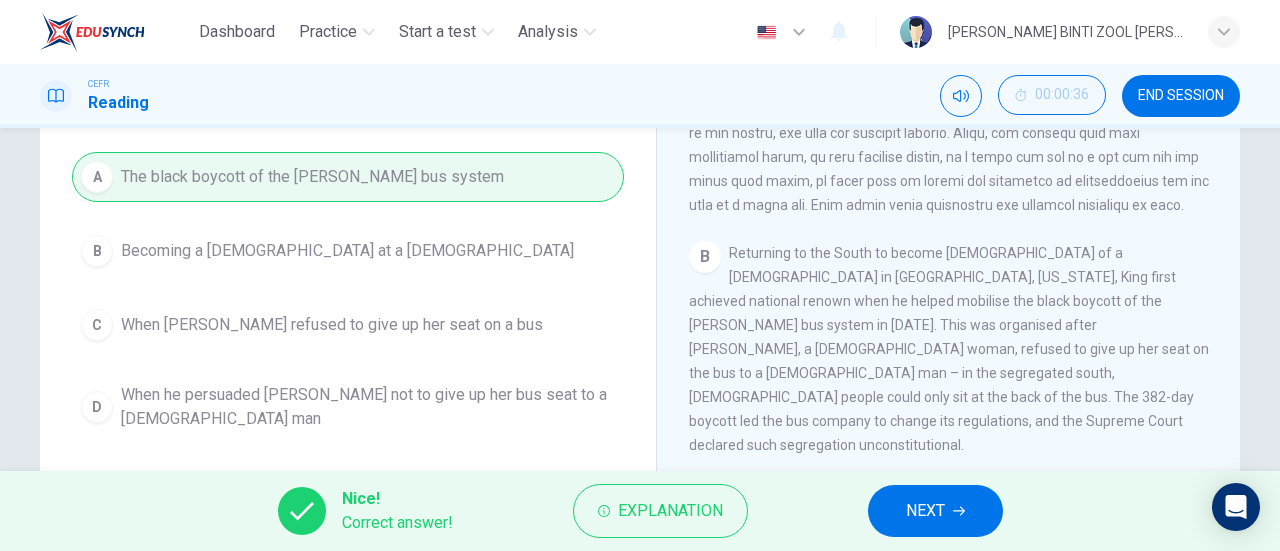 drag, startPoint x: 1010, startPoint y: 517, endPoint x: 946, endPoint y: 503, distance: 65.51336 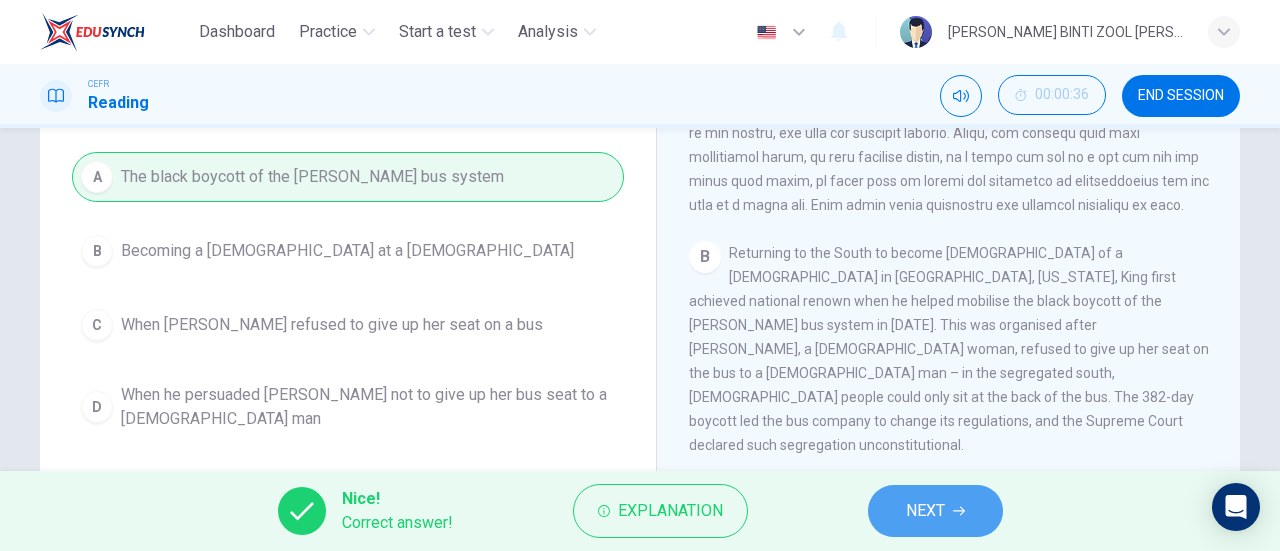 click on "NEXT" at bounding box center [935, 511] 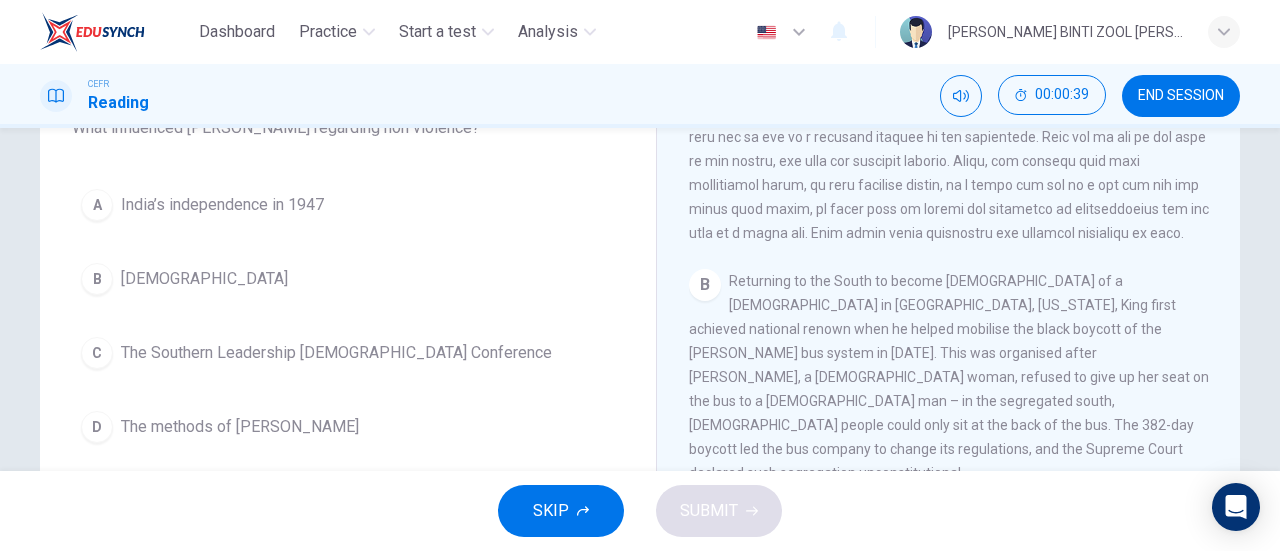 scroll, scrollTop: 198, scrollLeft: 0, axis: vertical 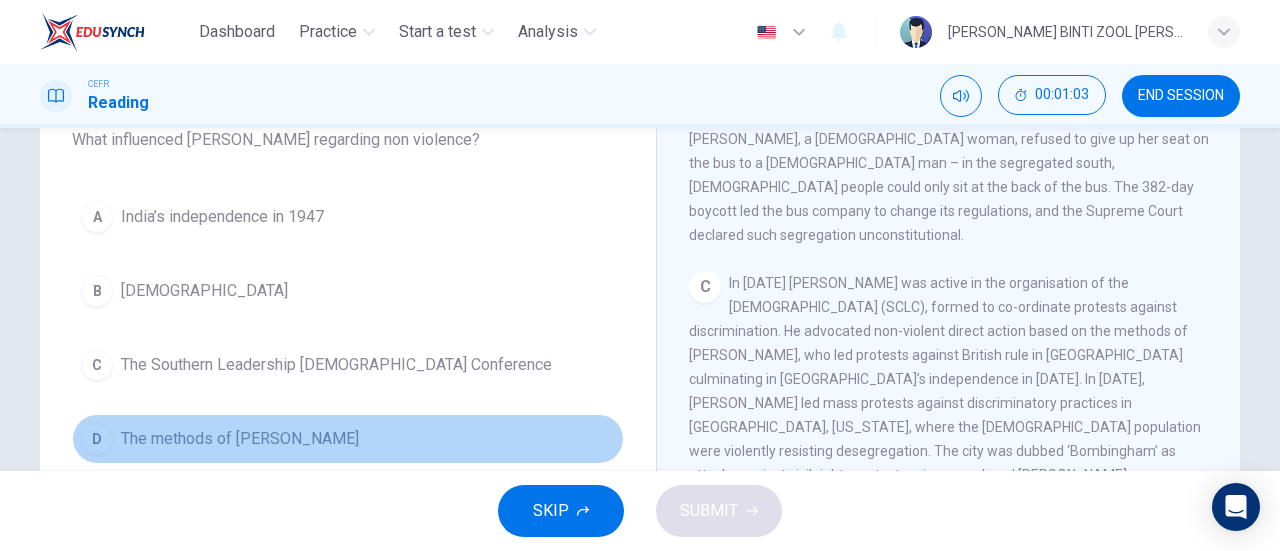 click on "D The methods of Gandhi" at bounding box center (348, 439) 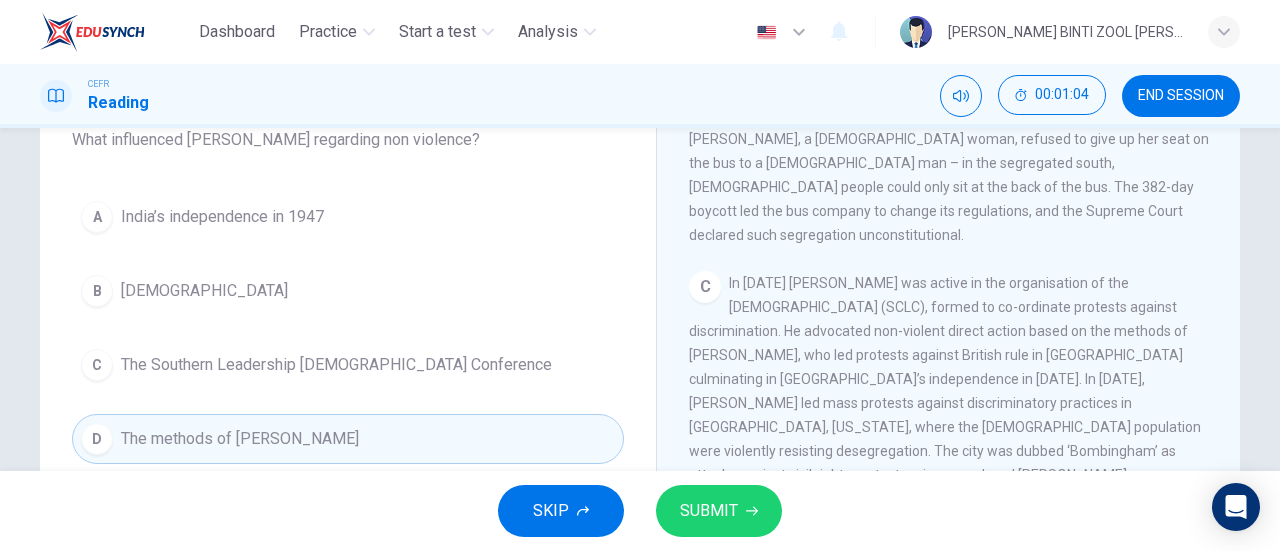 click on "SKIP SUBMIT" at bounding box center (640, 511) 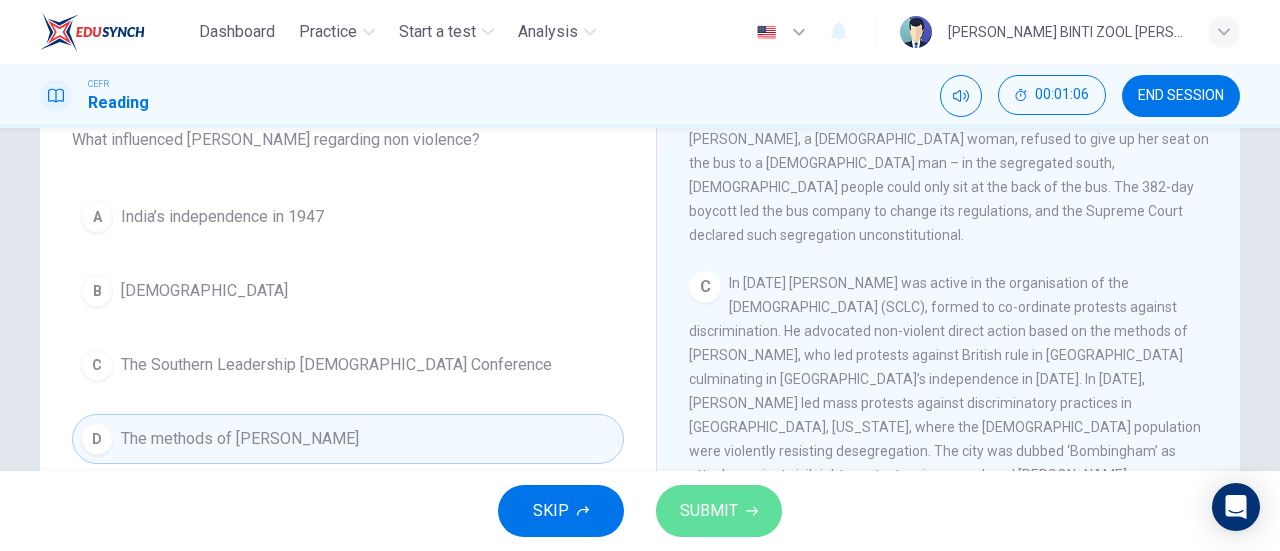 click on "SUBMIT" at bounding box center (709, 511) 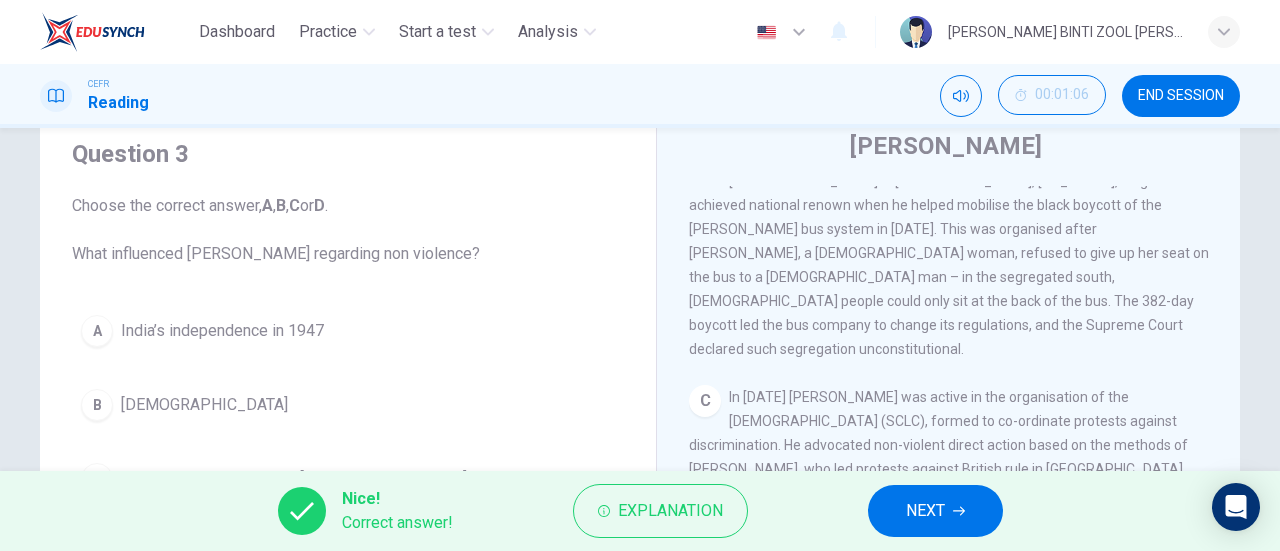 scroll, scrollTop: 366, scrollLeft: 0, axis: vertical 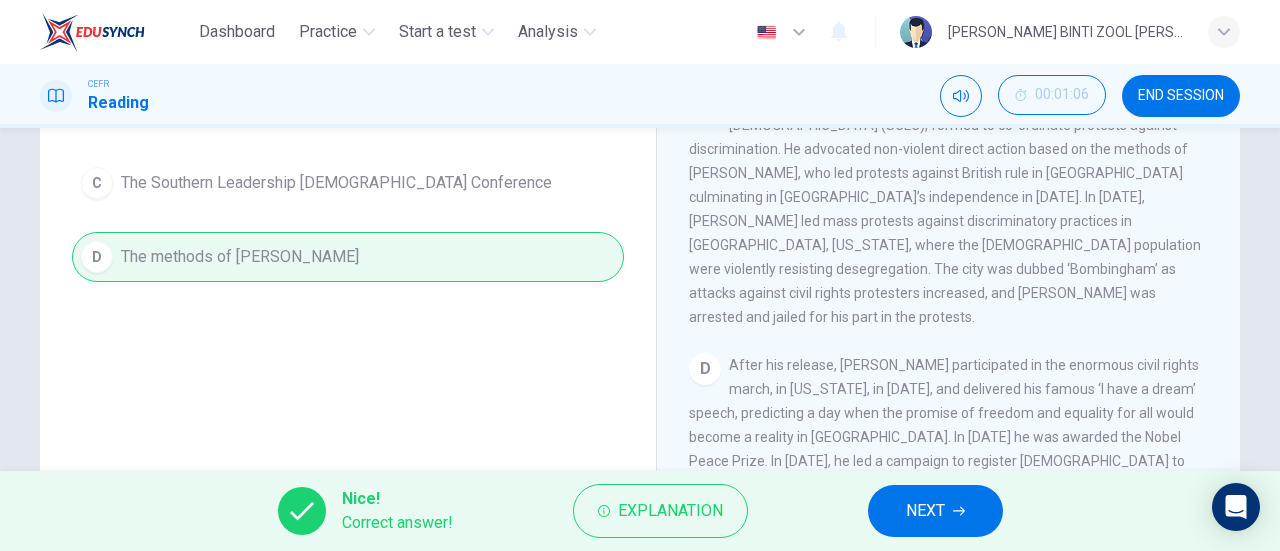 click on "NEXT" at bounding box center [935, 511] 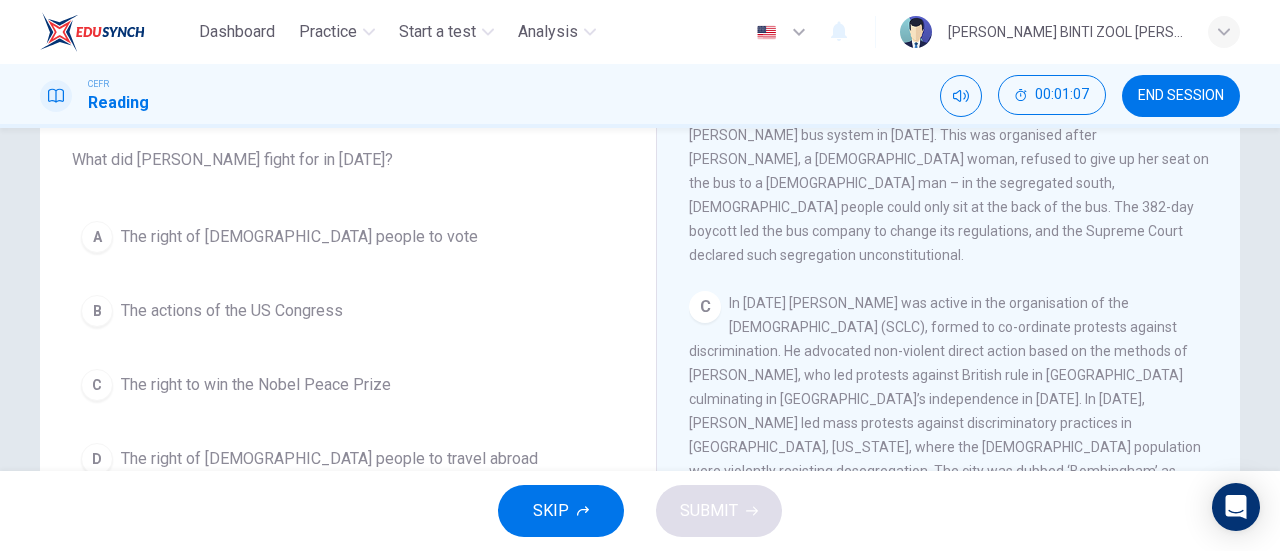 scroll, scrollTop: 168, scrollLeft: 0, axis: vertical 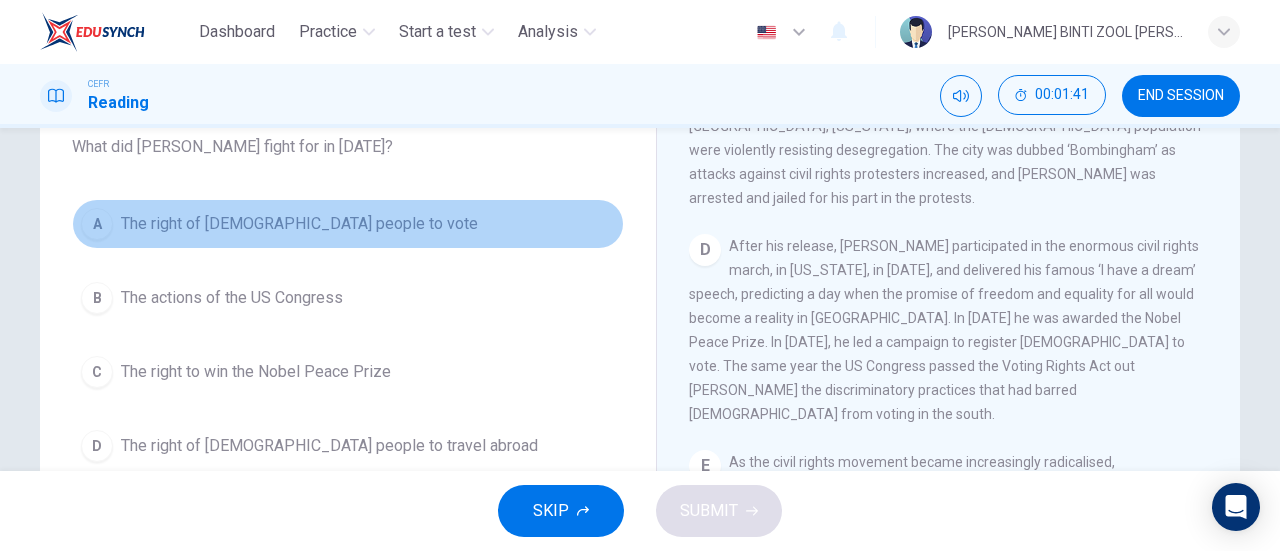 click on "A The right of black people to vote" at bounding box center (348, 224) 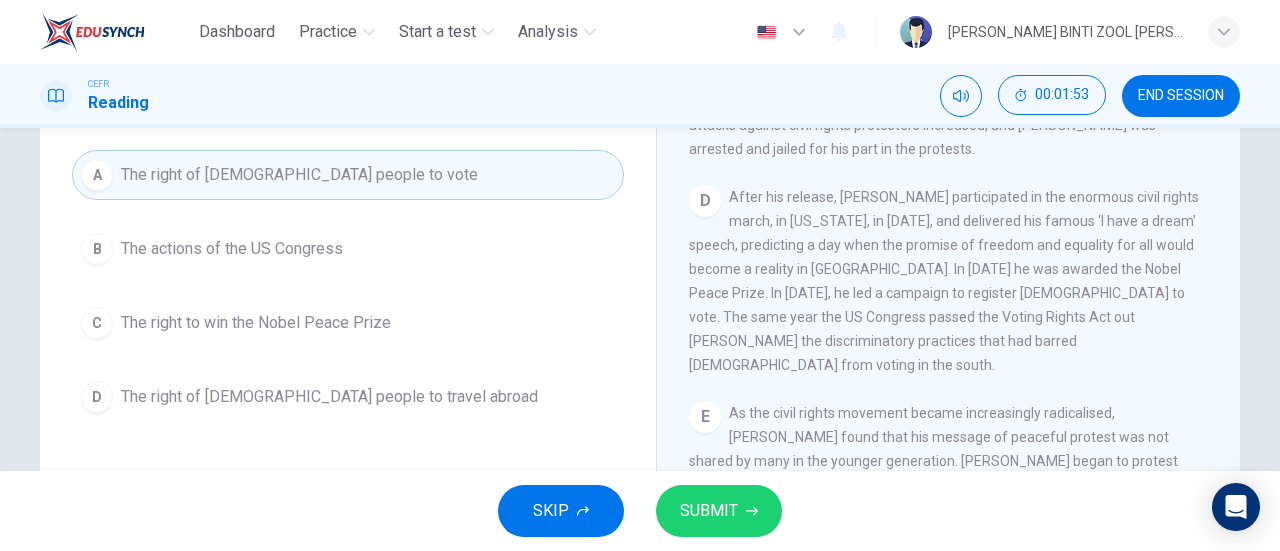 scroll, scrollTop: 227, scrollLeft: 0, axis: vertical 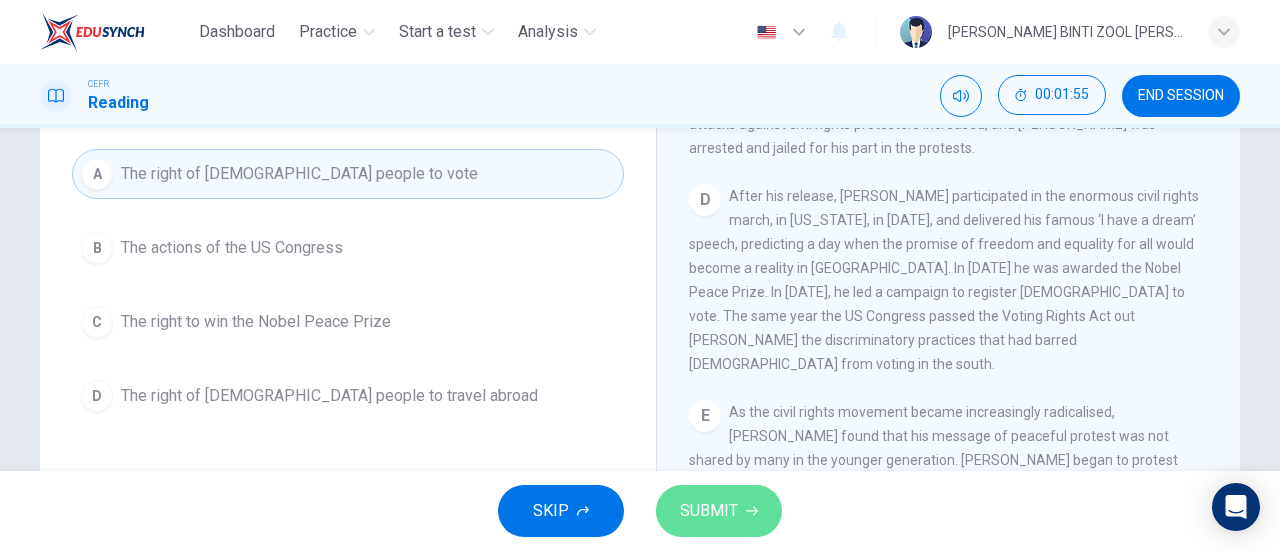 click on "SUBMIT" at bounding box center (719, 511) 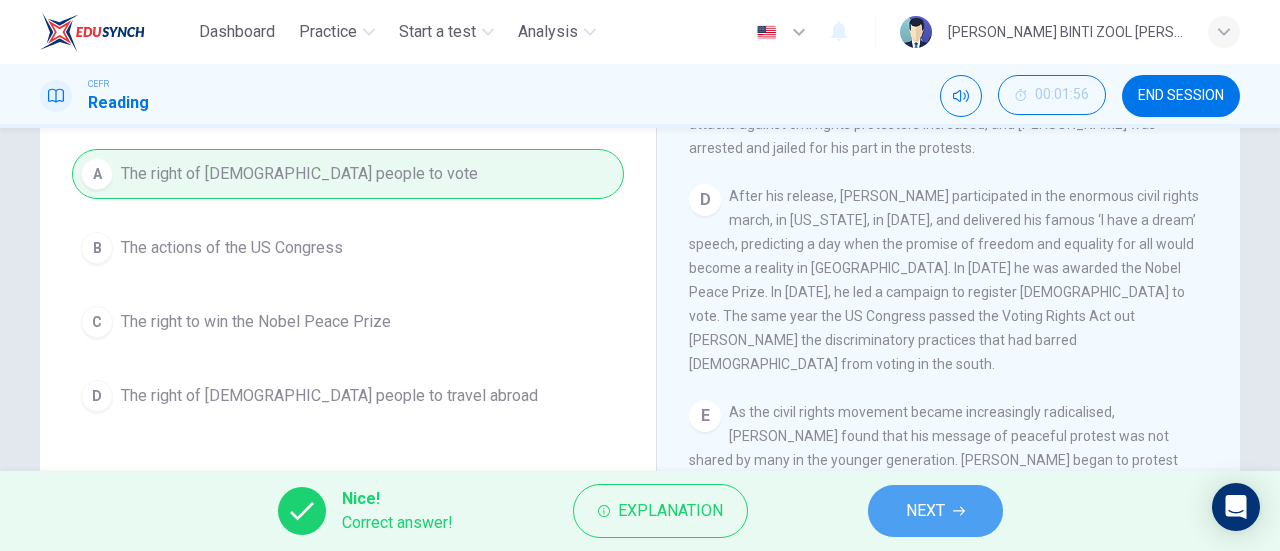 click on "NEXT" at bounding box center (935, 511) 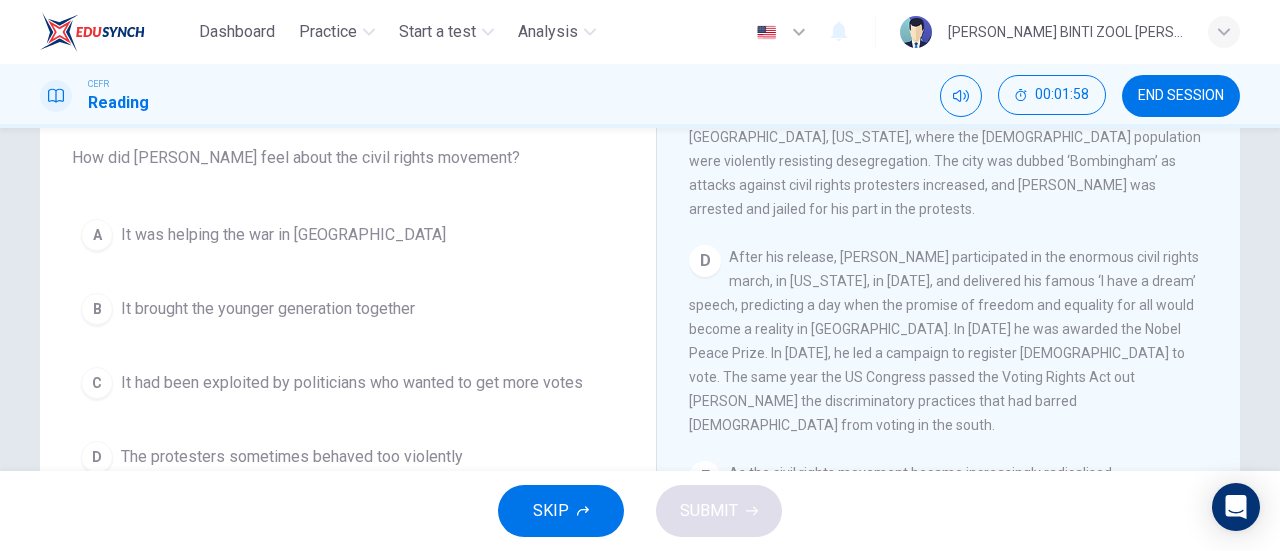 scroll, scrollTop: 165, scrollLeft: 0, axis: vertical 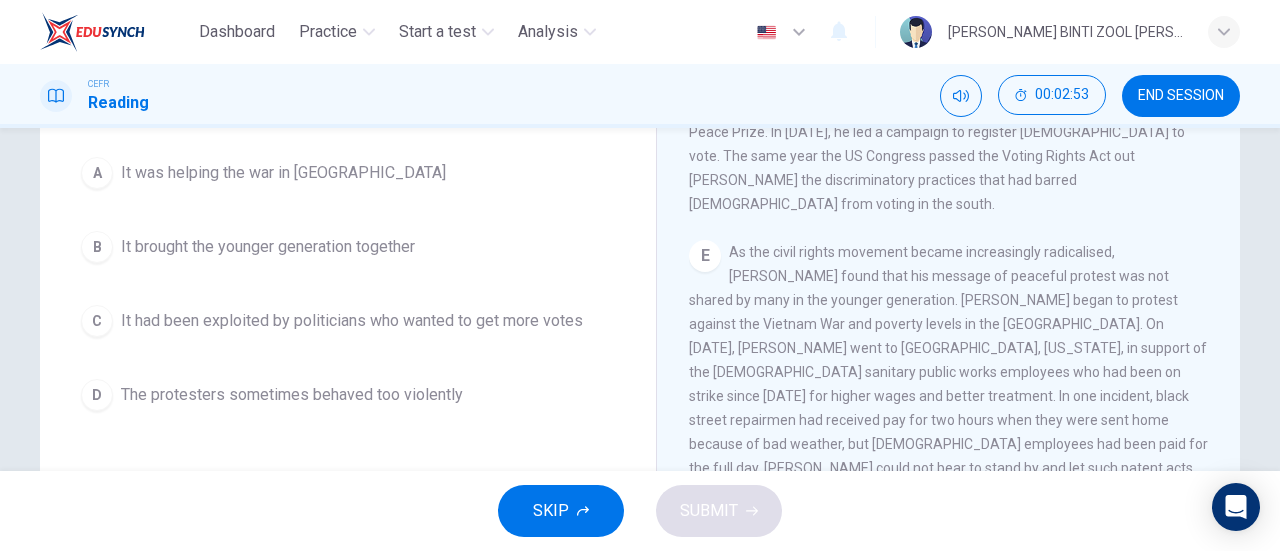 click on "A It was helping the war in Vietnam B It brought the younger generation together C It had been exploited by politicians who wanted to get more votes D The protesters sometimes behaved too violently" at bounding box center (348, 284) 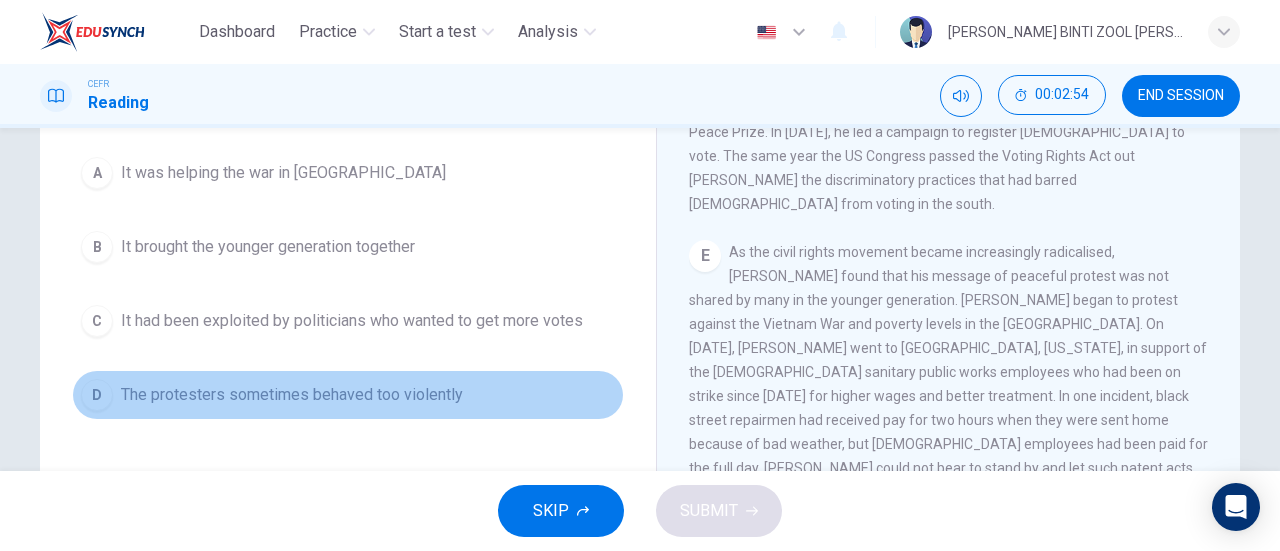 click on "D The protesters sometimes behaved too violently" at bounding box center (348, 395) 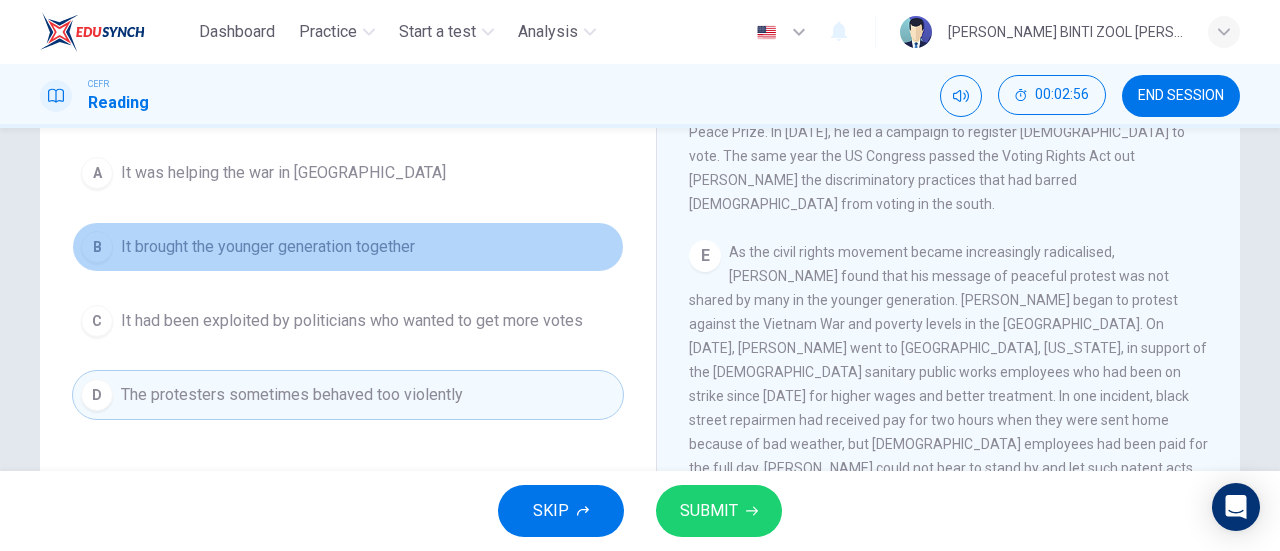 click on "B It brought the younger generation together" at bounding box center (348, 247) 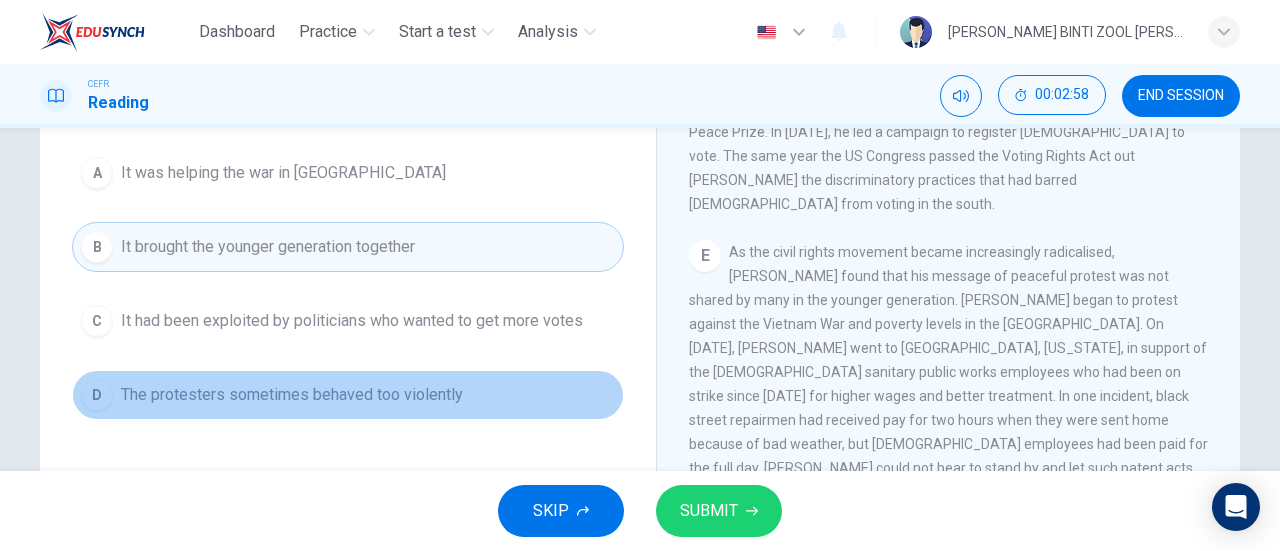 click on "D The protesters sometimes behaved too violently" at bounding box center [348, 395] 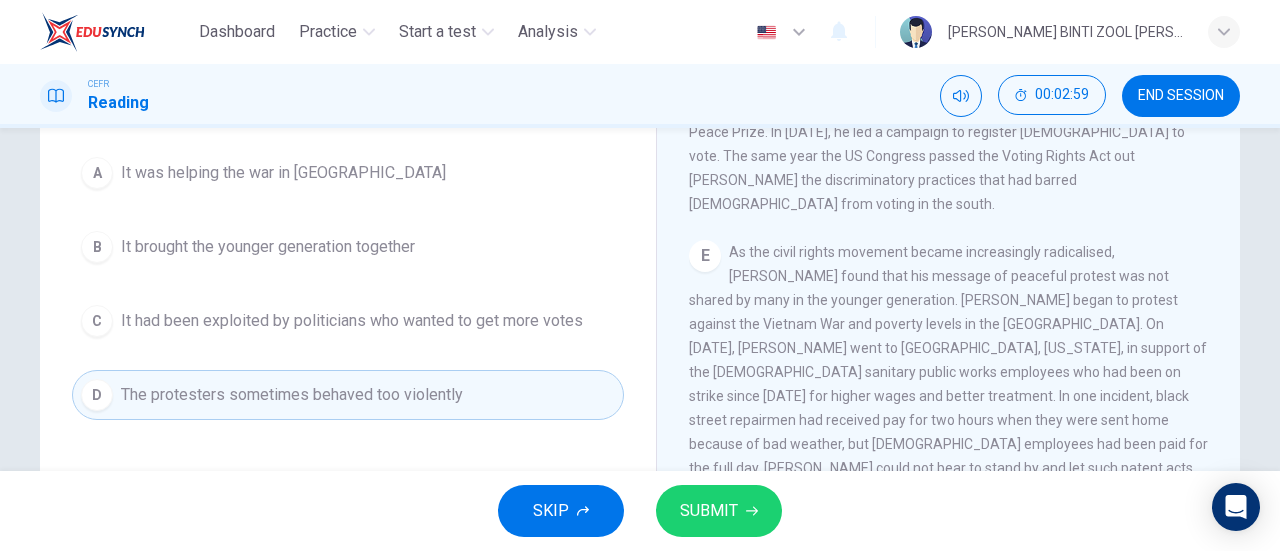click on "SUBMIT" at bounding box center [719, 511] 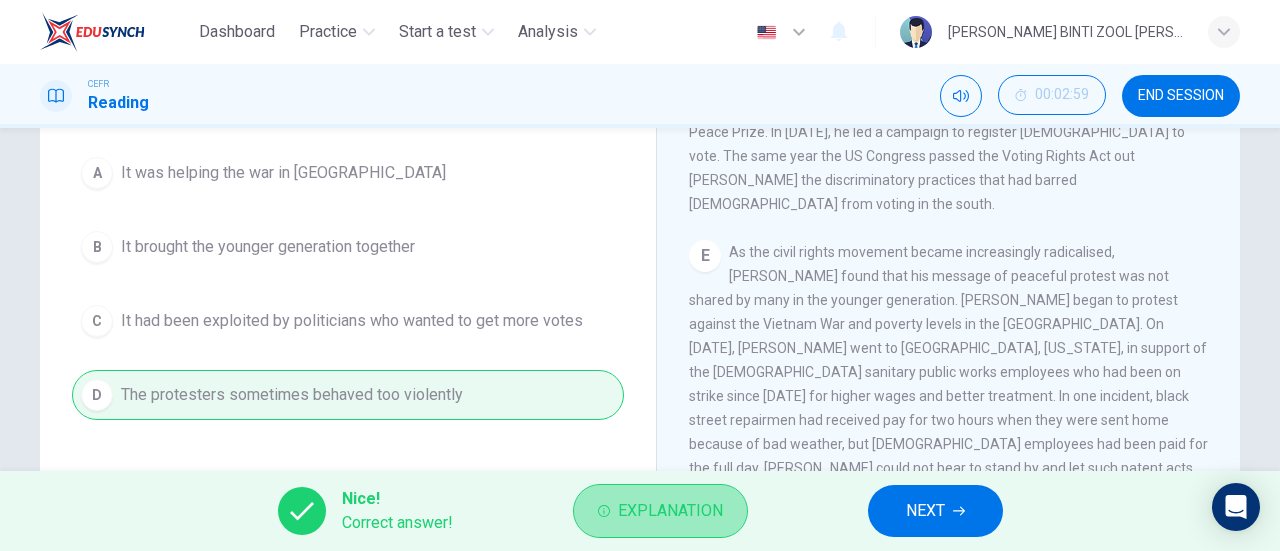 click on "Explanation" at bounding box center [670, 511] 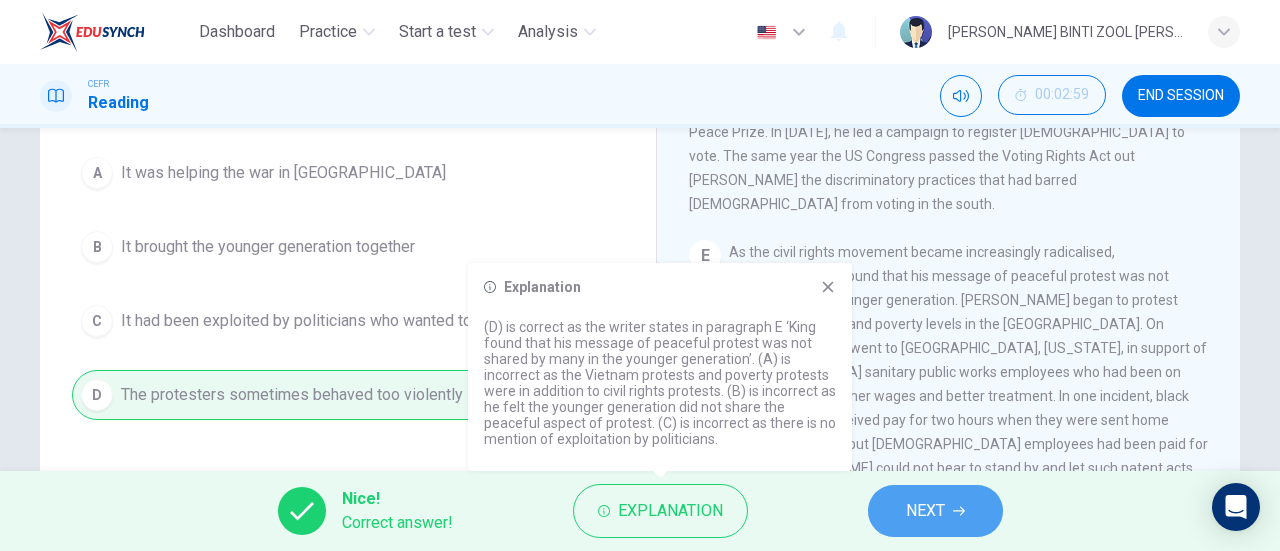 click on "NEXT" at bounding box center (935, 511) 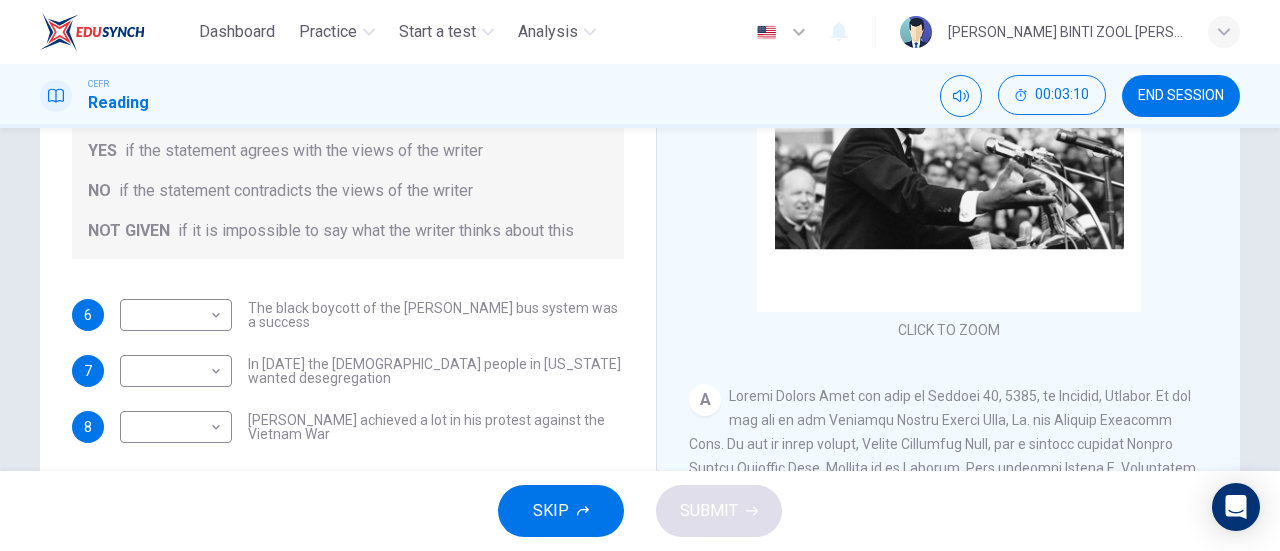 scroll, scrollTop: 403, scrollLeft: 0, axis: vertical 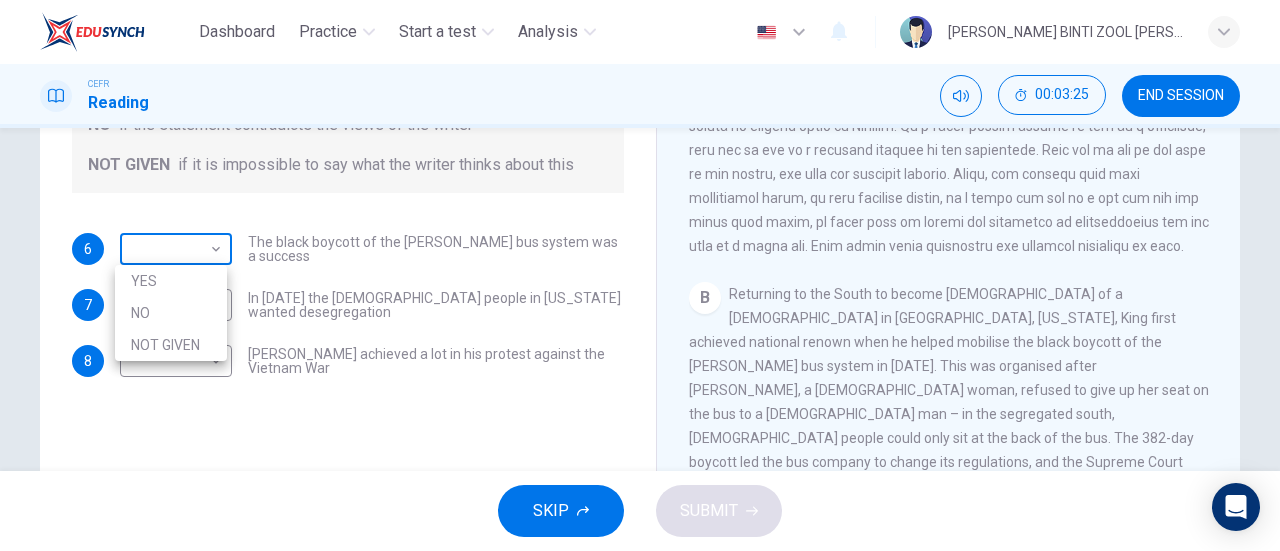 click on "Dashboard Practice Start a test Analysis English en ​ AMALEEN ZAHRA BINTI ZOOL HILMI CEFR Reading 00:03:25 END SESSION Questions 6 - 8 Do the following statements agree with the information given in the Reading Passage? In the space below, write YES if the statement agrees with the views of the writer NO if the statement contradicts the views of the writer NOT GIVEN if it is impossible to say what the writer thinks about this 6 ​ ​ The black boycott of the Montgomery bus system was a success 7 ​ ​ In 1963 the white people in Alabama wanted desegregation 8 ​ ​ Martin Luther King achieved a lot in his protest against the Vietnam War Martin Luther King CLICK TO ZOOM Click to Zoom A B C D E F SKIP SUBMIT EduSynch - Online Language Proficiency Testing
Dashboard Practice Start a test Analysis Notifications © Copyright  2025 YES NO NOT GIVEN" at bounding box center (640, 275) 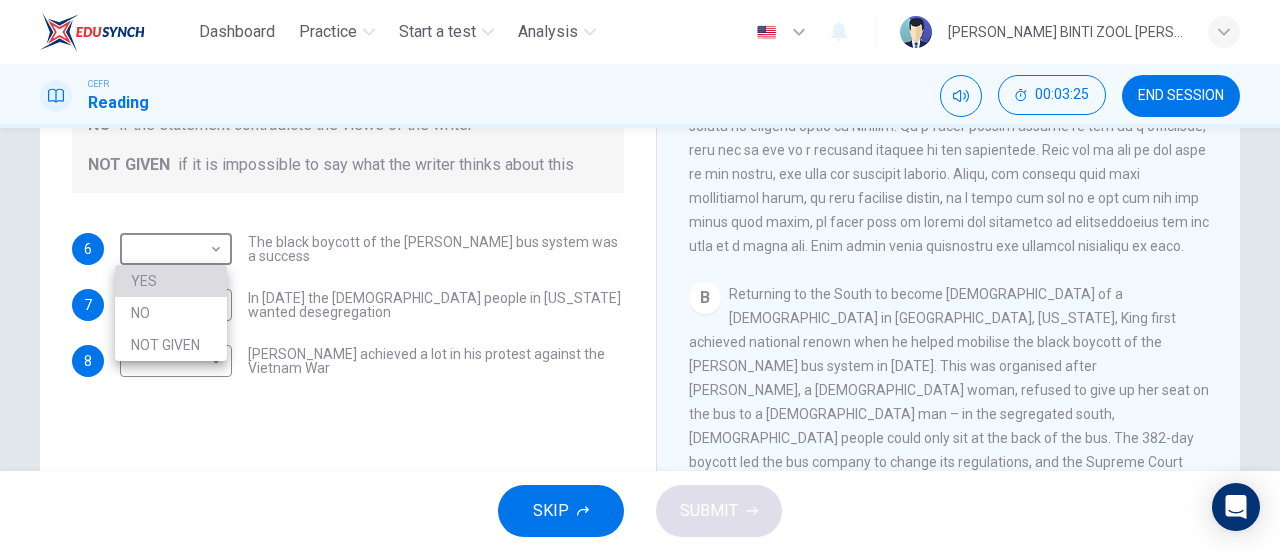click on "YES" at bounding box center [171, 281] 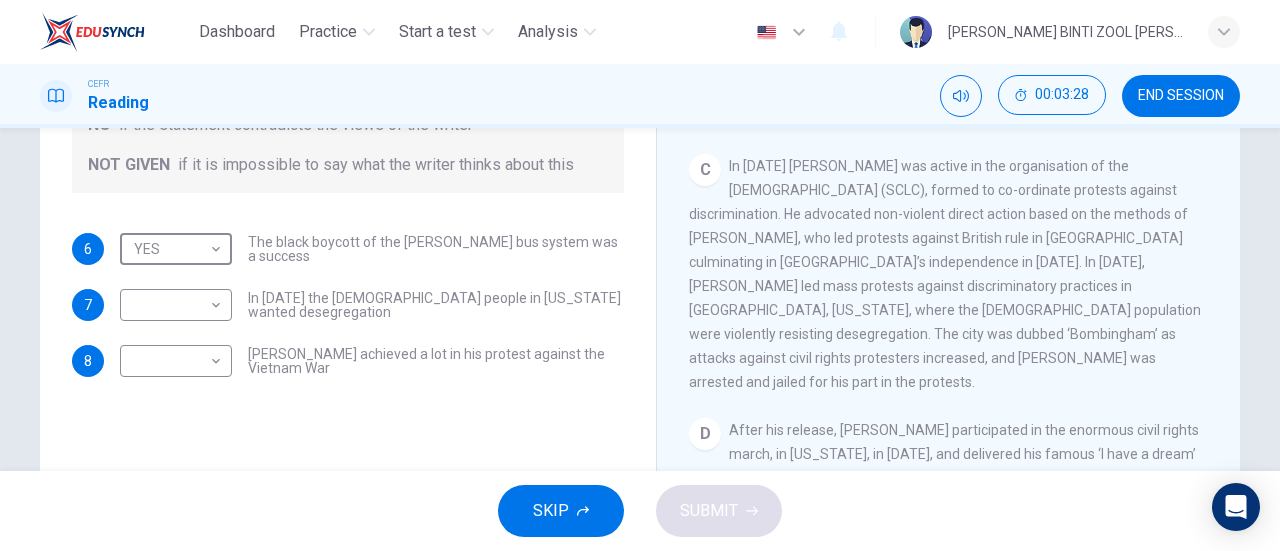scroll, scrollTop: 741, scrollLeft: 0, axis: vertical 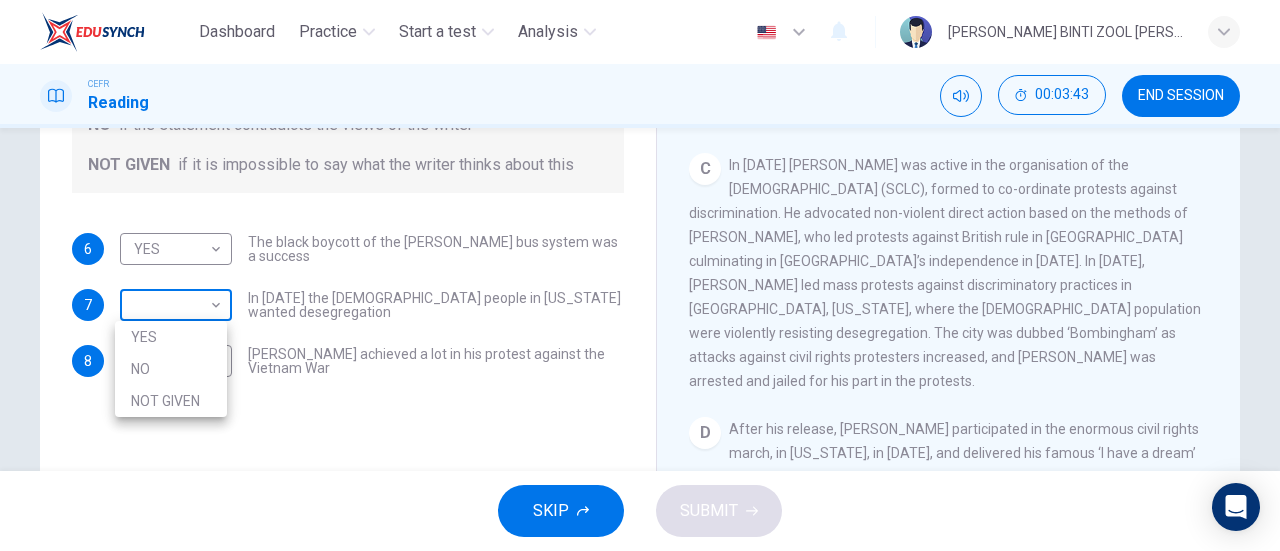 click on "Dashboard Practice Start a test Analysis English en ​ AMALEEN ZAHRA BINTI ZOOL HILMI CEFR Reading 00:03:43 END SESSION Questions 6 - 8 Do the following statements agree with the information given in the Reading Passage? In the space below, write YES if the statement agrees with the views of the writer NO if the statement contradicts the views of the writer NOT GIVEN if it is impossible to say what the writer thinks about this 6 YES YES ​ The black boycott of the Montgomery bus system was a success 7 ​ ​ In 1963 the white people in Alabama wanted desegregation 8 ​ ​ Martin Luther King achieved a lot in his protest against the Vietnam War Martin Luther King CLICK TO ZOOM Click to Zoom A B C D E F SKIP SUBMIT EduSynch - Online Language Proficiency Testing
Dashboard Practice Start a test Analysis Notifications © Copyright  2025 YES NO NOT GIVEN" at bounding box center (640, 275) 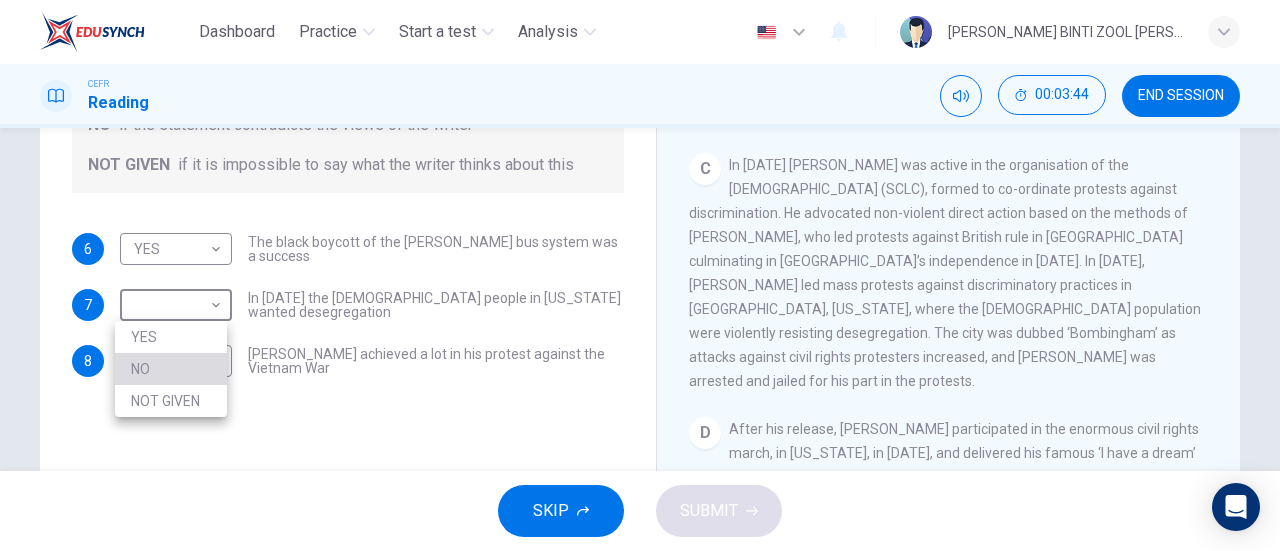 click on "NO" at bounding box center [171, 369] 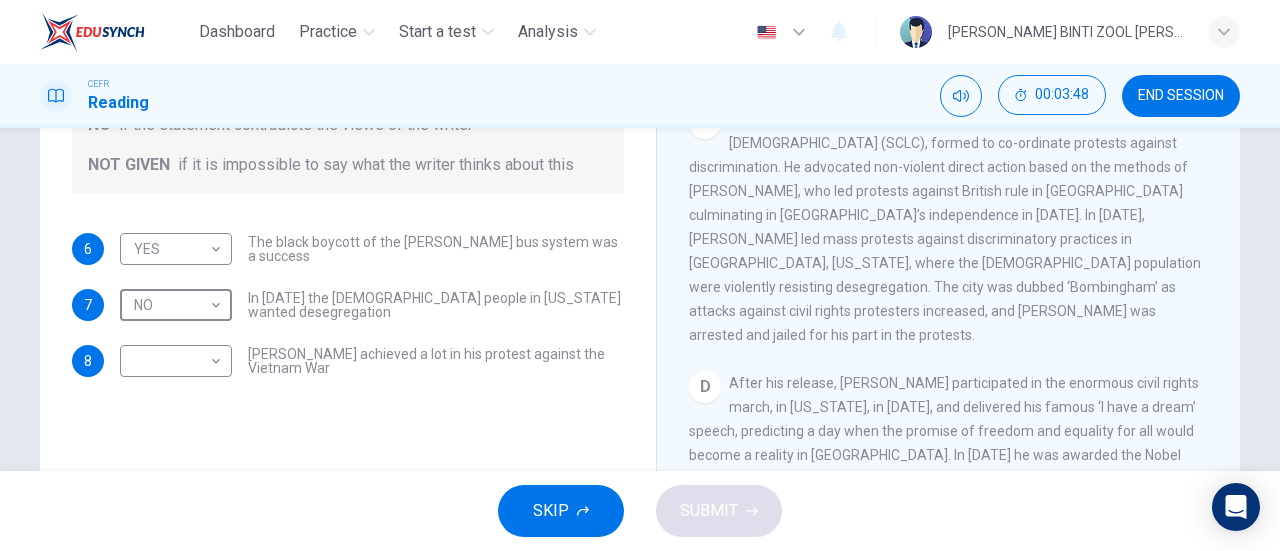 scroll, scrollTop: 788, scrollLeft: 0, axis: vertical 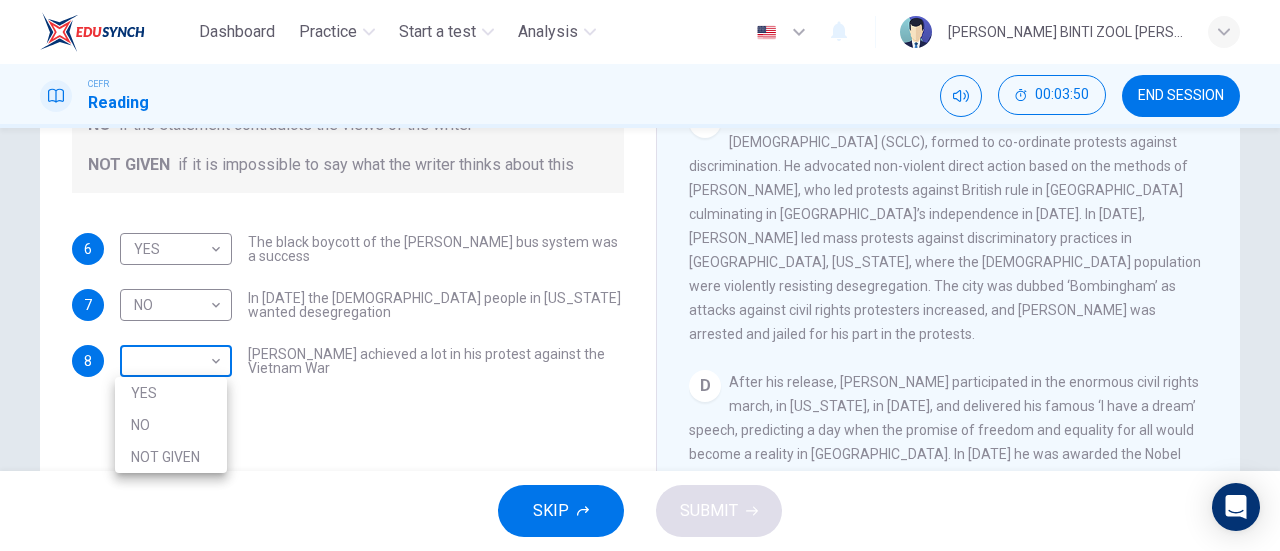 click on "Dashboard Practice Start a test Analysis English en ​ AMALEEN ZAHRA BINTI ZOOL HILMI CEFR Reading 00:03:50 END SESSION Questions 6 - 8 Do the following statements agree with the information given in the Reading Passage? In the space below, write YES if the statement agrees with the views of the writer NO if the statement contradicts the views of the writer NOT GIVEN if it is impossible to say what the writer thinks about this 6 YES YES ​ The black boycott of the Montgomery bus system was a success 7 NO NO ​ In 1963 the white people in Alabama wanted desegregation 8 ​ ​ Martin Luther King achieved a lot in his protest against the Vietnam War Martin Luther King CLICK TO ZOOM Click to Zoom A B C D E F SKIP SUBMIT EduSynch - Online Language Proficiency Testing
Dashboard Practice Start a test Analysis Notifications © Copyright  2025 YES NO NOT GIVEN" at bounding box center (640, 275) 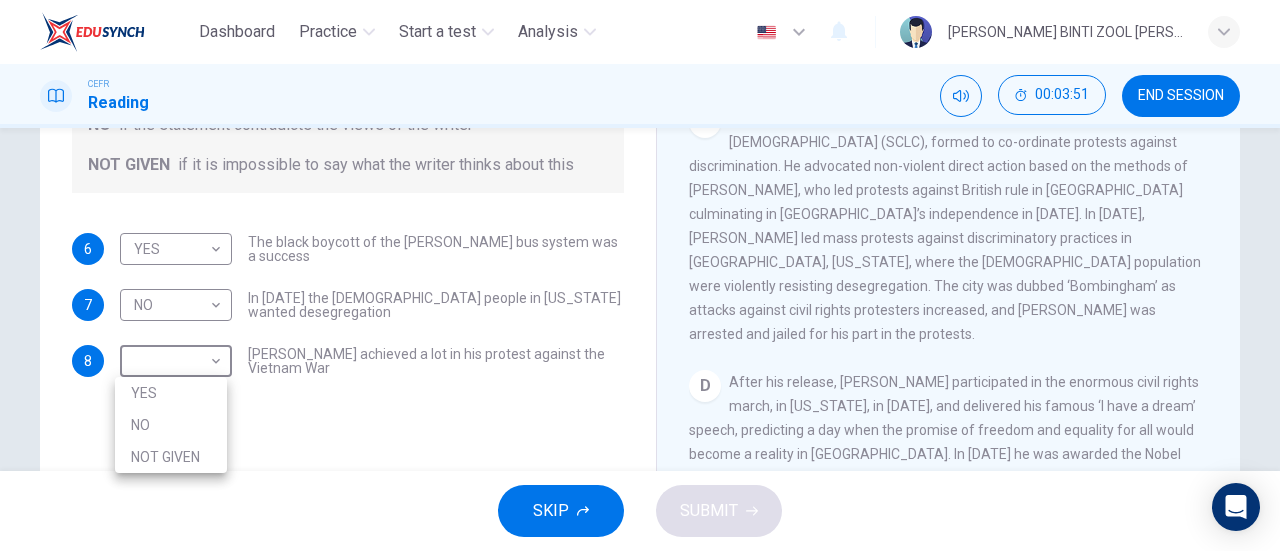 click on "NOT GIVEN" at bounding box center [171, 457] 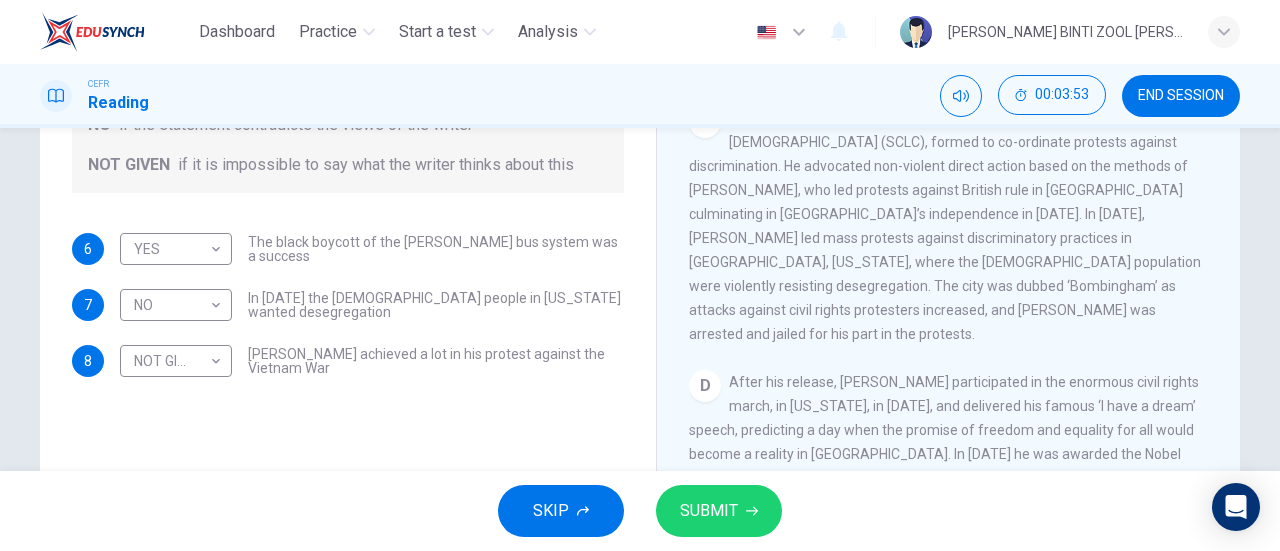 drag, startPoint x: 794, startPoint y: 517, endPoint x: 724, endPoint y: 497, distance: 72.8011 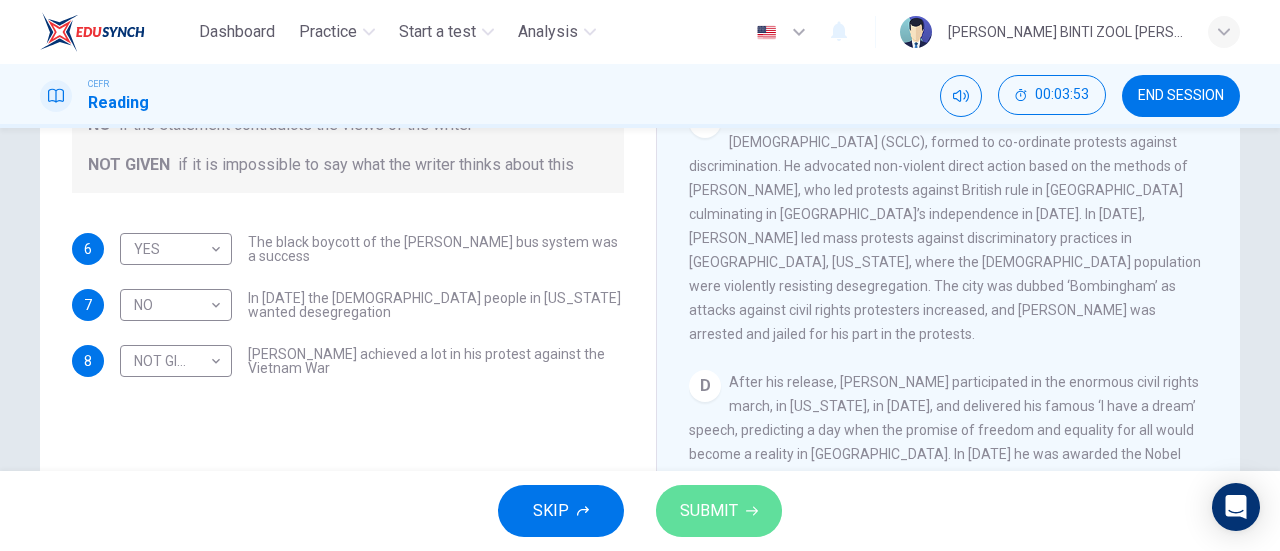 click on "SUBMIT" at bounding box center (709, 511) 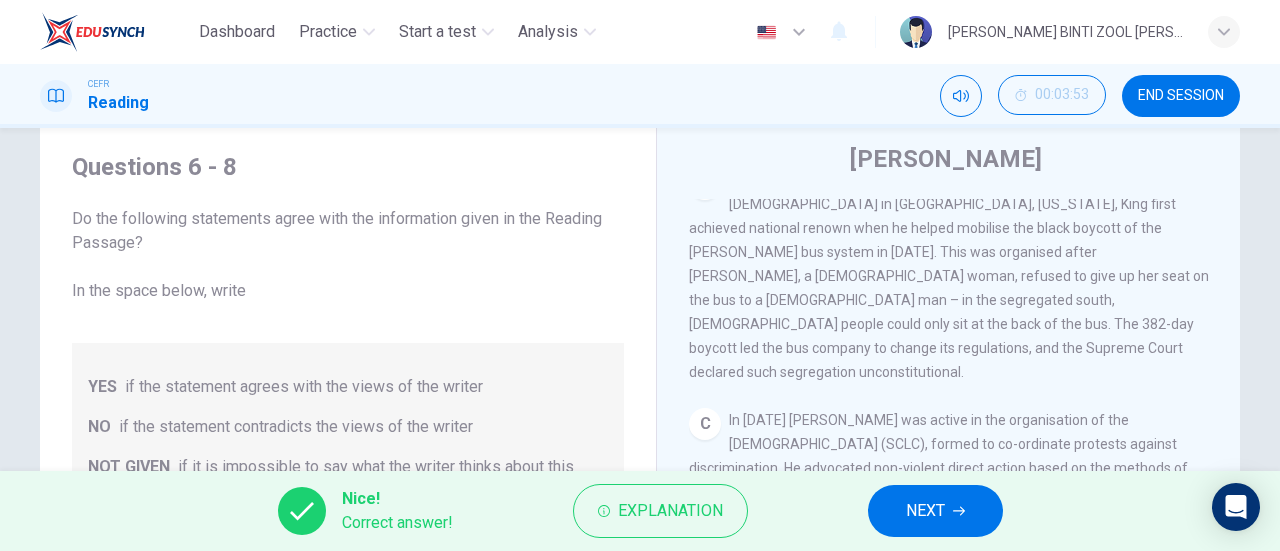 scroll, scrollTop: 409, scrollLeft: 0, axis: vertical 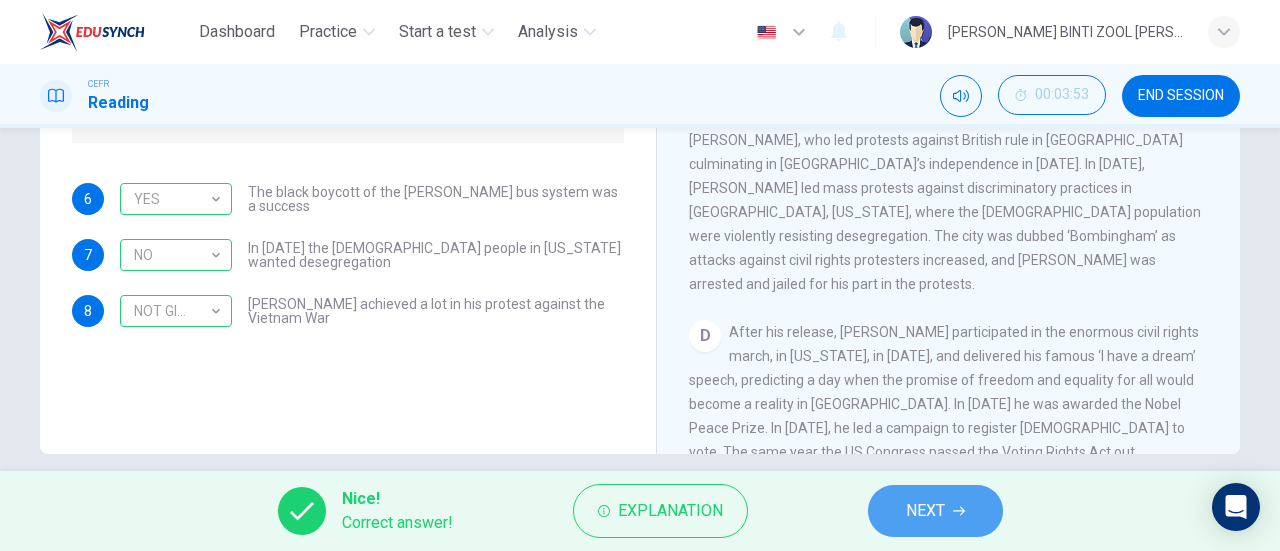click on "NEXT" at bounding box center (925, 511) 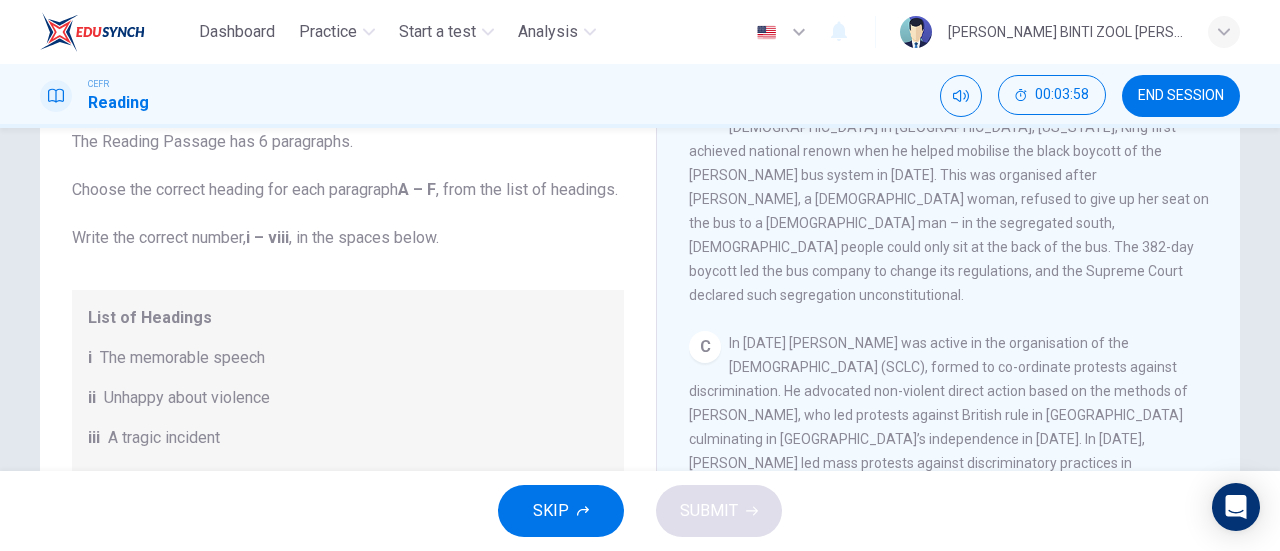 scroll, scrollTop: 136, scrollLeft: 0, axis: vertical 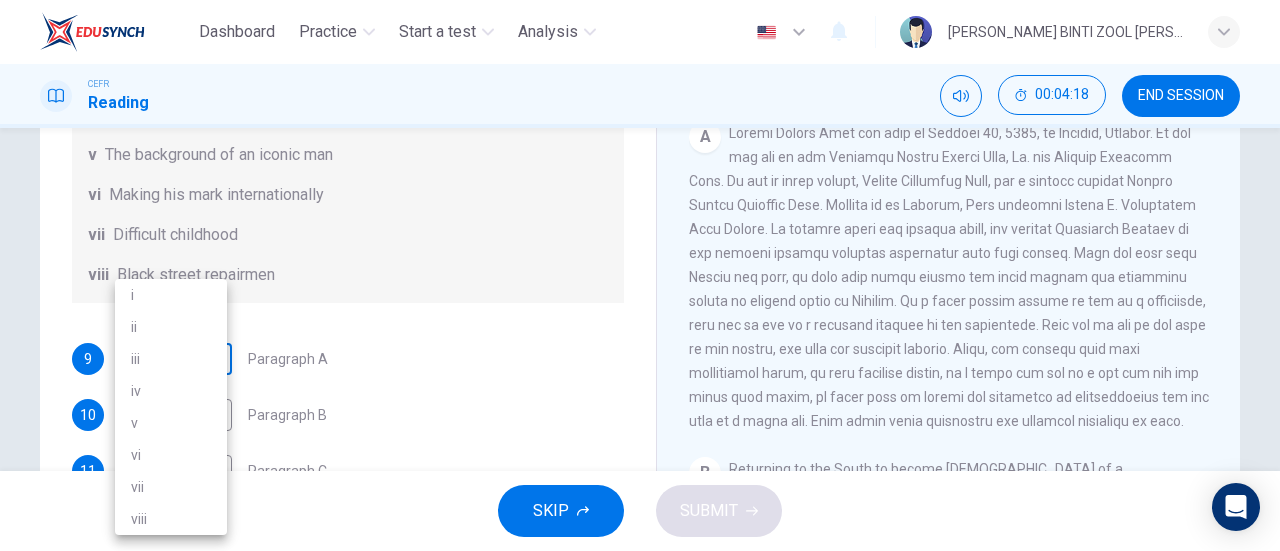 click on "Dashboard Practice Start a test Analysis English en ​ AMALEEN ZAHRA BINTI ZOOL HILMI CEFR Reading 00:04:18 END SESSION Questions 9 - 14 The Reading Passage has 6 paragraphs.
Choose the correct heading for each paragraph  A – F , from the list of headings.
Write the correct number,  i – viii , in the spaces below. List of Headings i The memorable speech ii Unhappy about violence iii A tragic incident iv Protests and action v The background of an iconic man vi Making his mark internationally vii Difficult childhood viii Black street repairmen 9 ​ ​ Paragraph A 10 ​ ​ Paragraph B 11 ​ ​ Paragraph C 12 ​ ​ Paragraph D 13 ​ ​ Paragraph E 14 ​ ​ Paragraph F Martin Luther King CLICK TO ZOOM Click to Zoom A B C D E F SKIP SUBMIT EduSynch - Online Language Proficiency Testing
Dashboard Practice Start a test Analysis Notifications © Copyright  2025 i ii iii iv v vi vii viii" at bounding box center (640, 275) 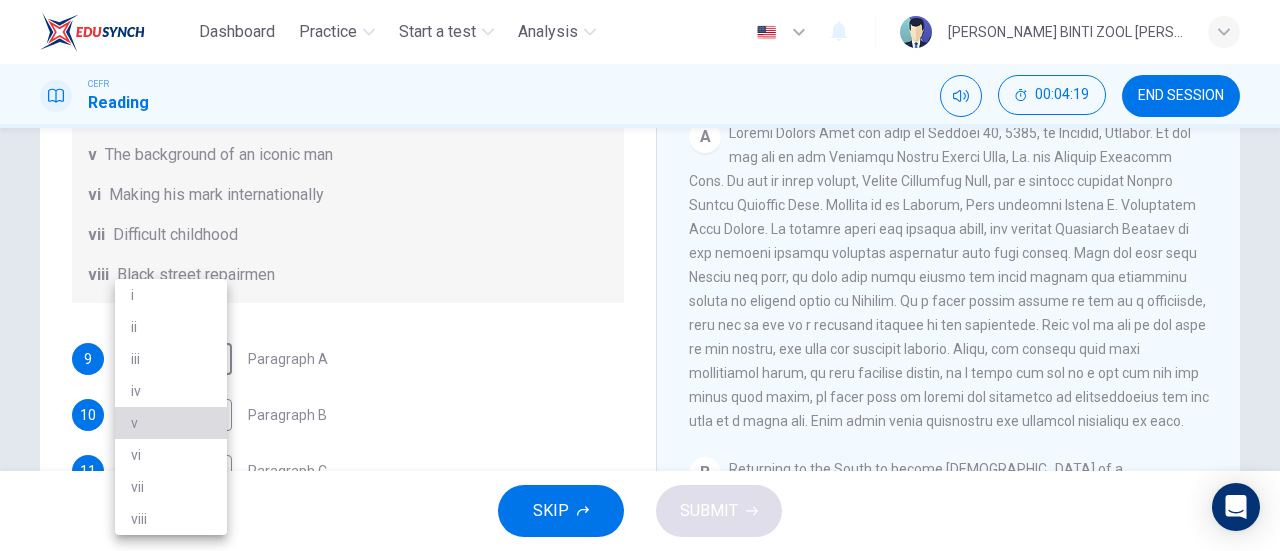 click on "v" at bounding box center (171, 423) 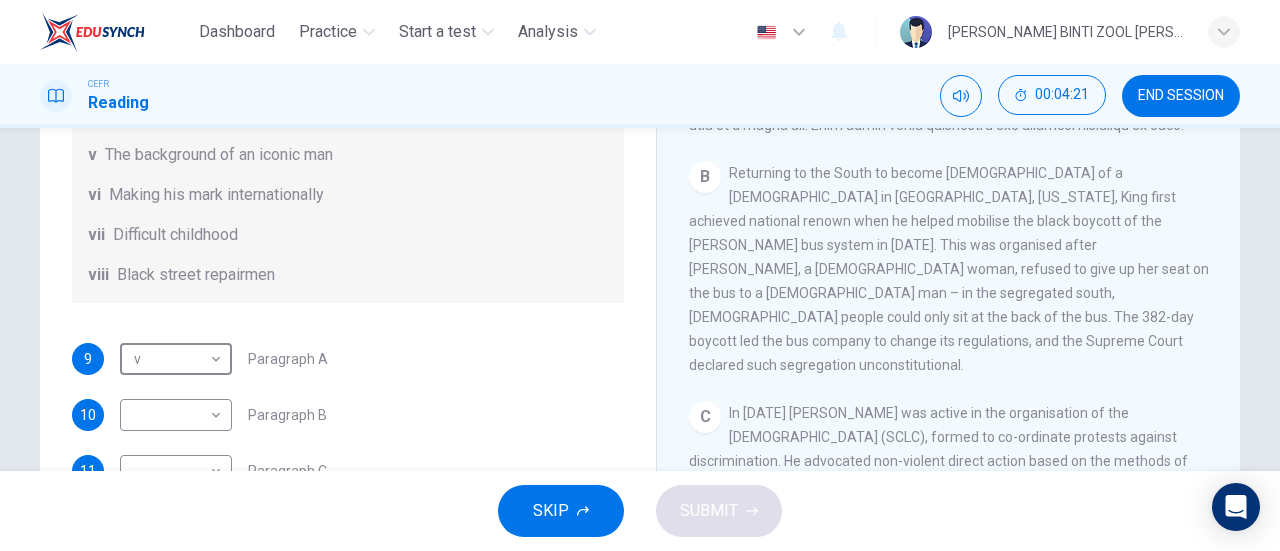 scroll, scrollTop: 572, scrollLeft: 0, axis: vertical 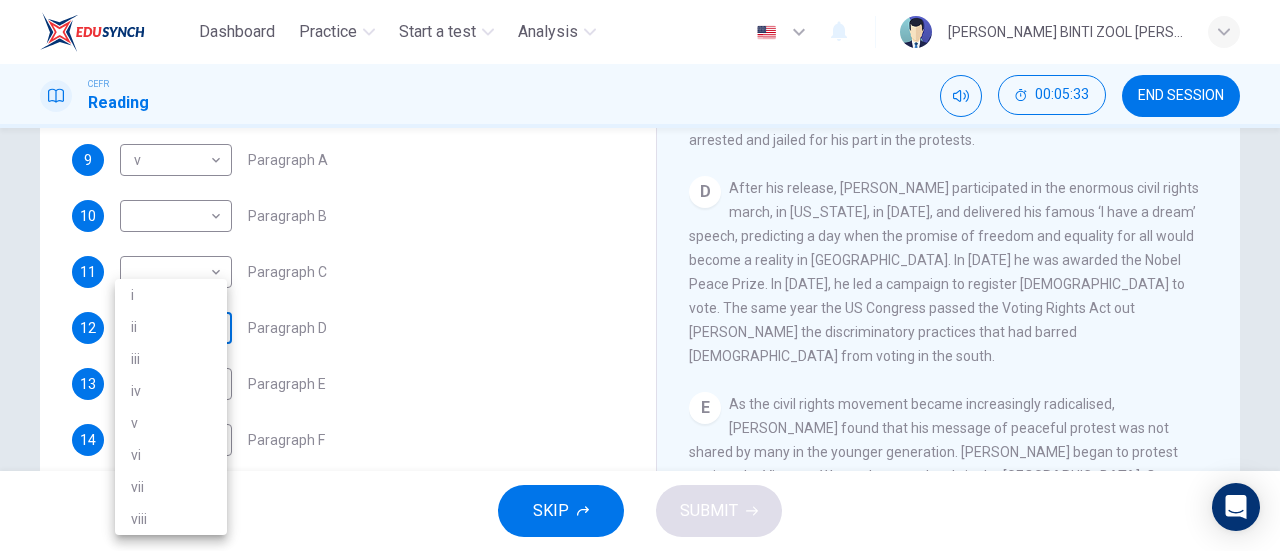 click on "Dashboard Practice Start a test Analysis English en ​ AMALEEN ZAHRA BINTI ZOOL HILMI CEFR Reading 00:05:33 END SESSION Questions 9 - 14 The Reading Passage has 6 paragraphs.
Choose the correct heading for each paragraph  A – F , from the list of headings.
Write the correct number,  i – viii , in the spaces below. List of Headings i The memorable speech ii Unhappy about violence iii A tragic incident iv Protests and action v The background of an iconic man vi Making his mark internationally vii Difficult childhood viii Black street repairmen 9 v v ​ Paragraph A 10 ​ ​ Paragraph B 11 ​ ​ Paragraph C 12 ​ ​ Paragraph D 13 ​ ​ Paragraph E 14 ​ ​ Paragraph F Martin Luther King CLICK TO ZOOM Click to Zoom A B C D E F SKIP SUBMIT EduSynch - Online Language Proficiency Testing
Dashboard Practice Start a test Analysis Notifications © Copyright  2025 i ii iii iv v vi vii viii" at bounding box center (640, 275) 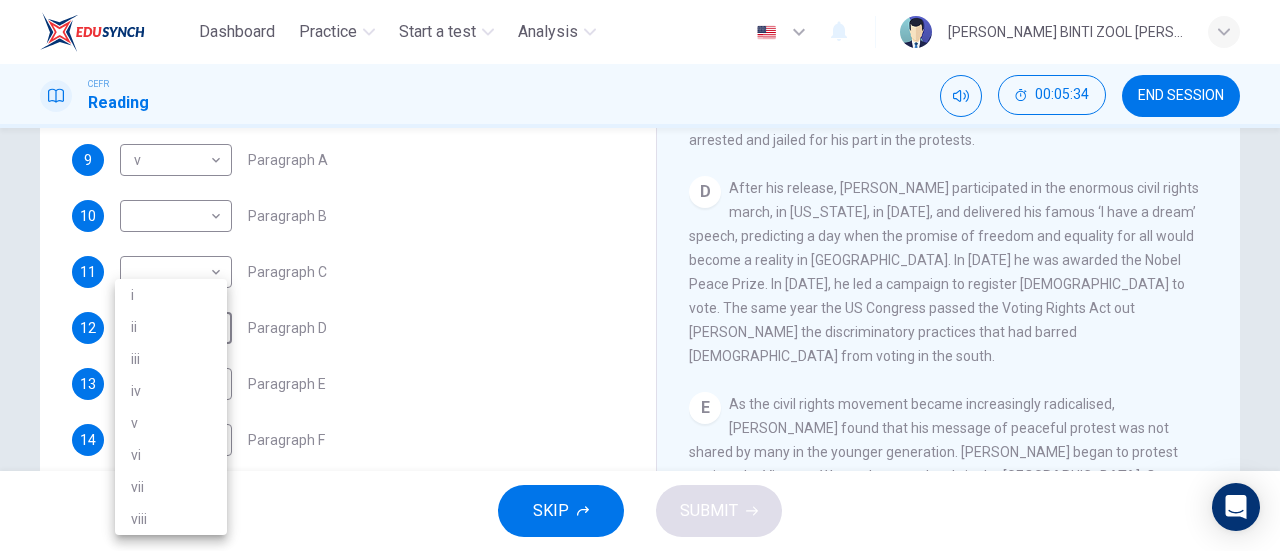 click on "i" at bounding box center [171, 295] 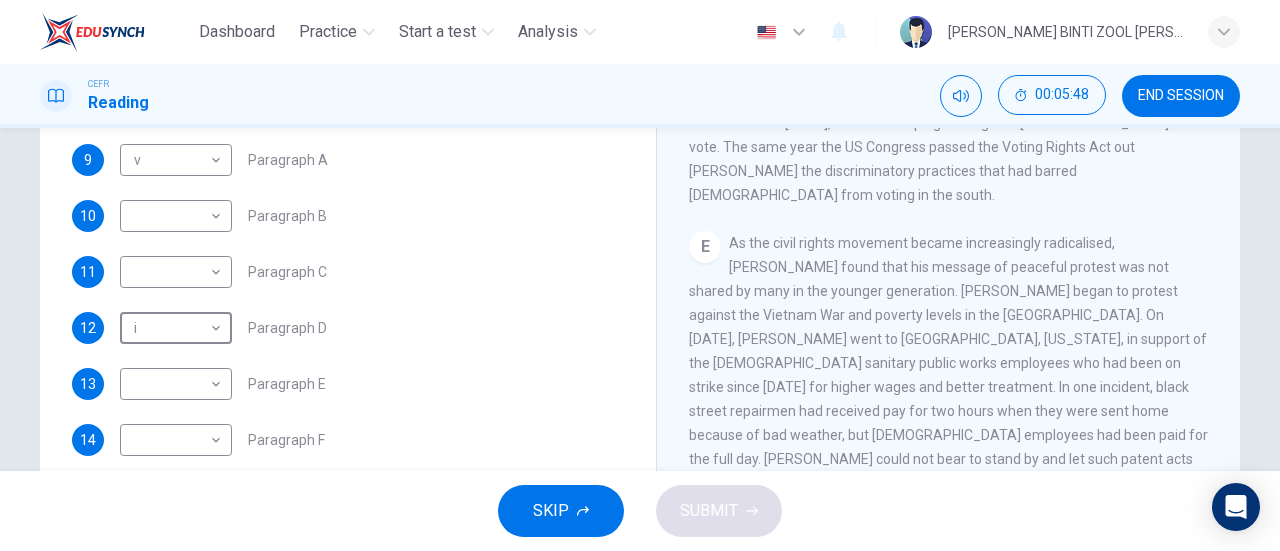 scroll, scrollTop: 1130, scrollLeft: 0, axis: vertical 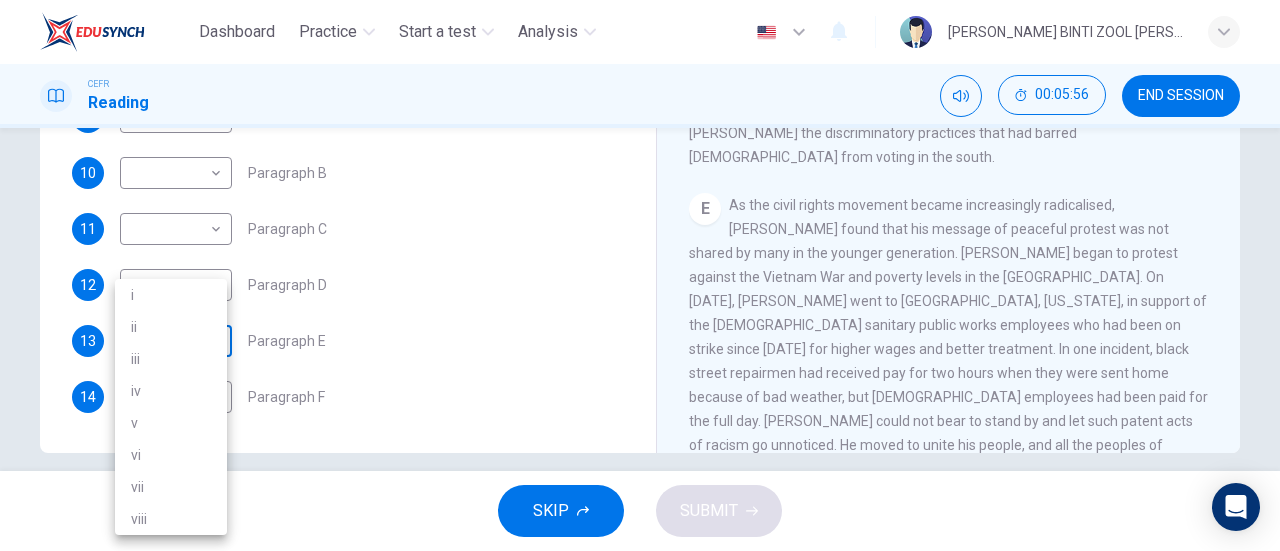 click on "Dashboard Practice Start a test Analysis English en ​ AMALEEN ZAHRA BINTI ZOOL HILMI CEFR Reading 00:05:56 END SESSION Questions 9 - 14 The Reading Passage has 6 paragraphs.
Choose the correct heading for each paragraph  A – F , from the list of headings.
Write the correct number,  i – viii , in the spaces below. List of Headings i The memorable speech ii Unhappy about violence iii A tragic incident iv Protests and action v The background of an iconic man vi Making his mark internationally vii Difficult childhood viii Black street repairmen 9 v v ​ Paragraph A 10 ​ ​ Paragraph B 11 ​ ​ Paragraph C 12 i i ​ Paragraph D 13 ​ ​ Paragraph E 14 ​ ​ Paragraph F Martin Luther King CLICK TO ZOOM Click to Zoom A B C D E F SKIP SUBMIT EduSynch - Online Language Proficiency Testing
Dashboard Practice Start a test Analysis Notifications © Copyright  2025 i ii iii iv v vi vii viii" at bounding box center [640, 275] 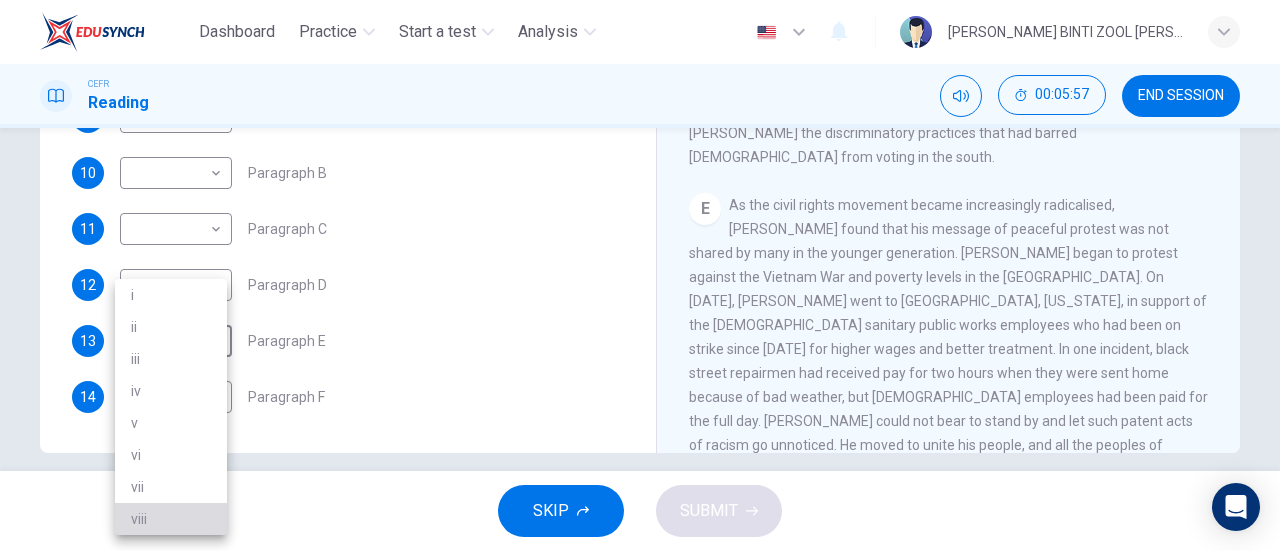 click on "viii" at bounding box center (171, 519) 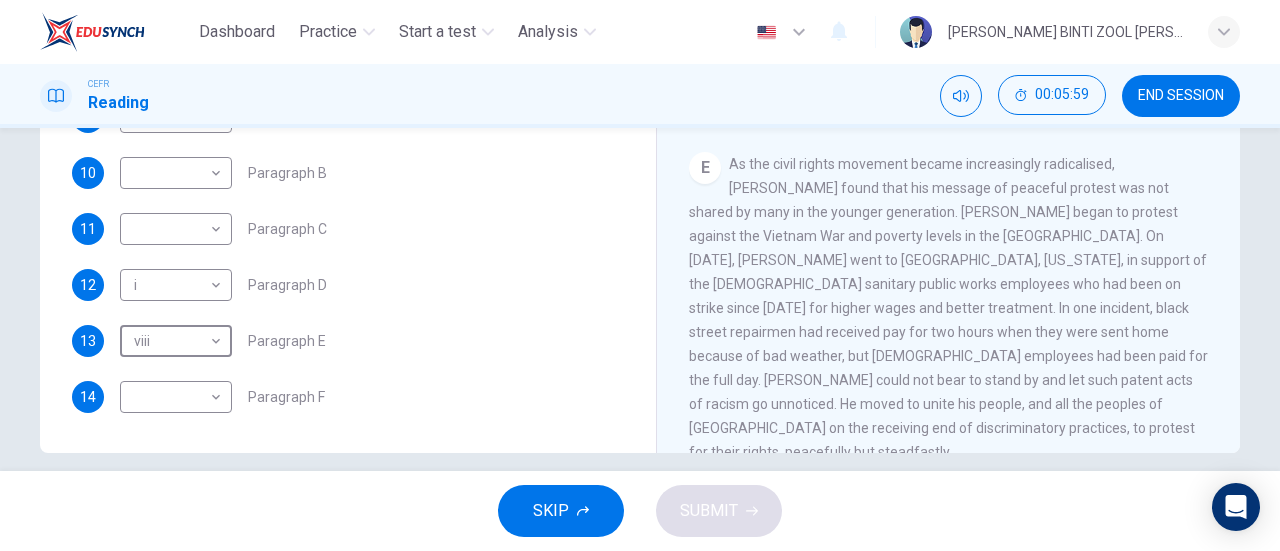 scroll, scrollTop: 1265, scrollLeft: 0, axis: vertical 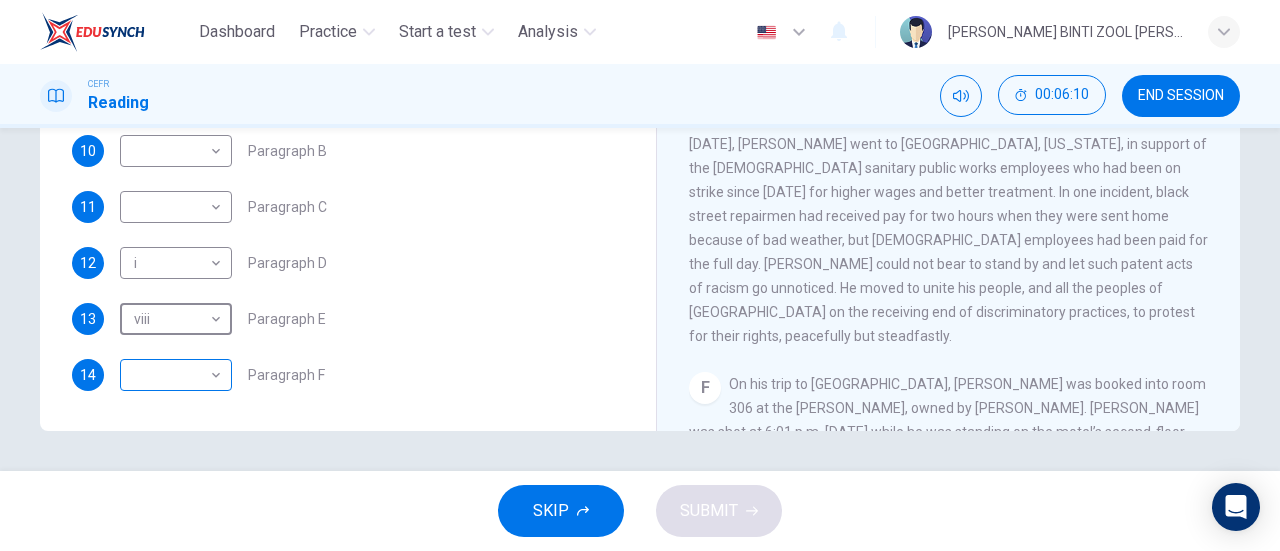 click on "Dashboard Practice Start a test Analysis English en ​ AMALEEN ZAHRA BINTI ZOOL HILMI CEFR Reading 00:06:10 END SESSION Questions 9 - 14 The Reading Passage has 6 paragraphs.
Choose the correct heading for each paragraph  A – F , from the list of headings.
Write the correct number,  i – viii , in the spaces below. List of Headings i The memorable speech ii Unhappy about violence iii A tragic incident iv Protests and action v The background of an iconic man vi Making his mark internationally vii Difficult childhood viii Black street repairmen 9 v v ​ Paragraph A 10 ​ ​ Paragraph B 11 ​ ​ Paragraph C 12 i i ​ Paragraph D 13 viii viii ​ Paragraph E 14 ​ ​ Paragraph F Martin Luther King CLICK TO ZOOM Click to Zoom A B C D E F SKIP SUBMIT EduSynch - Online Language Proficiency Testing
Dashboard Practice Start a test Analysis Notifications © Copyright  2025" at bounding box center (640, 275) 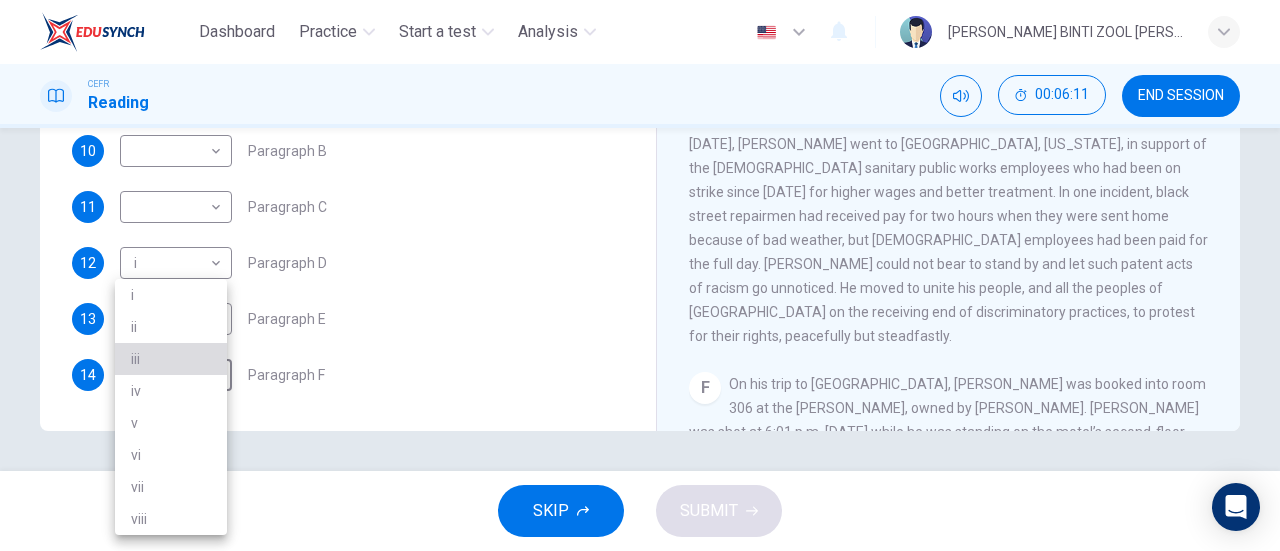 click on "iii" at bounding box center (171, 359) 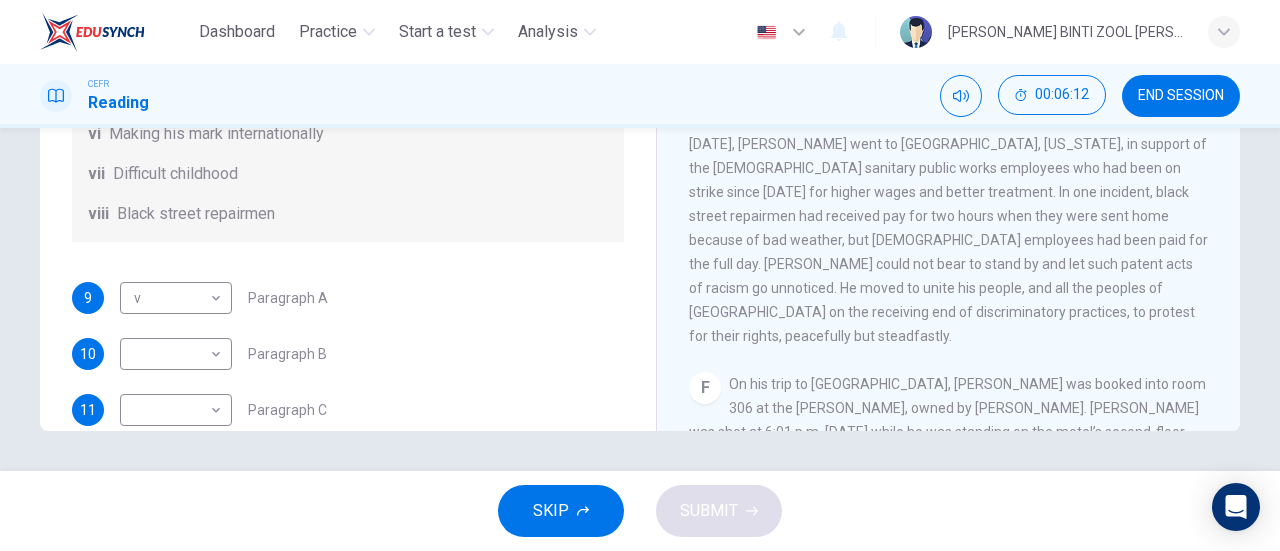 scroll, scrollTop: 0, scrollLeft: 0, axis: both 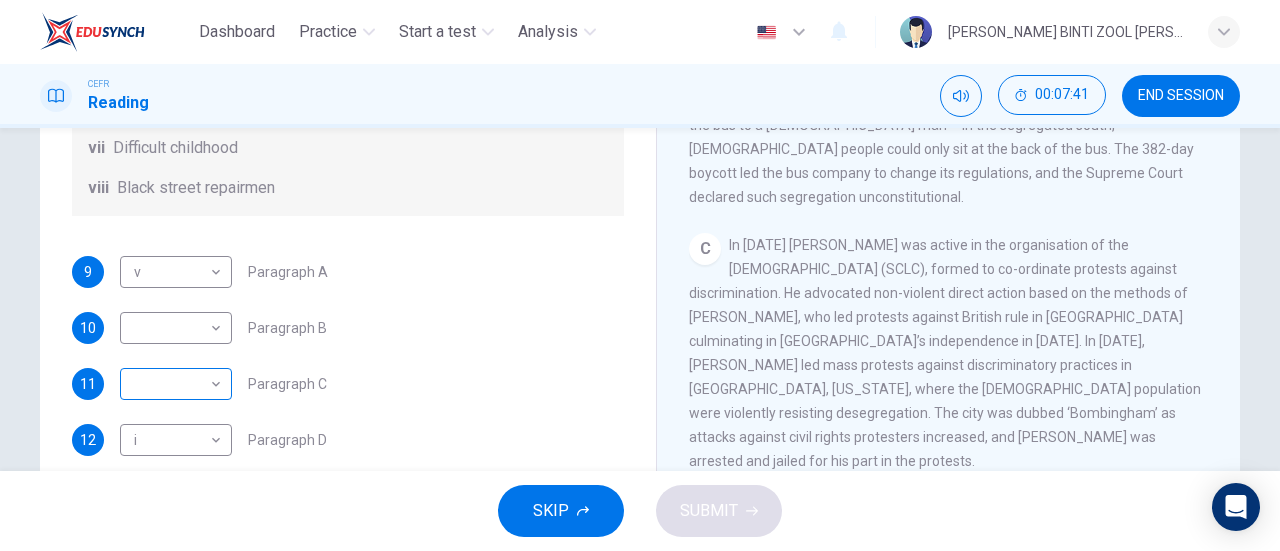 click on "​ ​" at bounding box center [176, 384] 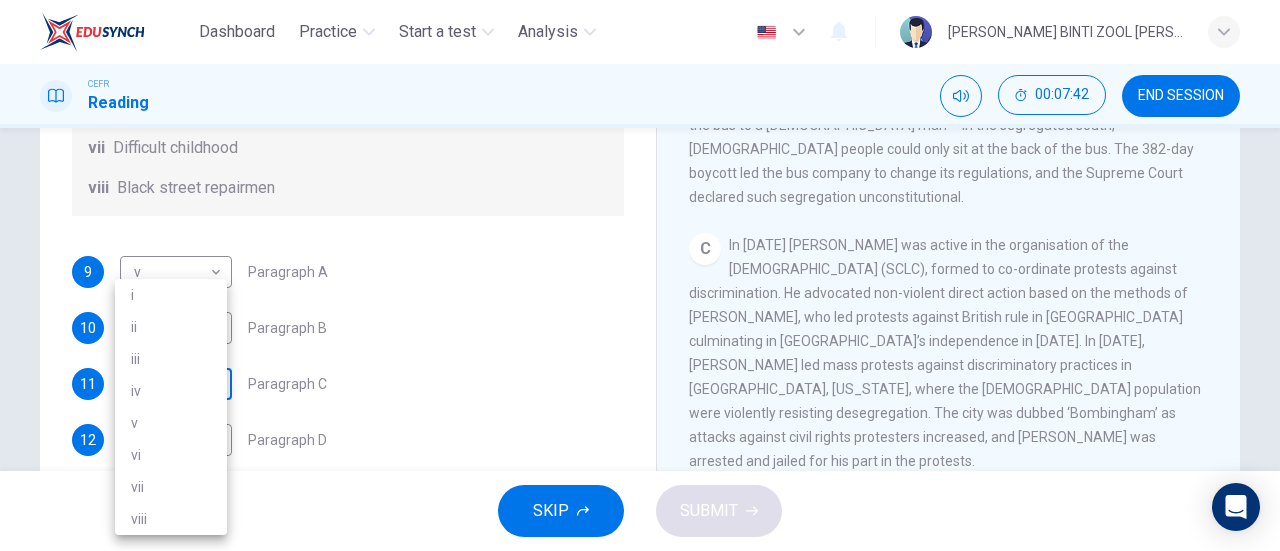 click on "Dashboard Practice Start a test Analysis English en ​ AMALEEN ZAHRA BINTI ZOOL HILMI CEFR Reading 00:07:42 END SESSION Questions 9 - 14 The Reading Passage has 6 paragraphs.
Choose the correct heading for each paragraph  A – F , from the list of headings.
Write the correct number,  i – viii , in the spaces below. List of Headings i The memorable speech ii Unhappy about violence iii A tragic incident iv Protests and action v The background of an iconic man vi Making his mark internationally vii Difficult childhood viii Black street repairmen 9 v v ​ Paragraph A 10 ​ ​ Paragraph B 11 ​ ​ Paragraph C 12 i i ​ Paragraph D 13 viii viii ​ Paragraph E 14 iii iii ​ Paragraph F Martin Luther King CLICK TO ZOOM Click to Zoom A B C D E F SKIP SUBMIT EduSynch - Online Language Proficiency Testing
Dashboard Practice Start a test Analysis Notifications © Copyright  2025 i ii iii iv v vi vii viii" at bounding box center (640, 275) 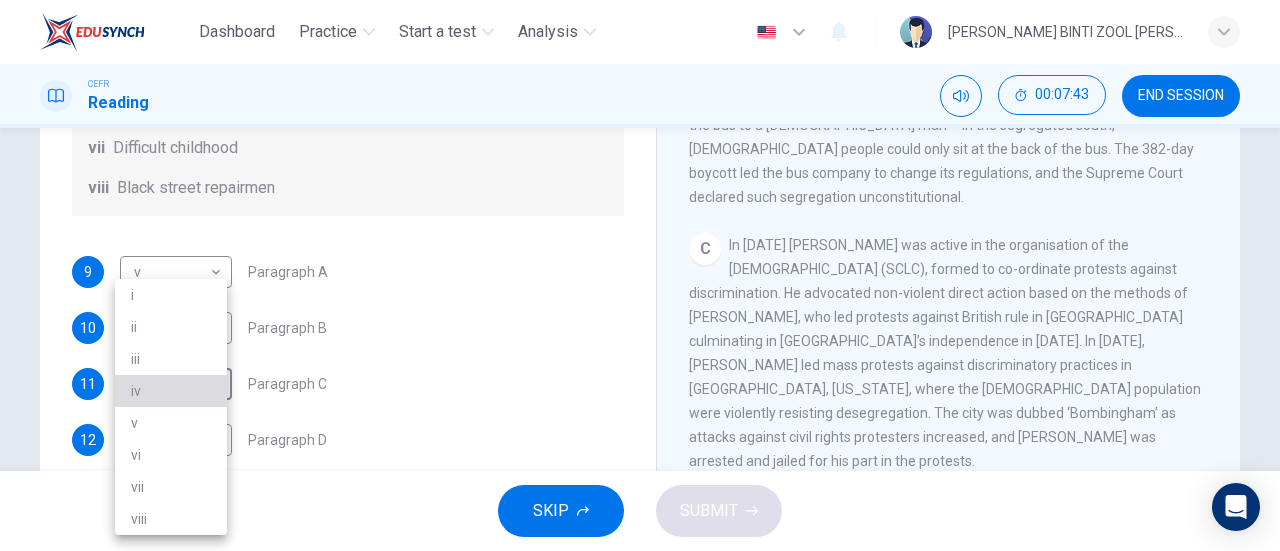 click on "iv" at bounding box center (171, 391) 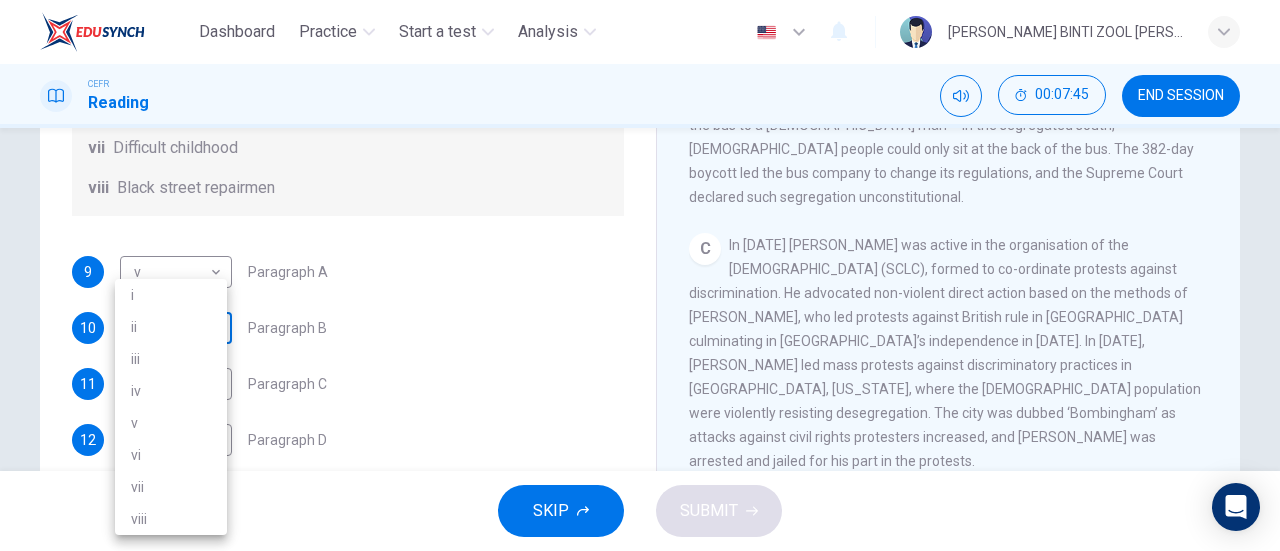 click on "Dashboard Practice Start a test Analysis English en ​ AMALEEN ZAHRA BINTI ZOOL HILMI CEFR Reading 00:07:45 END SESSION Questions 9 - 14 The Reading Passage has 6 paragraphs.
Choose the correct heading for each paragraph  A – F , from the list of headings.
Write the correct number,  i – viii , in the spaces below. List of Headings i The memorable speech ii Unhappy about violence iii A tragic incident iv Protests and action v The background of an iconic man vi Making his mark internationally vii Difficult childhood viii Black street repairmen 9 v v ​ Paragraph A 10 ​ ​ Paragraph B 11 iv iv ​ Paragraph C 12 i i ​ Paragraph D 13 viii viii ​ Paragraph E 14 iii iii ​ Paragraph F Martin Luther King CLICK TO ZOOM Click to Zoom A B C D E F SKIP SUBMIT EduSynch - Online Language Proficiency Testing
Dashboard Practice Start a test Analysis Notifications © Copyright  2025 i ii iii iv v vi vii viii" at bounding box center [640, 275] 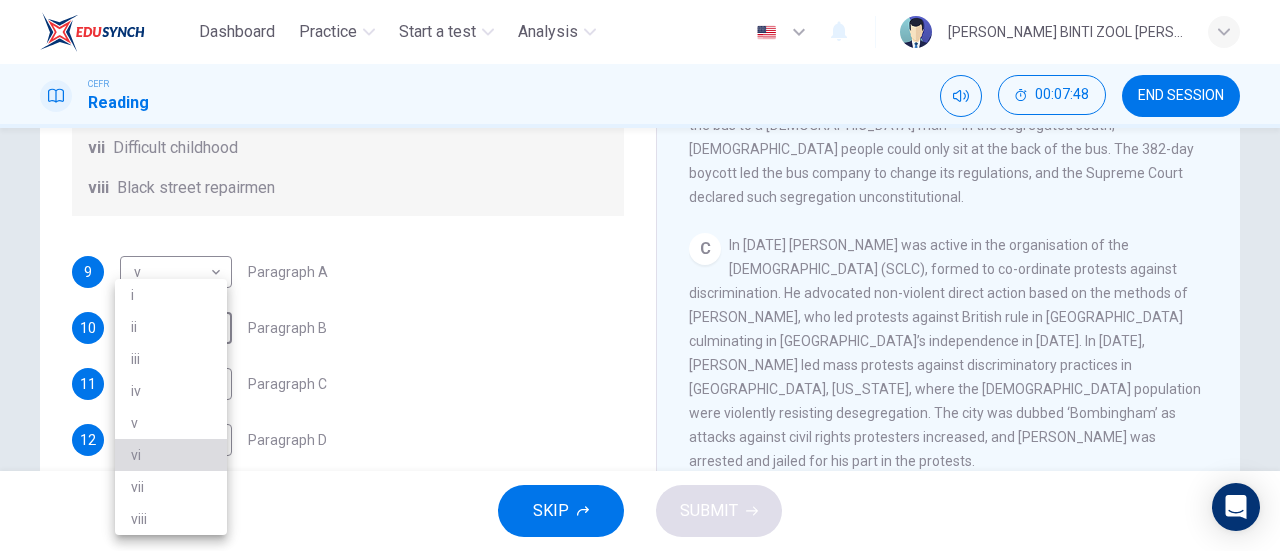 click on "vi" at bounding box center [171, 455] 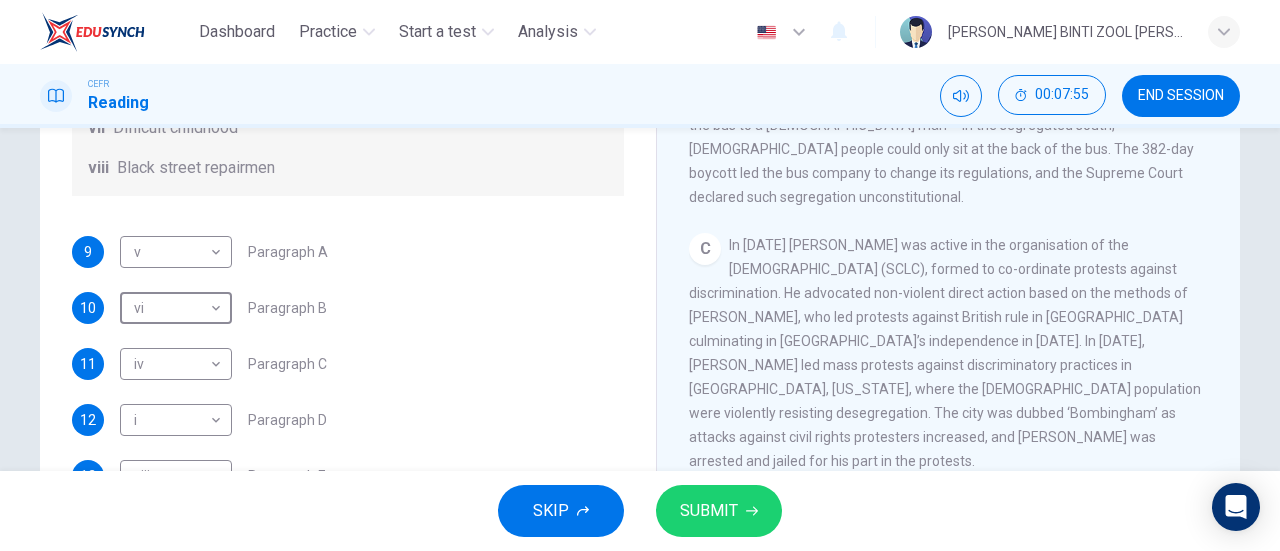 scroll, scrollTop: 352, scrollLeft: 0, axis: vertical 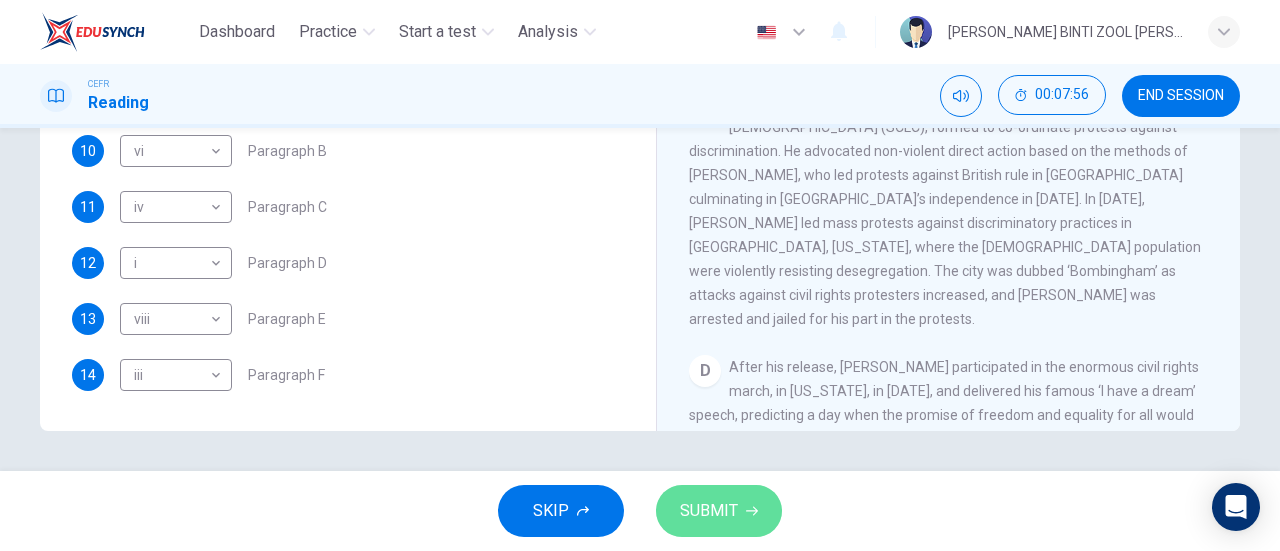 click on "SUBMIT" at bounding box center [709, 511] 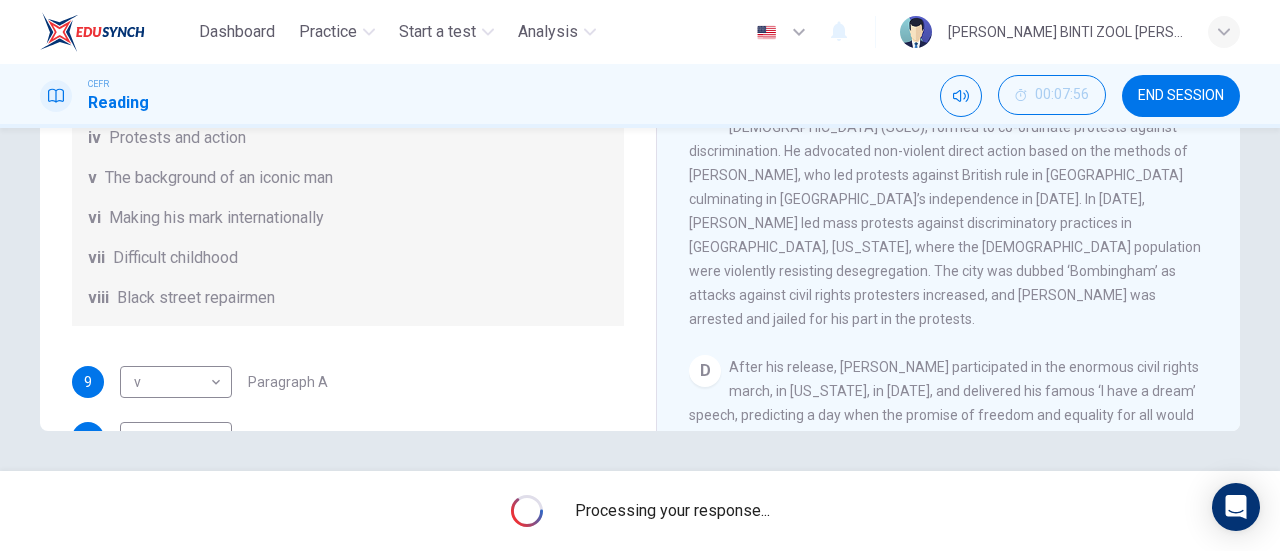 scroll, scrollTop: 0, scrollLeft: 0, axis: both 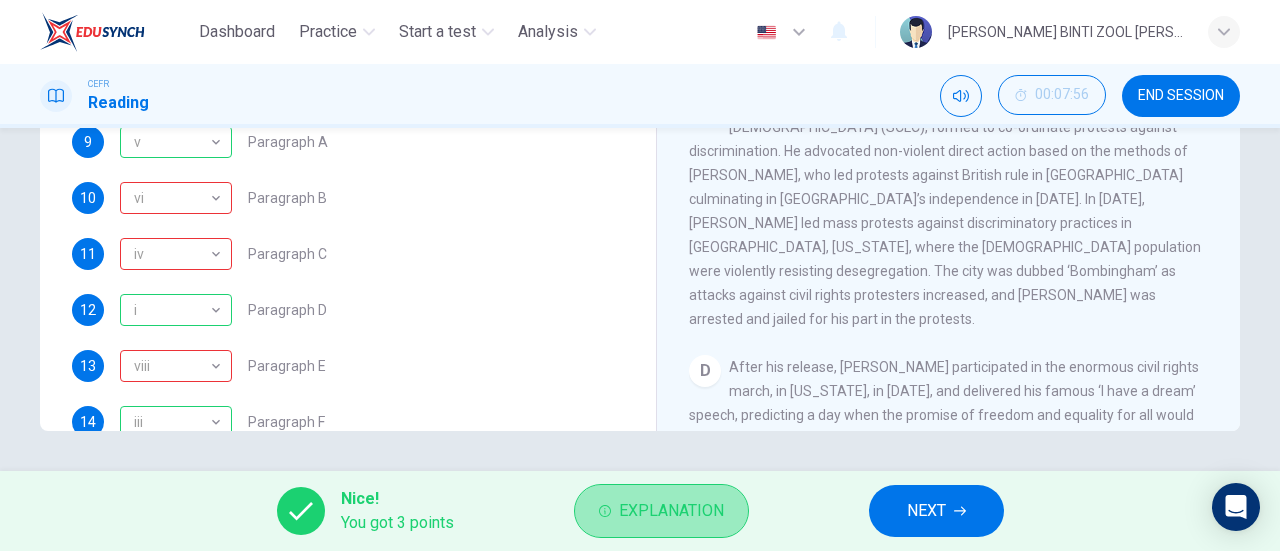 click on "Explanation" at bounding box center (671, 511) 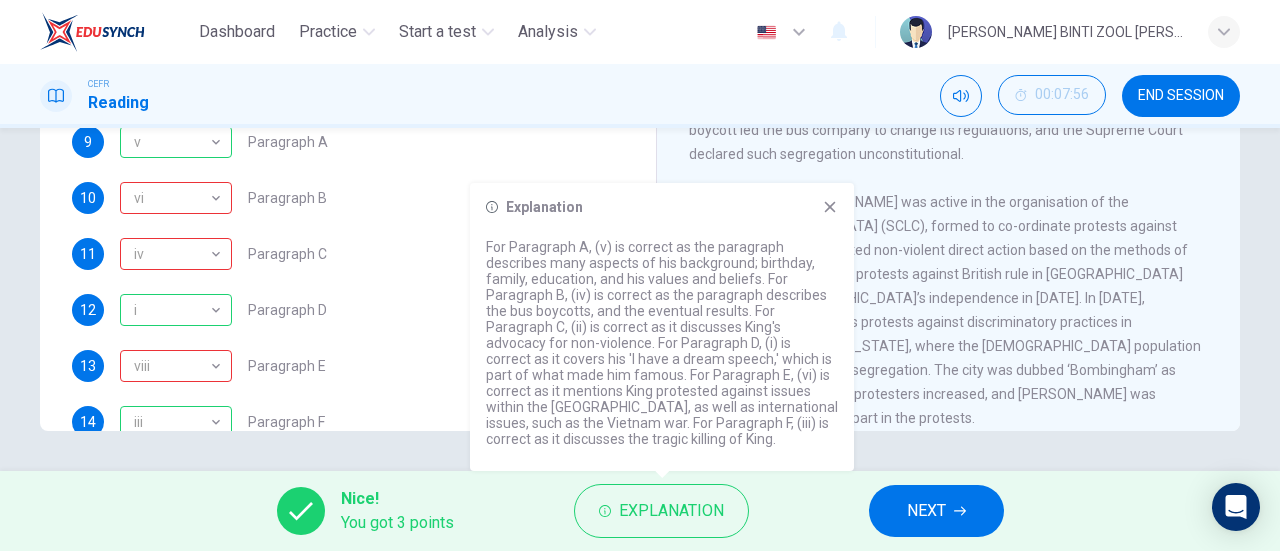 scroll, scrollTop: 632, scrollLeft: 0, axis: vertical 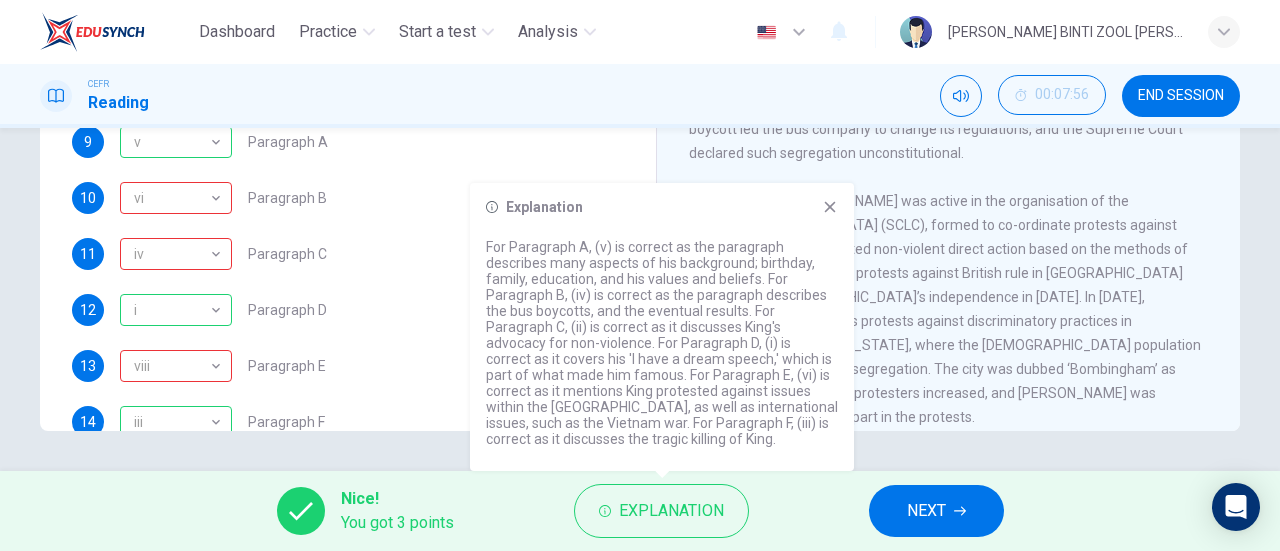 click 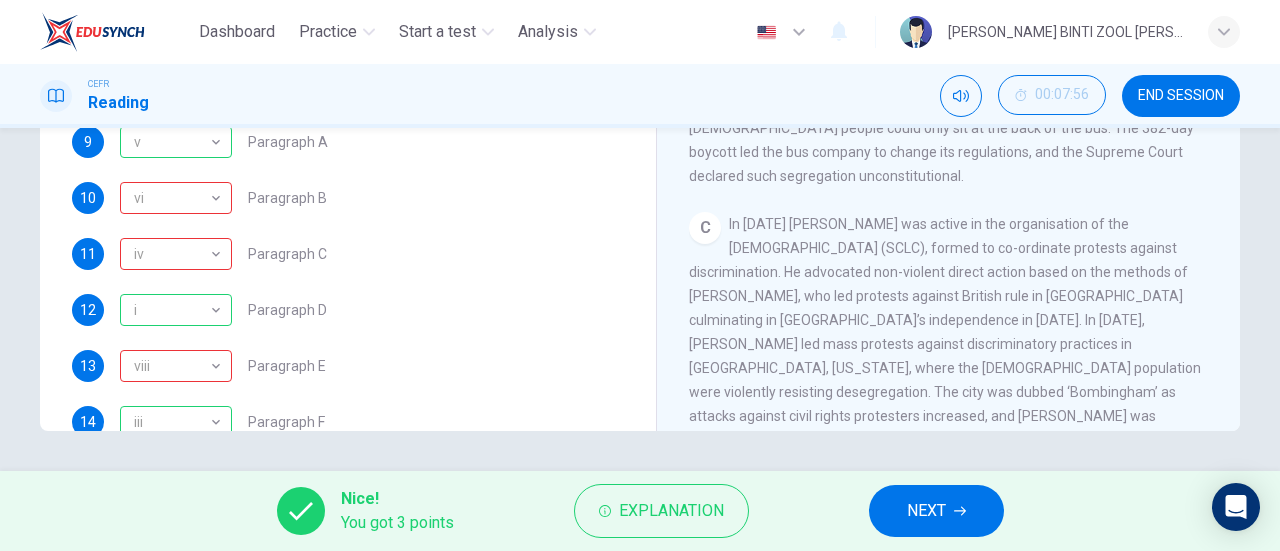 scroll, scrollTop: 610, scrollLeft: 0, axis: vertical 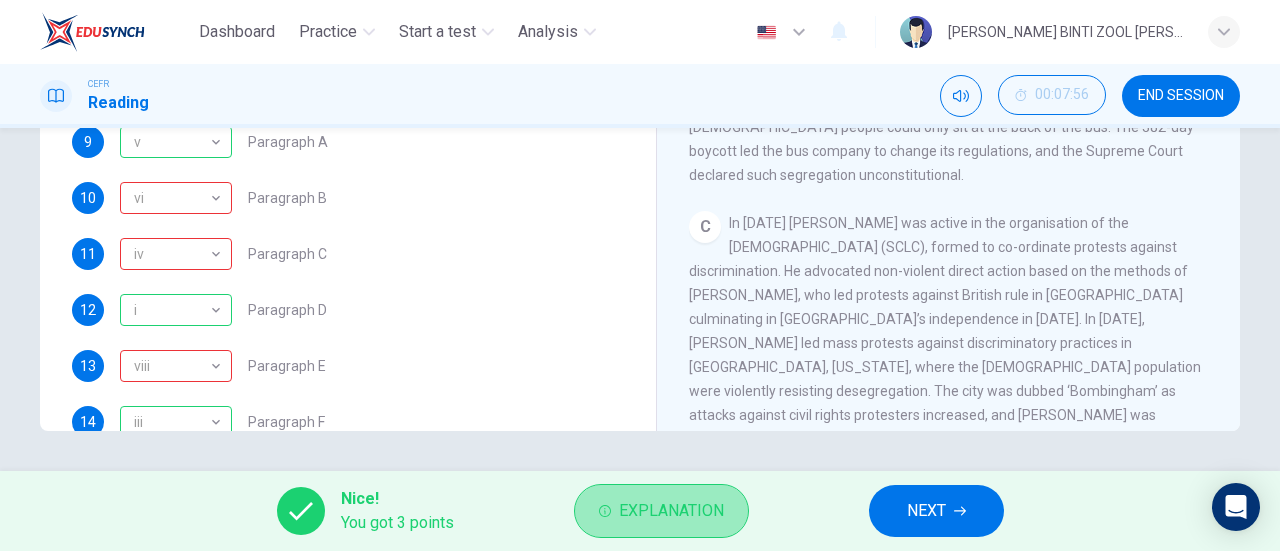click on "Explanation" at bounding box center (661, 511) 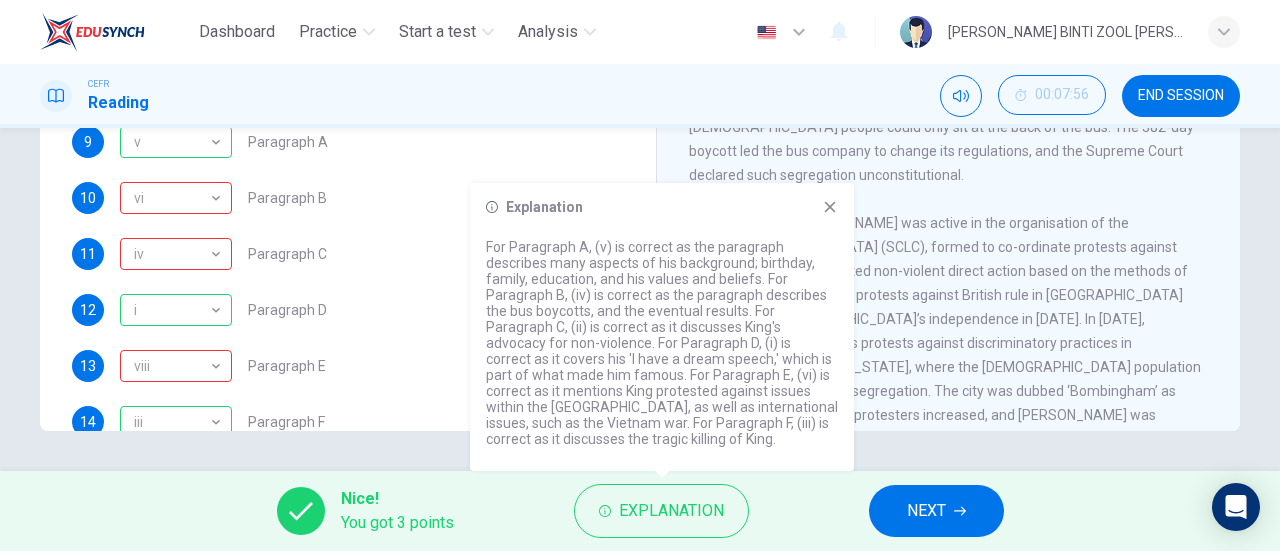 click 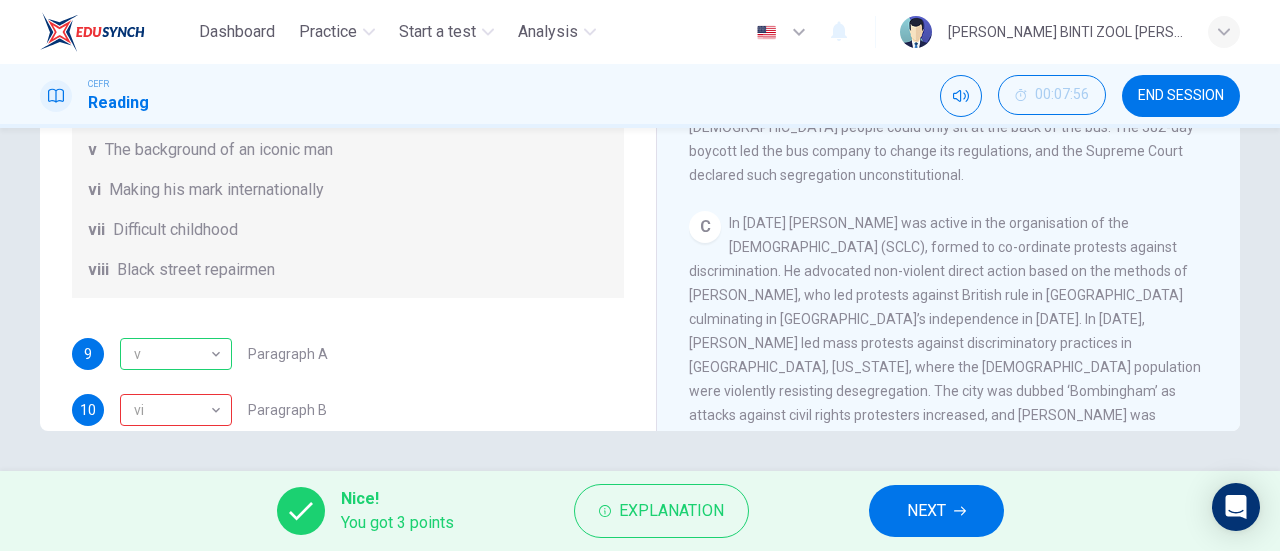 scroll, scrollTop: 338, scrollLeft: 0, axis: vertical 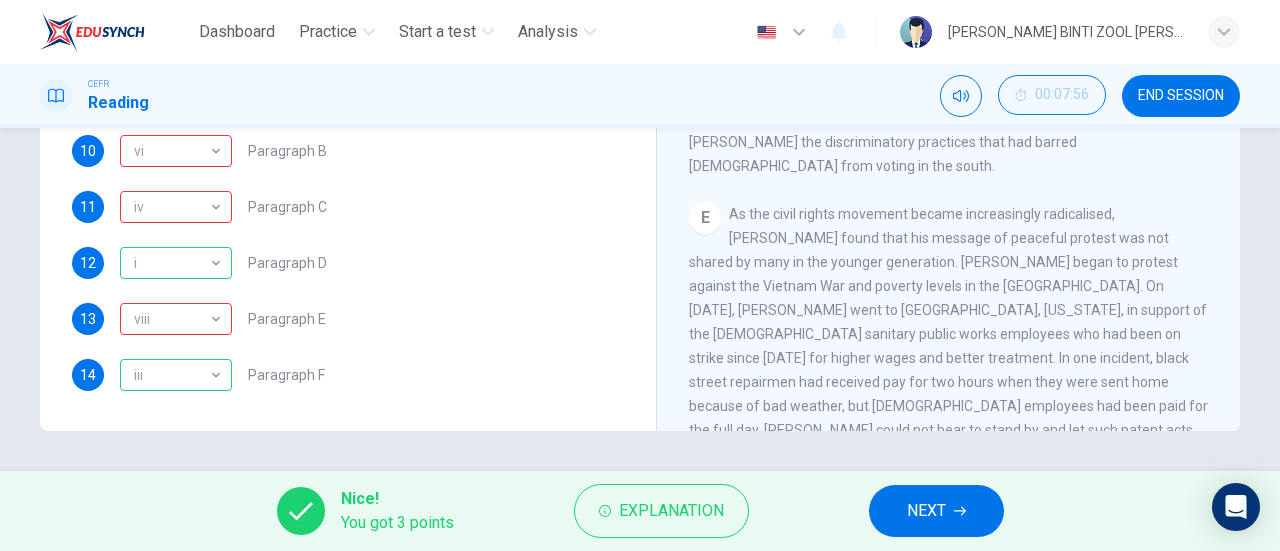 click on "NEXT" at bounding box center [936, 511] 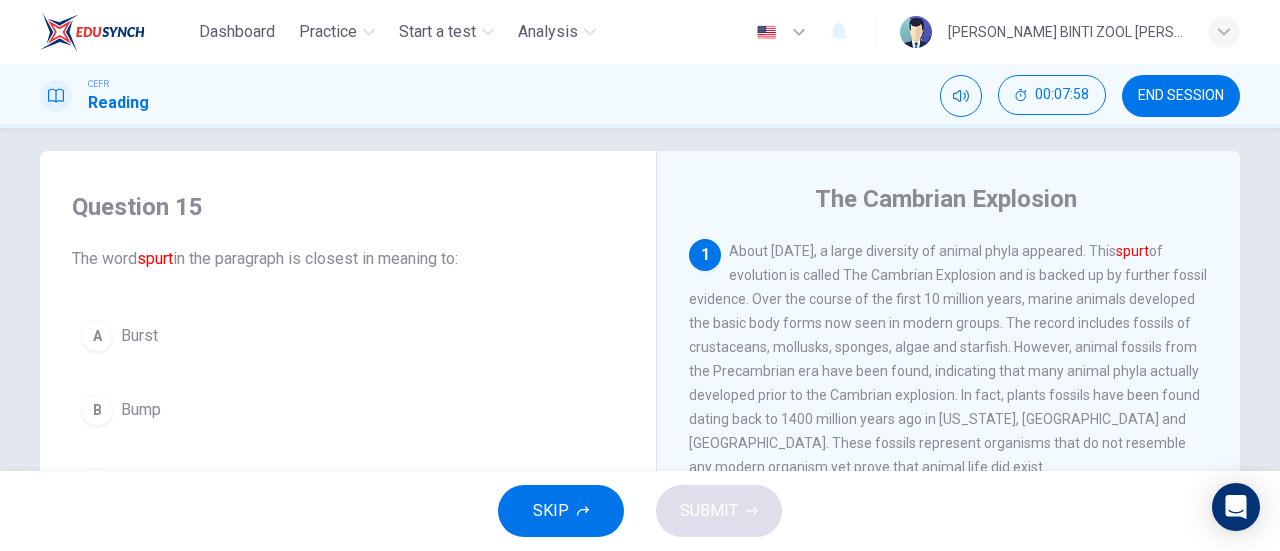 scroll, scrollTop: 76, scrollLeft: 0, axis: vertical 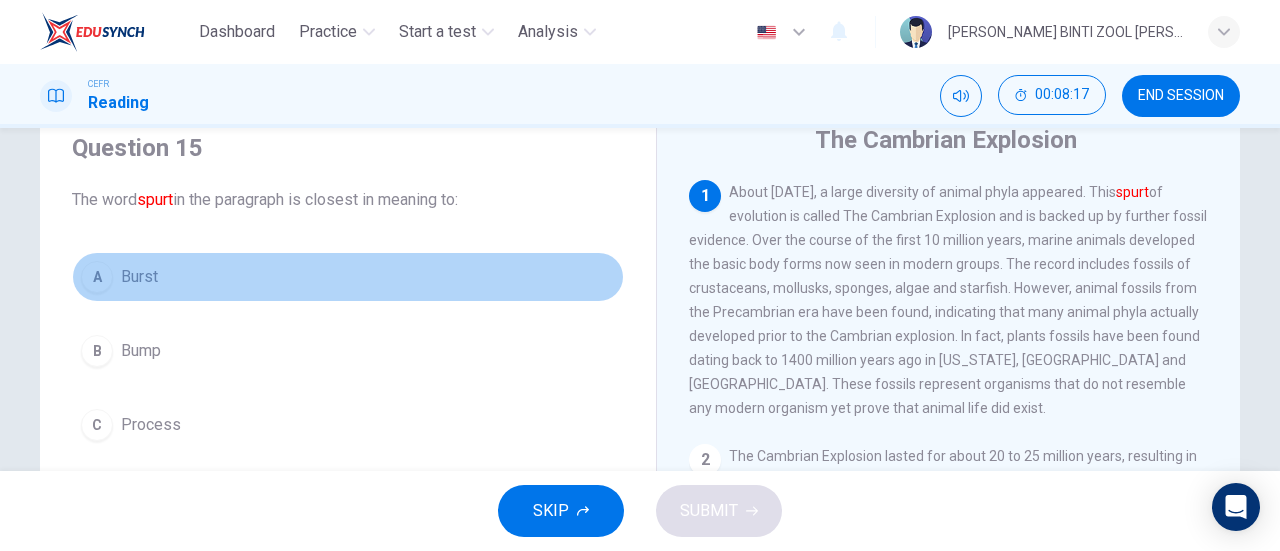 click on "A Burst" at bounding box center [348, 277] 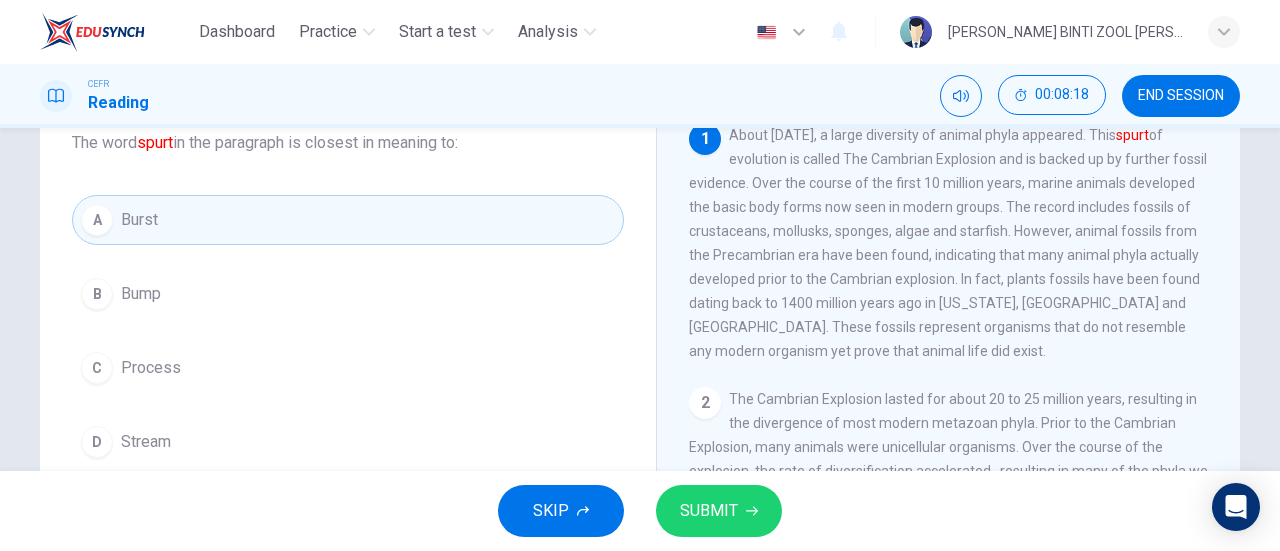 scroll, scrollTop: 134, scrollLeft: 0, axis: vertical 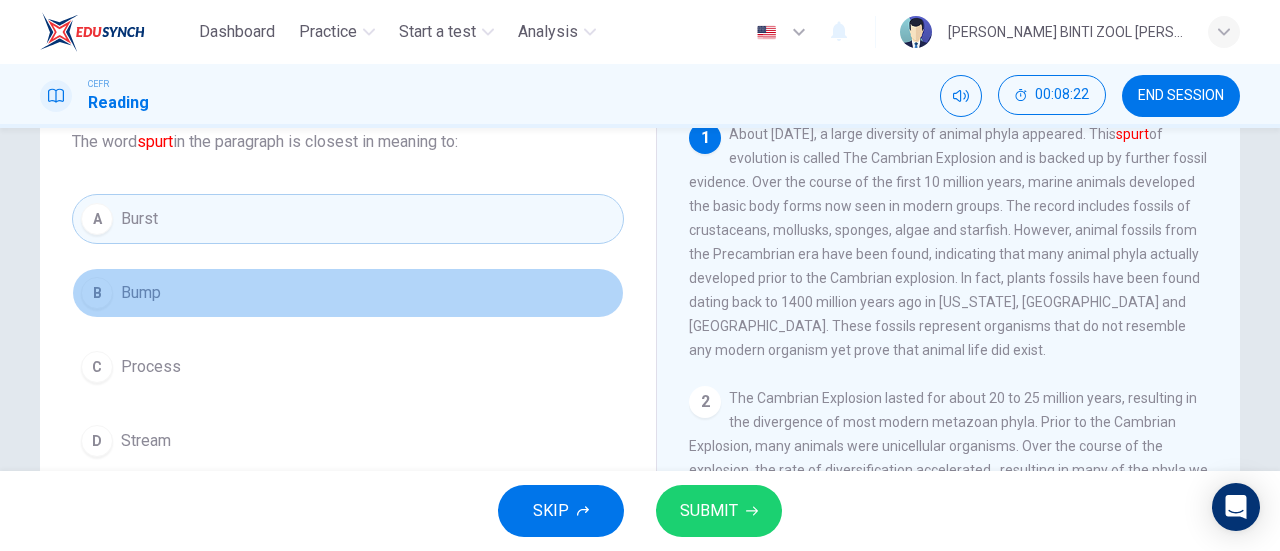 click on "B Bump" at bounding box center (348, 293) 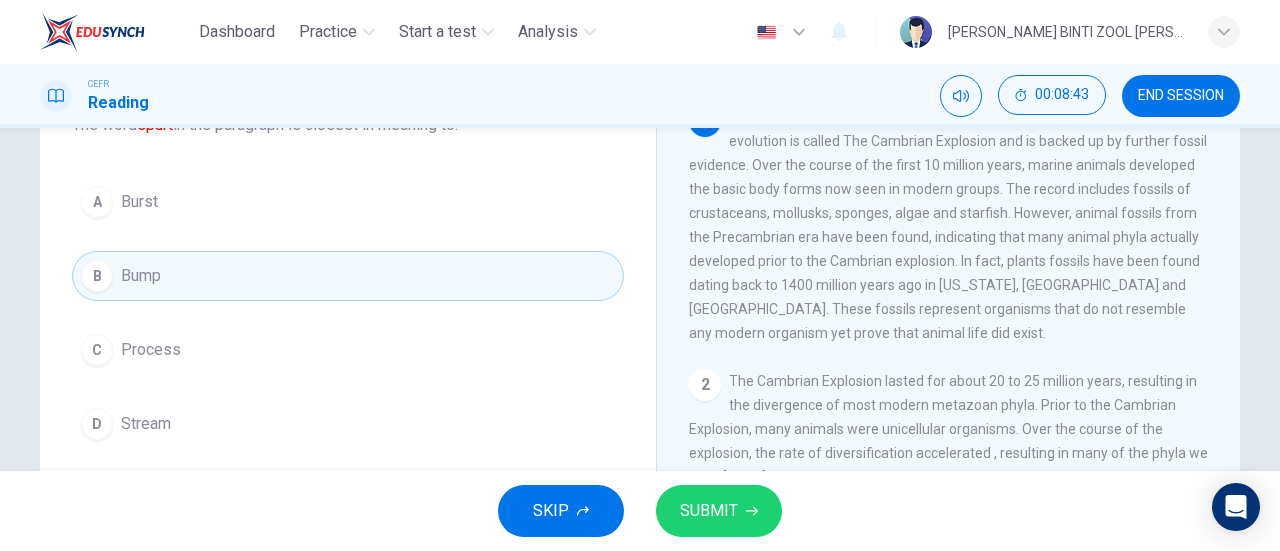 scroll, scrollTop: 155, scrollLeft: 0, axis: vertical 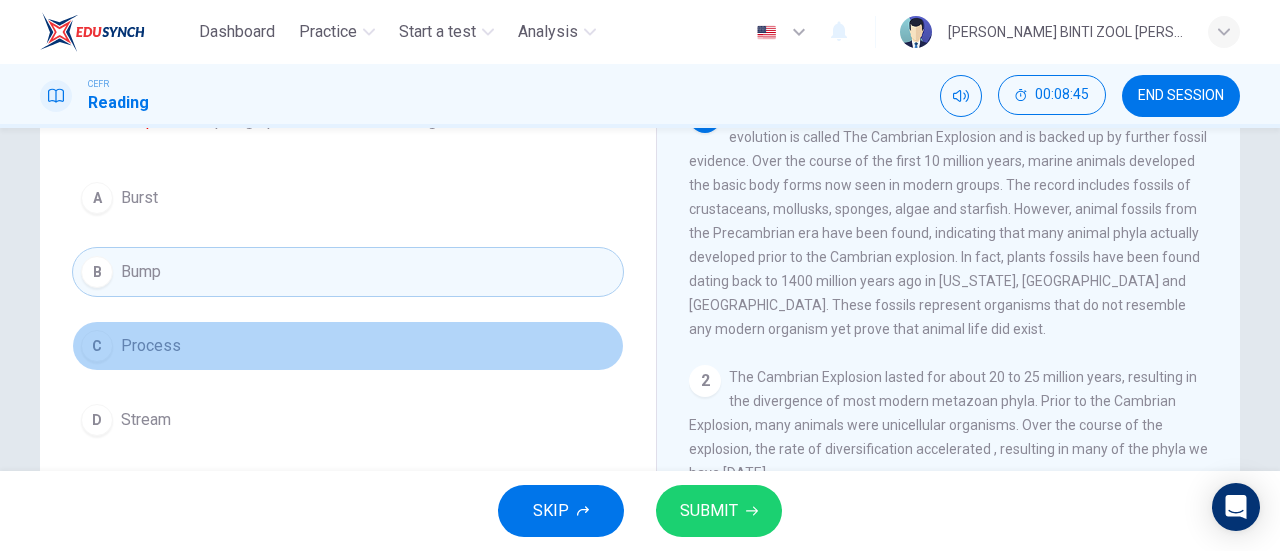 click on "C Process" at bounding box center (348, 346) 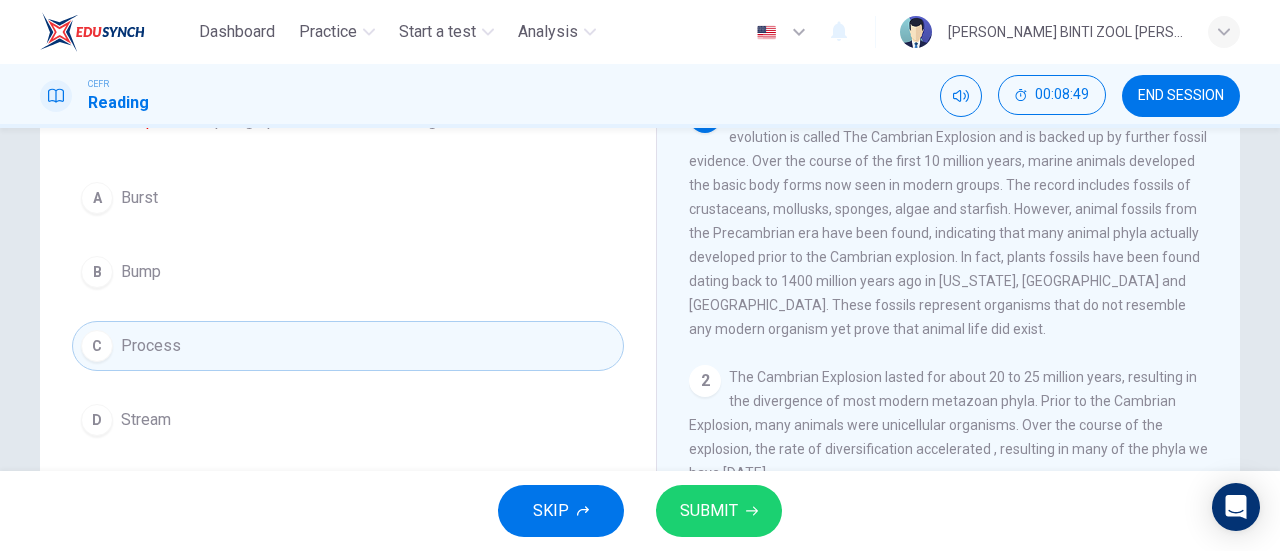 click on "A Burst" at bounding box center [348, 198] 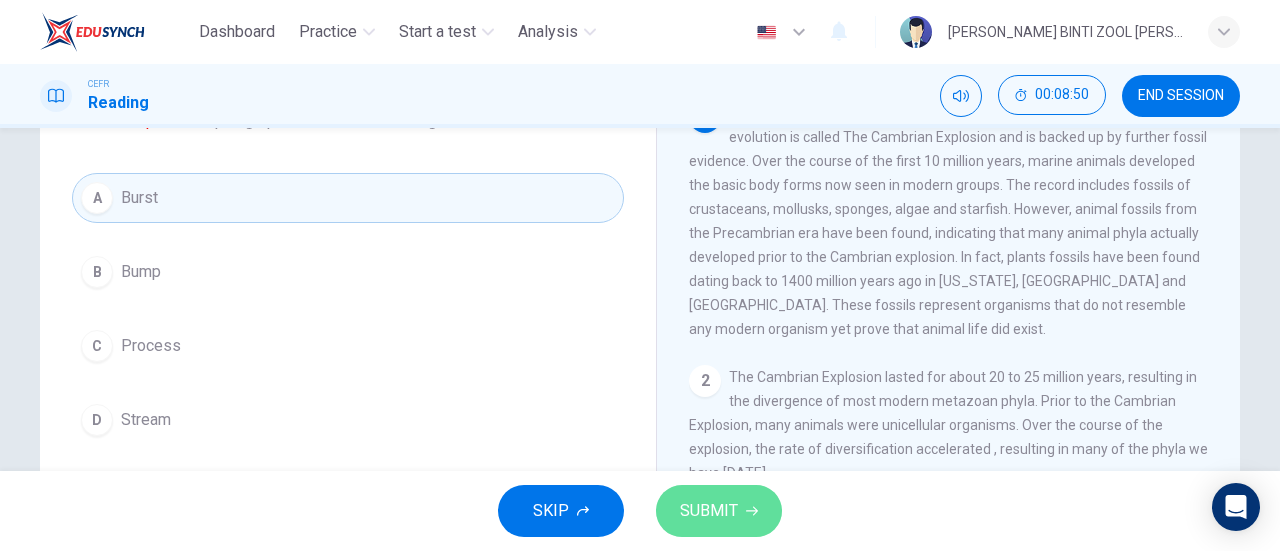 click on "SUBMIT" at bounding box center [719, 511] 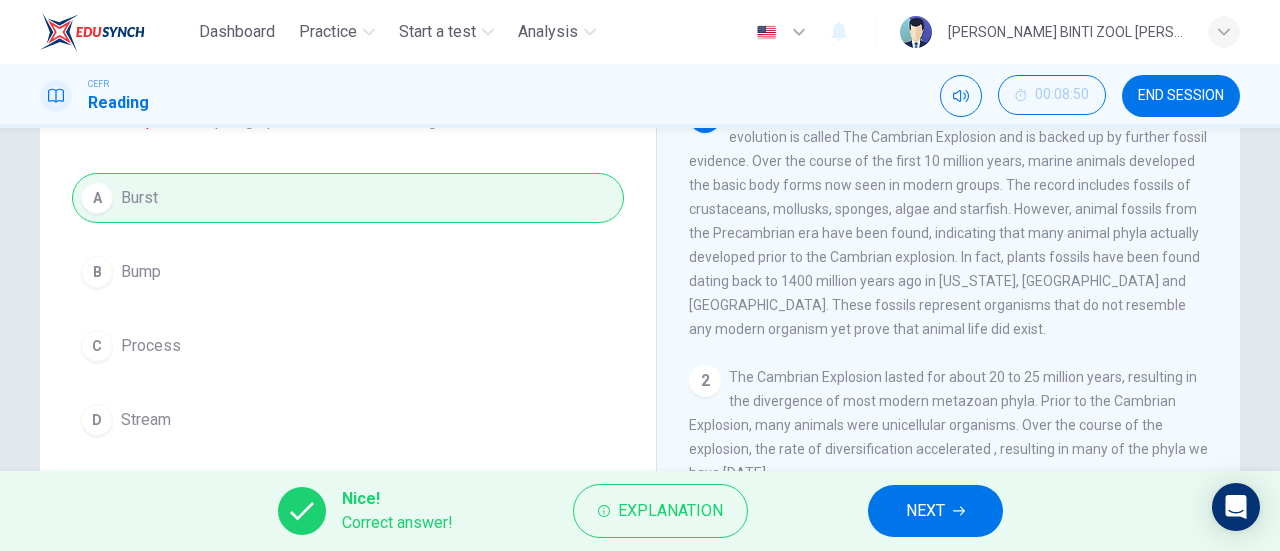 scroll, scrollTop: 67, scrollLeft: 0, axis: vertical 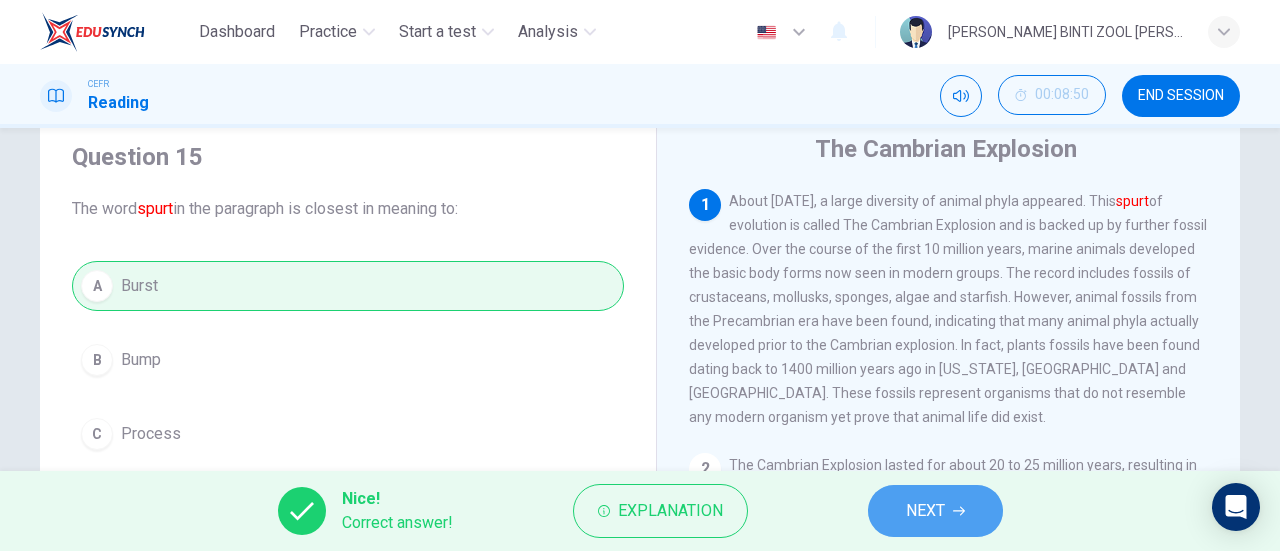 click on "NEXT" at bounding box center [925, 511] 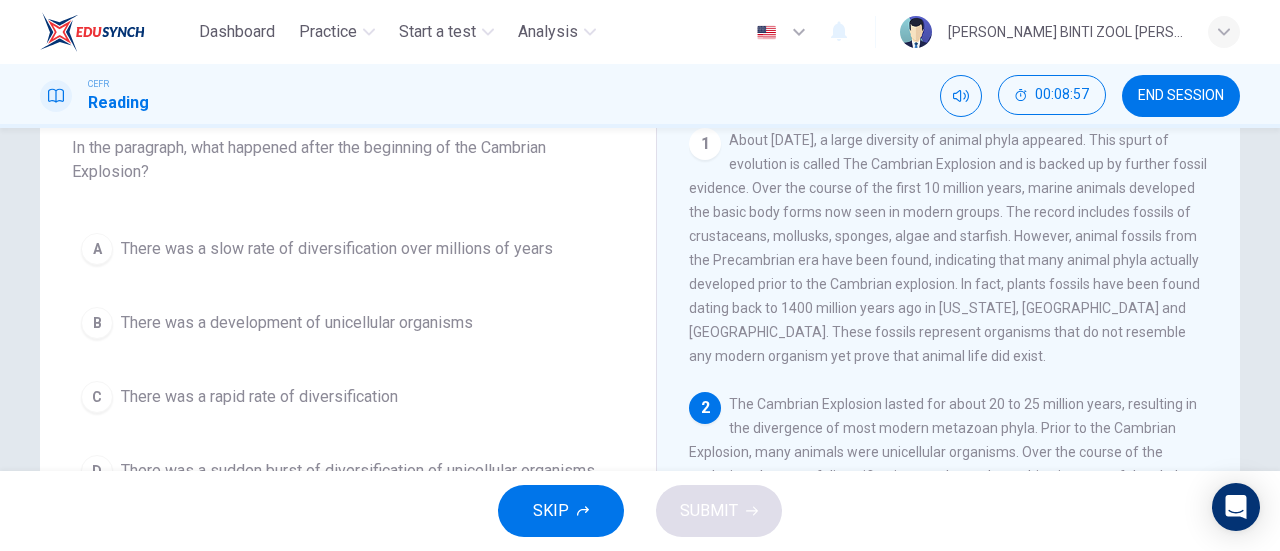 scroll, scrollTop: 126, scrollLeft: 0, axis: vertical 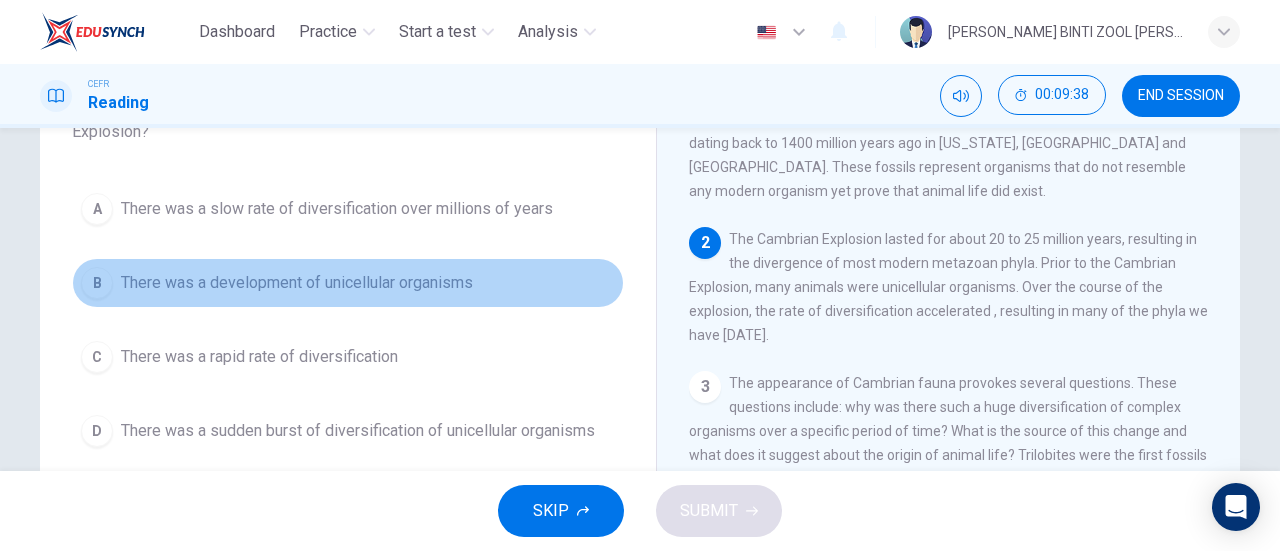 click on "B There was a development of unicellular organisms" at bounding box center (348, 283) 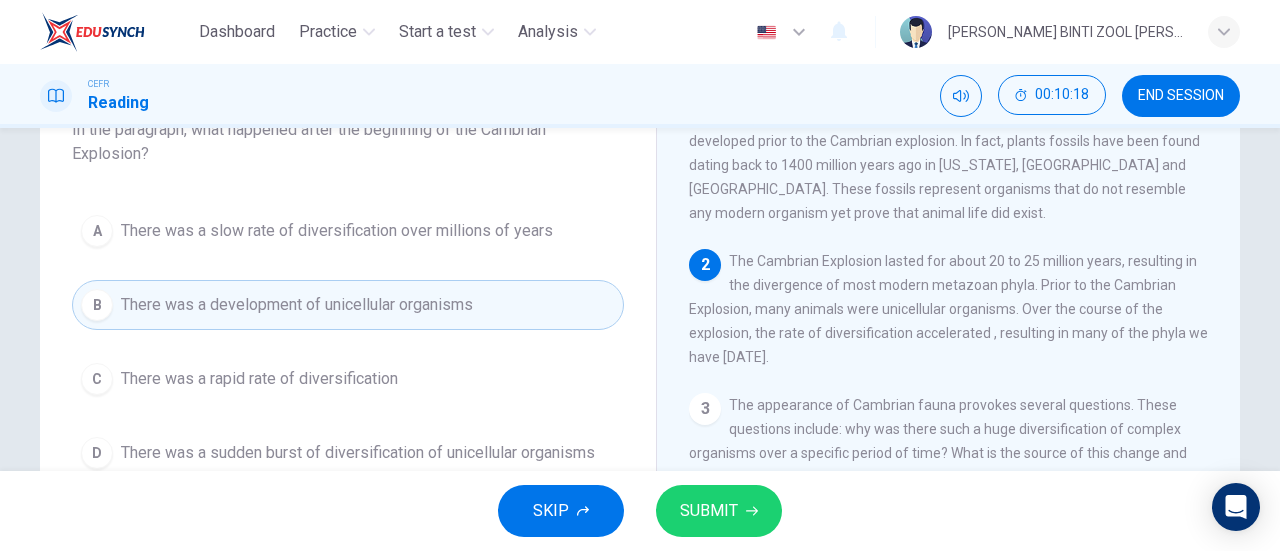 scroll, scrollTop: 147, scrollLeft: 0, axis: vertical 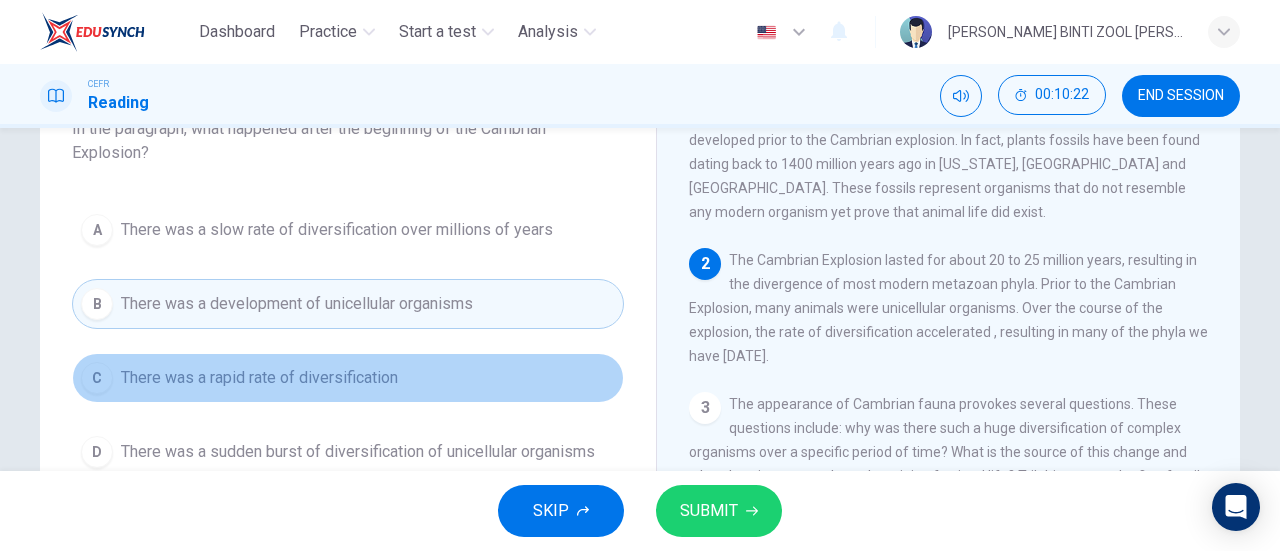 click on "C There was a rapid rate of diversification" at bounding box center [348, 378] 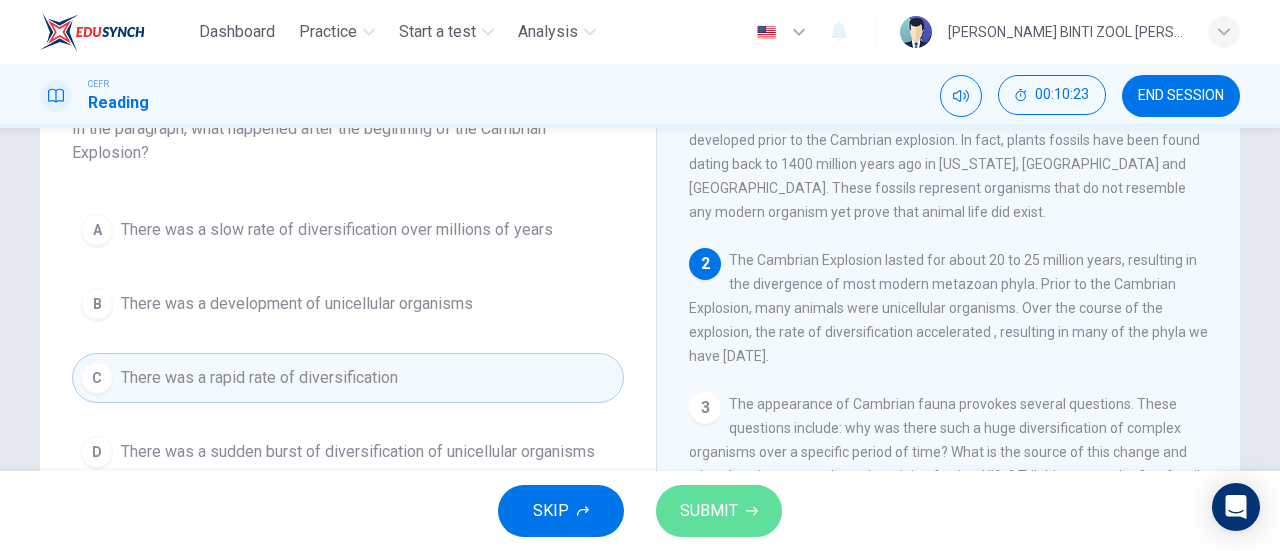 click on "SUBMIT" at bounding box center [719, 511] 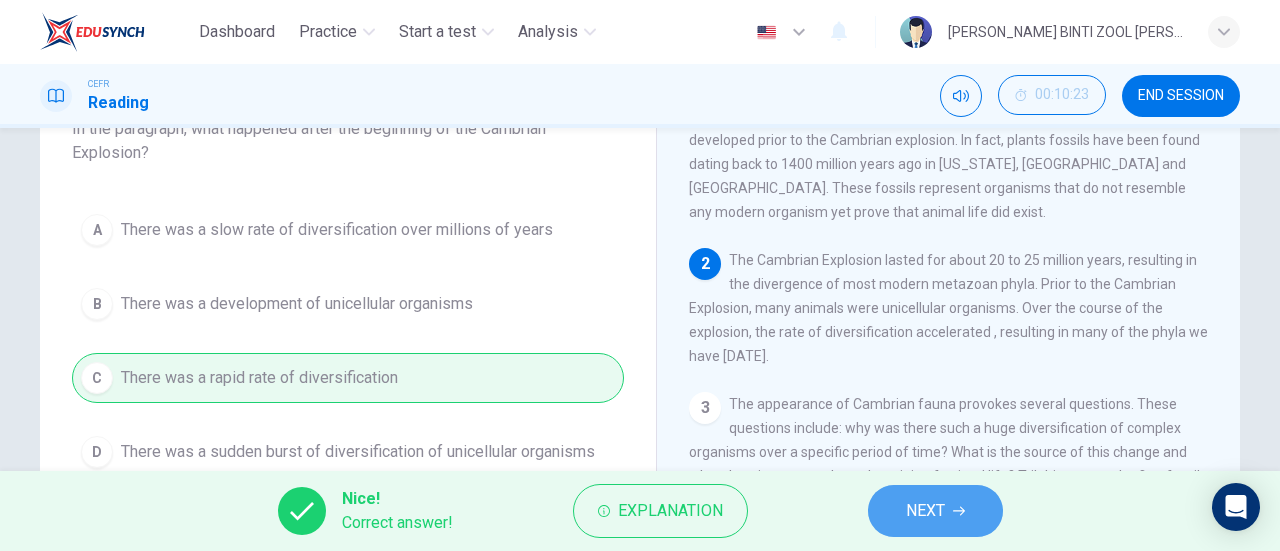 click on "NEXT" at bounding box center [935, 511] 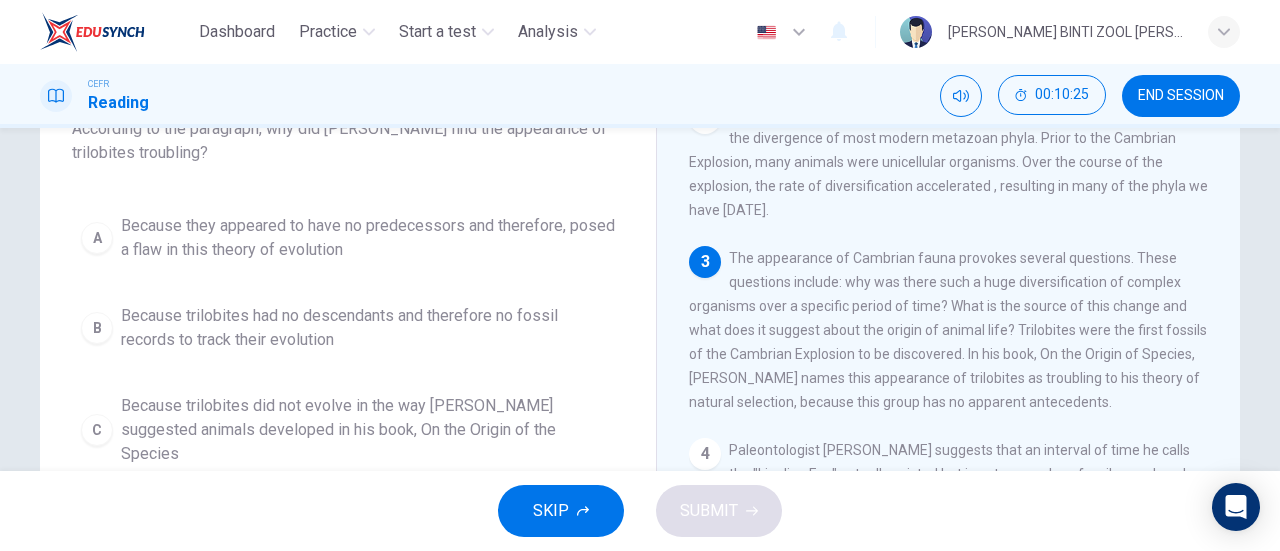 scroll, scrollTop: 282, scrollLeft: 0, axis: vertical 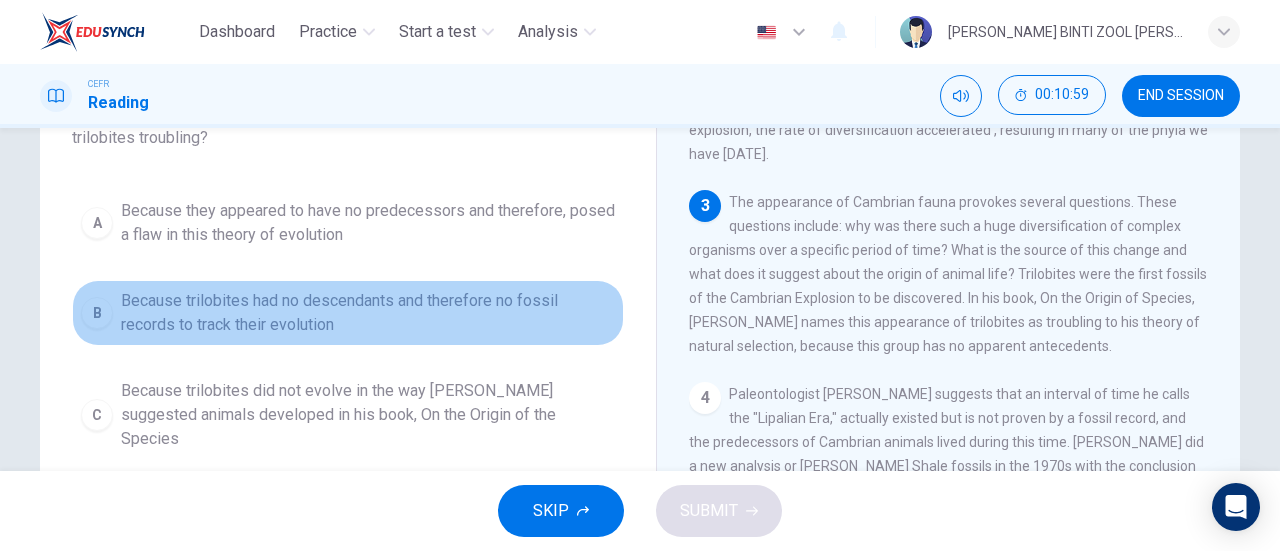 click on "Because trilobites had no descendants and therefore no fossil records to track their evolution" at bounding box center (368, 313) 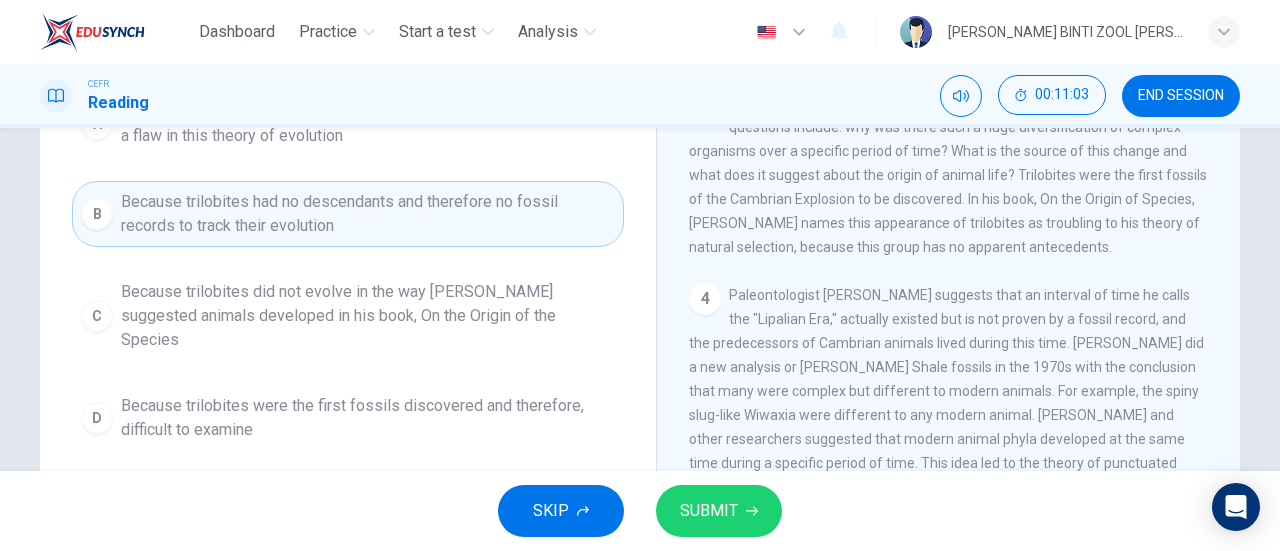 scroll, scrollTop: 262, scrollLeft: 0, axis: vertical 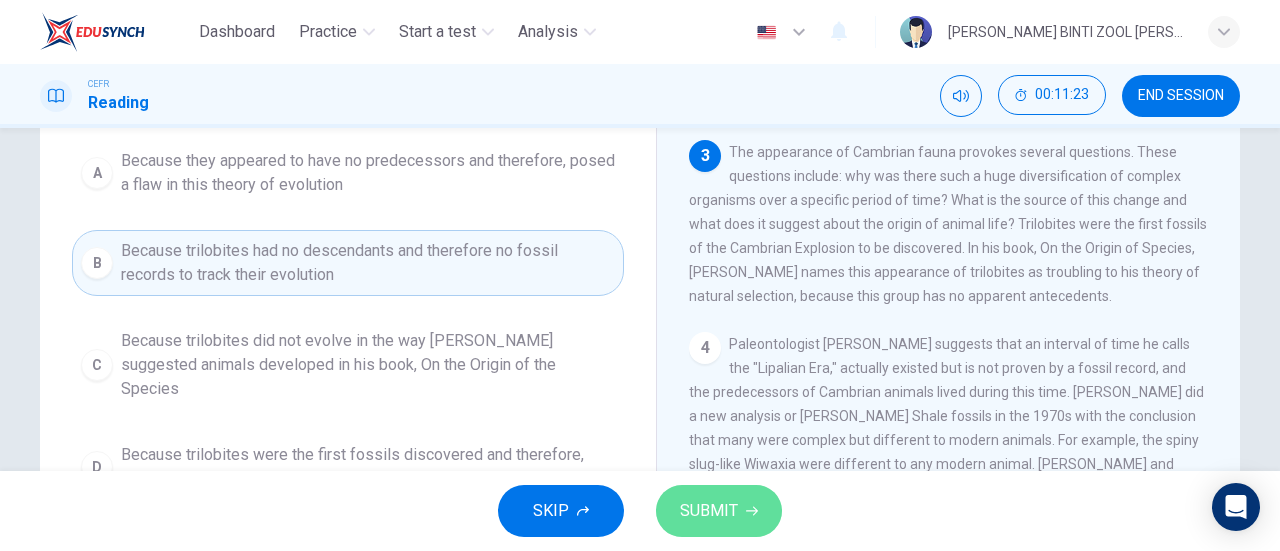 click on "SUBMIT" at bounding box center [709, 511] 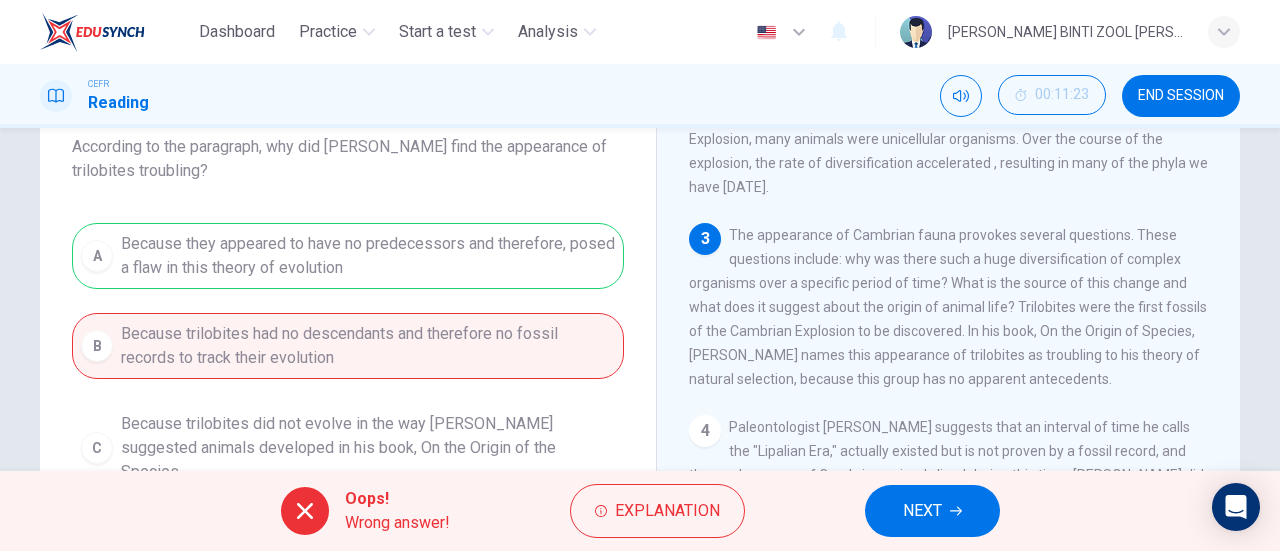 scroll, scrollTop: 130, scrollLeft: 0, axis: vertical 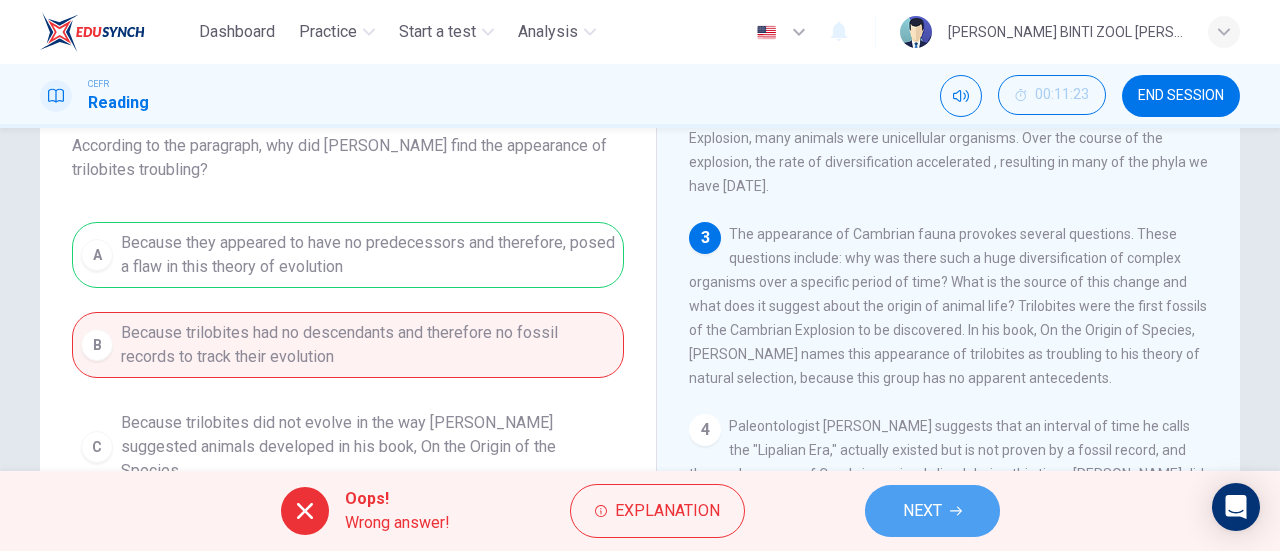 click on "NEXT" at bounding box center (932, 511) 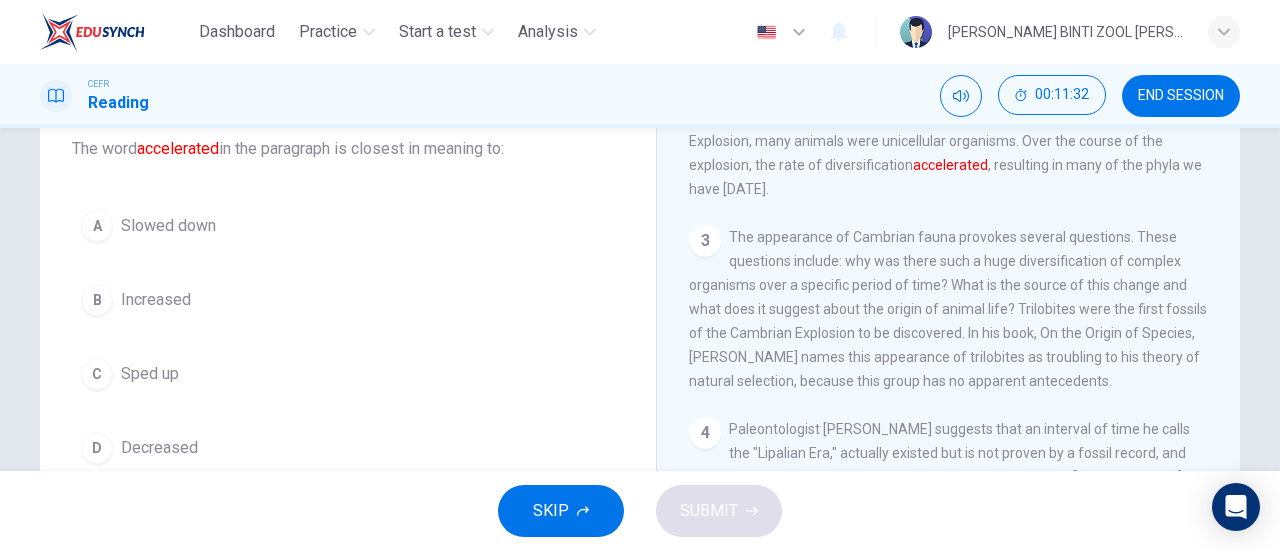 scroll, scrollTop: 118, scrollLeft: 0, axis: vertical 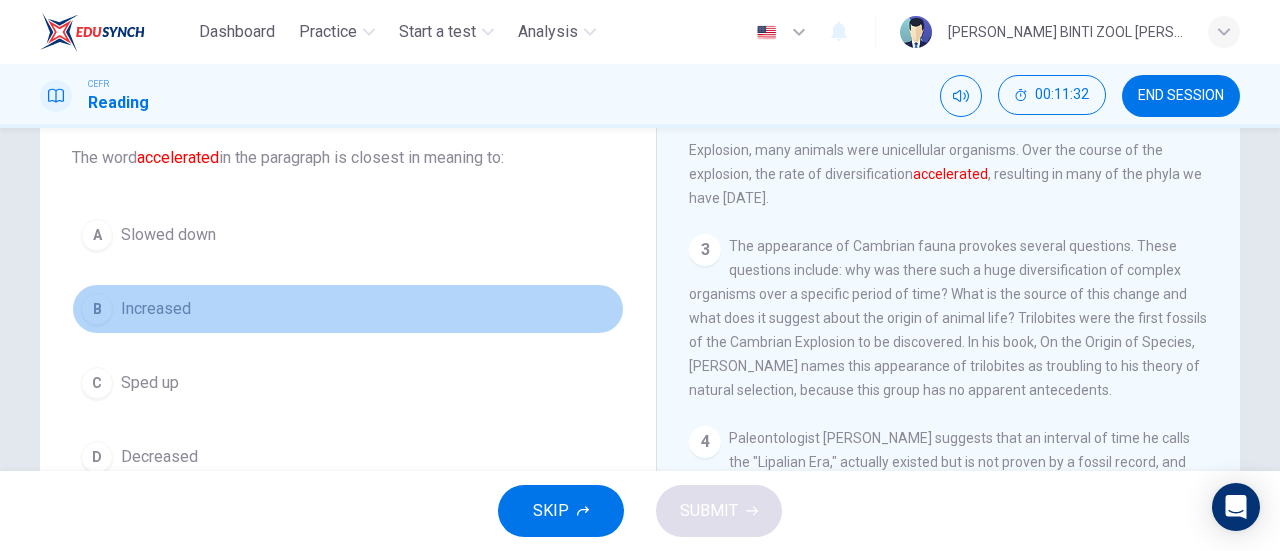 click on "B Increased" at bounding box center [348, 309] 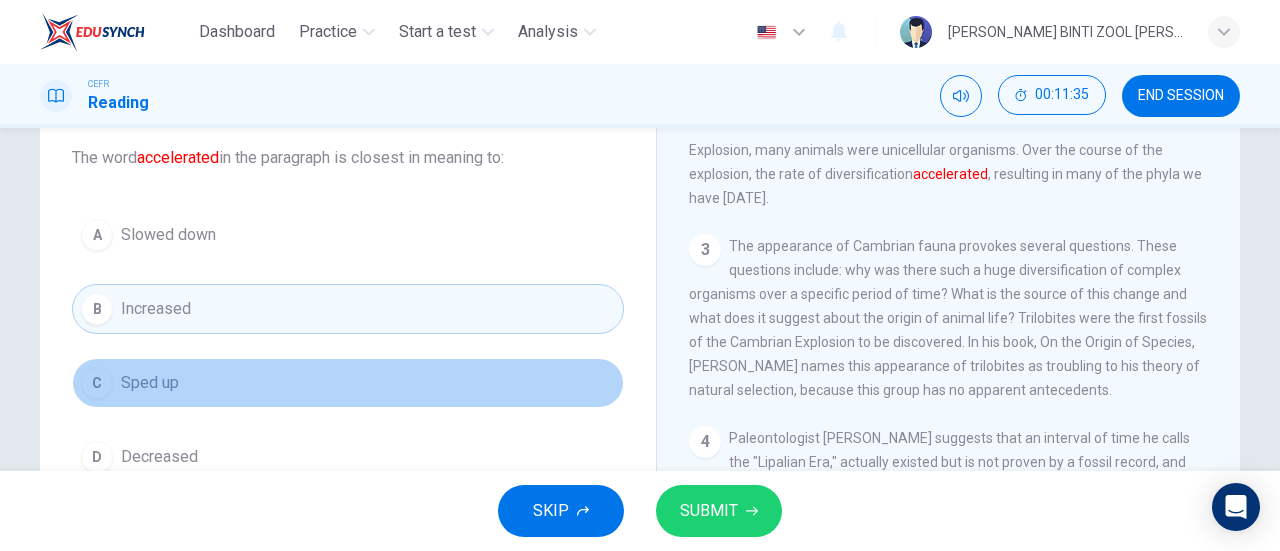 click on "C Sped up" at bounding box center (348, 383) 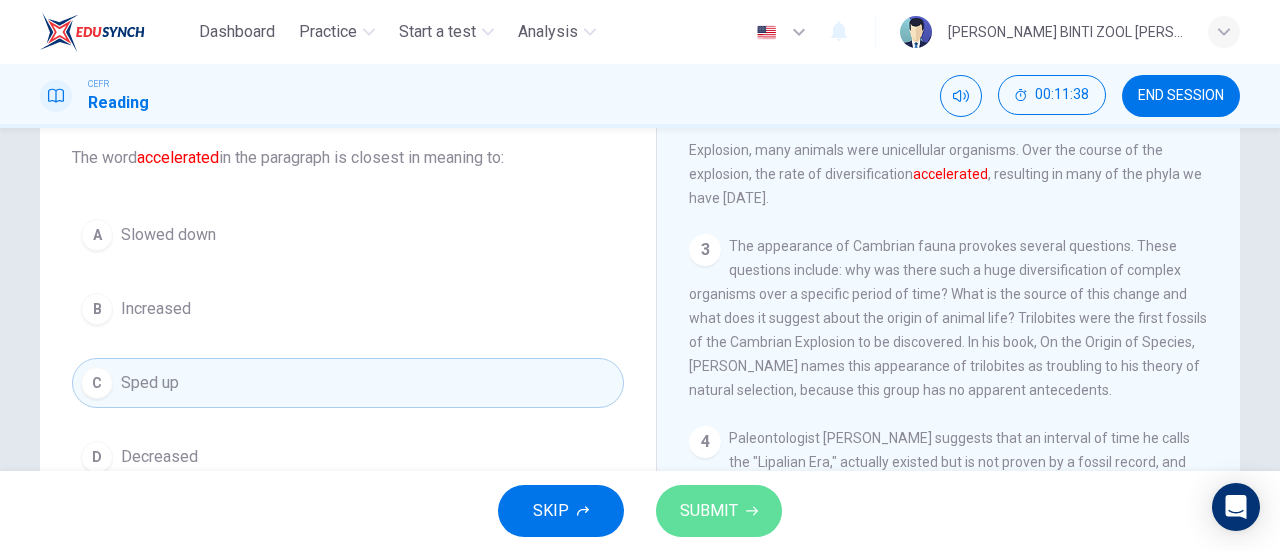 click on "SUBMIT" at bounding box center (709, 511) 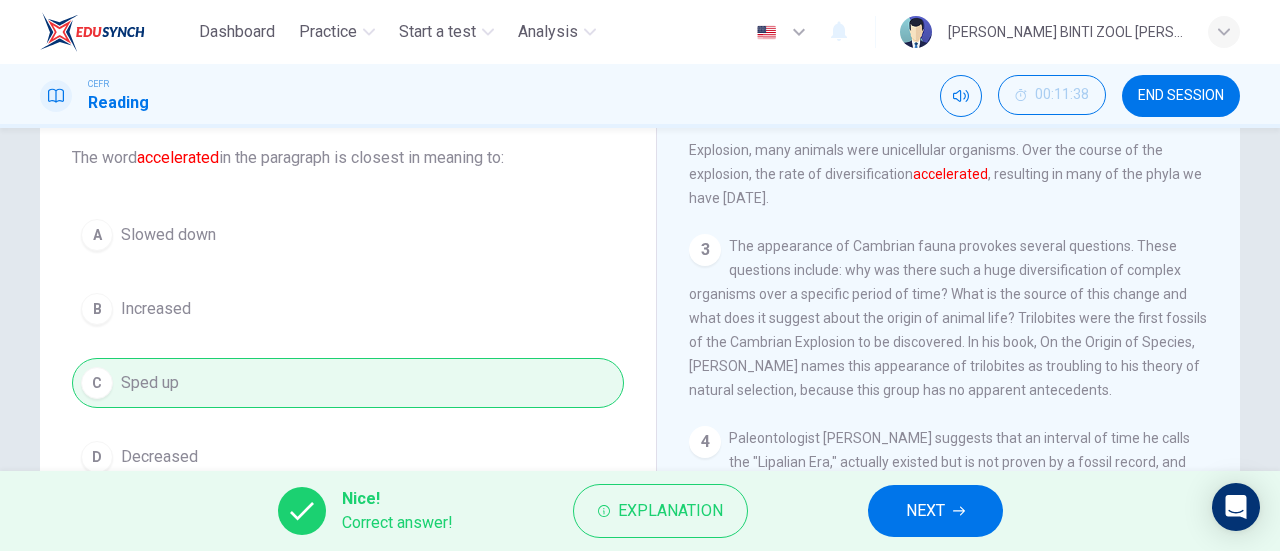 click on "NEXT" at bounding box center (935, 511) 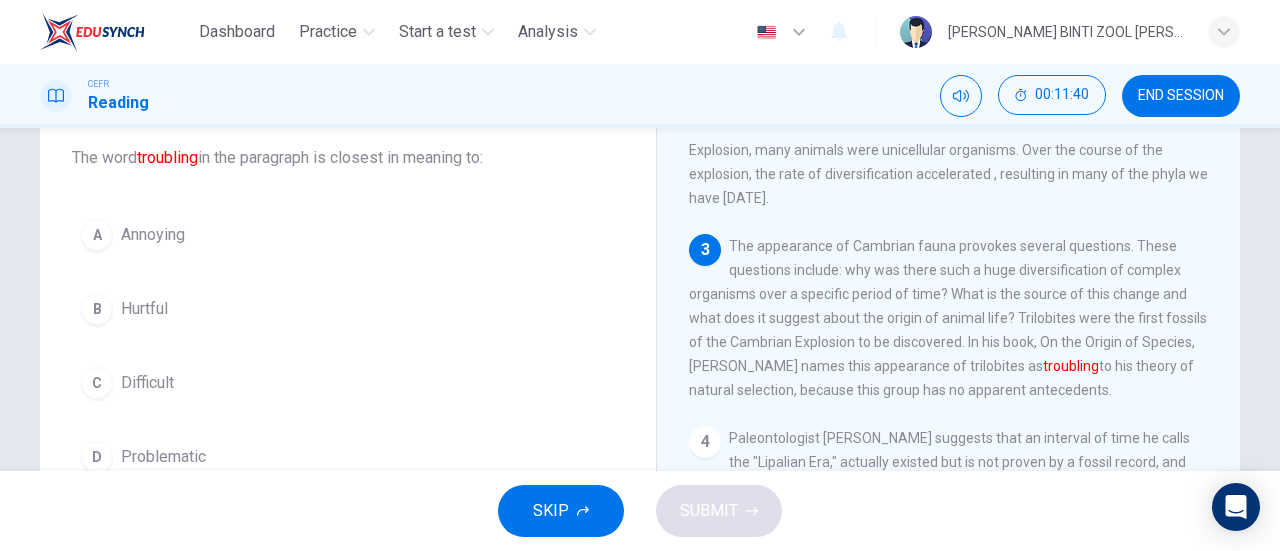 scroll, scrollTop: 149, scrollLeft: 0, axis: vertical 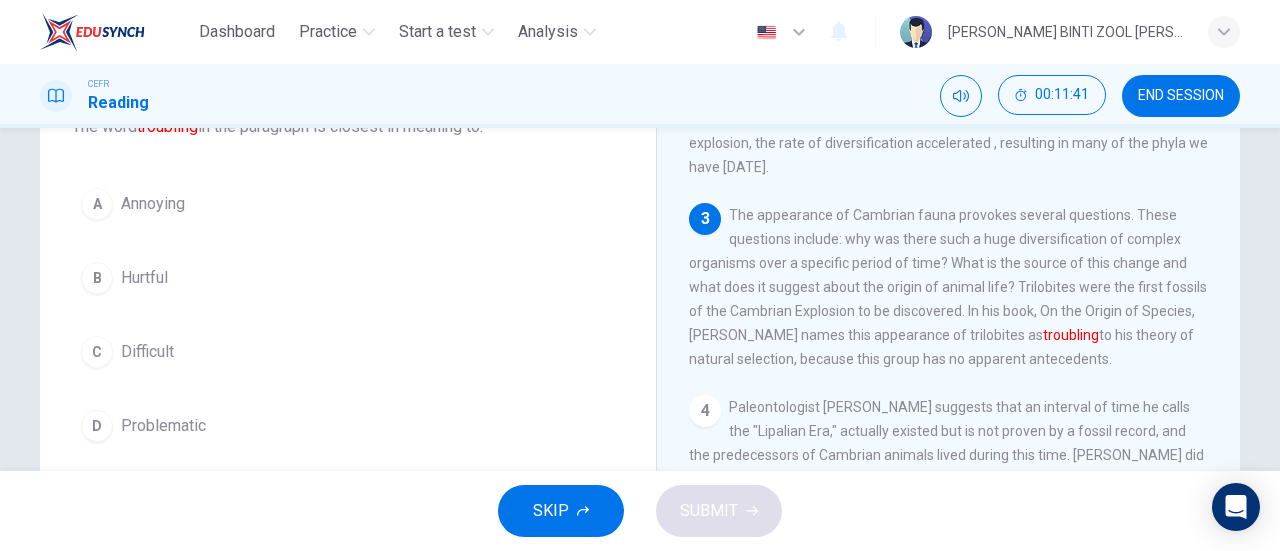 click on "A Annoying B Hurtful C Difficult D Problematic" at bounding box center (348, 315) 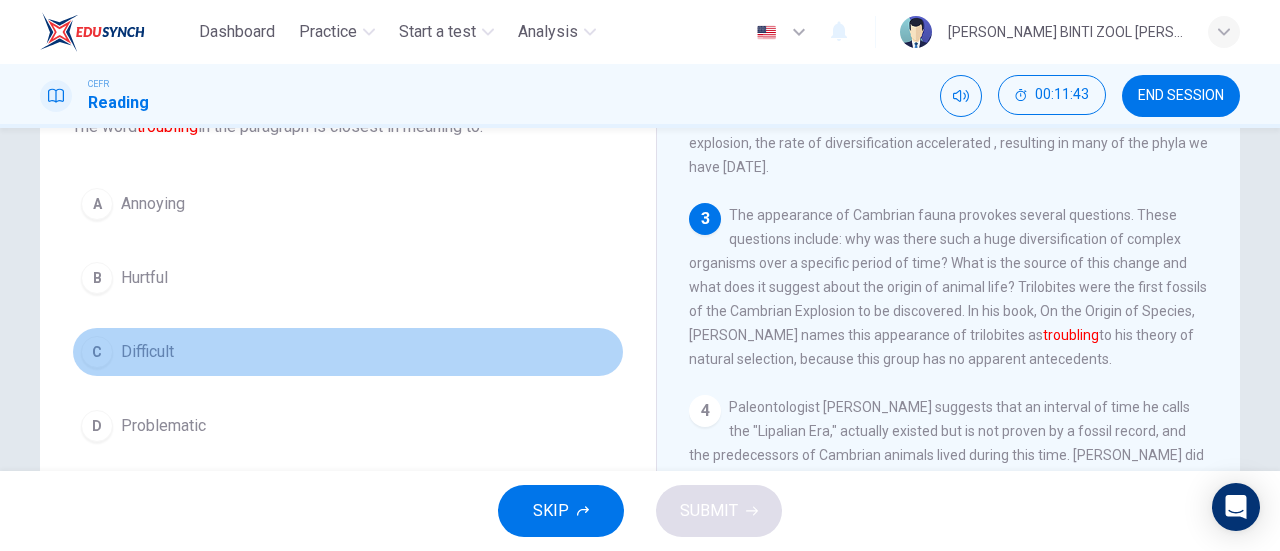 click on "C Difficult" at bounding box center [348, 352] 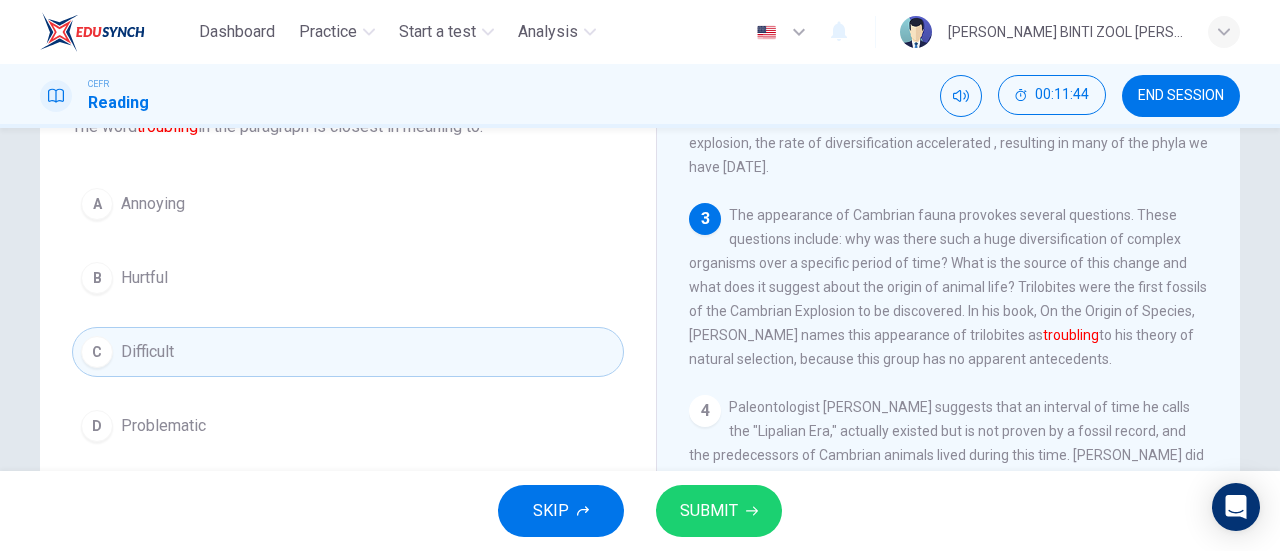 scroll, scrollTop: 145, scrollLeft: 0, axis: vertical 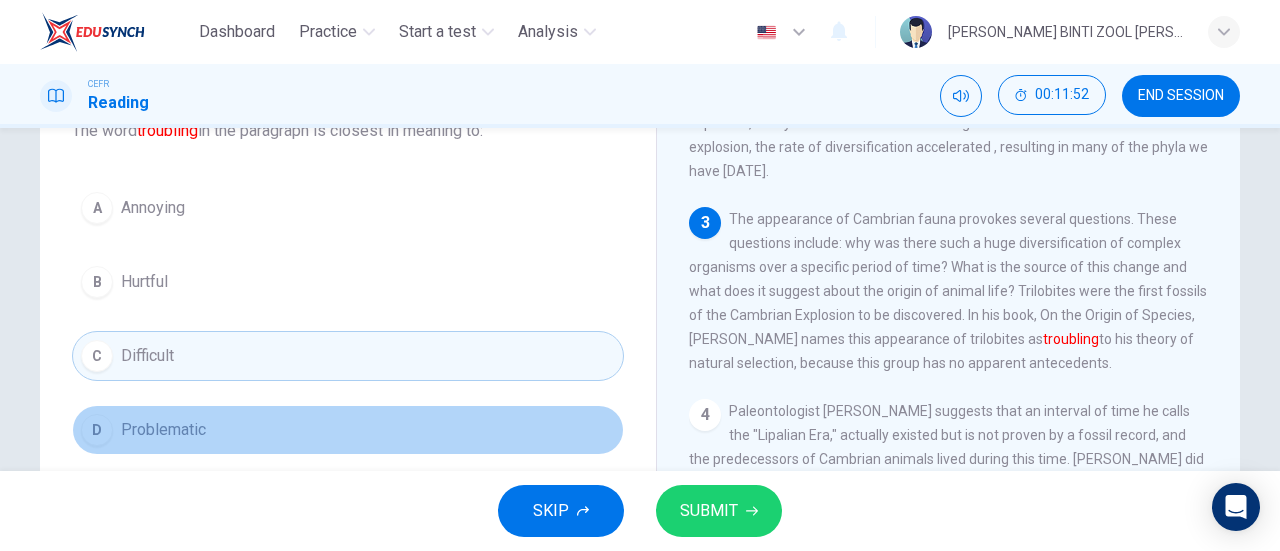 click on "D Problematic" at bounding box center [348, 430] 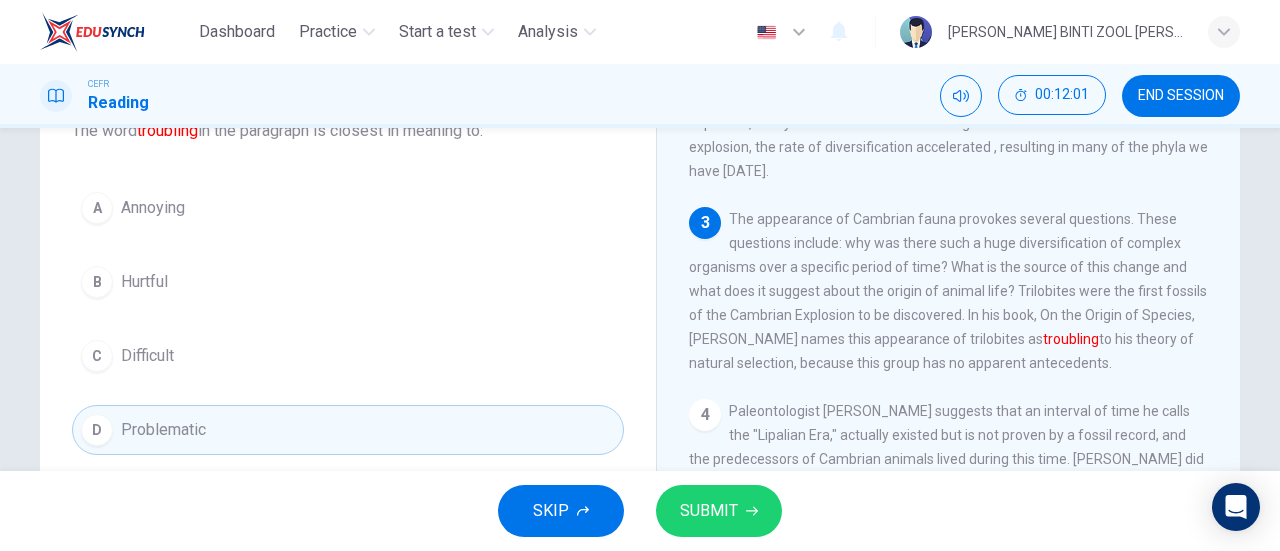 click on "A Annoying B Hurtful C Difficult D Problematic" at bounding box center [348, 319] 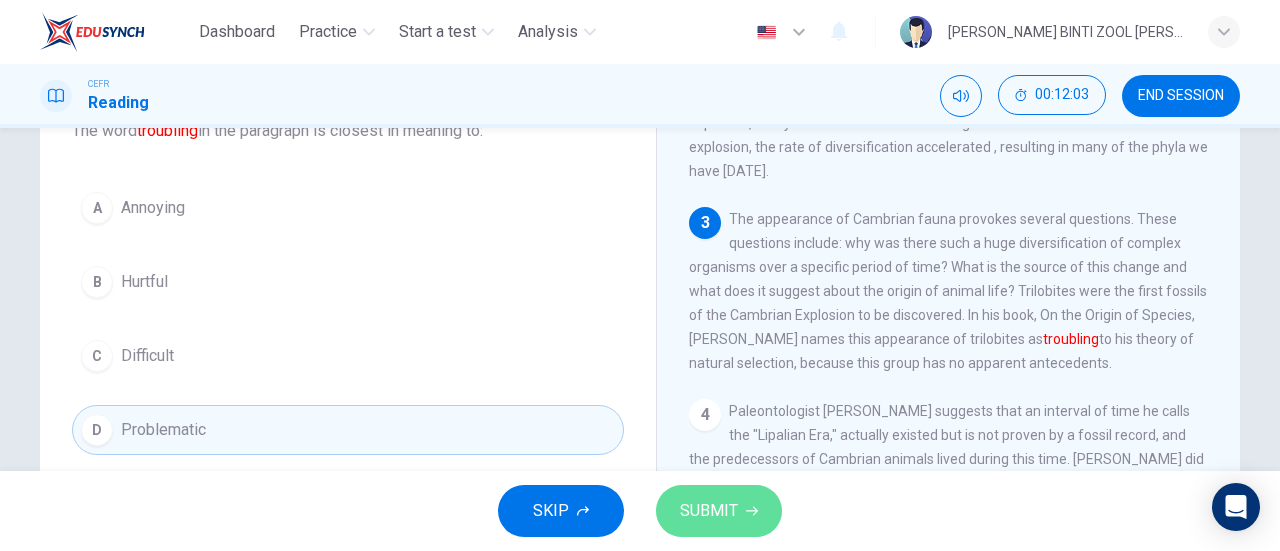 click on "SUBMIT" at bounding box center [719, 511] 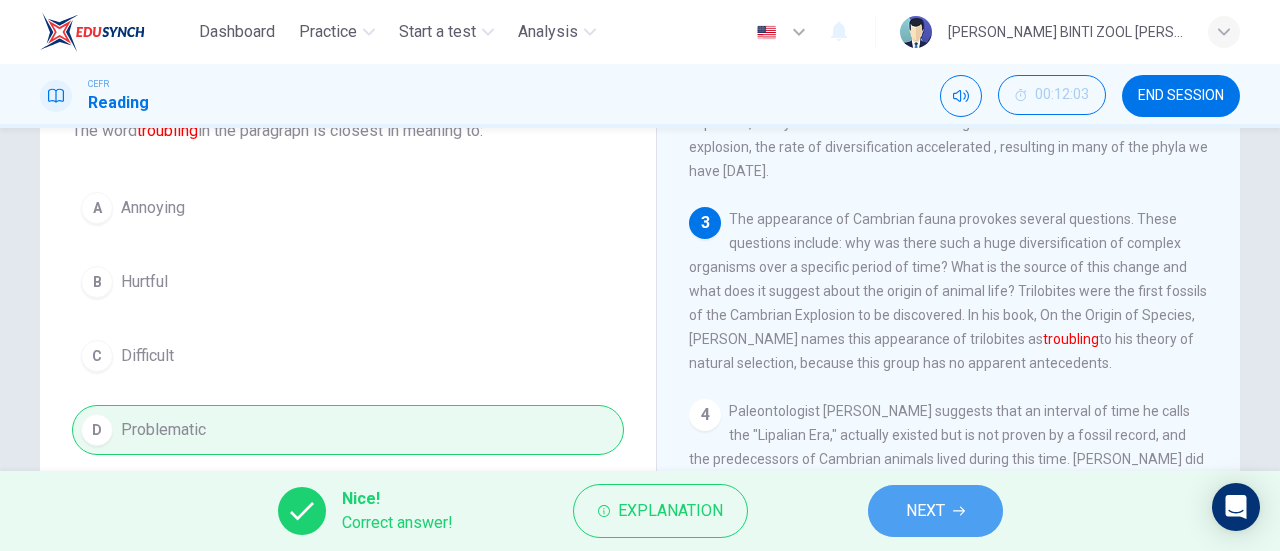 click on "NEXT" at bounding box center (935, 511) 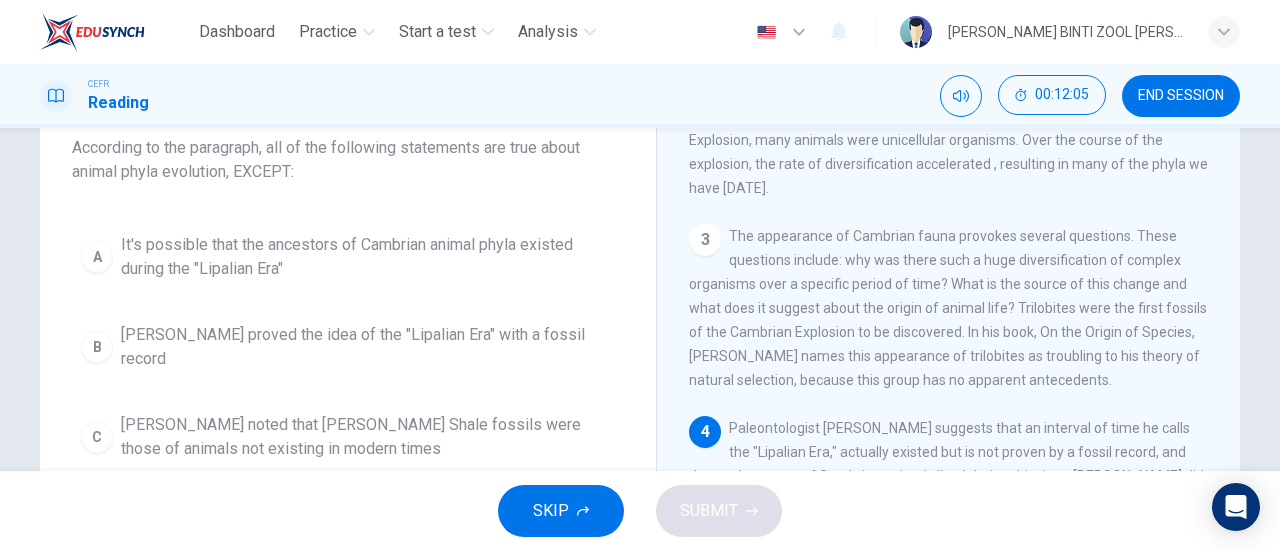 scroll, scrollTop: 129, scrollLeft: 0, axis: vertical 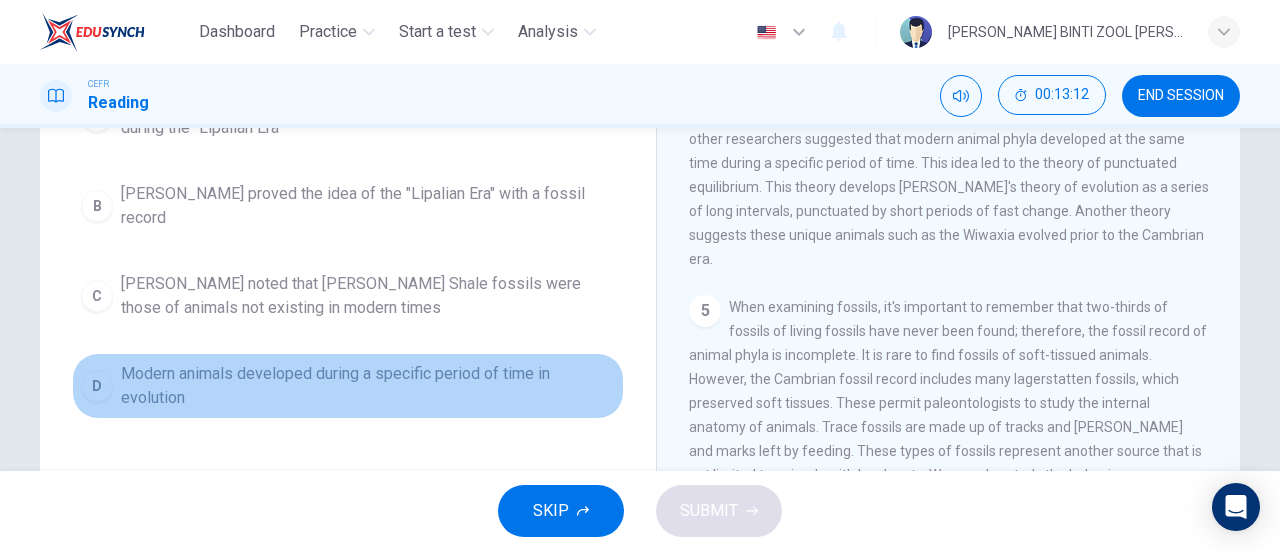 click on "Modern animals developed during a specific period of time in evolution" at bounding box center [368, 386] 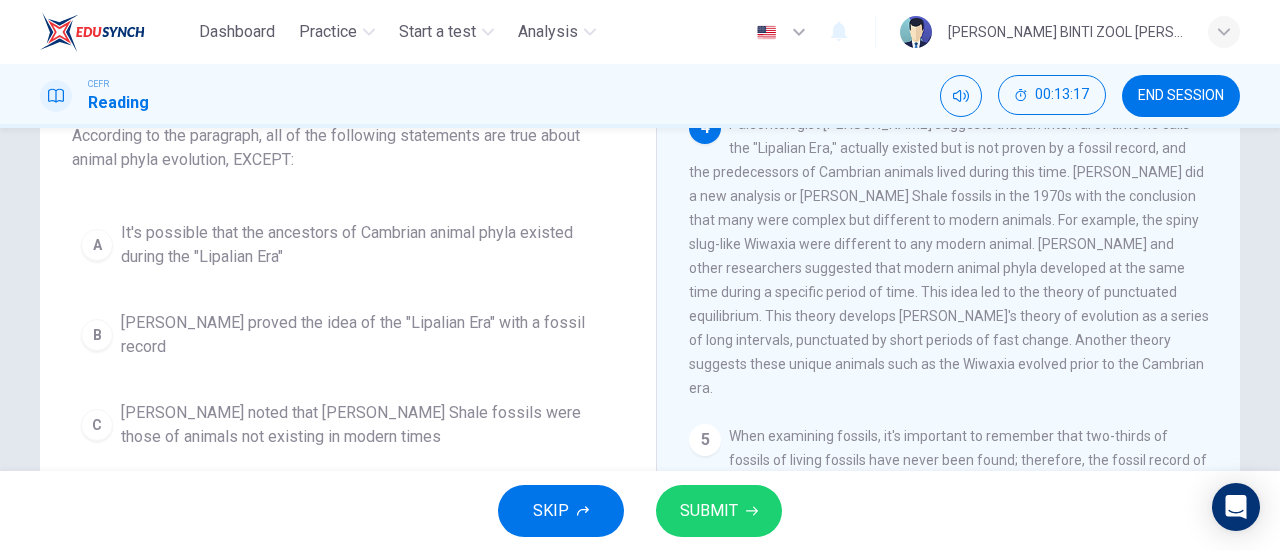 scroll, scrollTop: 138, scrollLeft: 0, axis: vertical 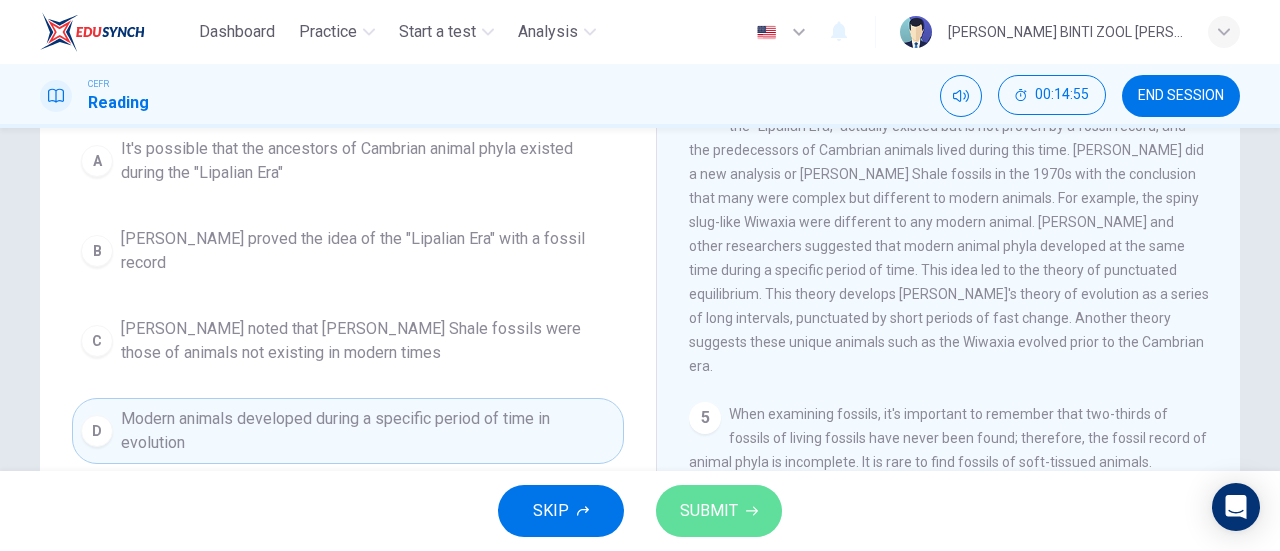 click on "SUBMIT" at bounding box center (709, 511) 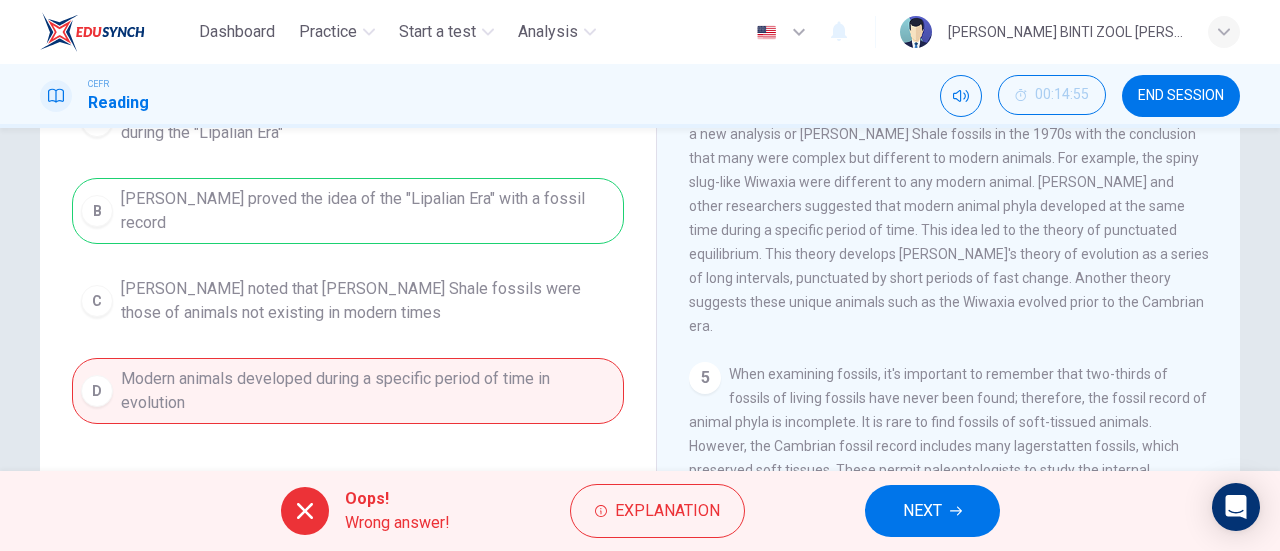 scroll, scrollTop: 264, scrollLeft: 0, axis: vertical 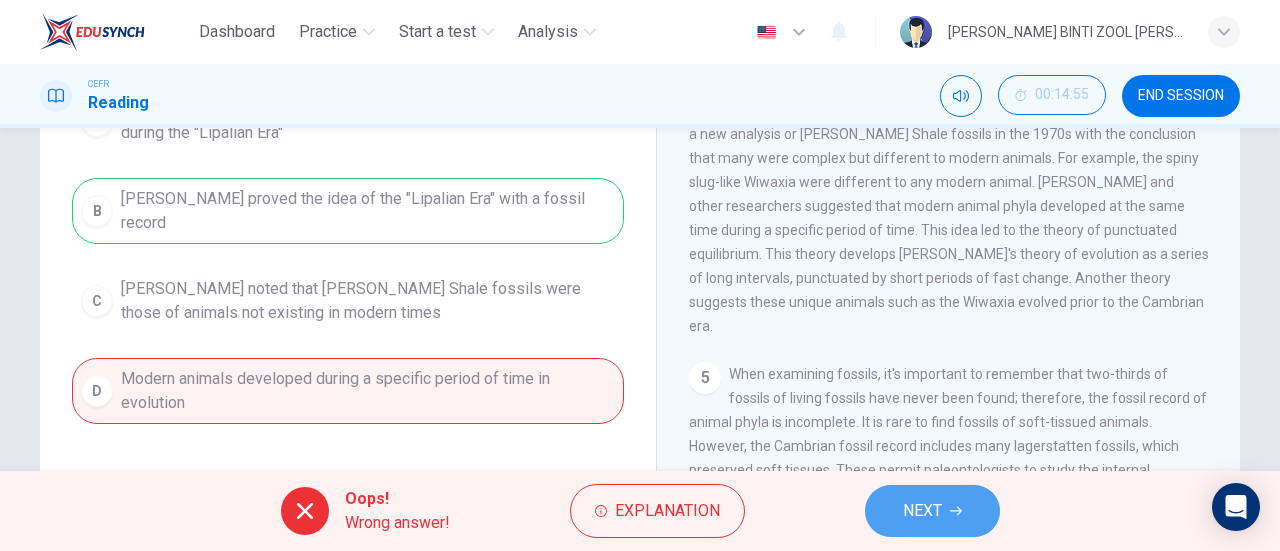 click on "NEXT" at bounding box center [932, 511] 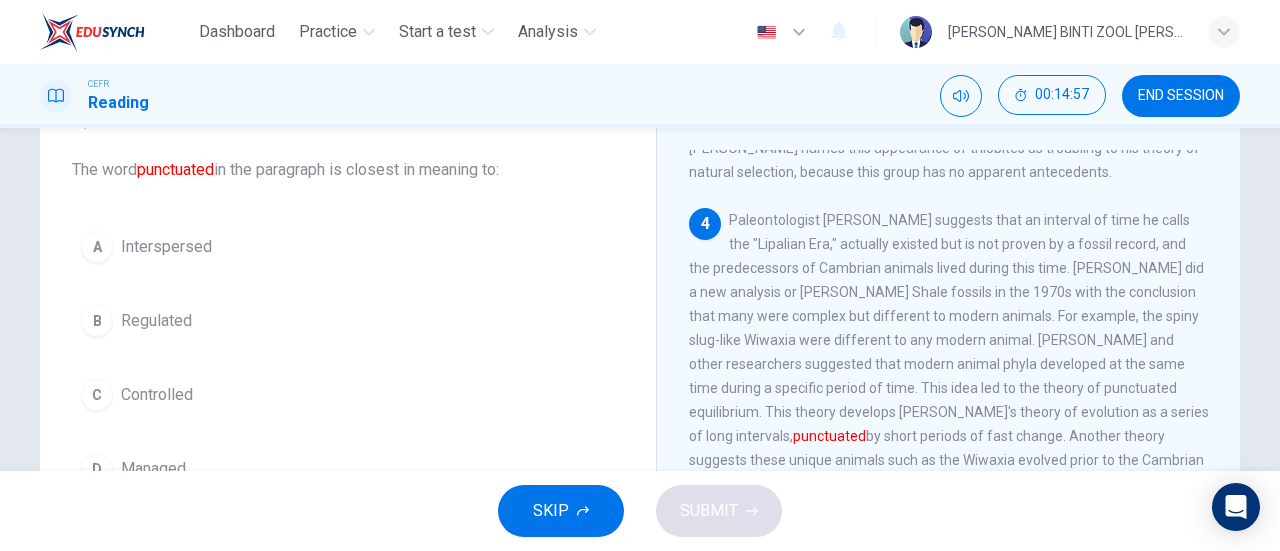 scroll, scrollTop: 107, scrollLeft: 0, axis: vertical 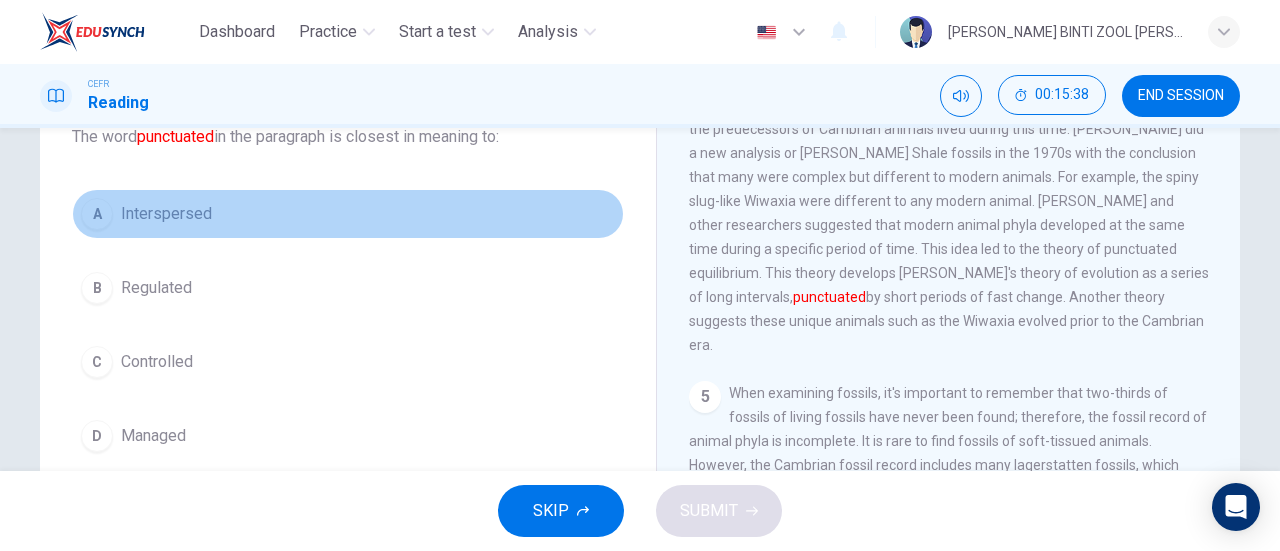 click on "A Interspersed" at bounding box center [348, 214] 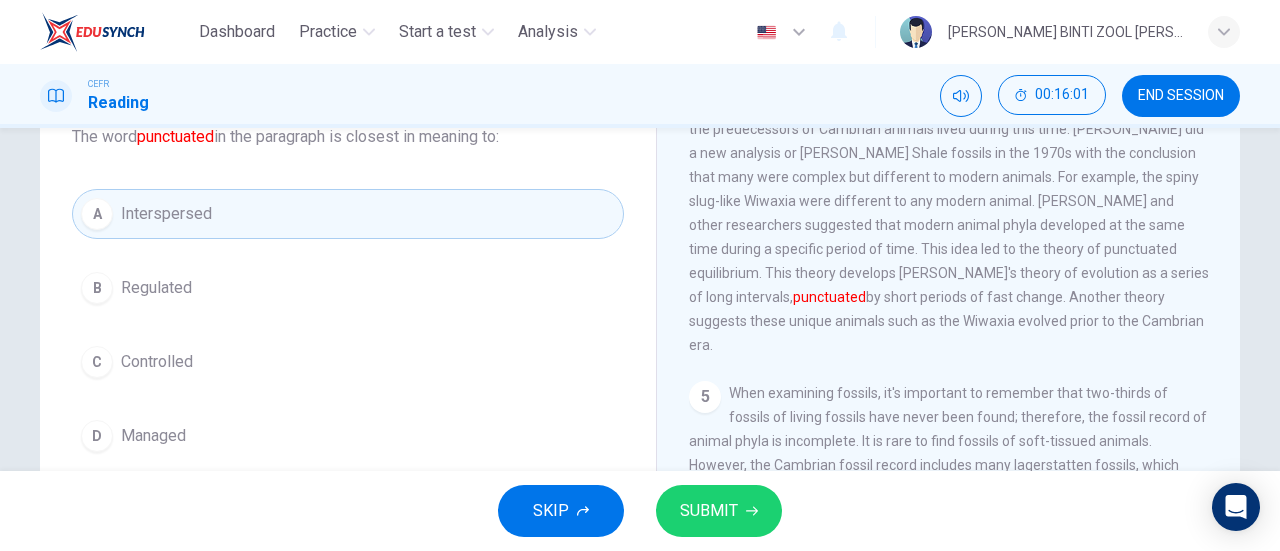 click on "SUBMIT" at bounding box center (719, 511) 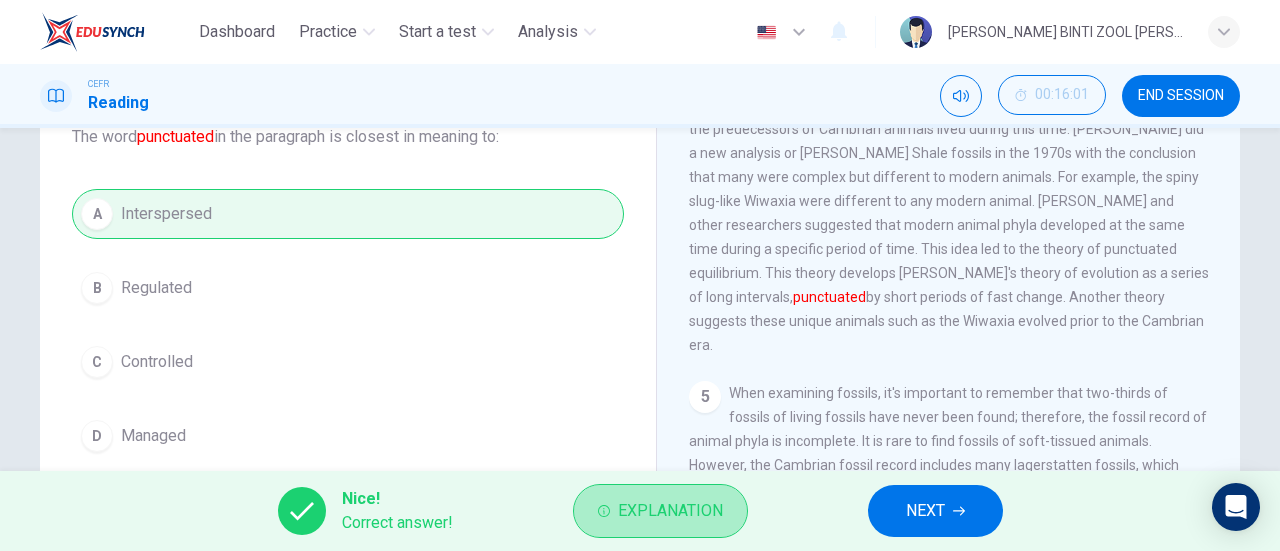 click on "Explanation" at bounding box center [660, 511] 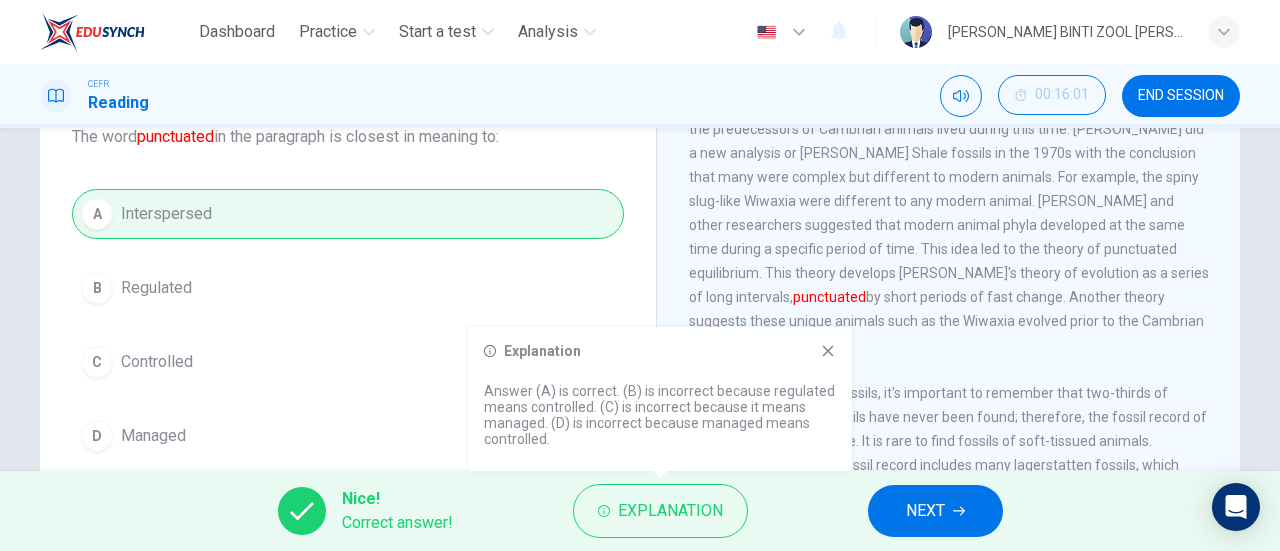 click on "Explanation Answer (A) is correct. (B) is incorrect because regulated means controlled. (C) is incorrect because it means managed. (D) is incorrect because managed means controlled." at bounding box center (660, 399) 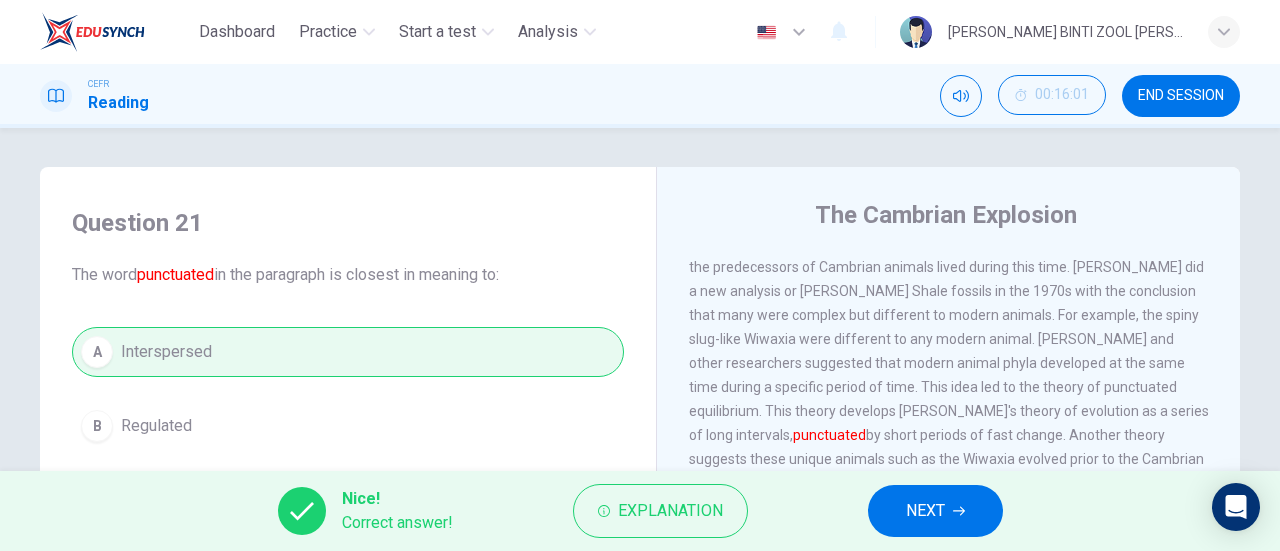 scroll, scrollTop: 295, scrollLeft: 0, axis: vertical 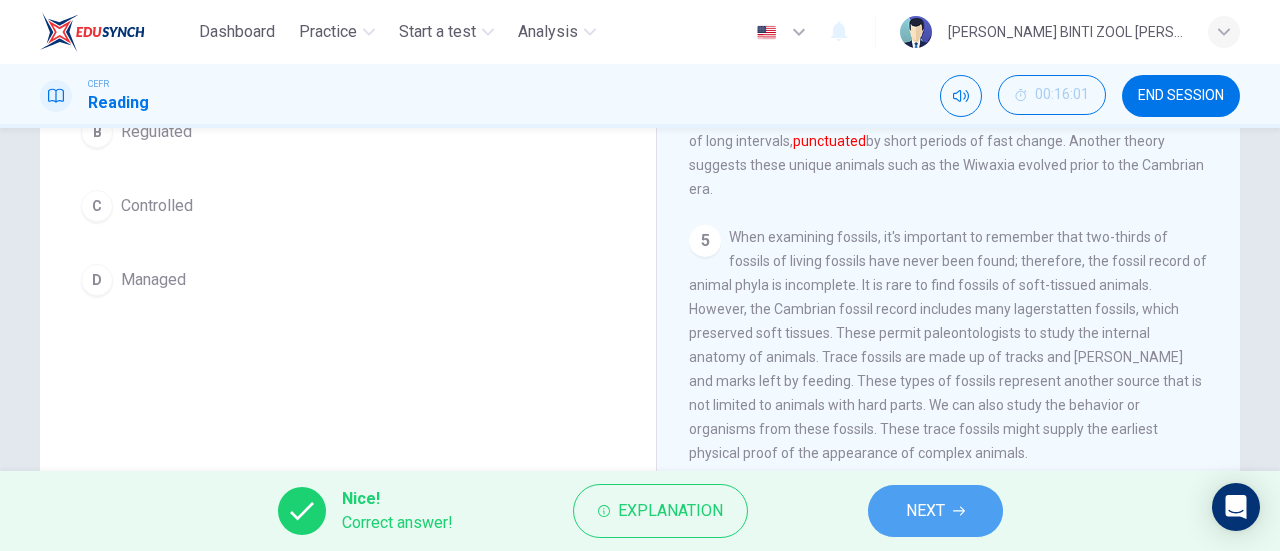 click on "NEXT" at bounding box center (935, 511) 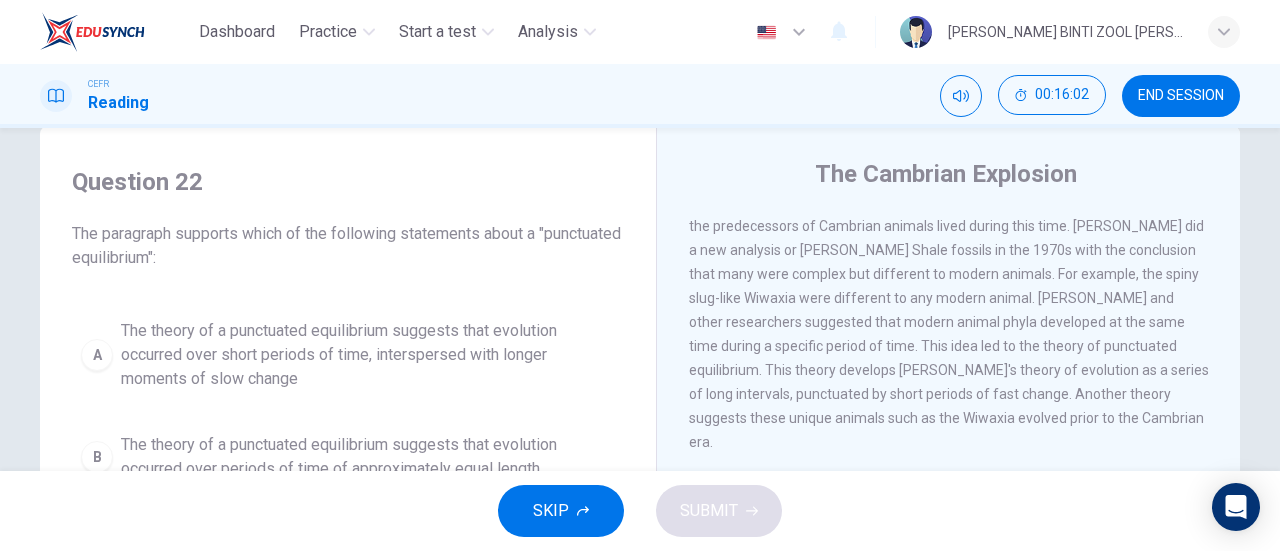 scroll, scrollTop: 45, scrollLeft: 0, axis: vertical 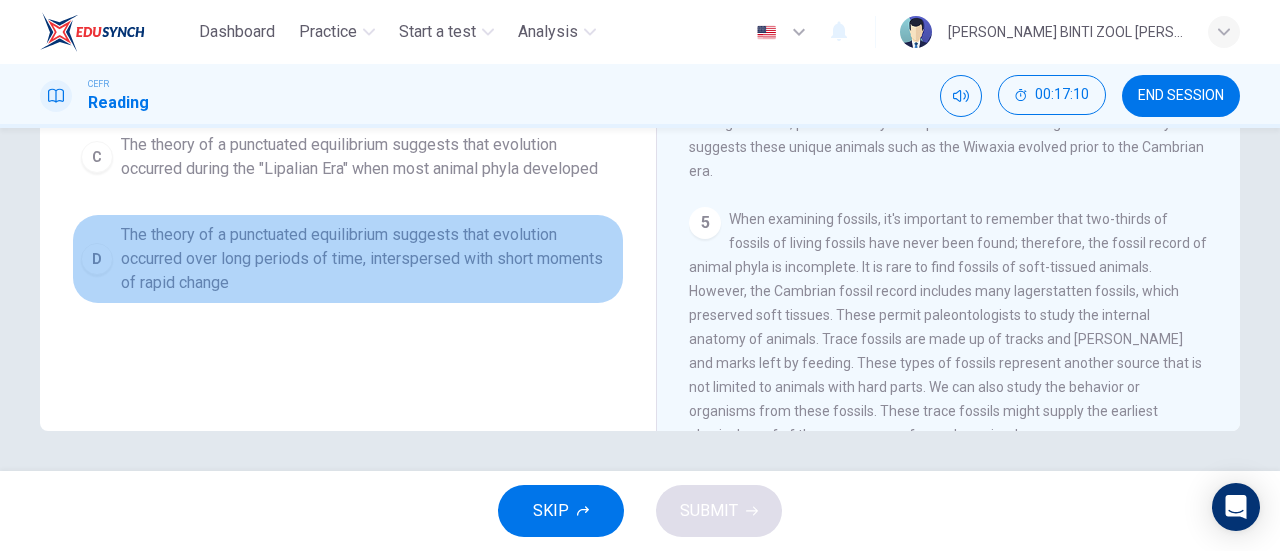 click on "The theory of a punctuated equilibrium suggests that evolution occurred over long periods of time, interspersed with short moments of rapid change" at bounding box center (368, 259) 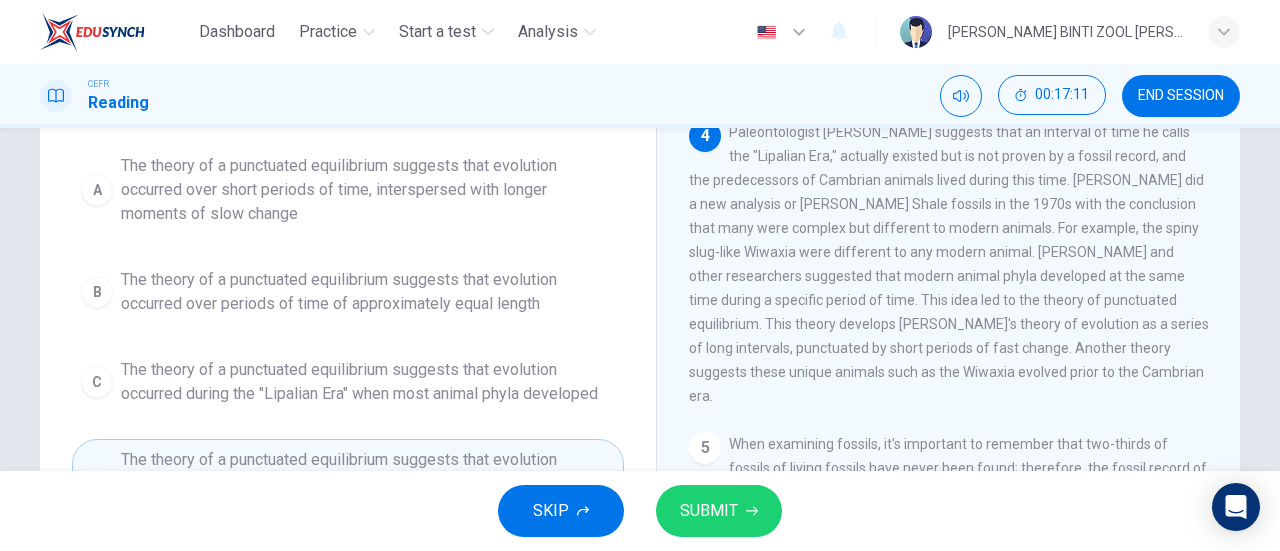 scroll, scrollTop: 208, scrollLeft: 0, axis: vertical 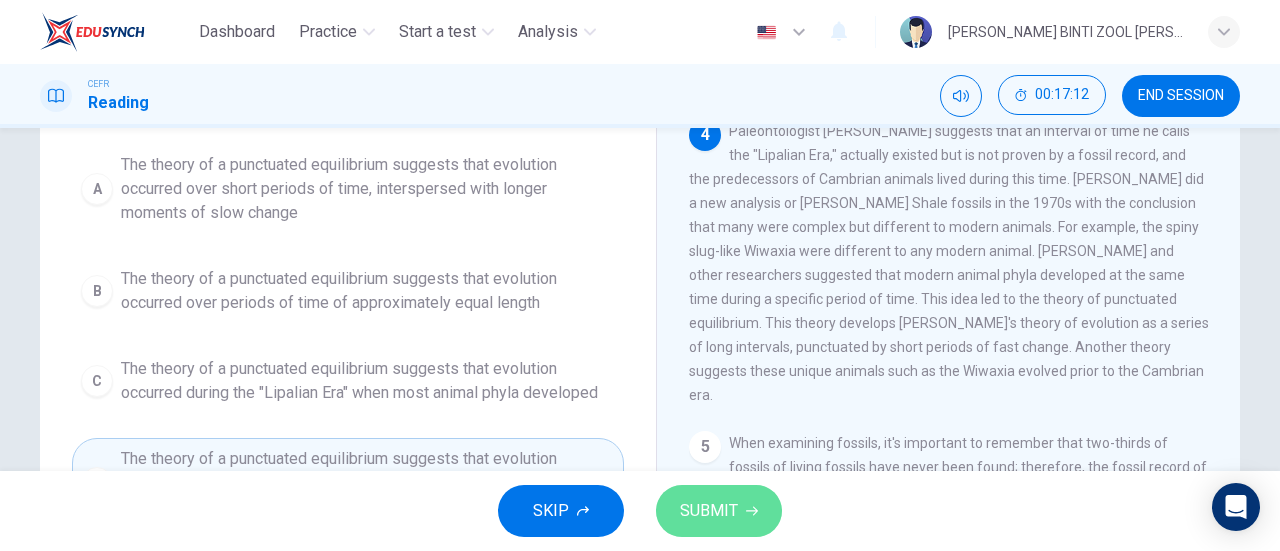 click on "SUBMIT" at bounding box center (709, 511) 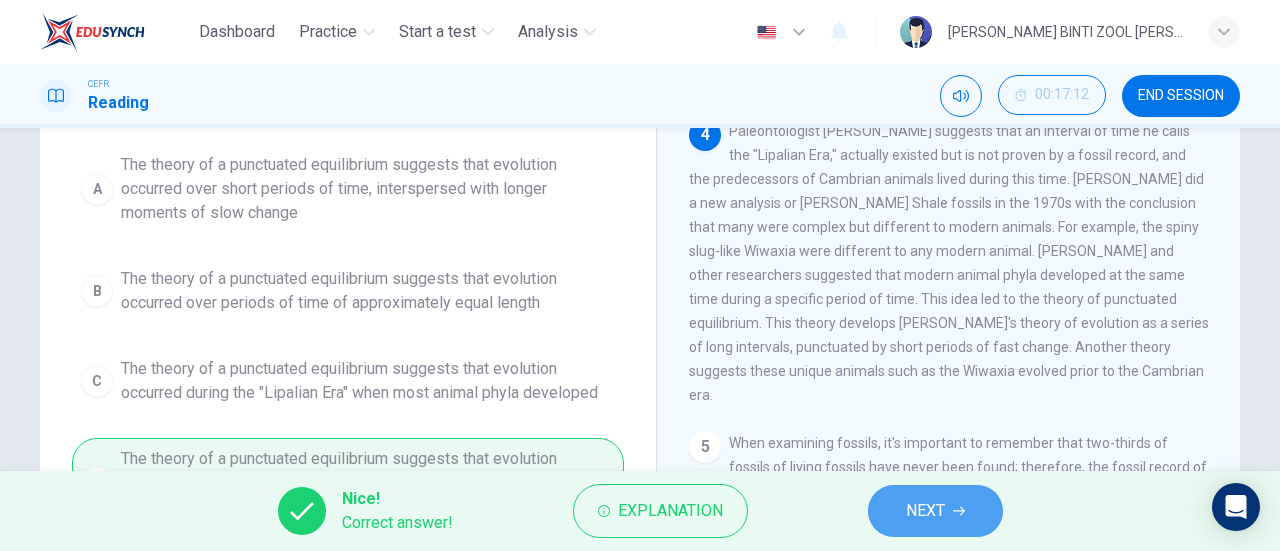 click on "NEXT" at bounding box center [925, 511] 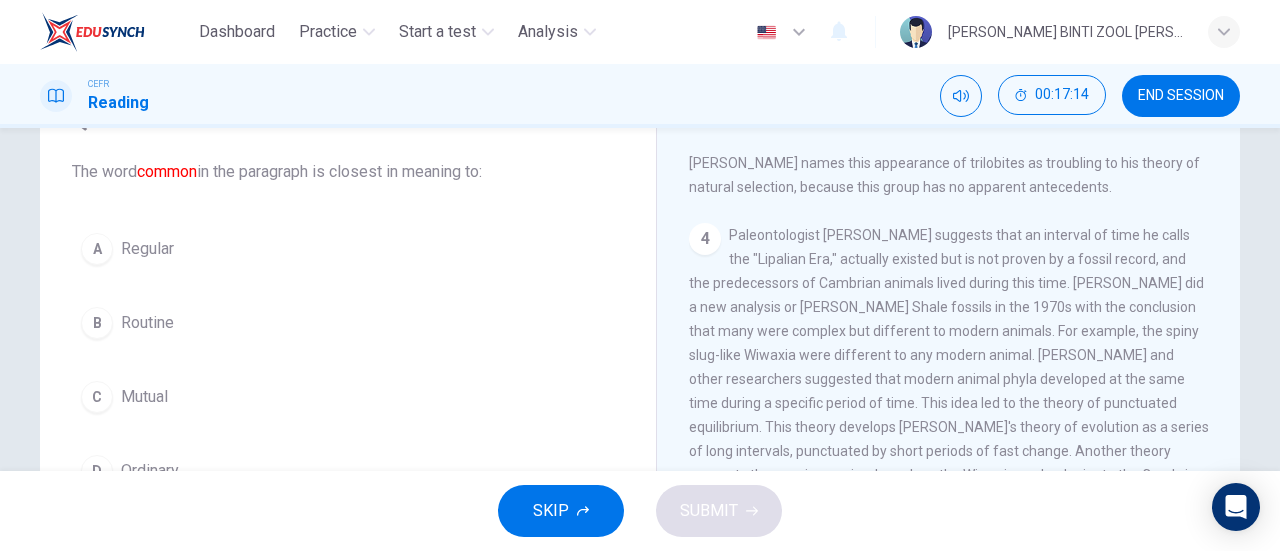 scroll, scrollTop: 108, scrollLeft: 0, axis: vertical 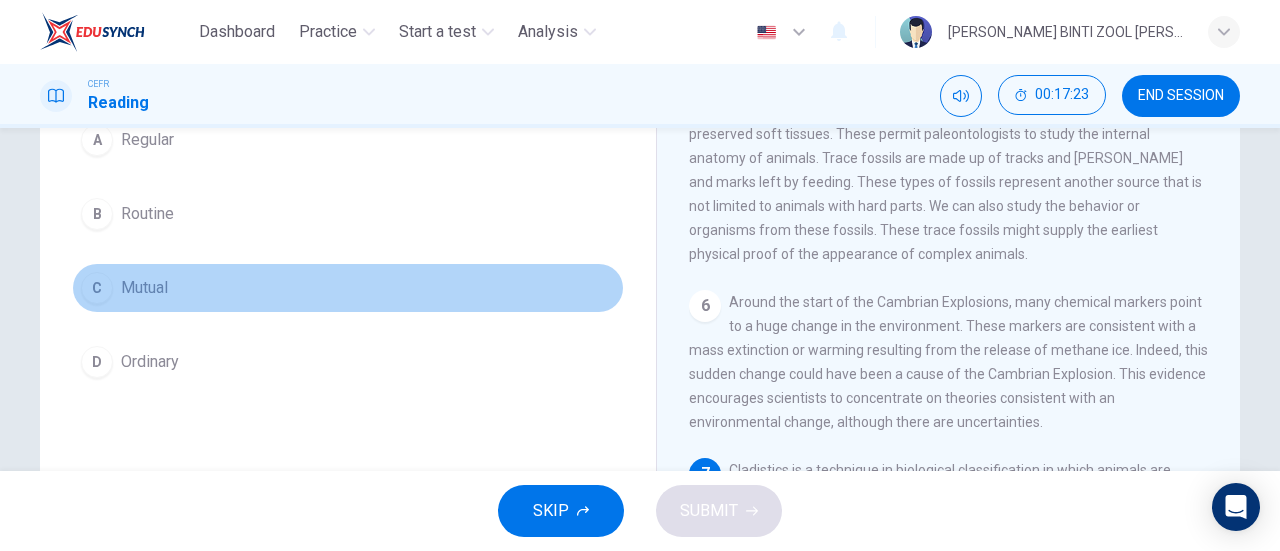 click on "C Mutual" at bounding box center (348, 288) 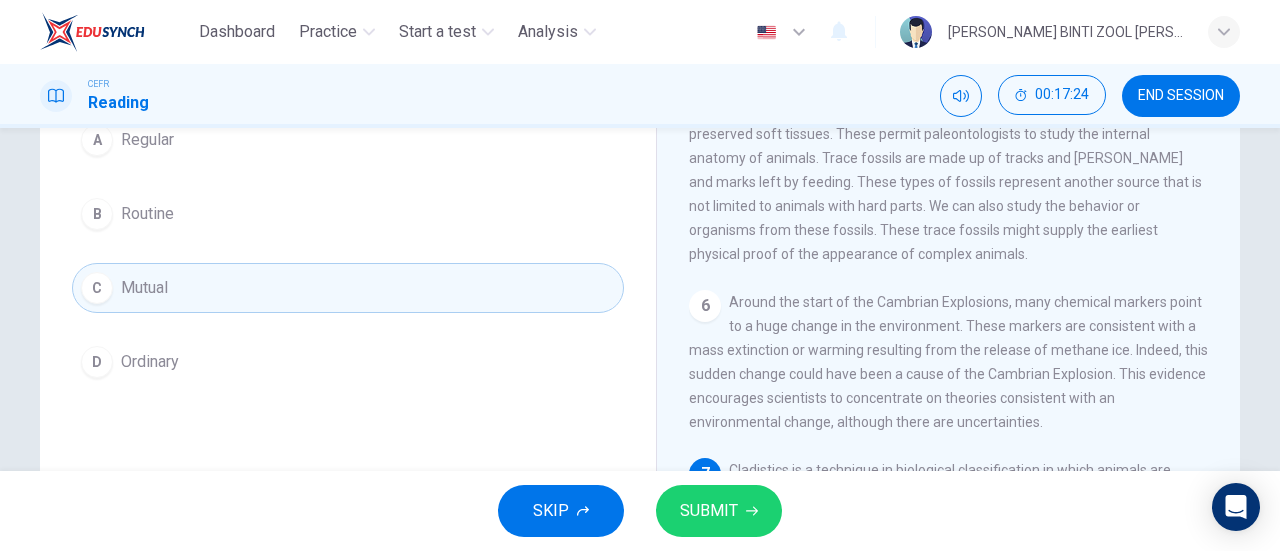 click on "SUBMIT" at bounding box center [709, 511] 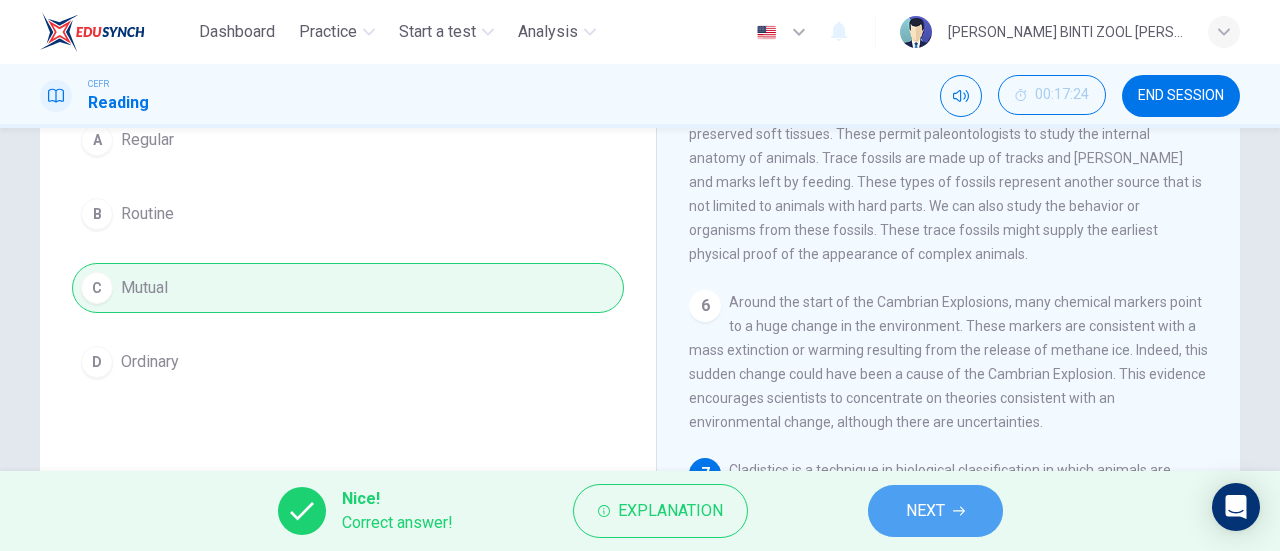 click on "NEXT" at bounding box center (935, 511) 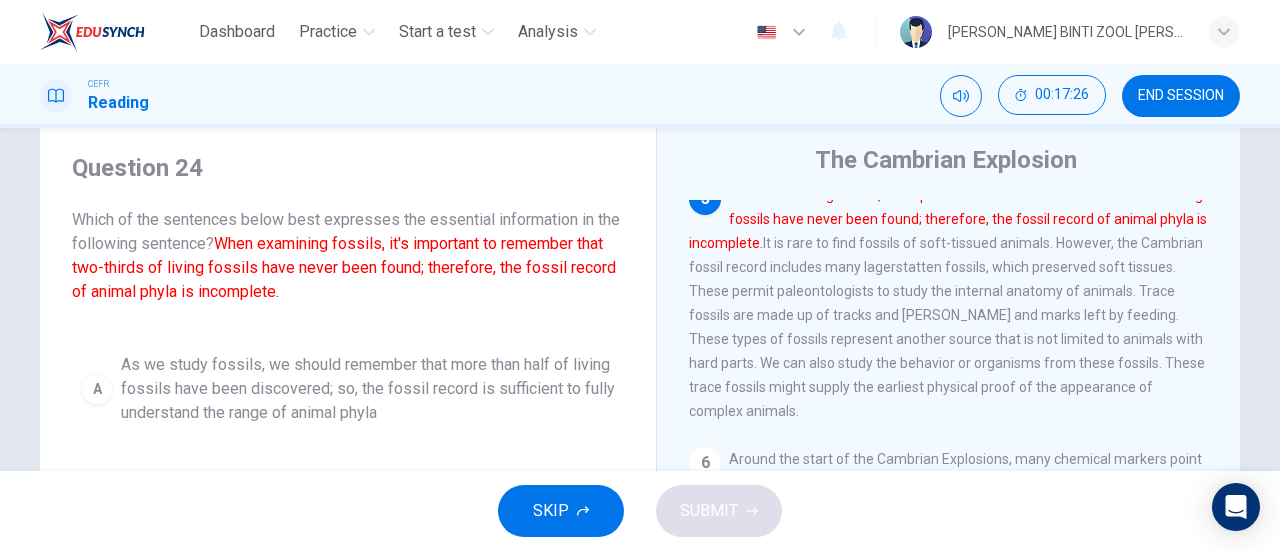 scroll, scrollTop: 57, scrollLeft: 0, axis: vertical 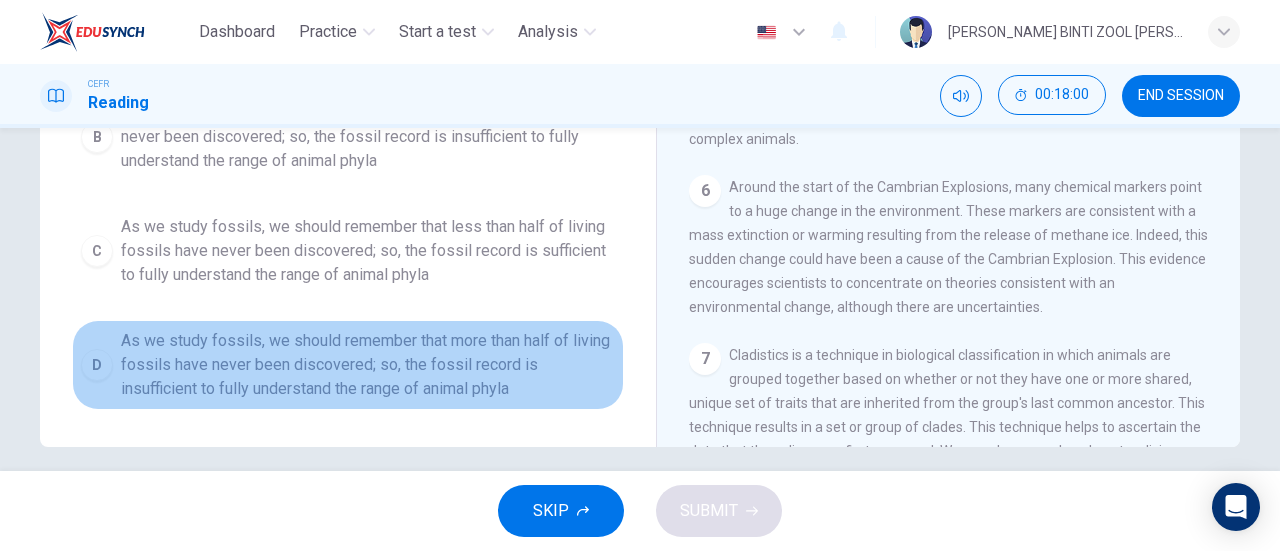 click on "As we study fossils, we should remember that more than half of living fossils have never been discovered; so, the fossil record is insufficient to fully understand the range of animal phyla" at bounding box center (368, 365) 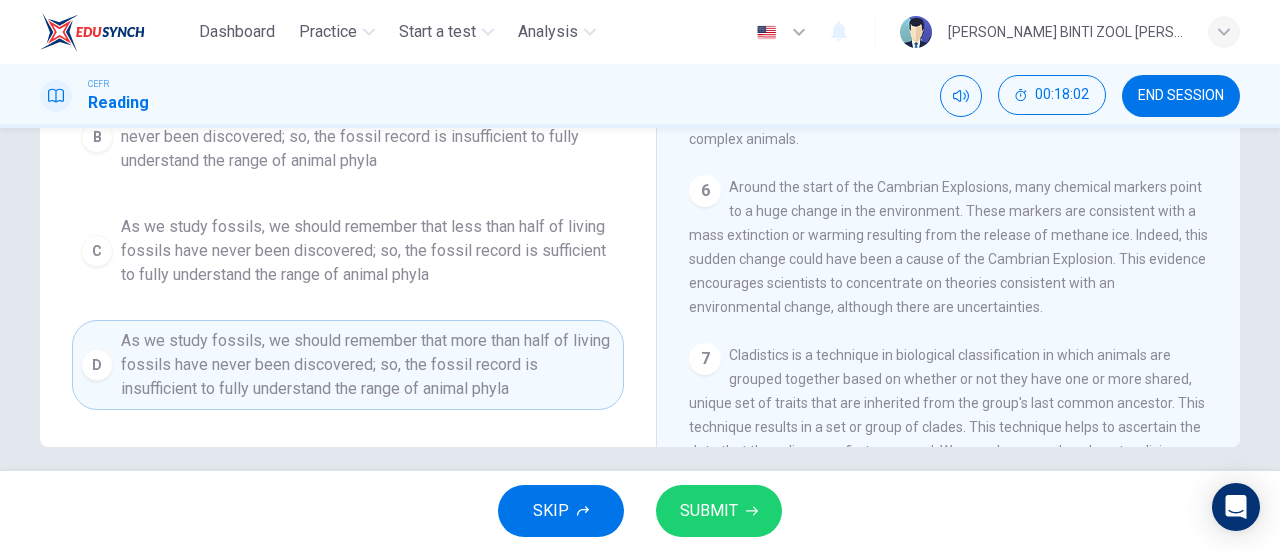 click on "SUBMIT" at bounding box center (719, 511) 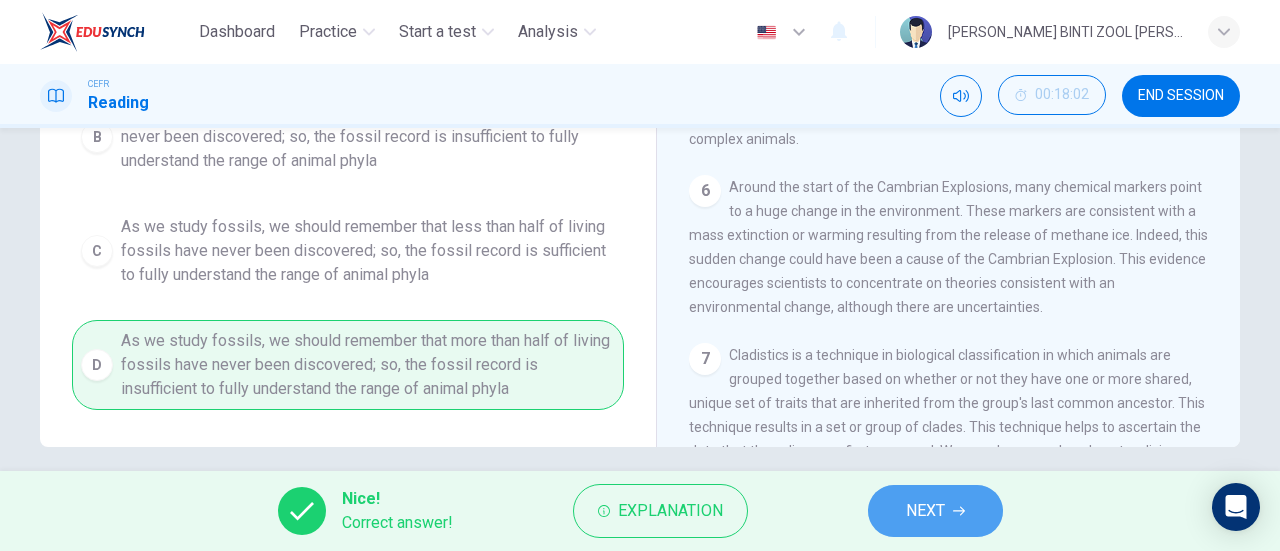 click on "NEXT" at bounding box center [935, 511] 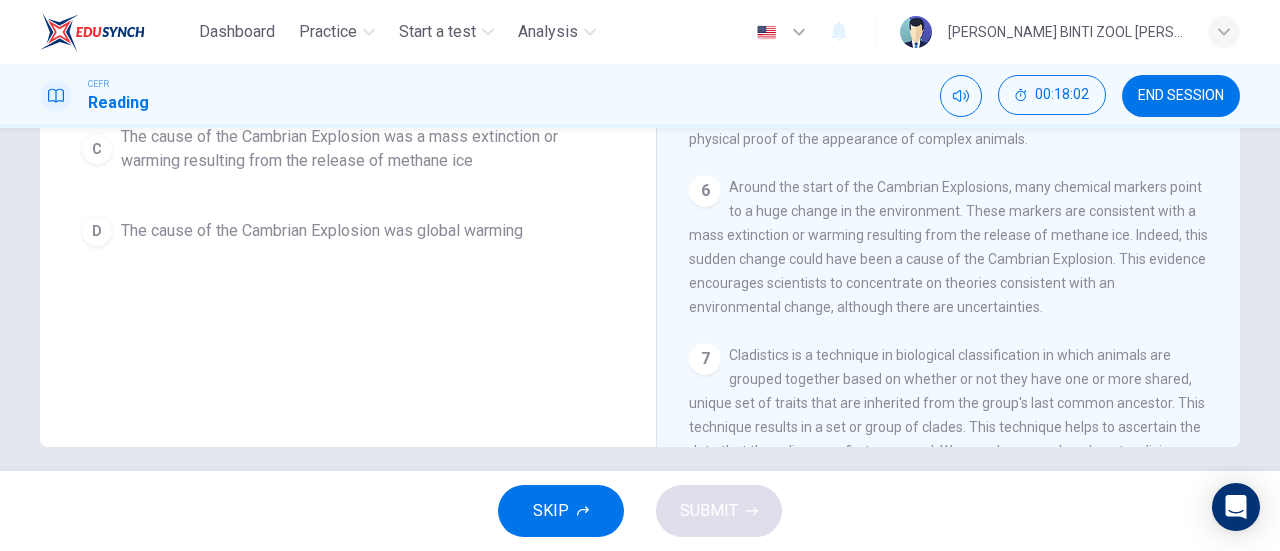 scroll, scrollTop: 0, scrollLeft: 0, axis: both 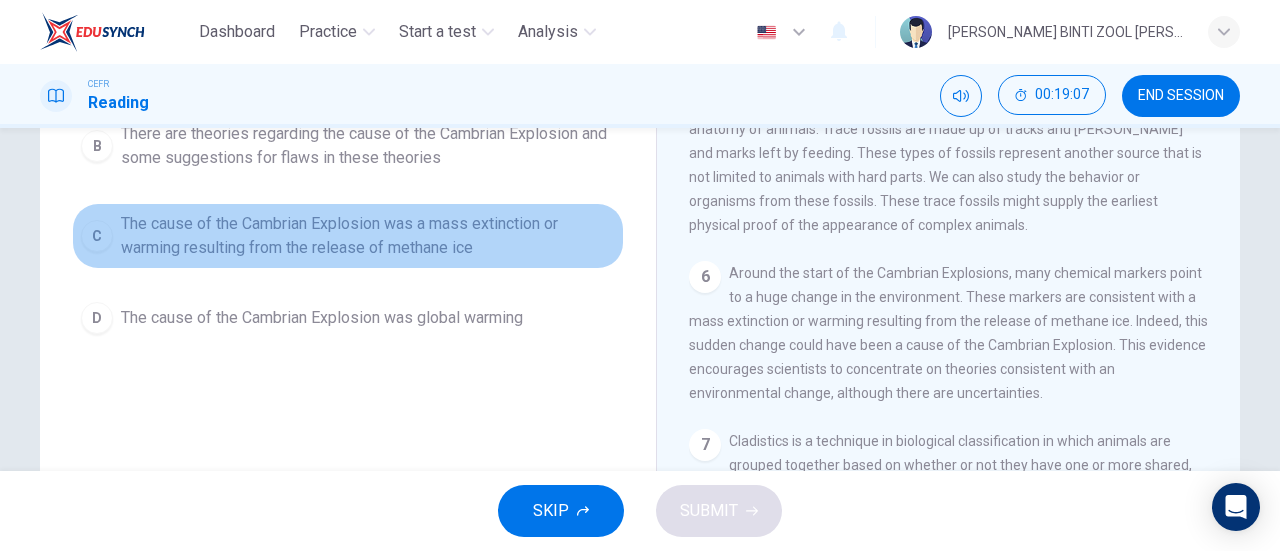 click on "The cause of the Cambrian Explosion was a mass extinction or warming resulting from the release of methane ice" at bounding box center [368, 236] 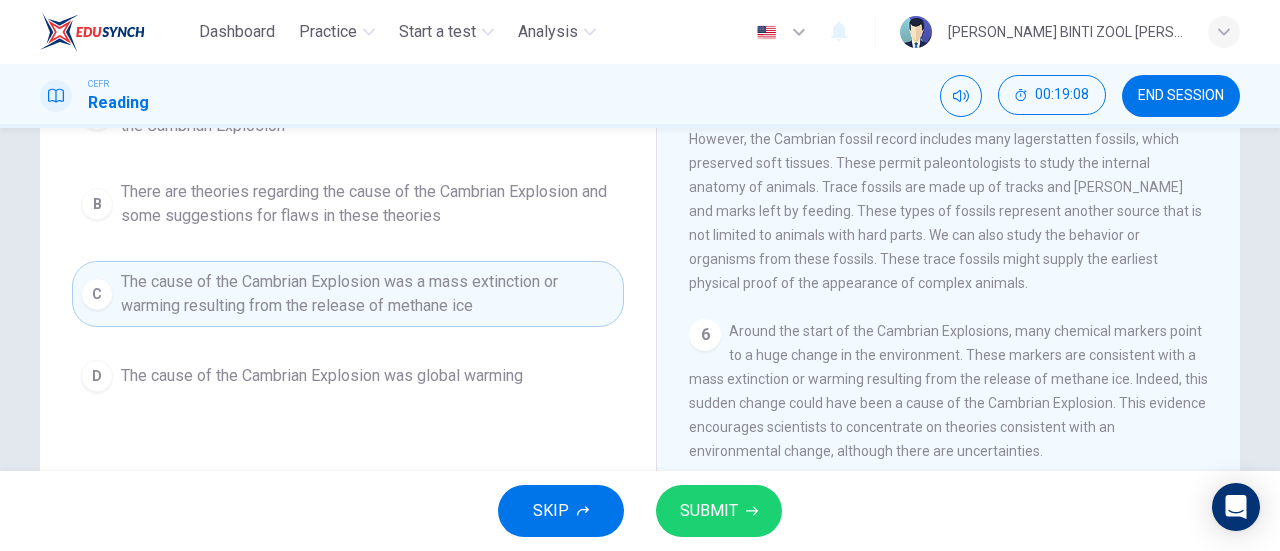 scroll, scrollTop: 270, scrollLeft: 0, axis: vertical 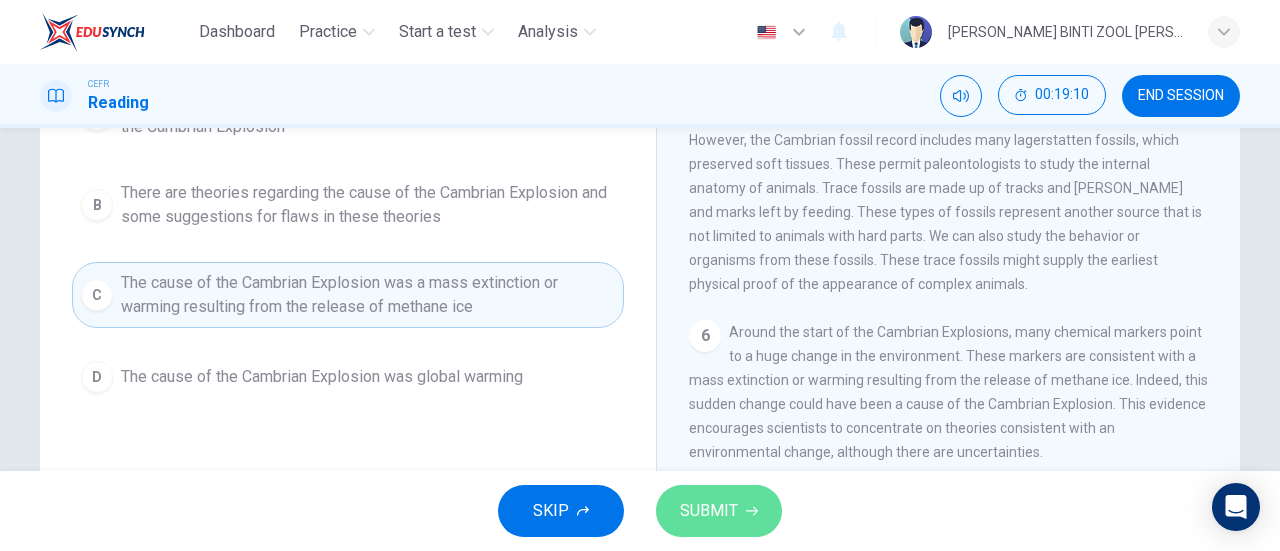 click on "SUBMIT" at bounding box center [709, 511] 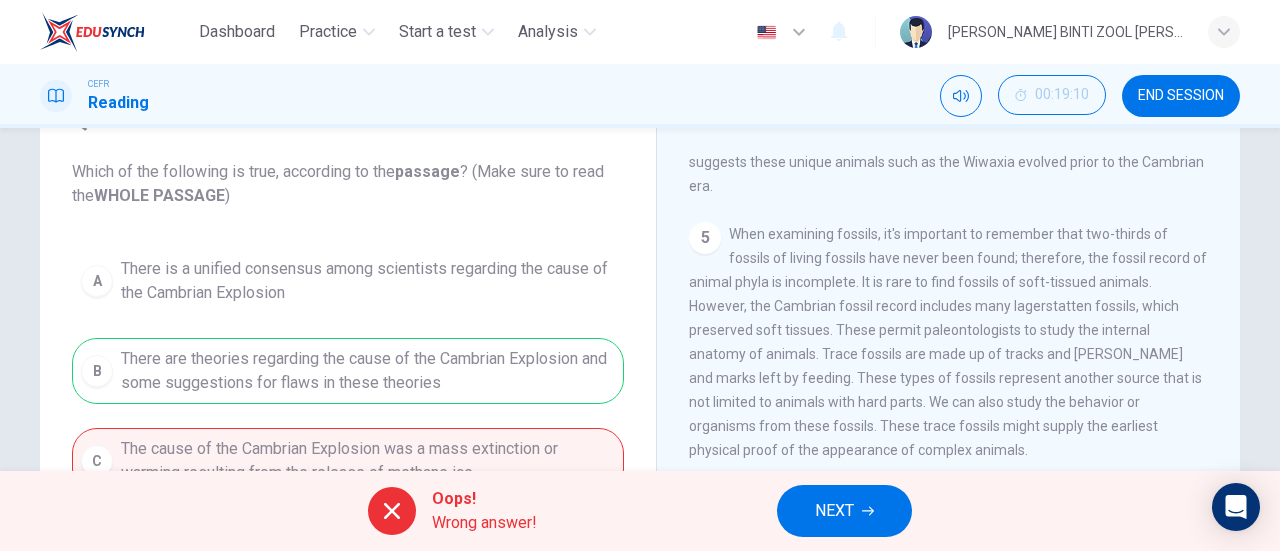 scroll, scrollTop: 109, scrollLeft: 0, axis: vertical 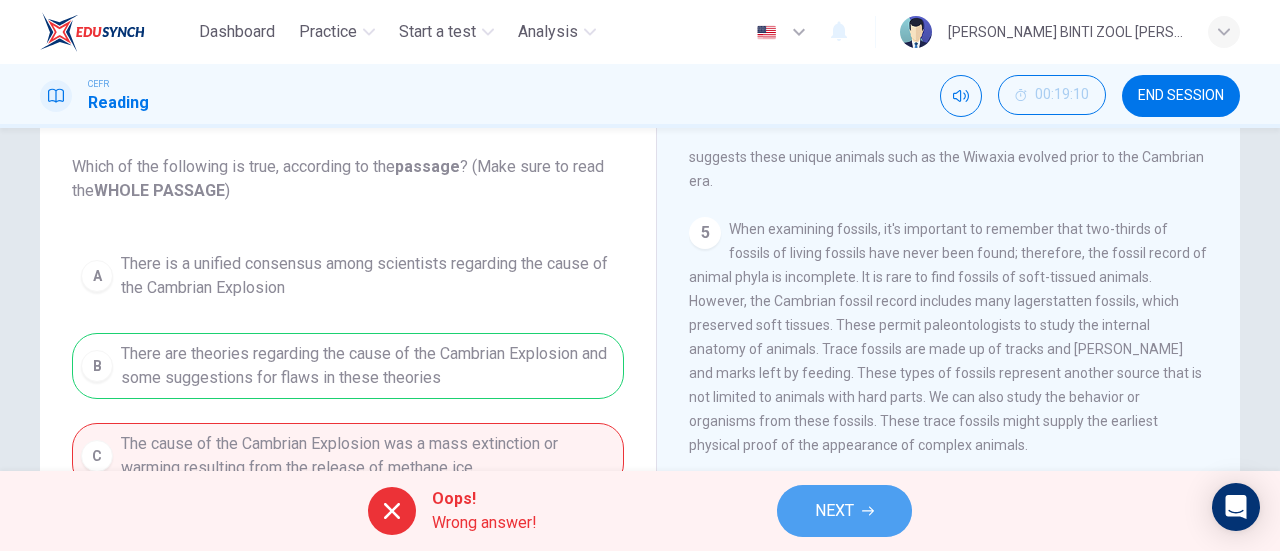 click on "NEXT" at bounding box center (844, 511) 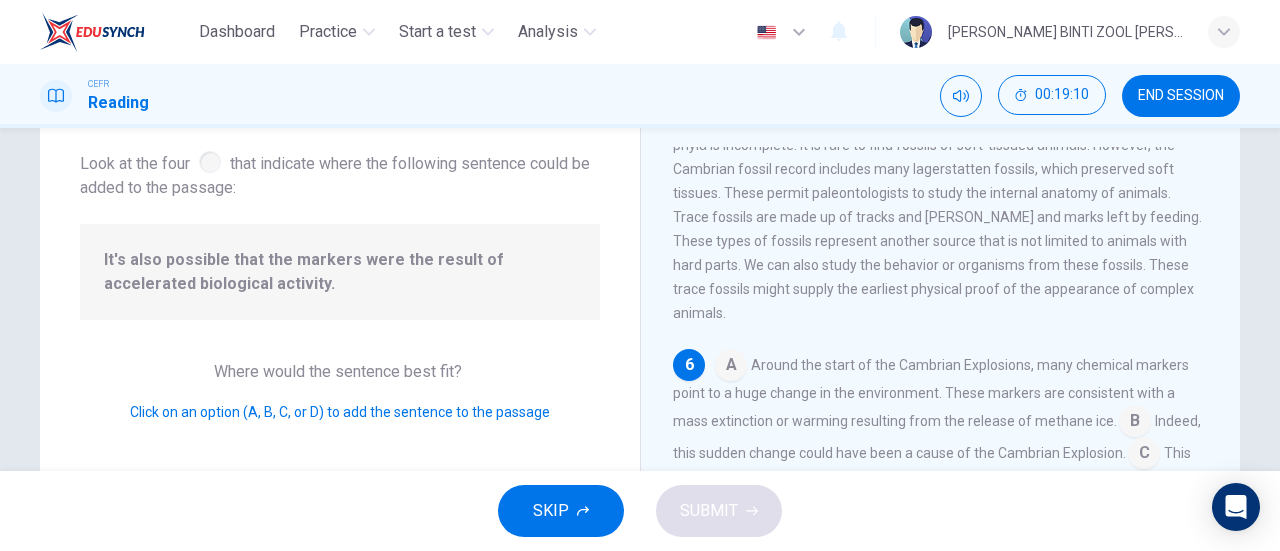 scroll, scrollTop: 982, scrollLeft: 0, axis: vertical 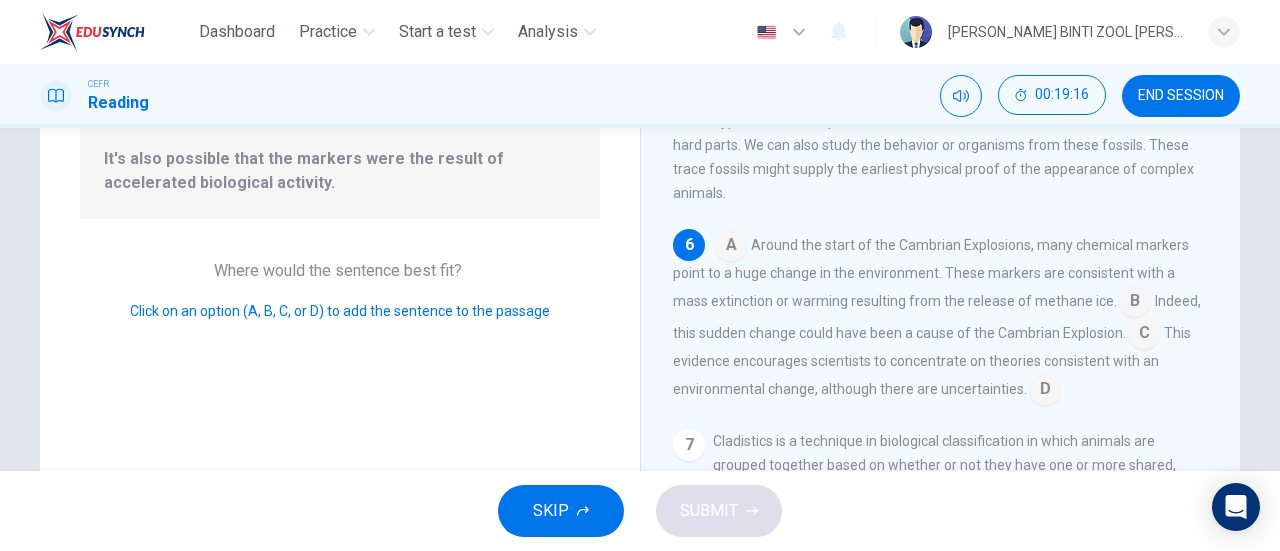 click at bounding box center [731, 247] 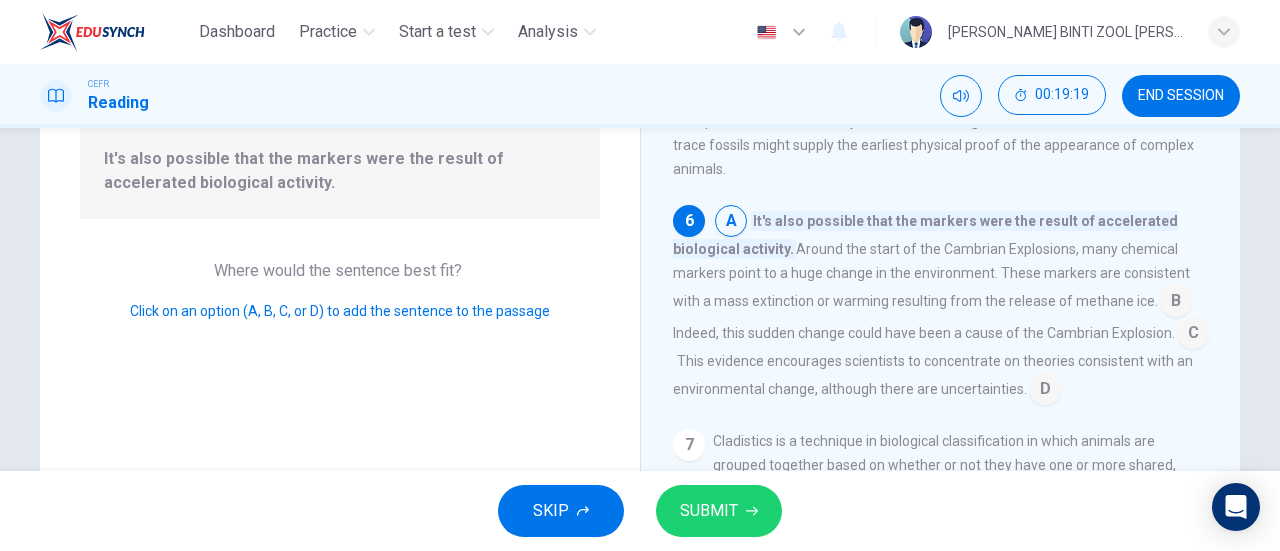 click at bounding box center (731, 223) 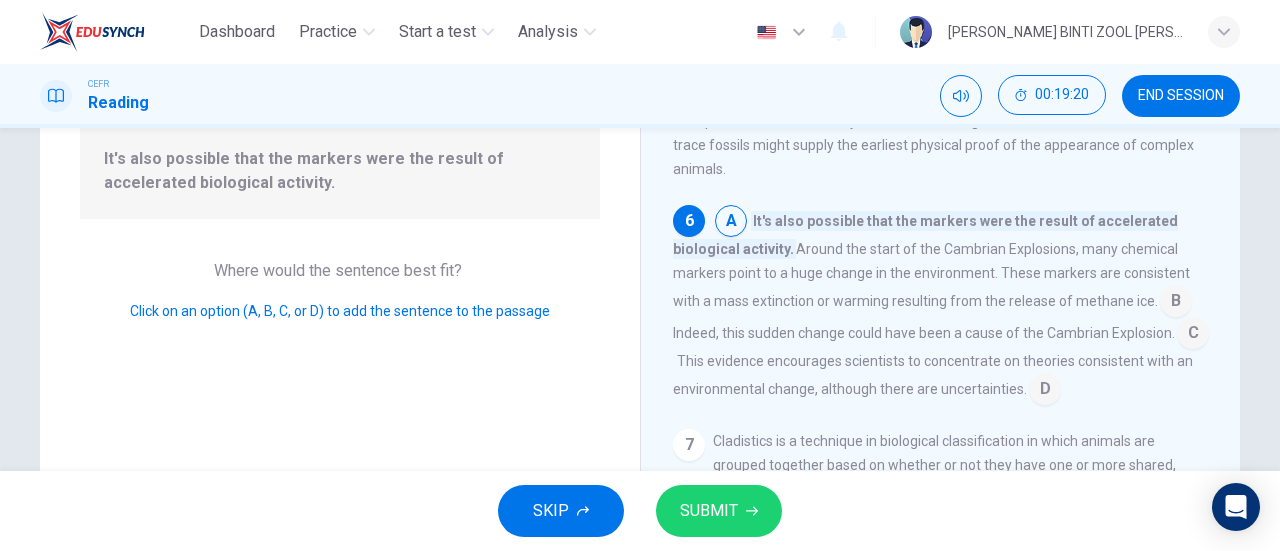 click at bounding box center [731, 223] 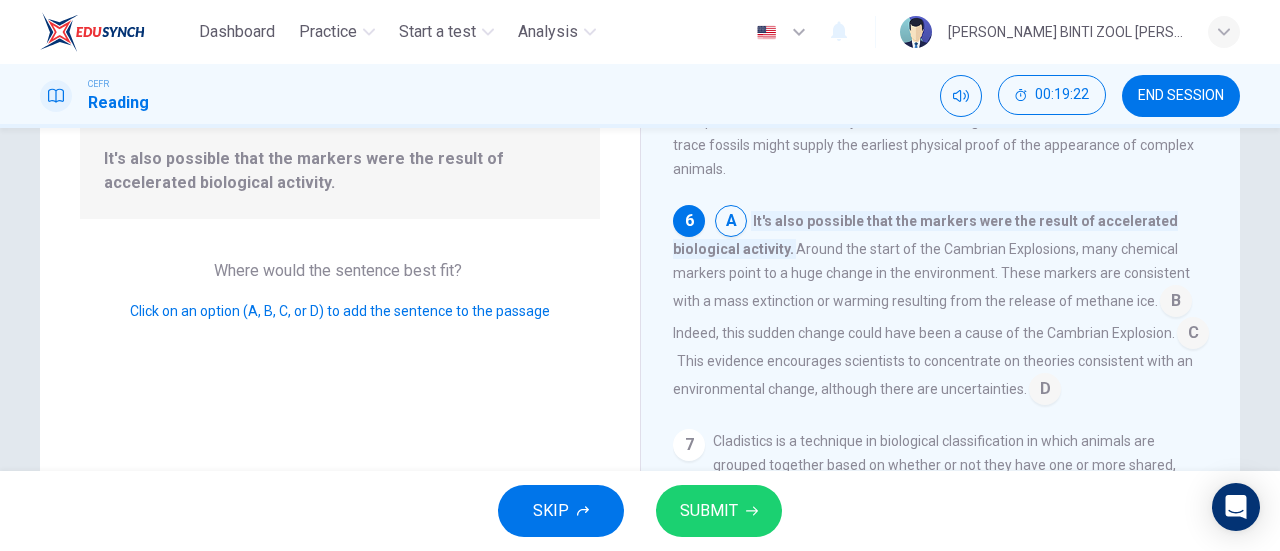 click at bounding box center (1176, 303) 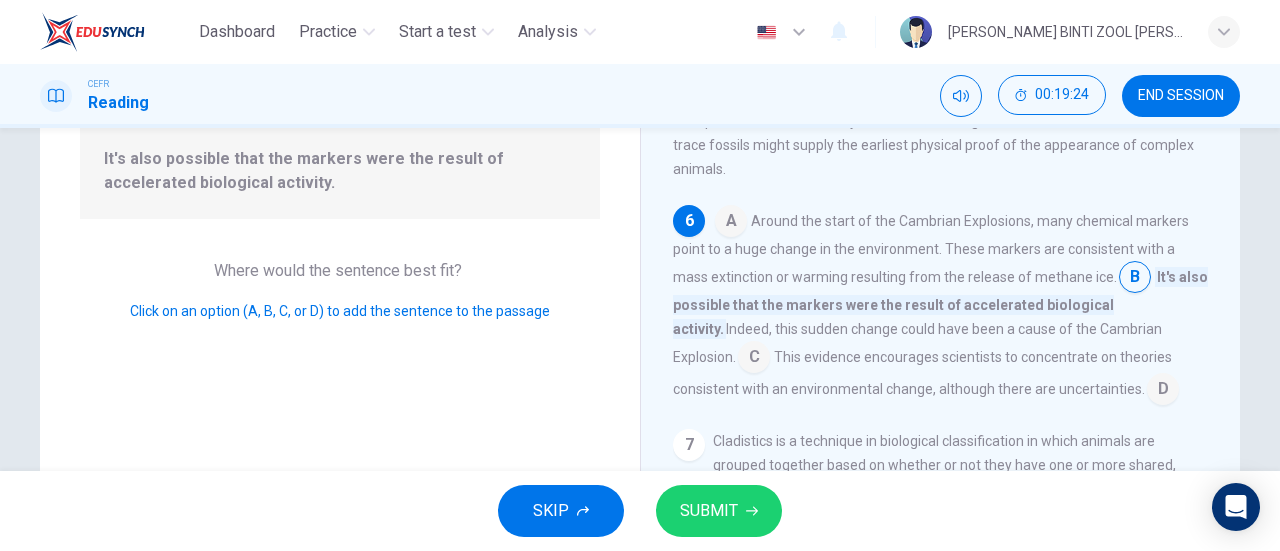scroll, scrollTop: 1026, scrollLeft: 0, axis: vertical 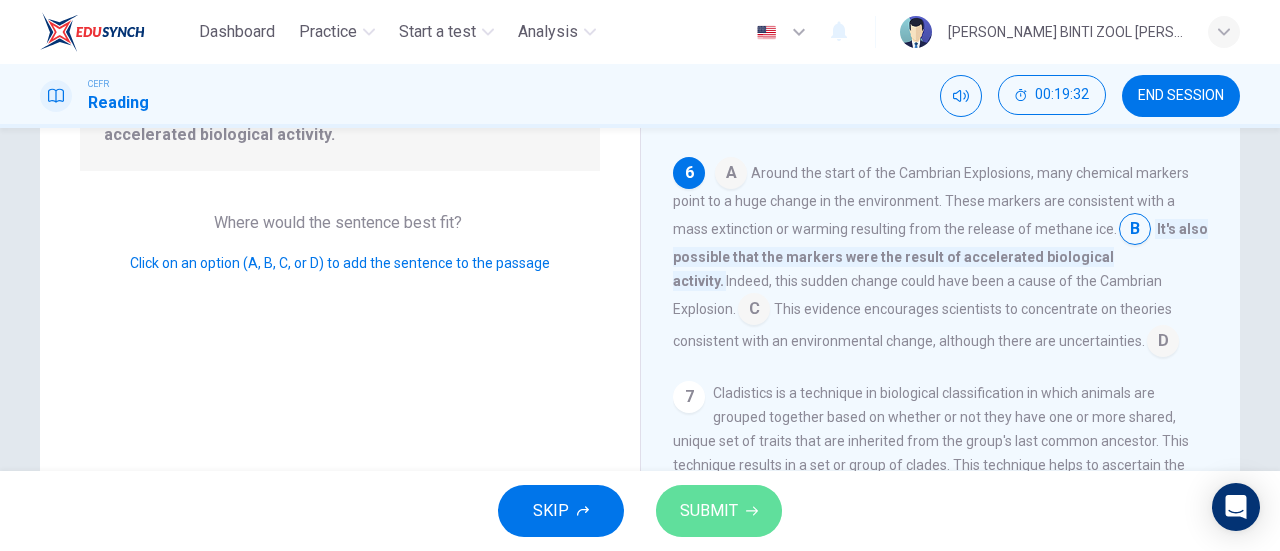 click on "SUBMIT" at bounding box center (719, 511) 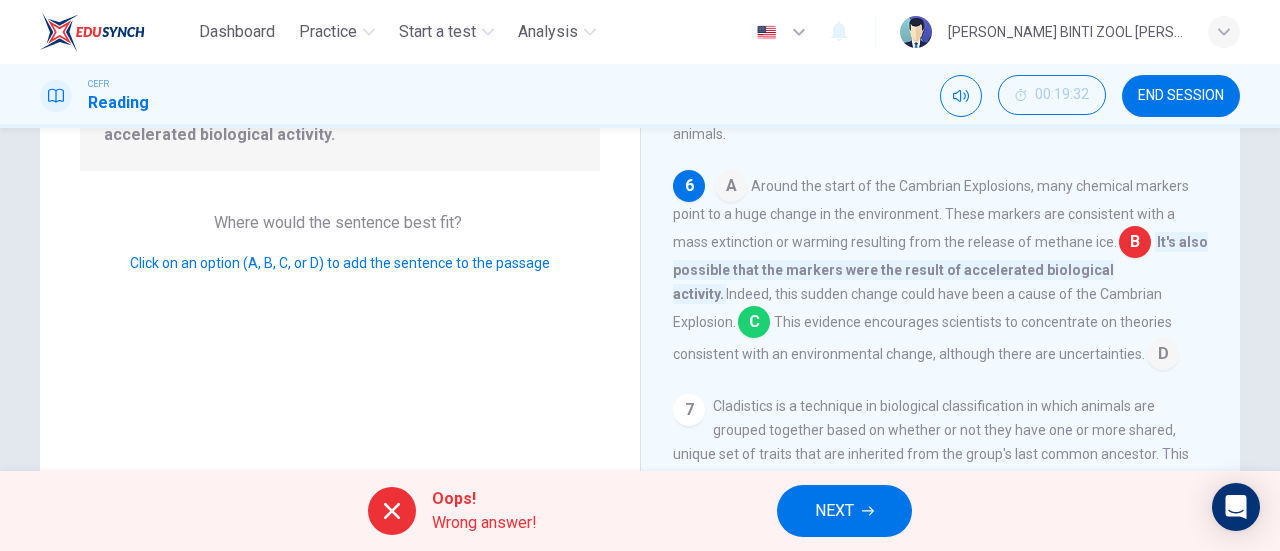 scroll, scrollTop: 953, scrollLeft: 0, axis: vertical 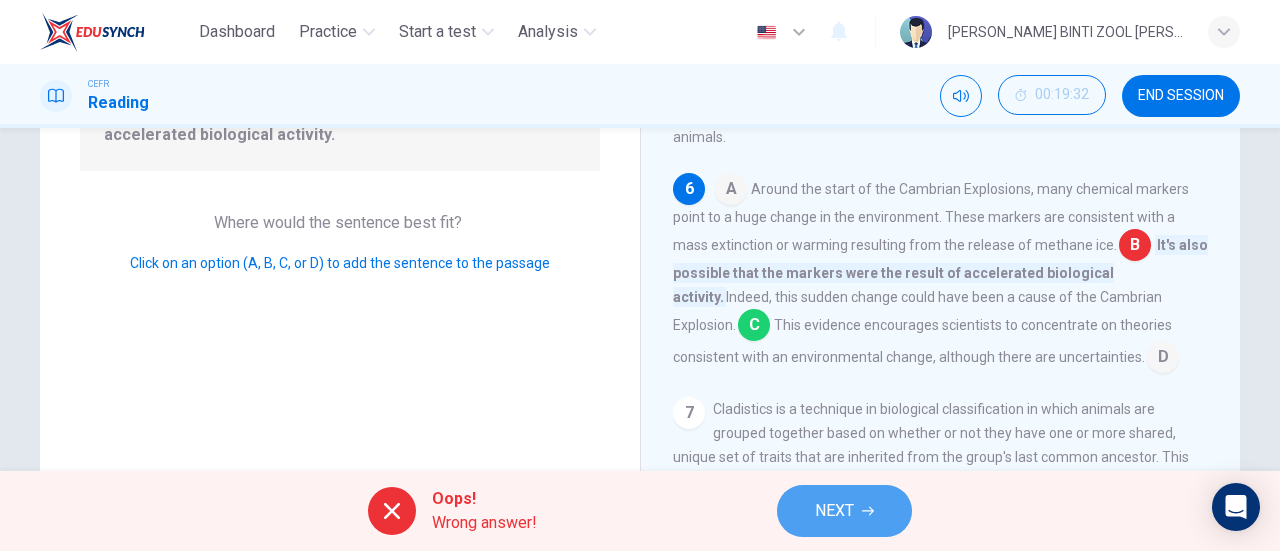 click on "NEXT" at bounding box center (844, 511) 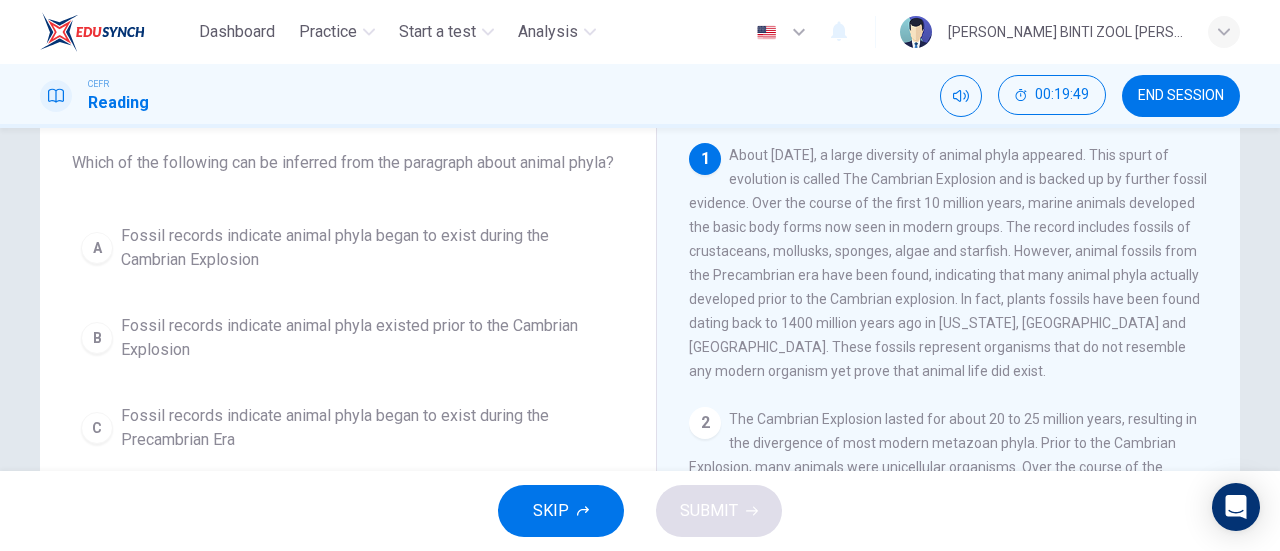 scroll, scrollTop: 116, scrollLeft: 0, axis: vertical 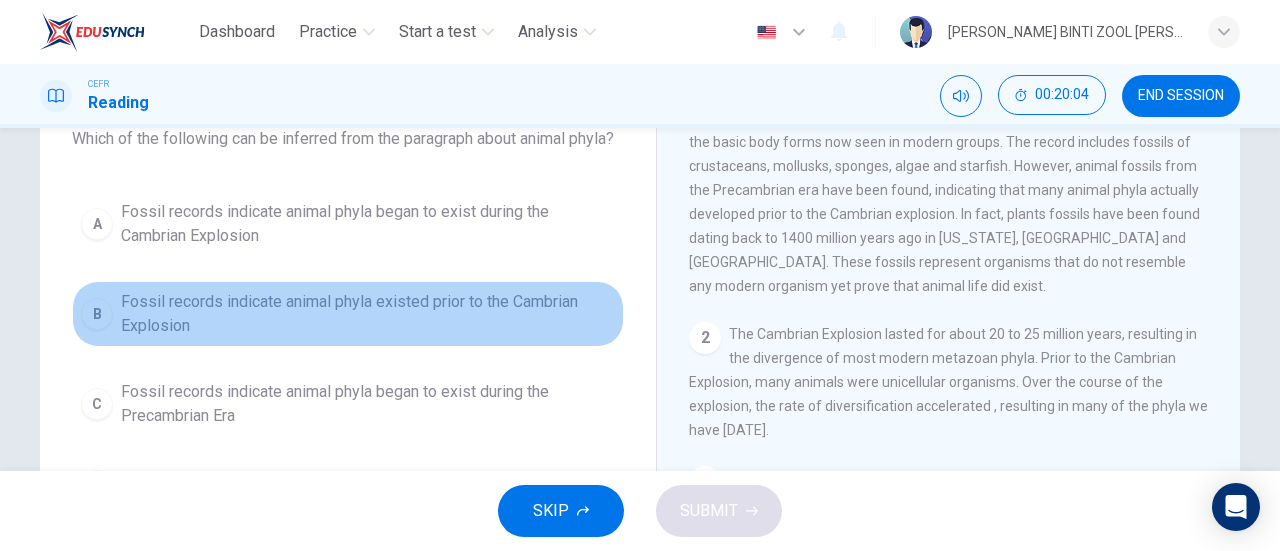 click on "Fossil records indicate animal phyla existed prior to the Cambrian Explosion" at bounding box center [368, 314] 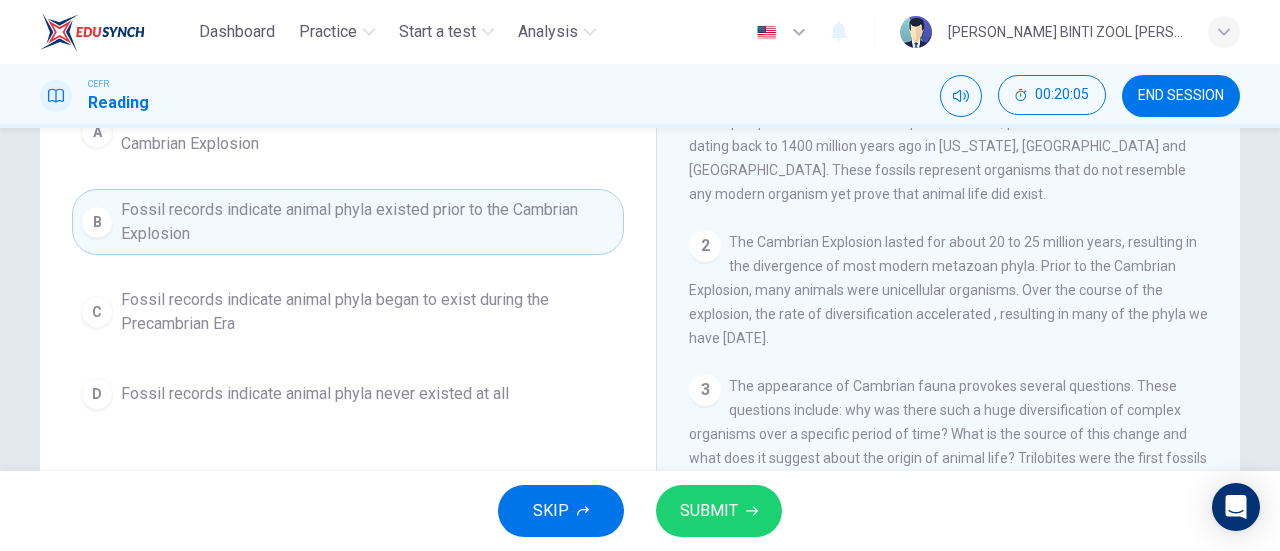scroll, scrollTop: 230, scrollLeft: 0, axis: vertical 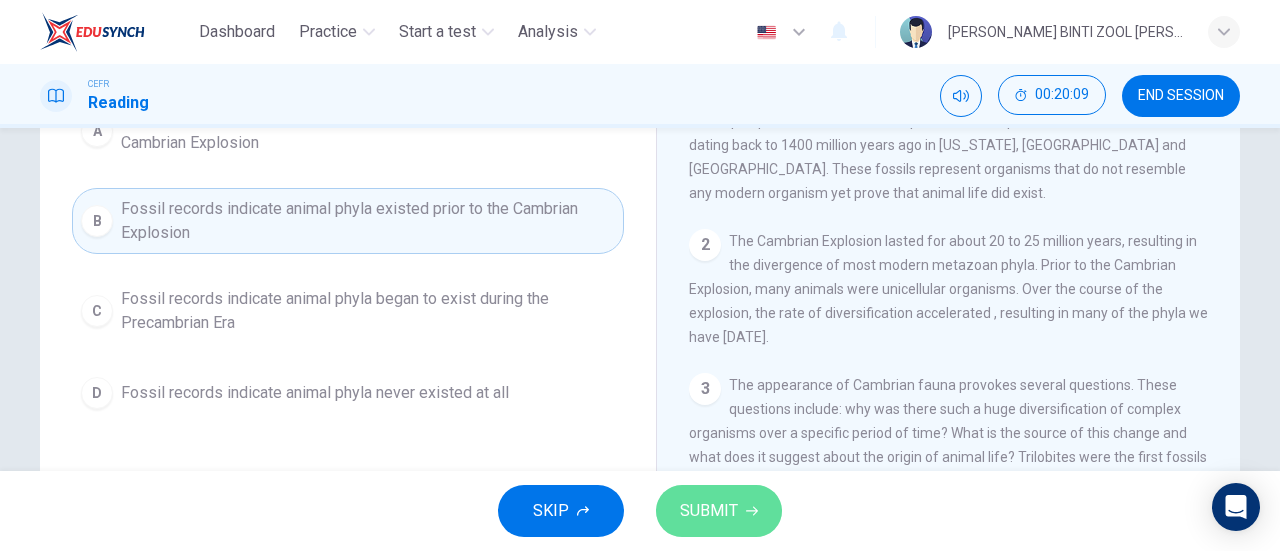 click on "SUBMIT" at bounding box center [709, 511] 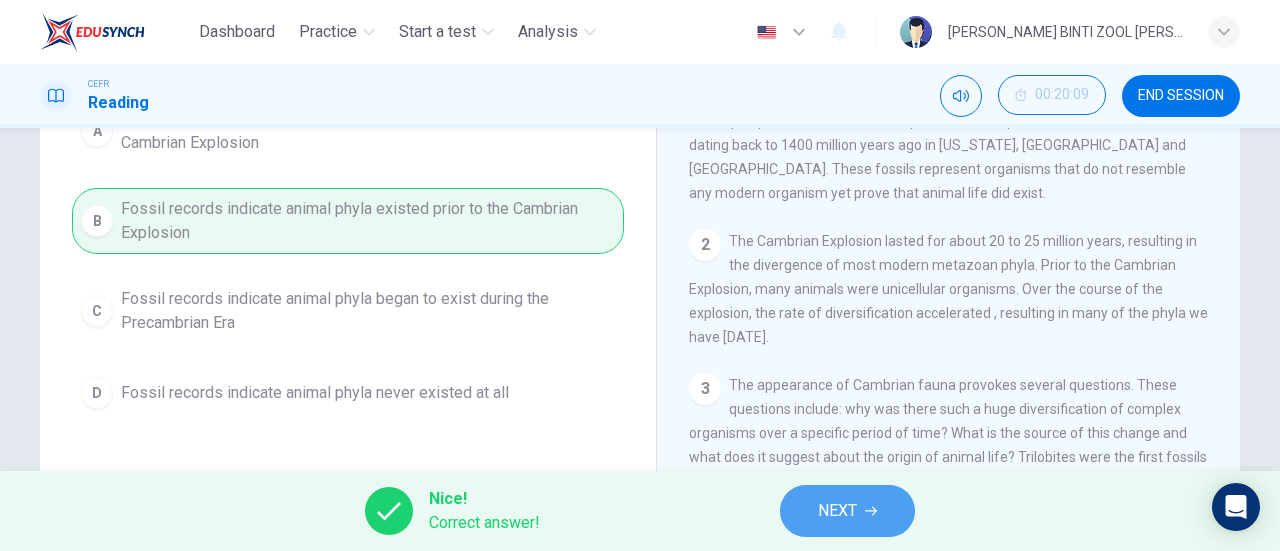 click on "NEXT" at bounding box center [847, 511] 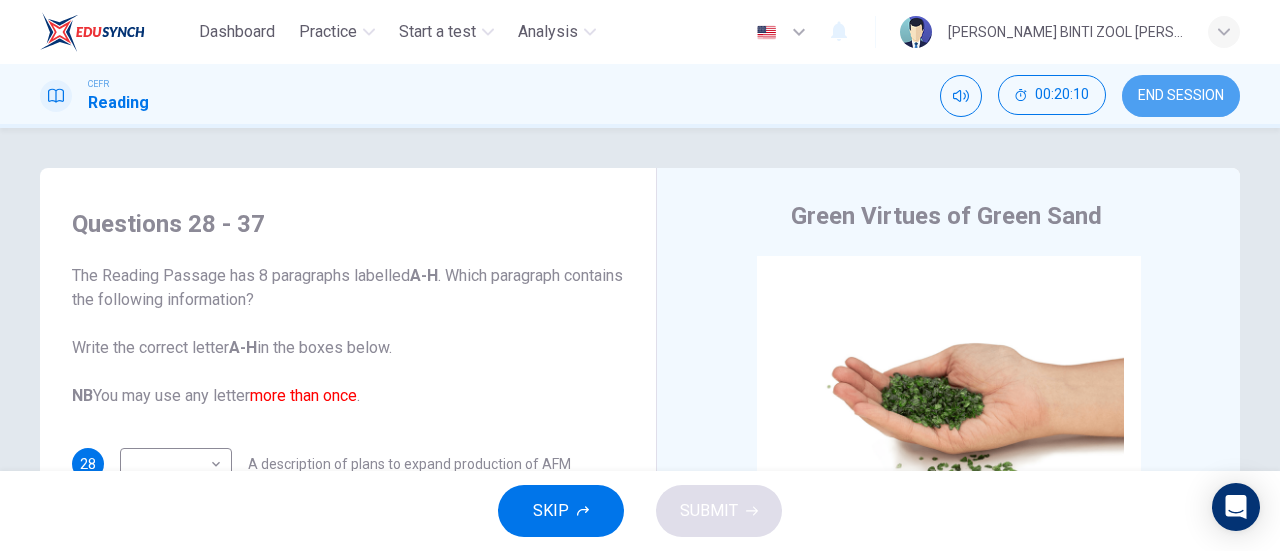 click on "END SESSION" at bounding box center (1181, 96) 